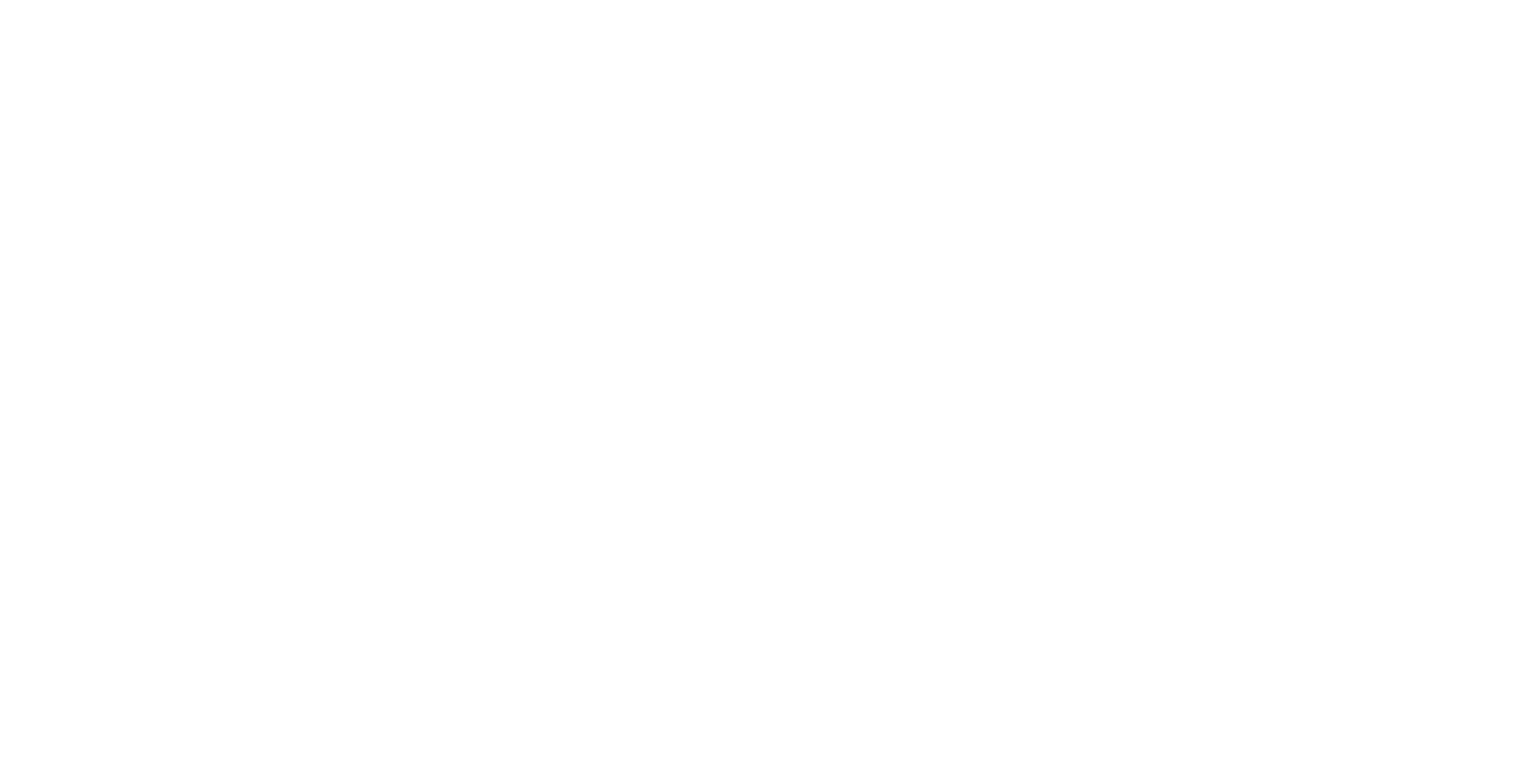 scroll, scrollTop: 0, scrollLeft: 0, axis: both 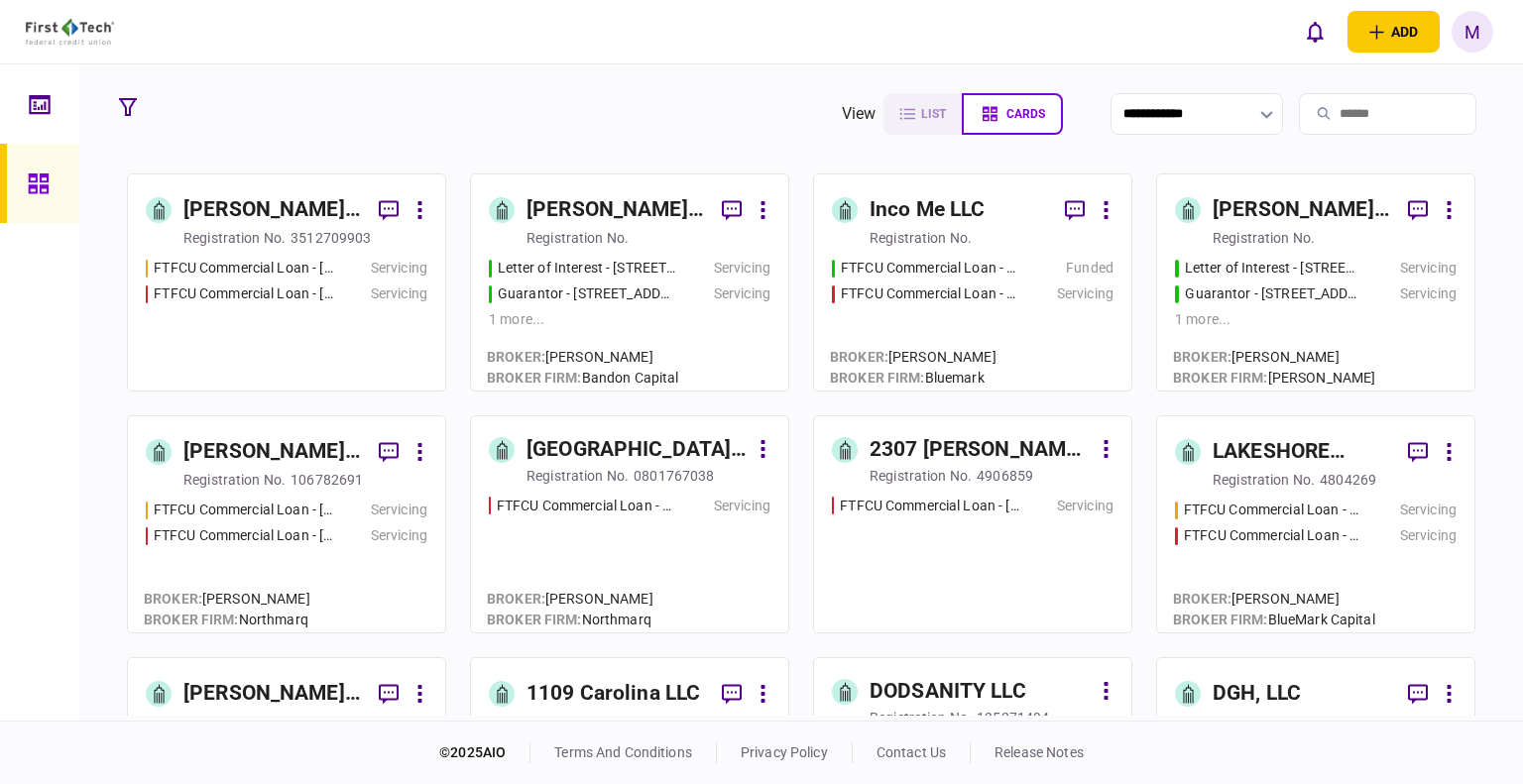click at bounding box center [1387, 114] 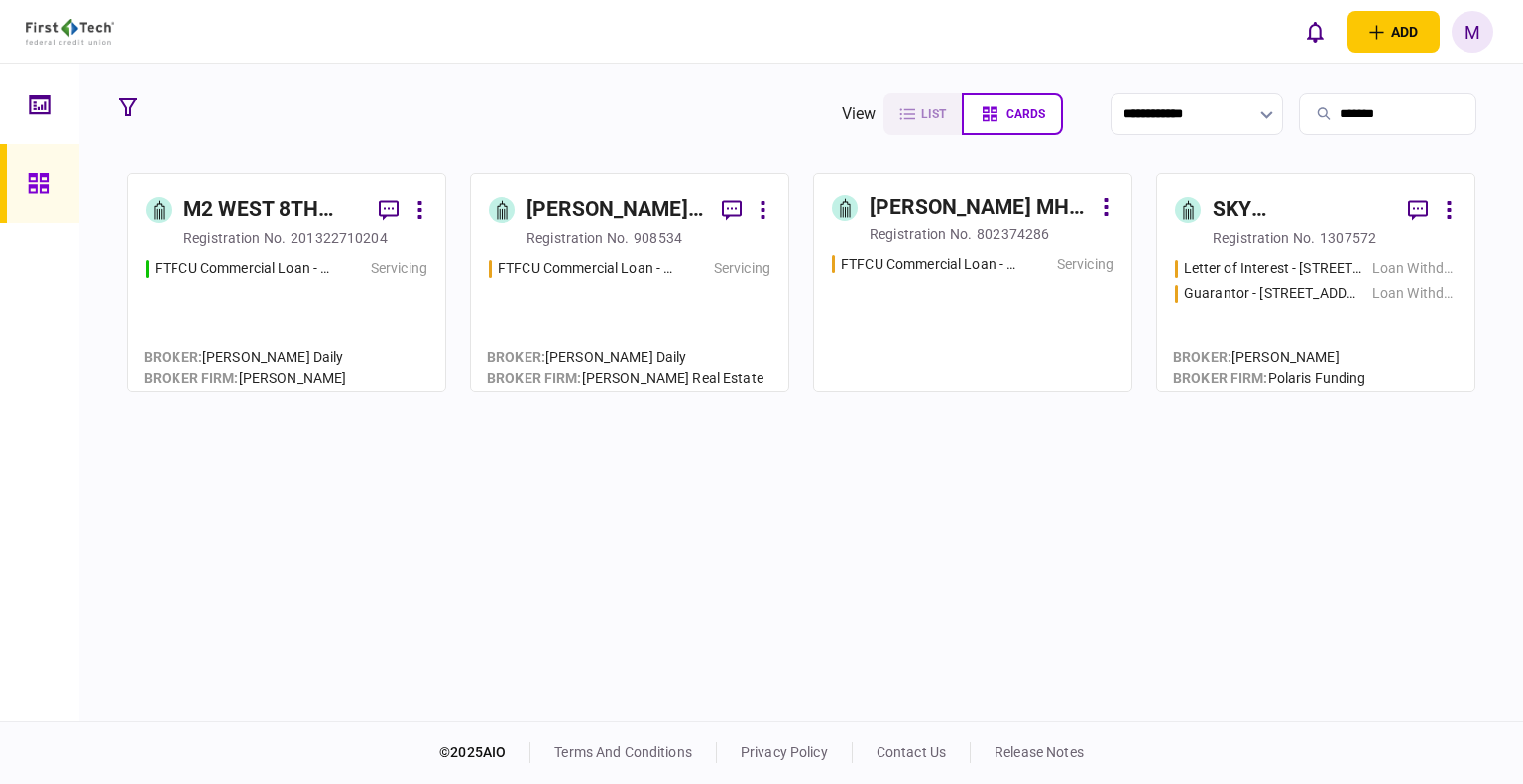 type on "*******" 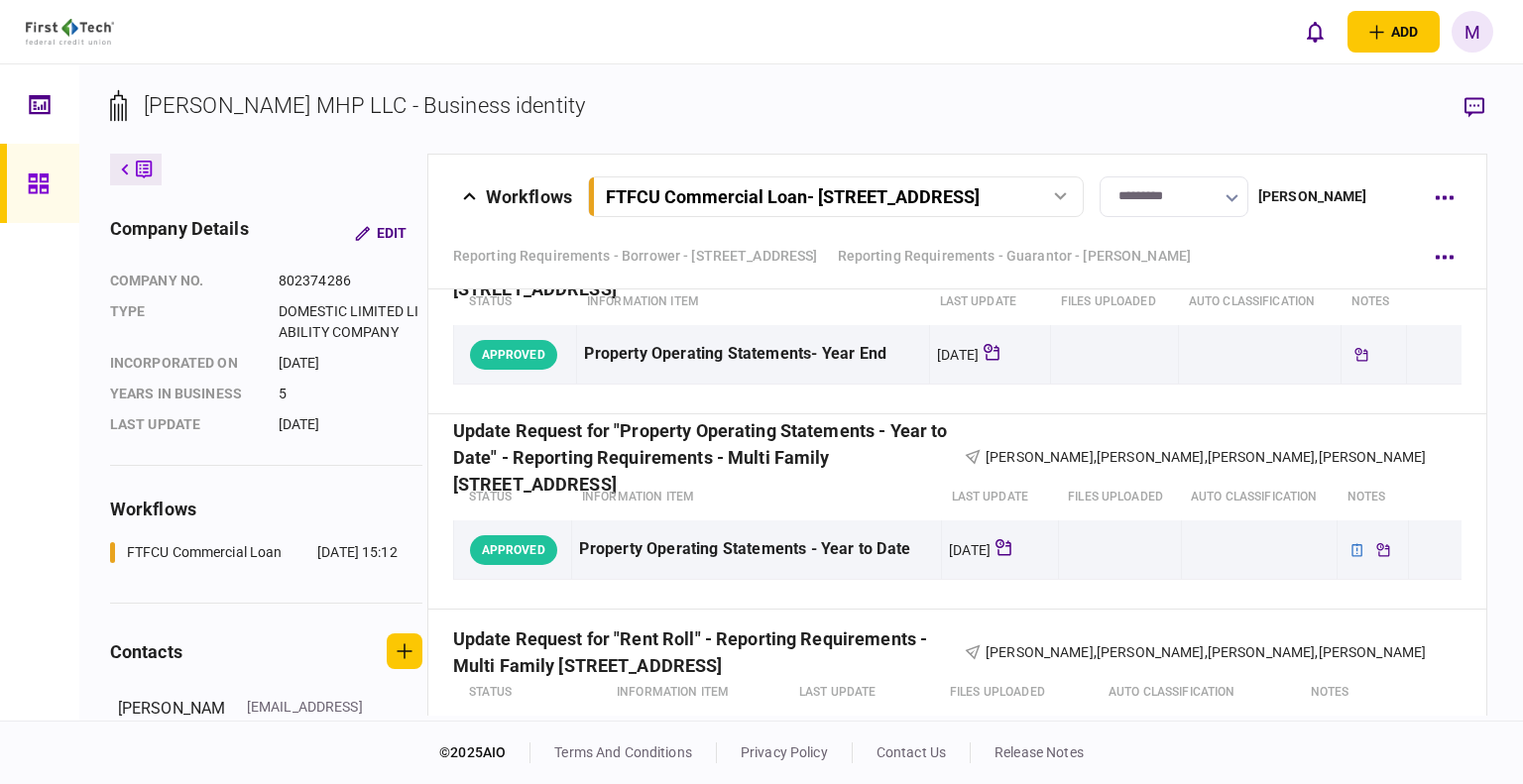 scroll, scrollTop: 2379, scrollLeft: 0, axis: vertical 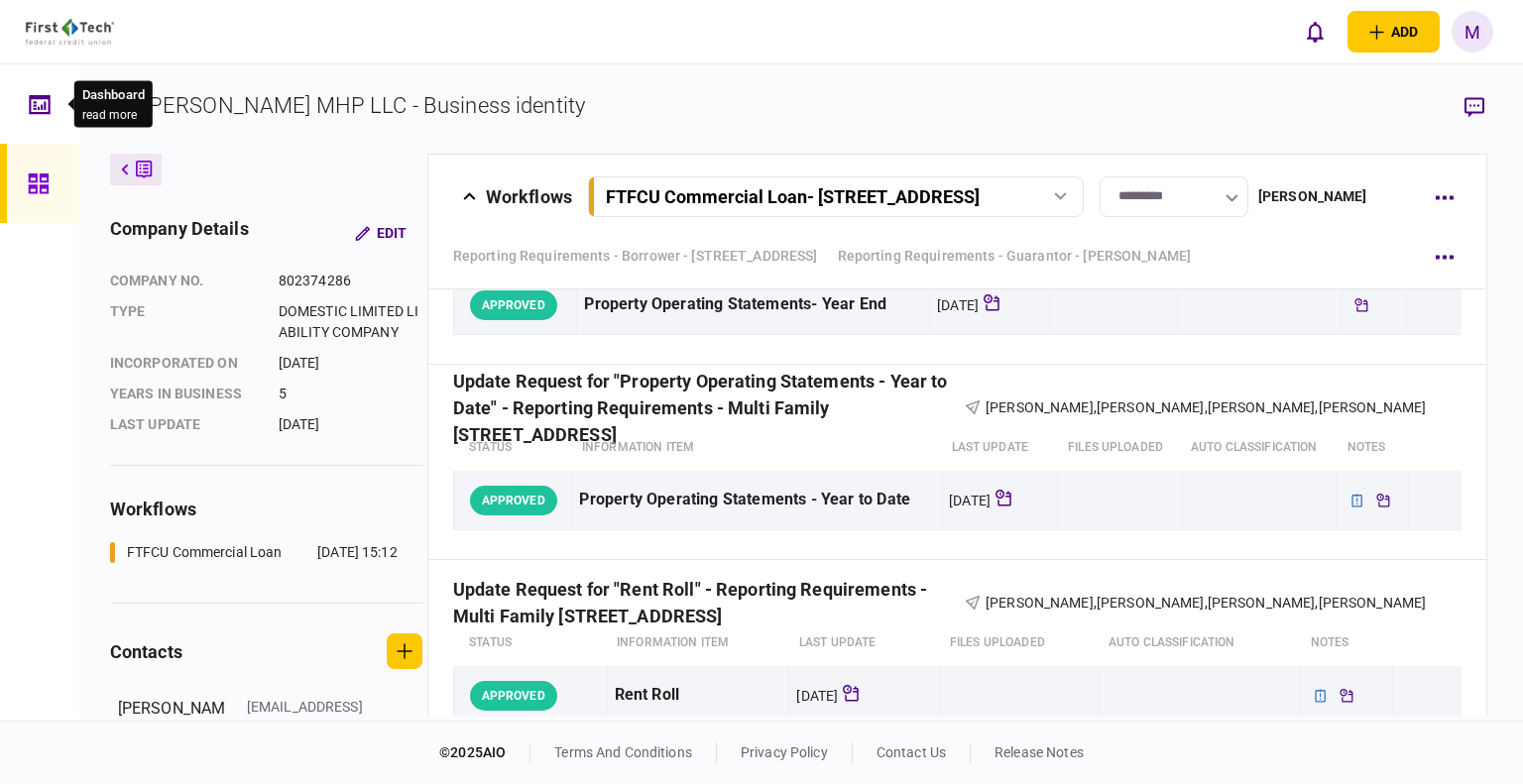 click 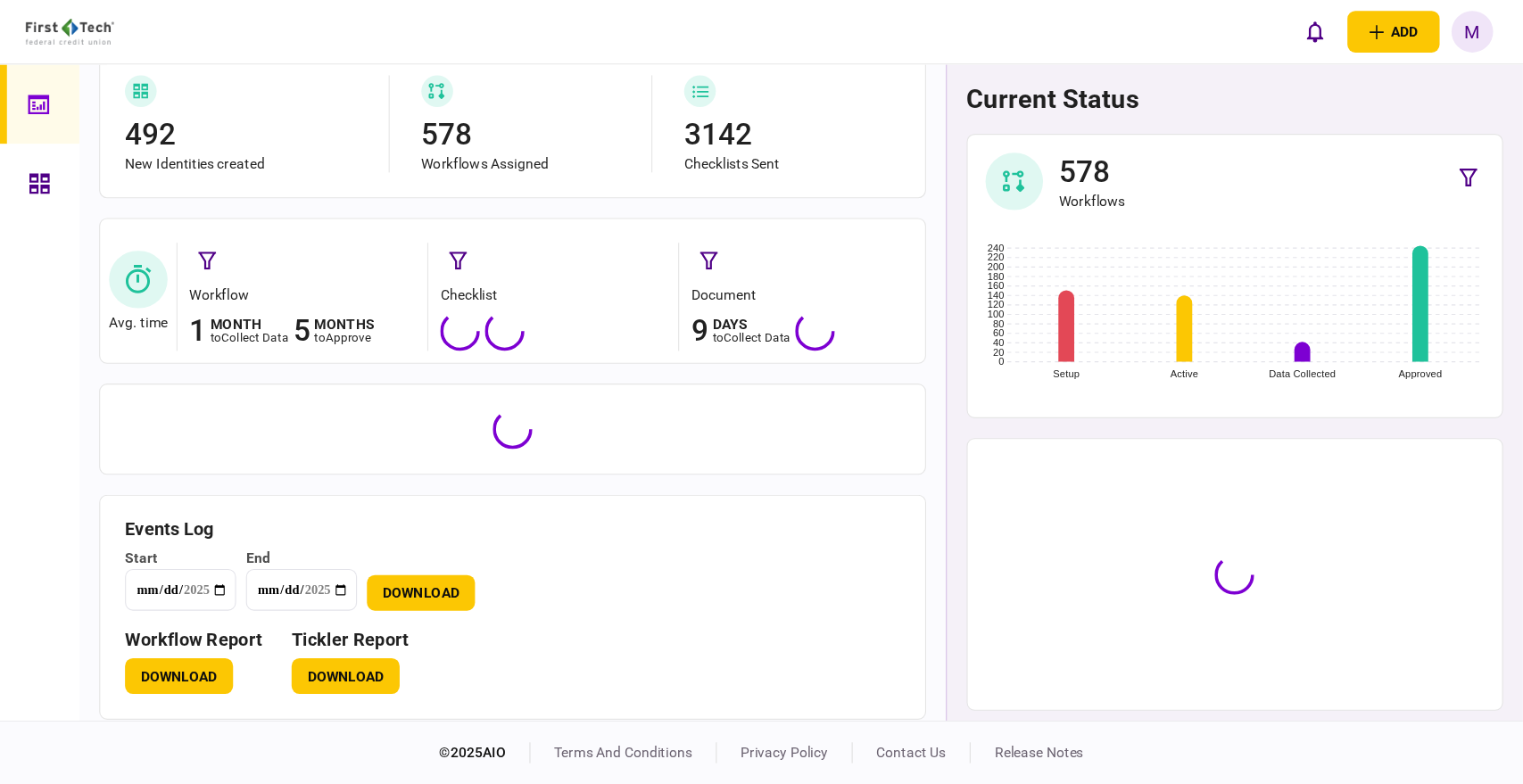 scroll, scrollTop: 142, scrollLeft: 0, axis: vertical 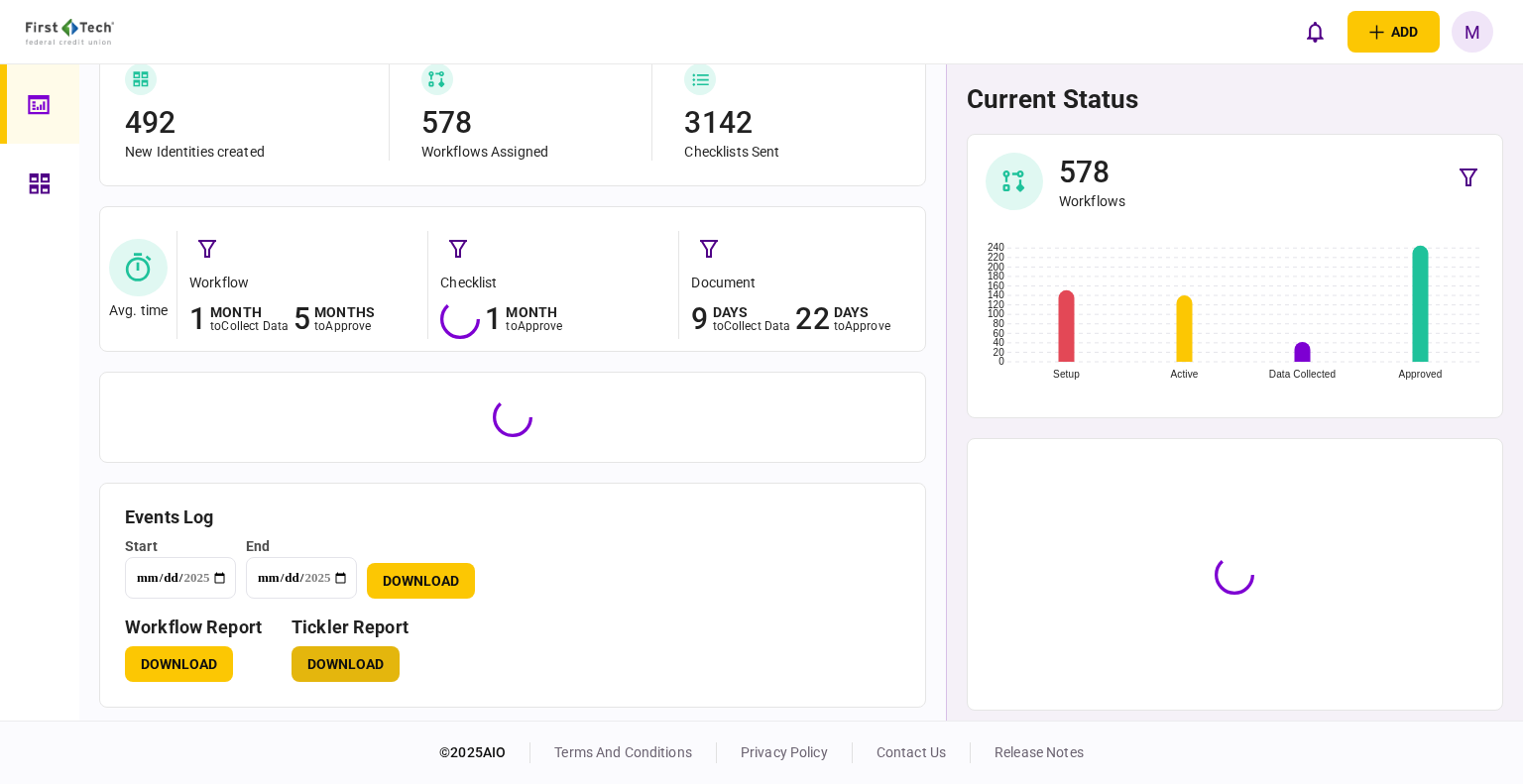 click on "Download" at bounding box center (345, 664) 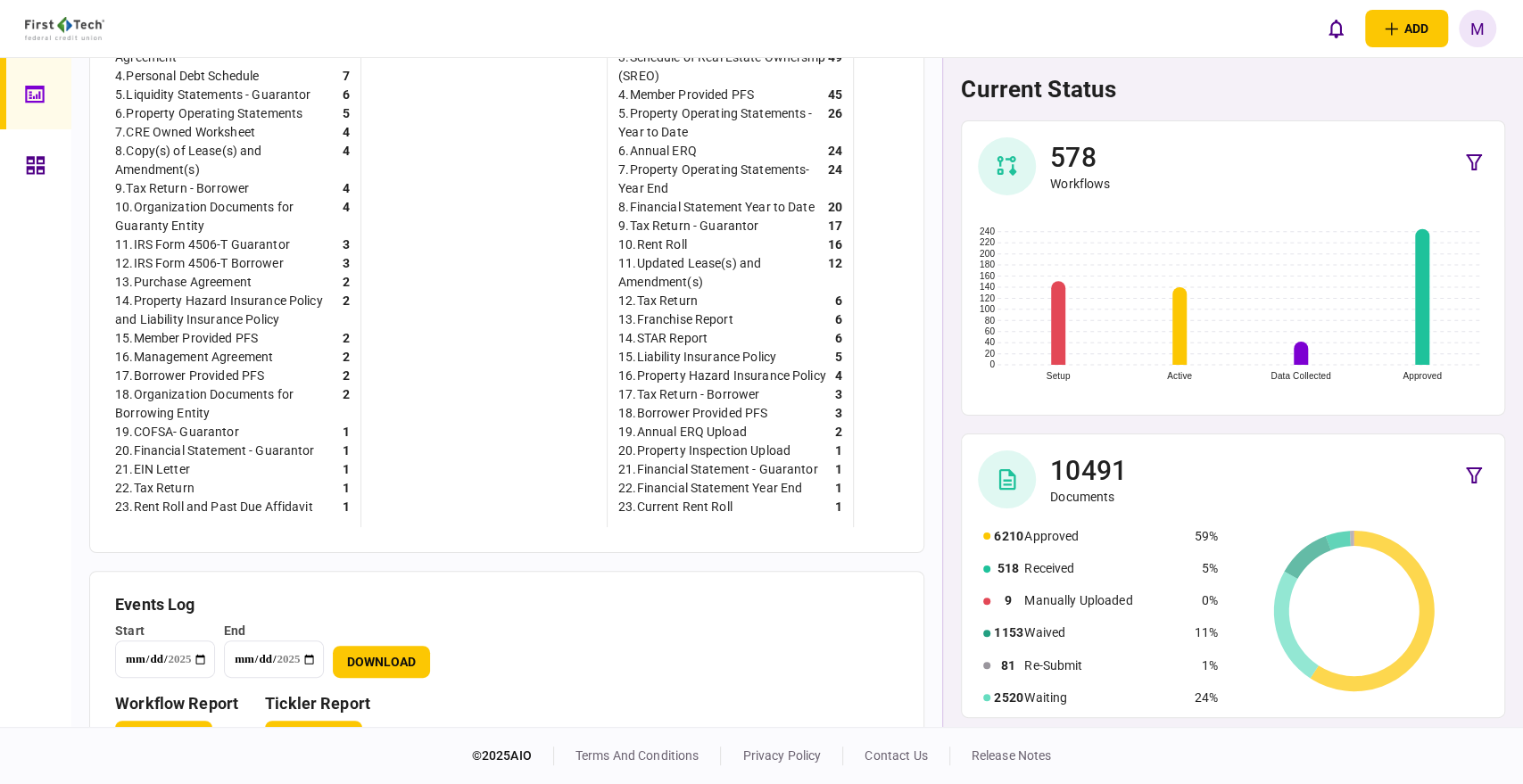 scroll, scrollTop: 701, scrollLeft: 0, axis: vertical 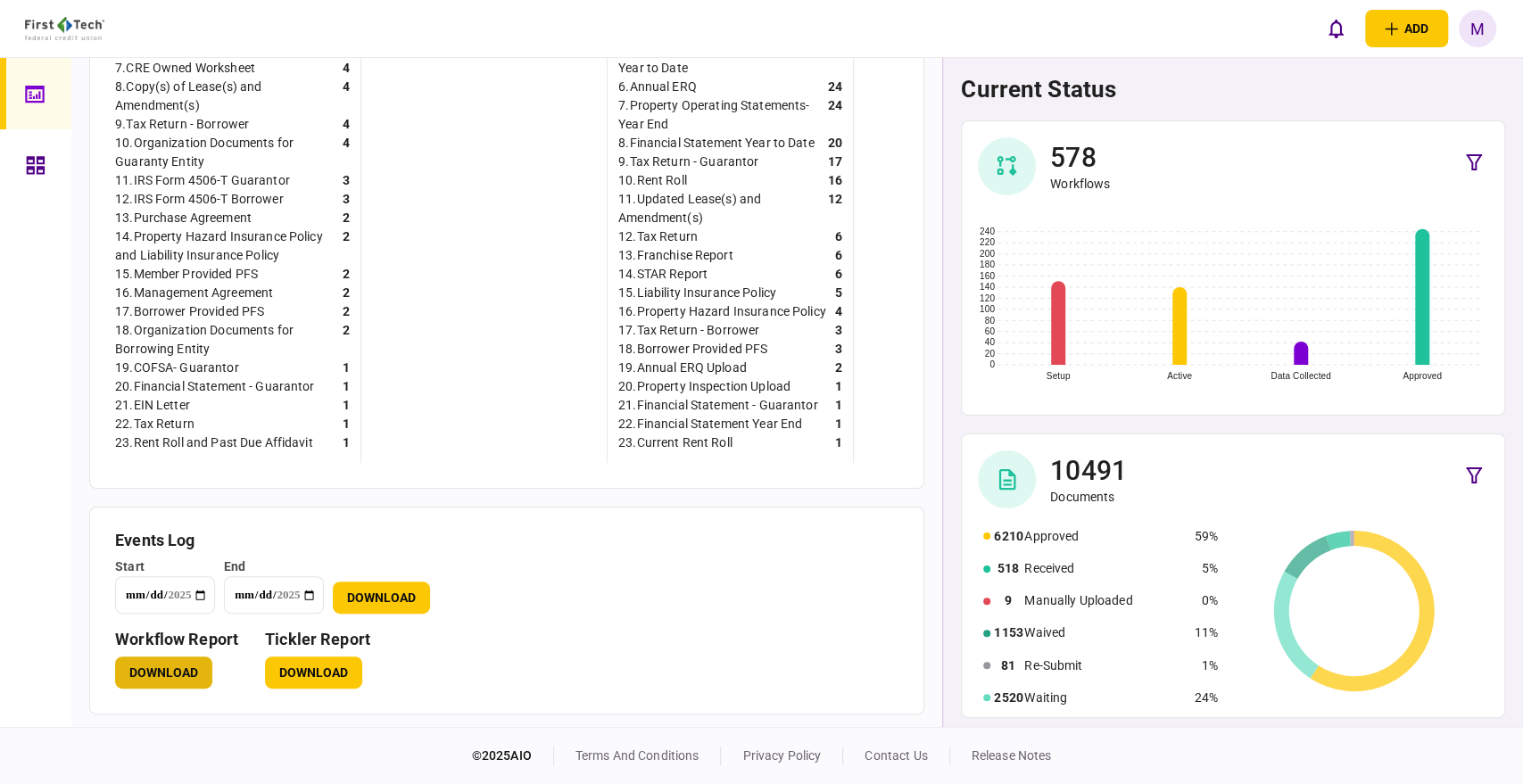 click on "Download" at bounding box center [163, 673] 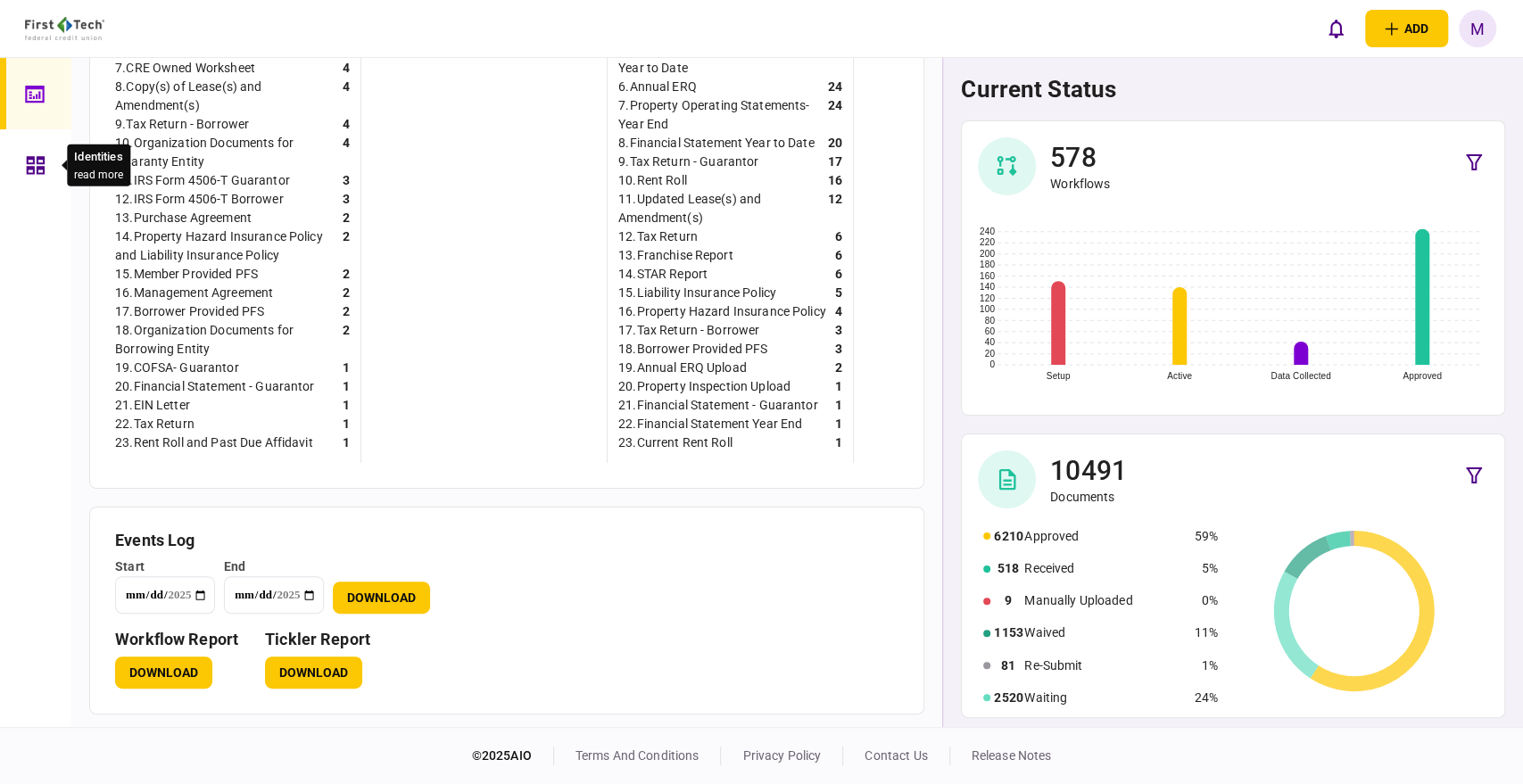 click 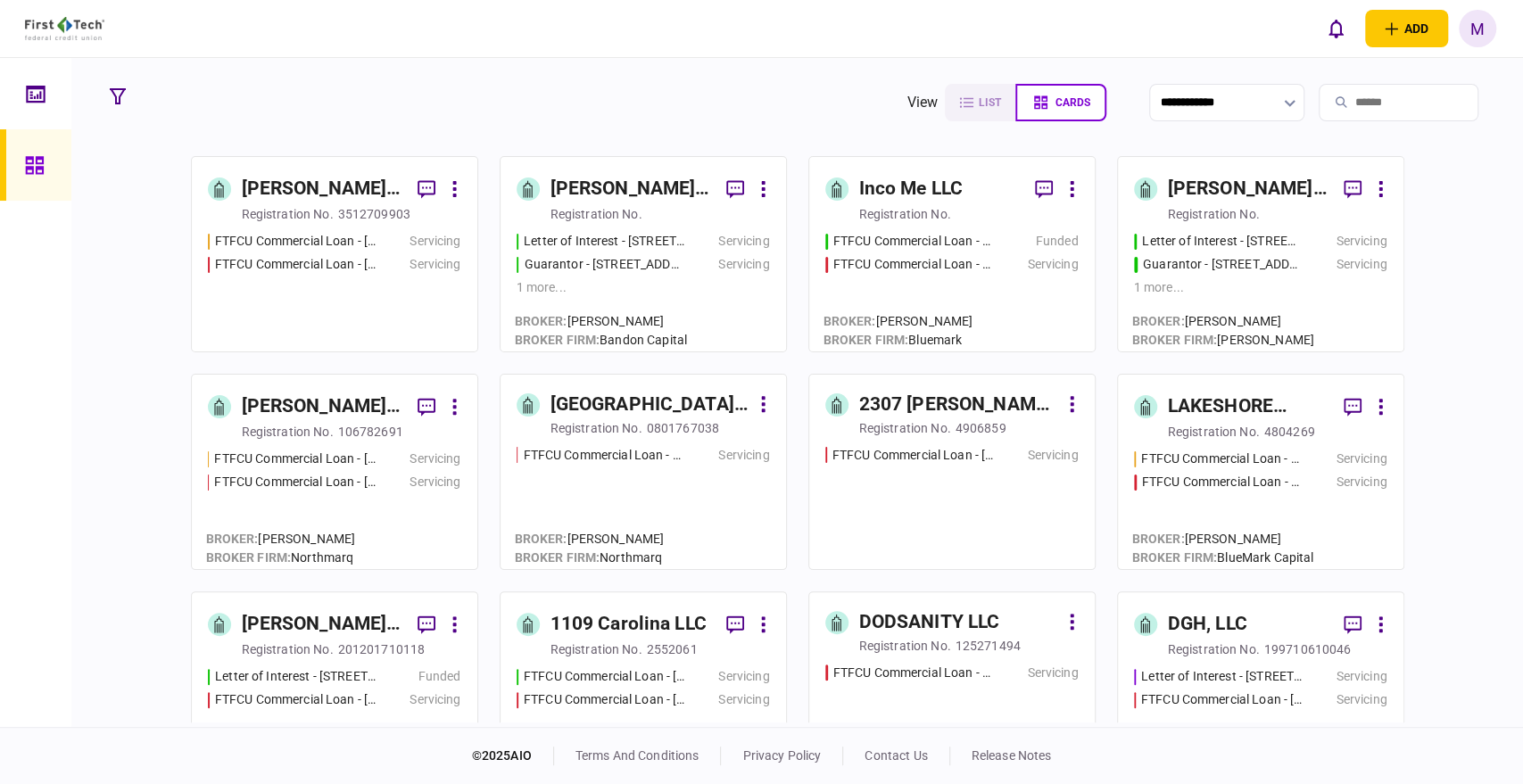 drag, startPoint x: 1098, startPoint y: 5, endPoint x: 682, endPoint y: 106, distance: 428.08527 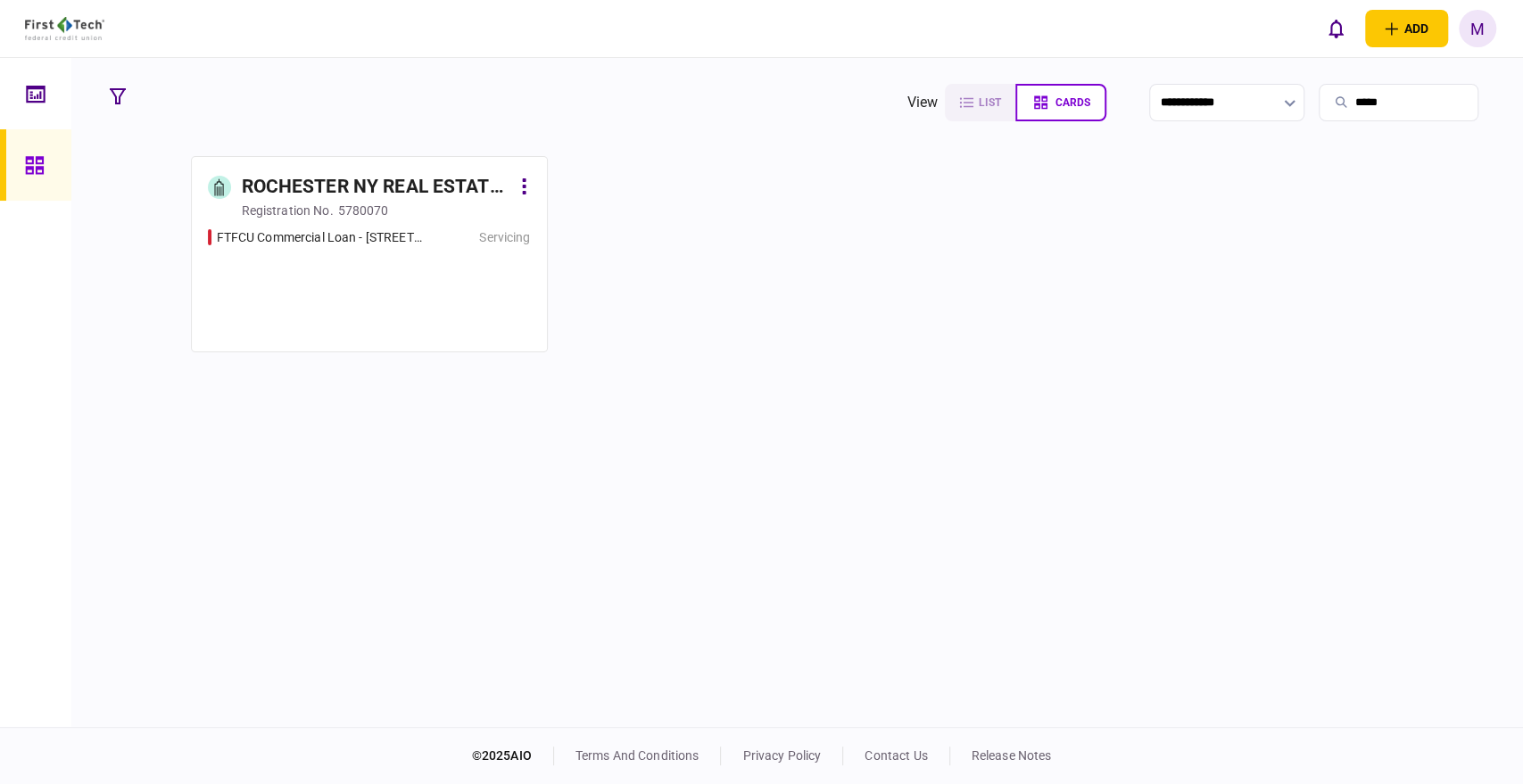 type on "*****" 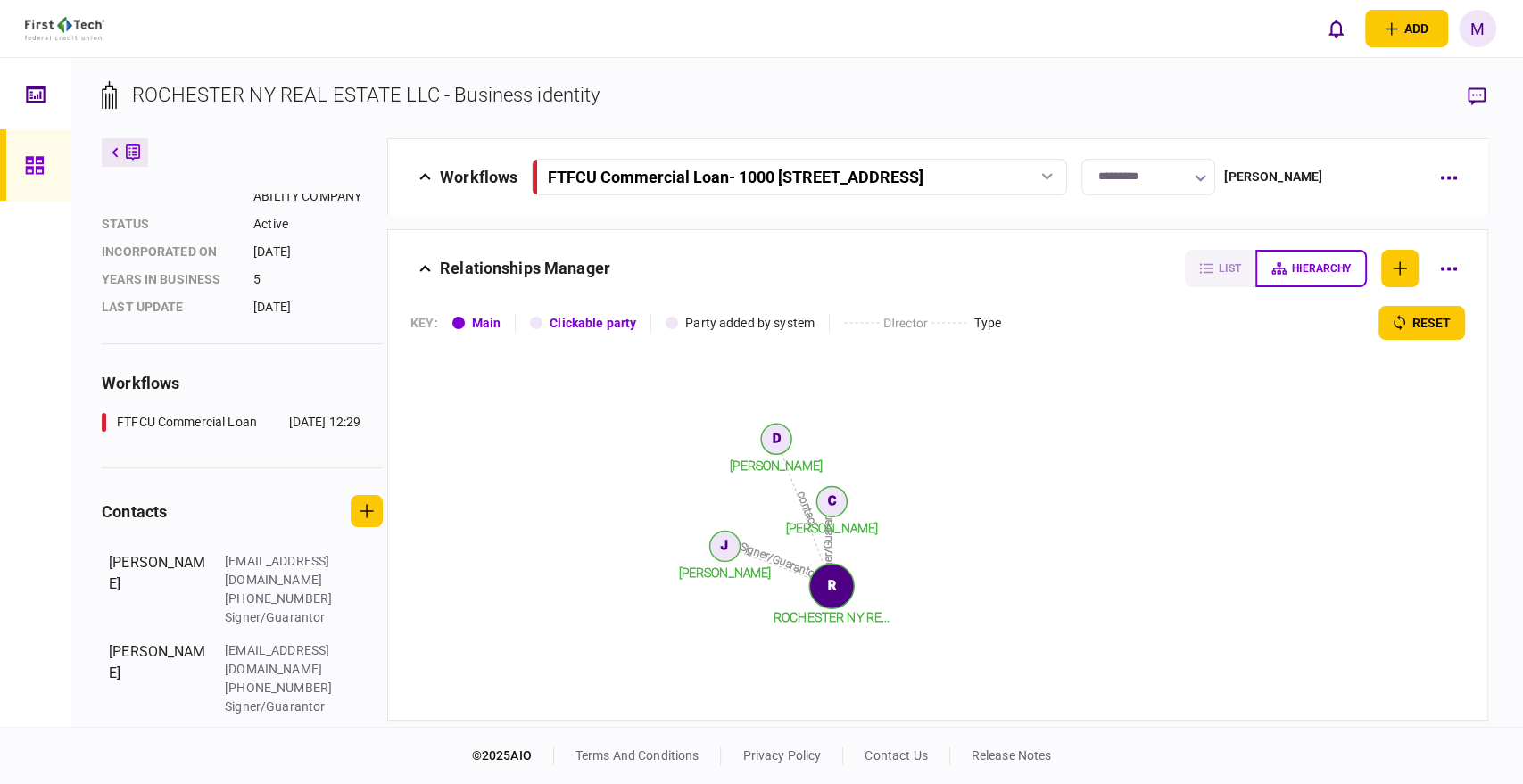 scroll, scrollTop: 175, scrollLeft: 0, axis: vertical 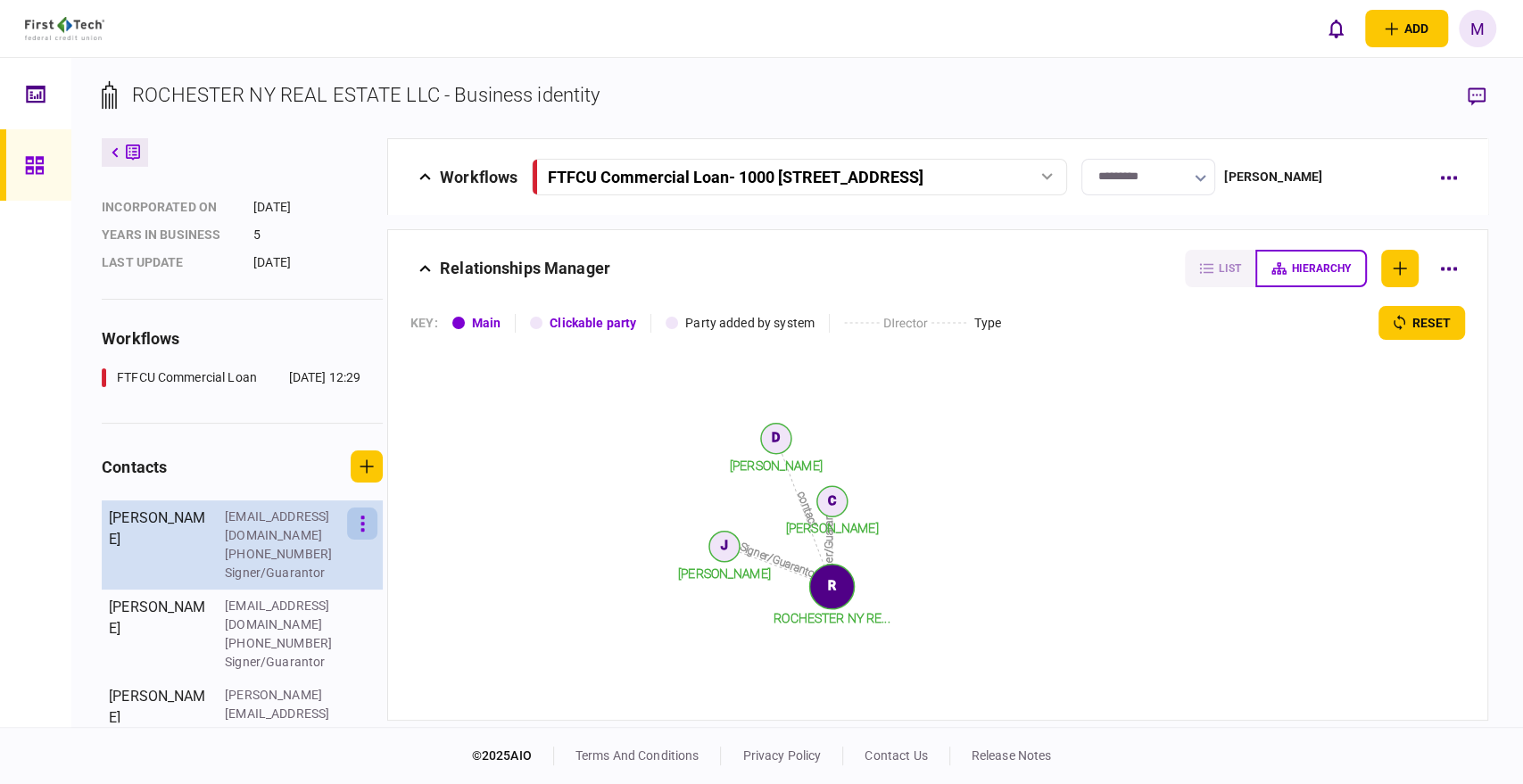 click 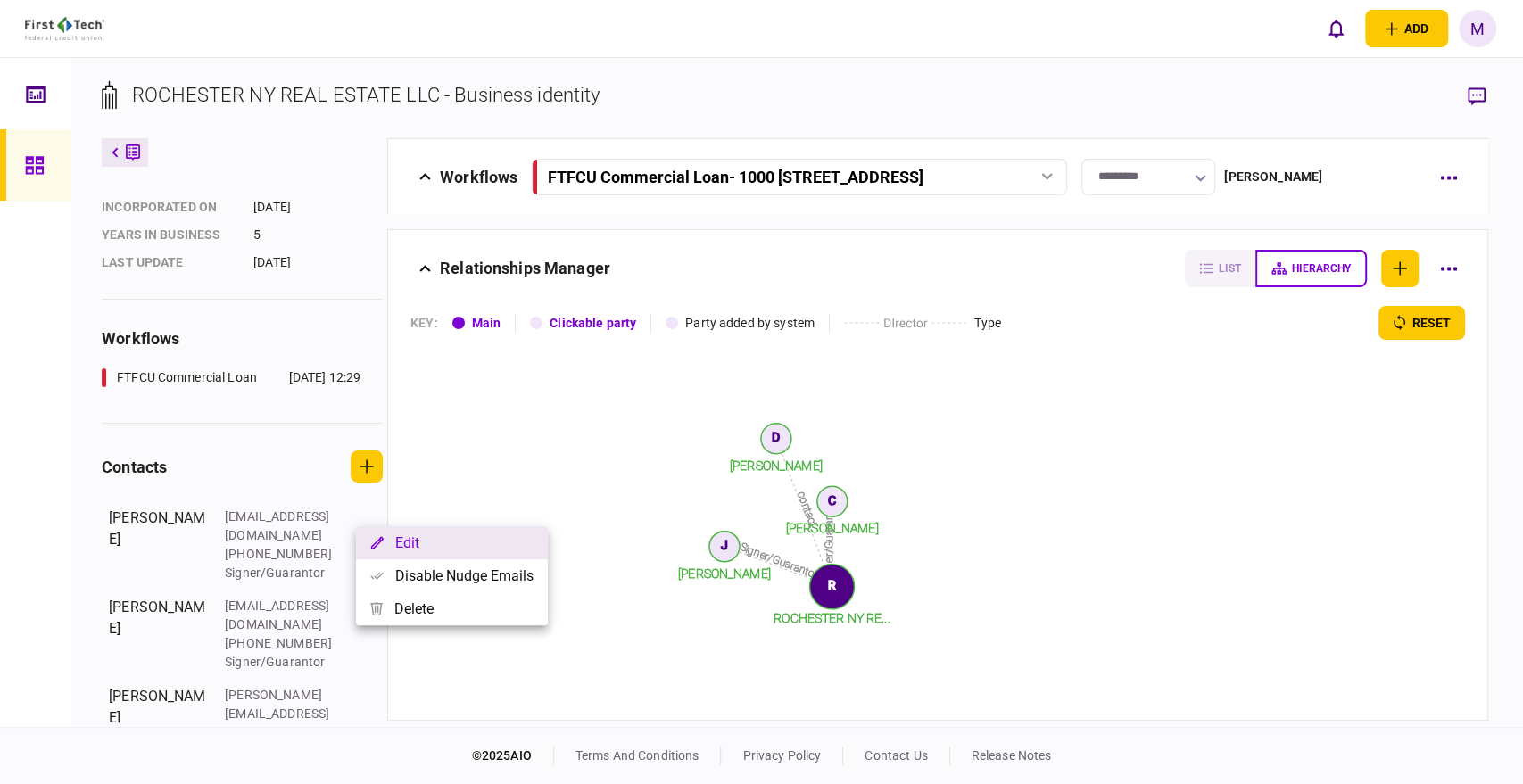 click on "Edit" at bounding box center (451, 542) 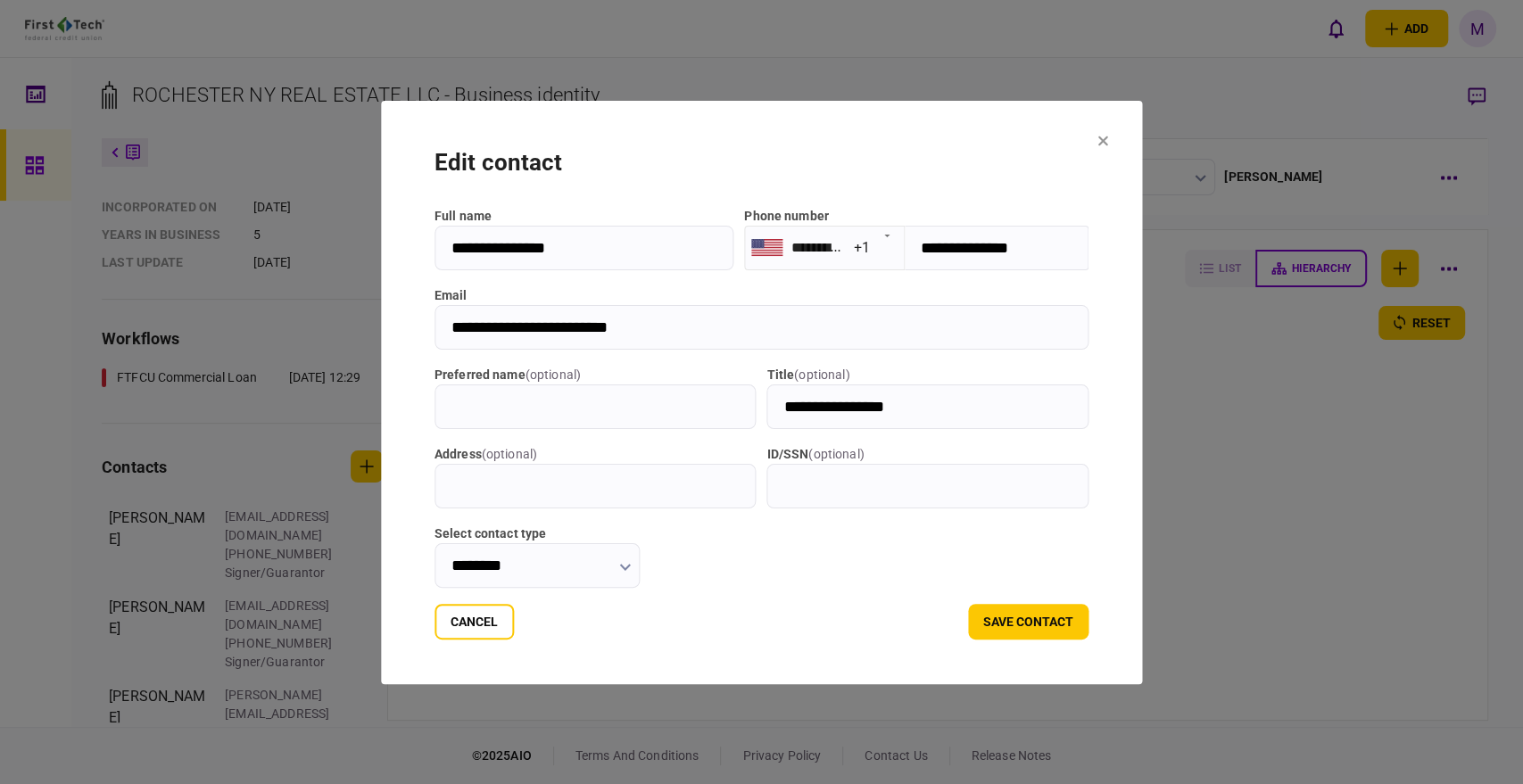 click 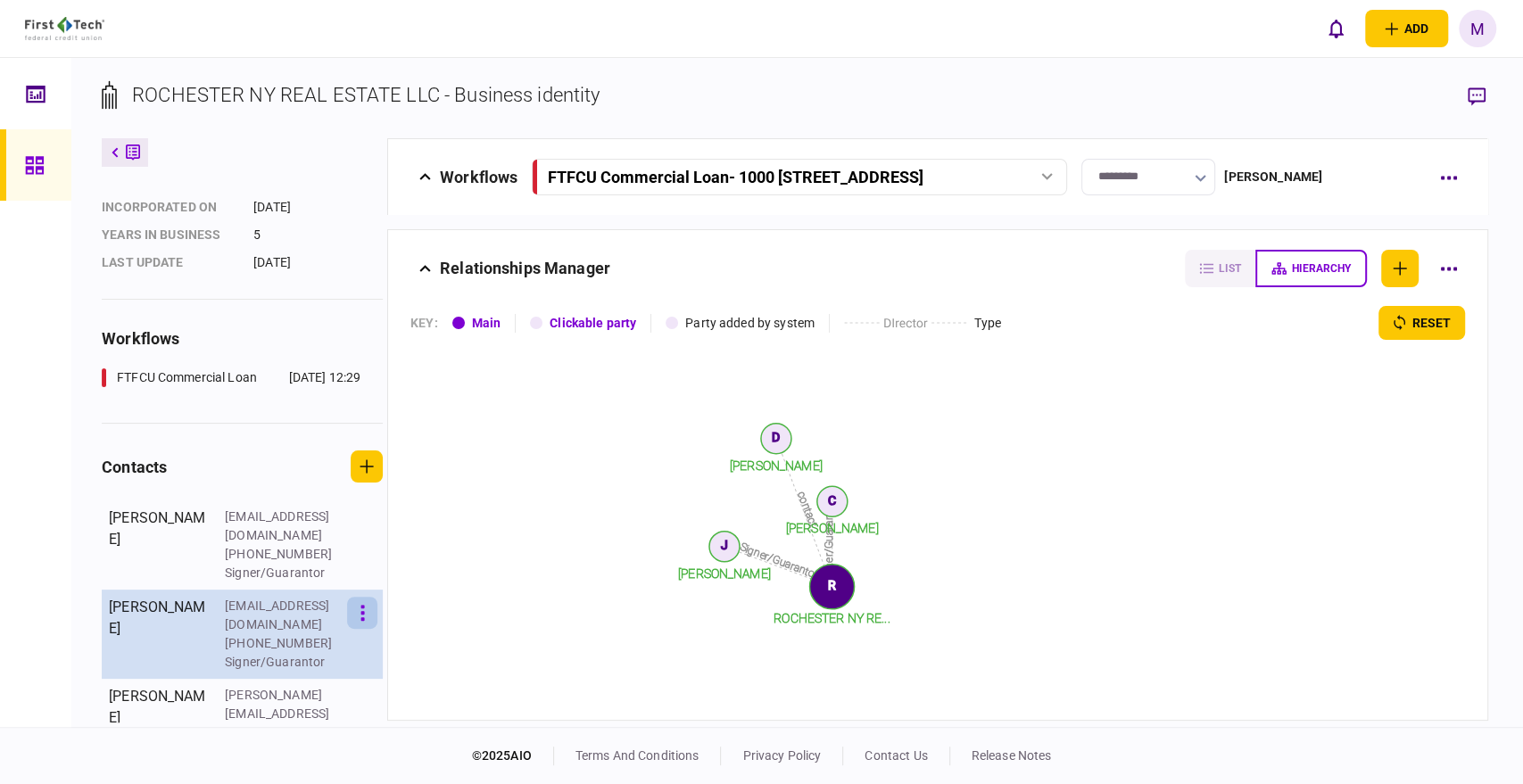 click 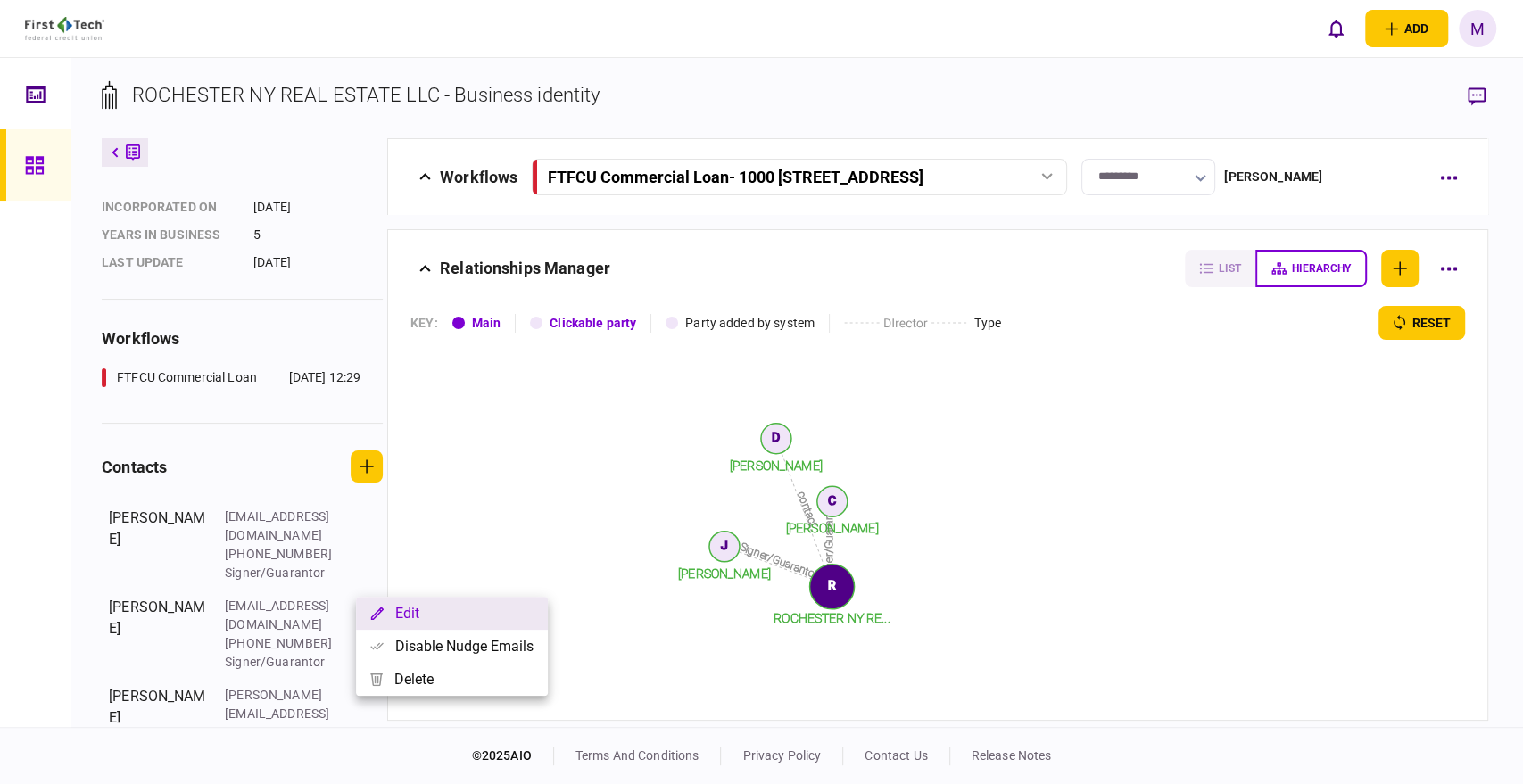 click on "Edit" at bounding box center [451, 613] 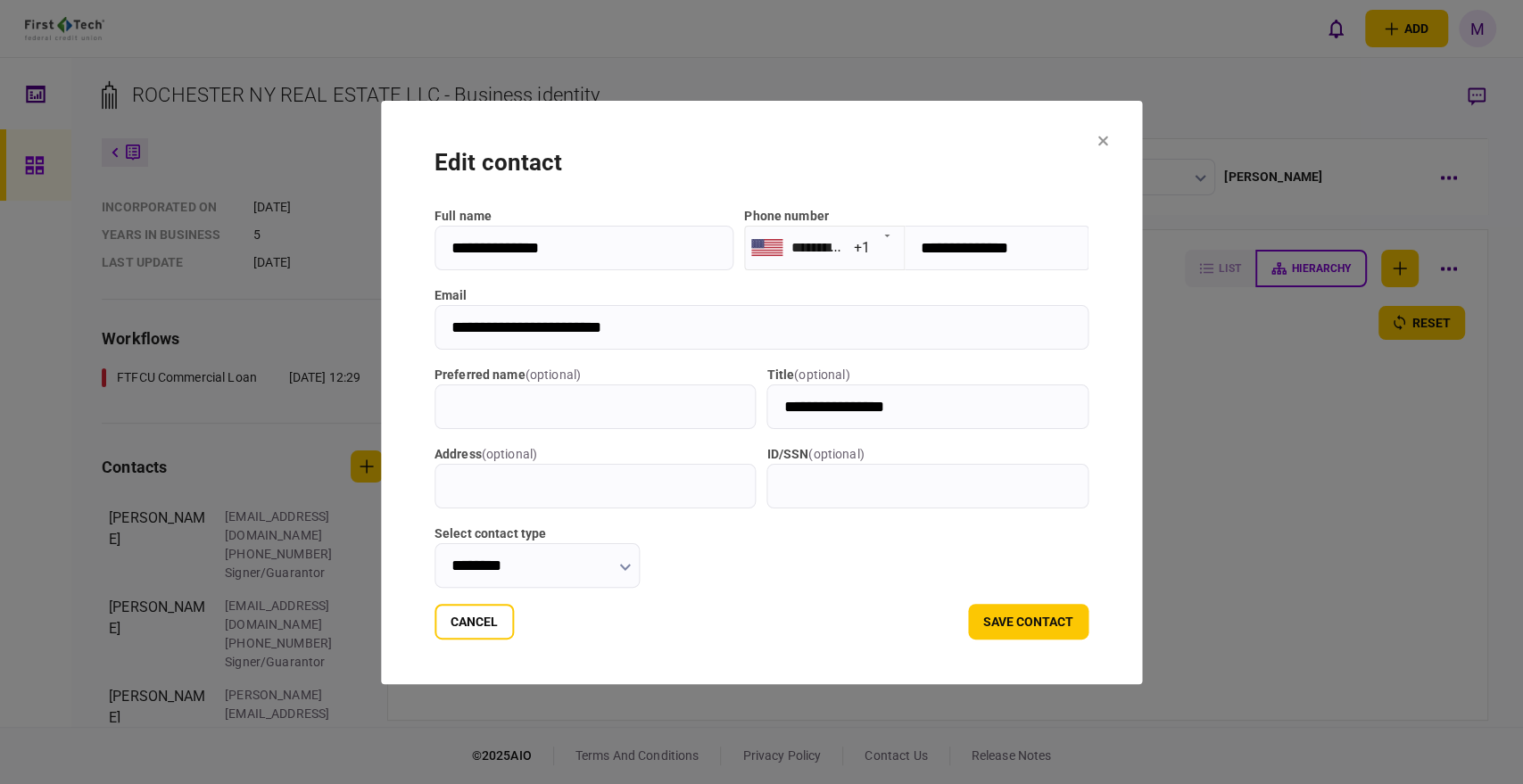 click 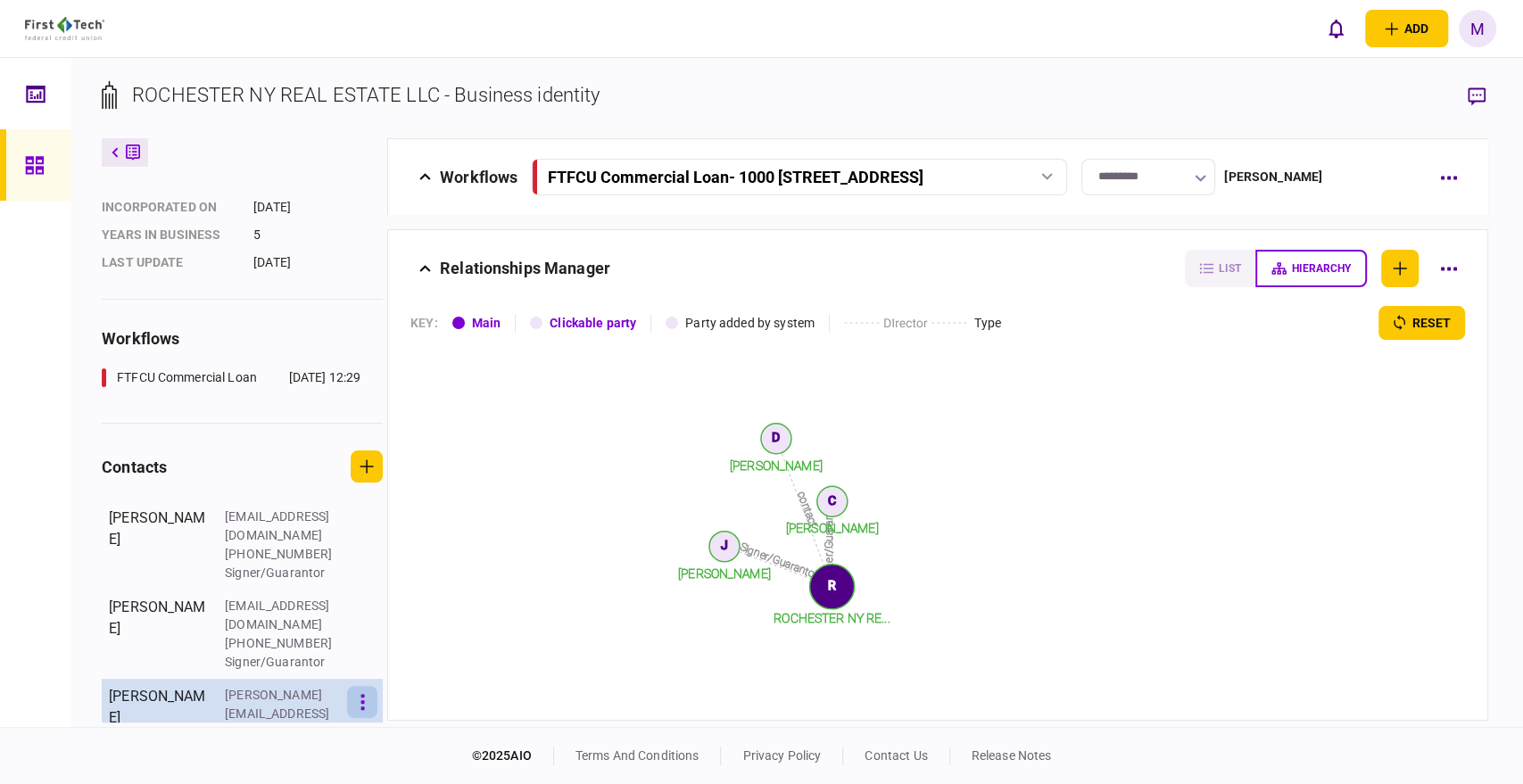 click 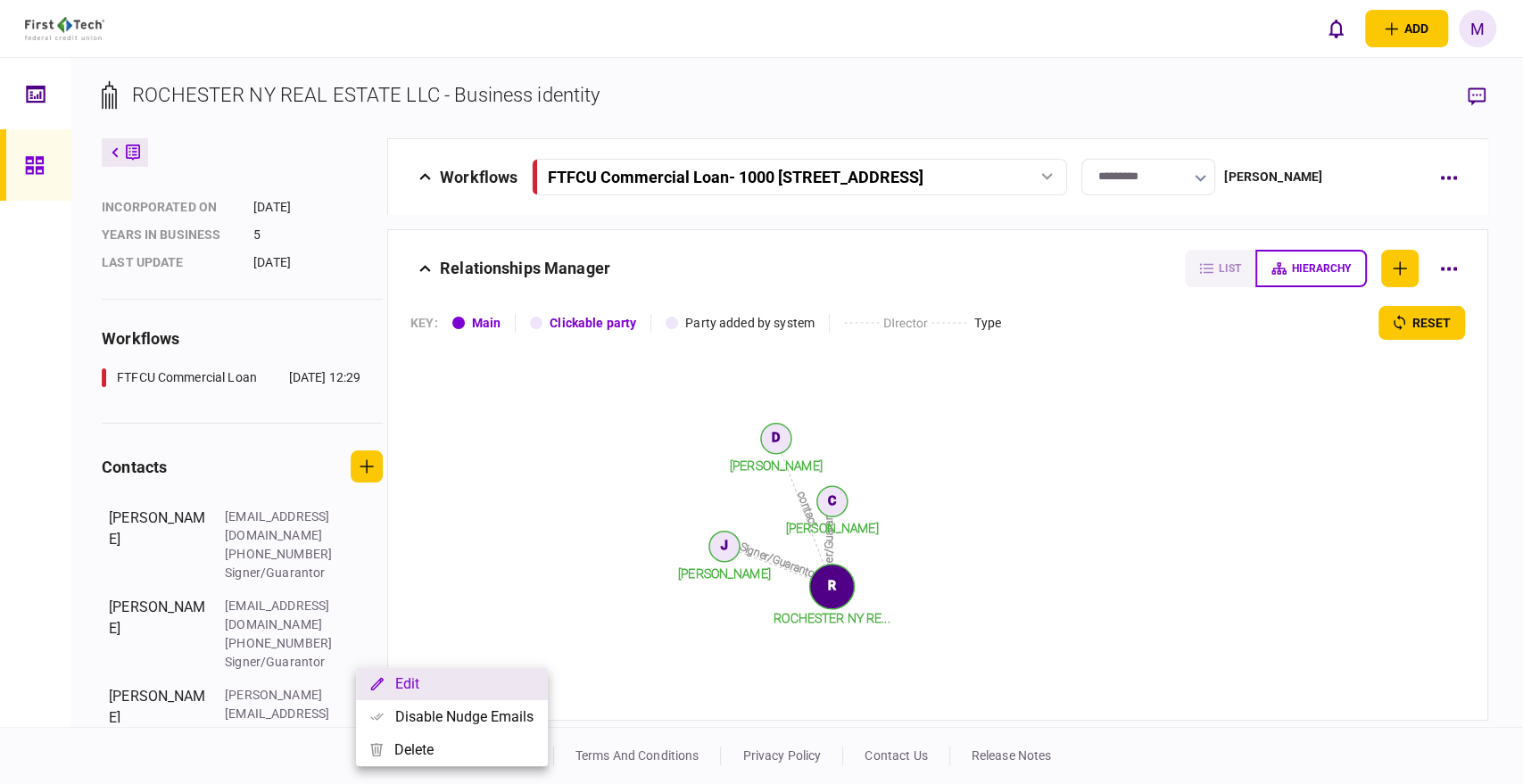 click on "Edit" at bounding box center [451, 683] 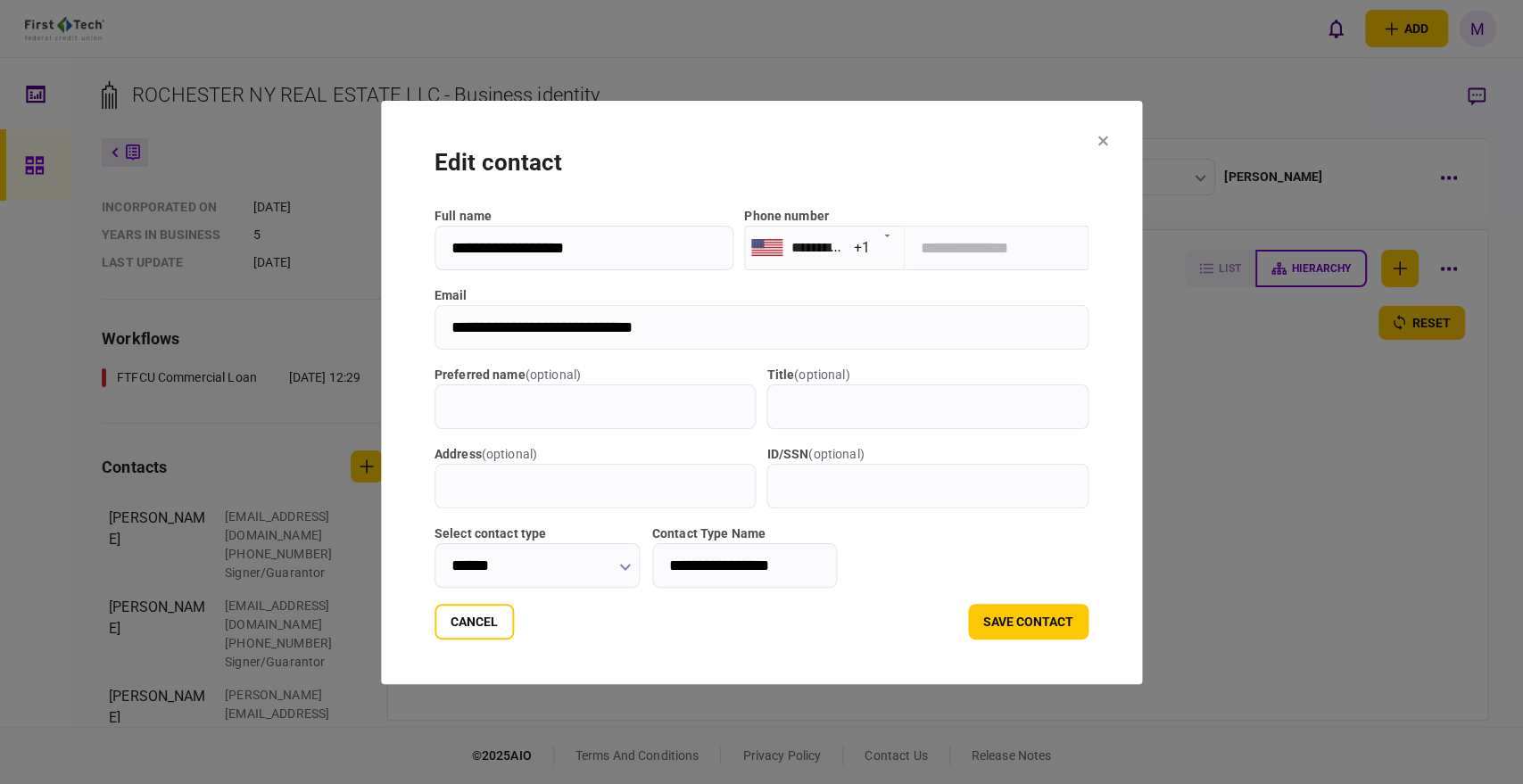 click at bounding box center (1103, 142) 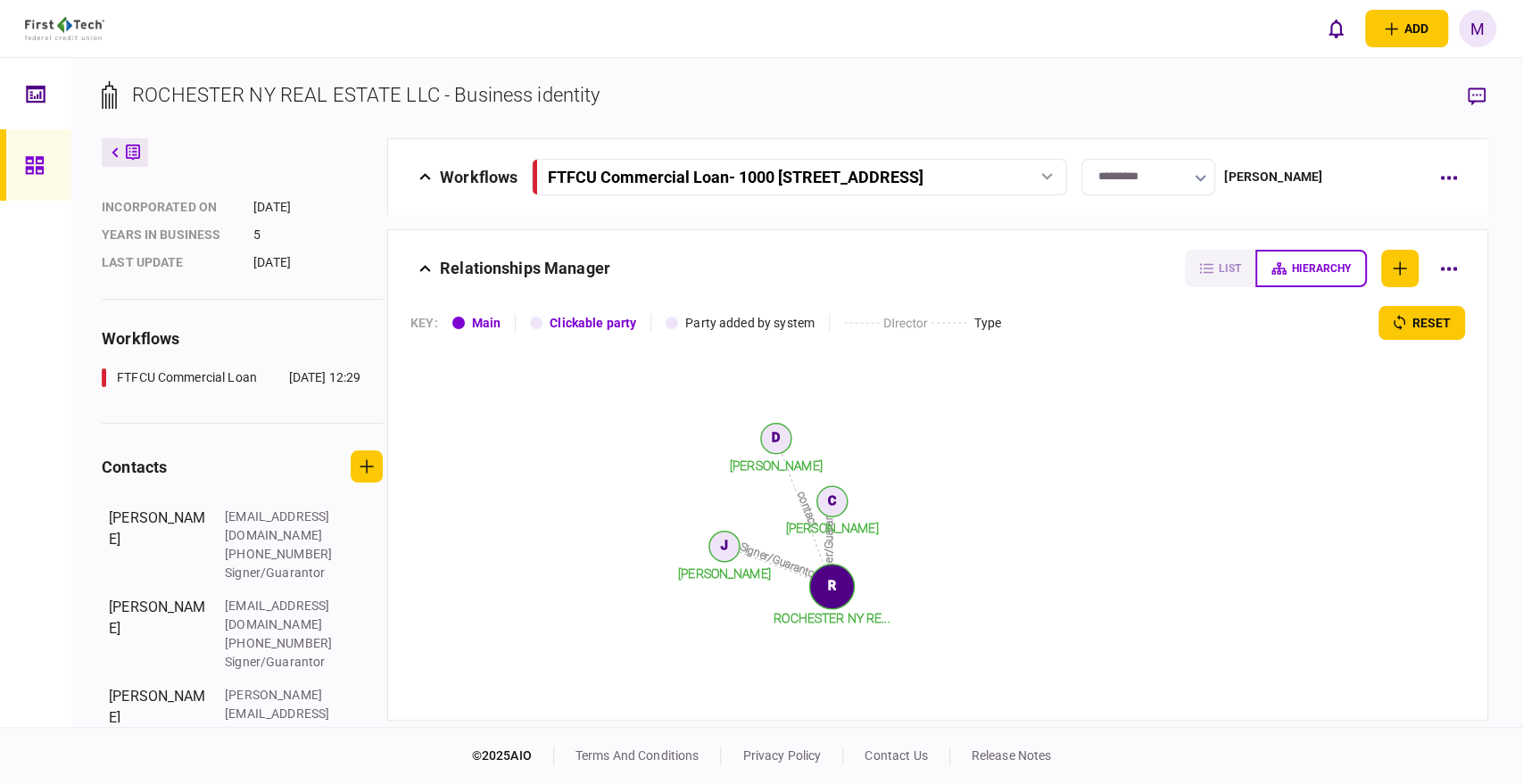 click 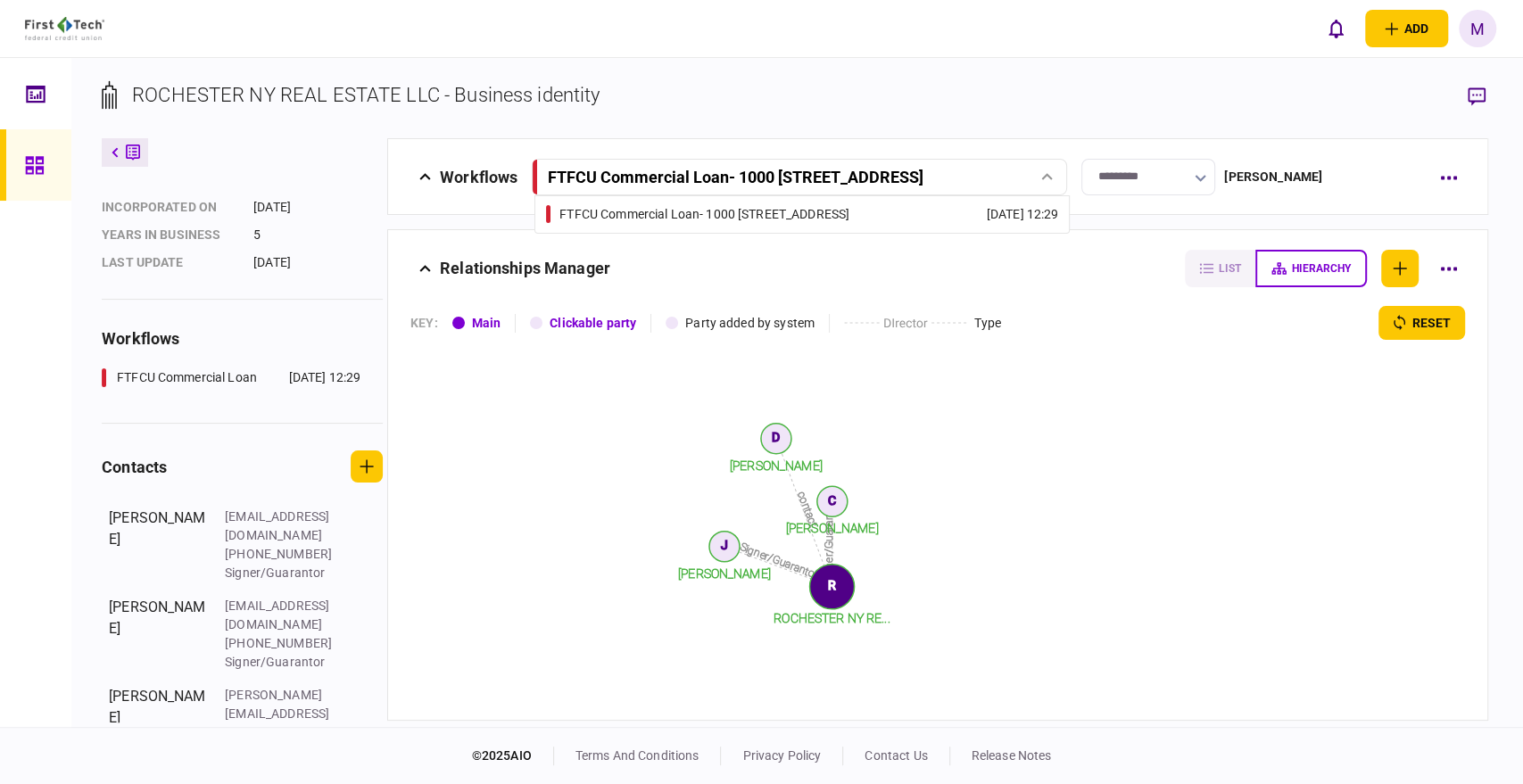click on "FTFCU Commercial Loan  - [STREET_ADDRESS]" at bounding box center [799, 177] 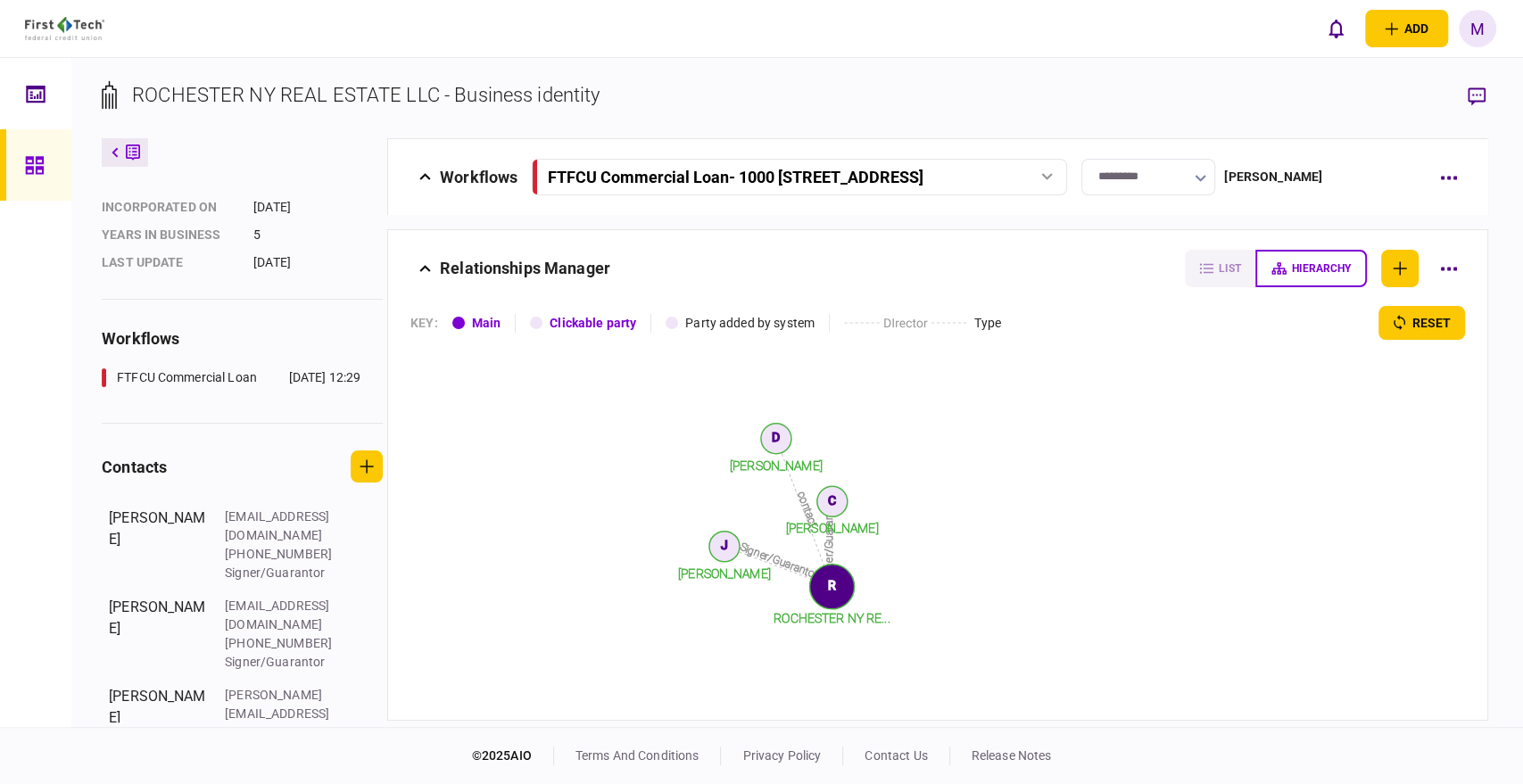click 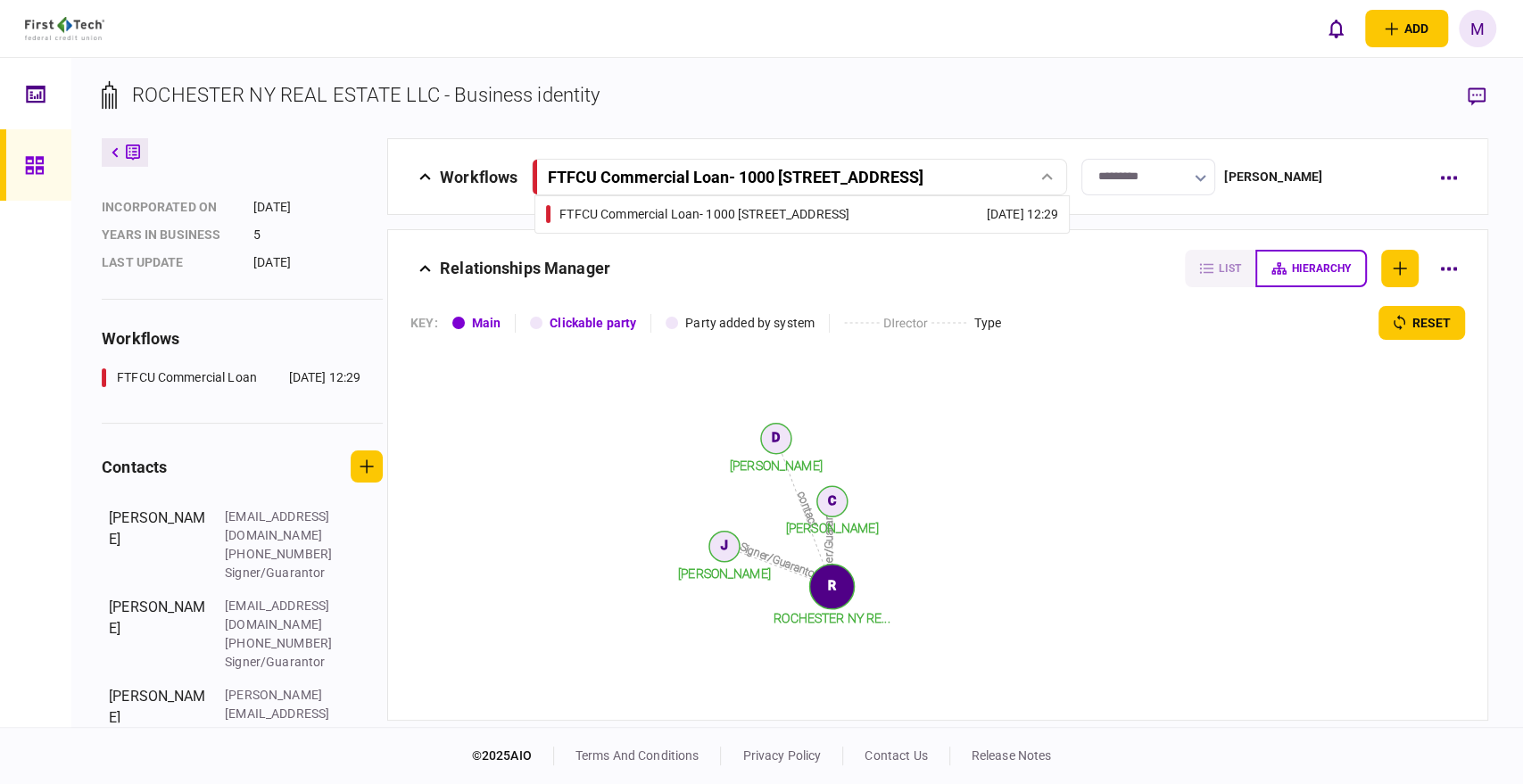 click 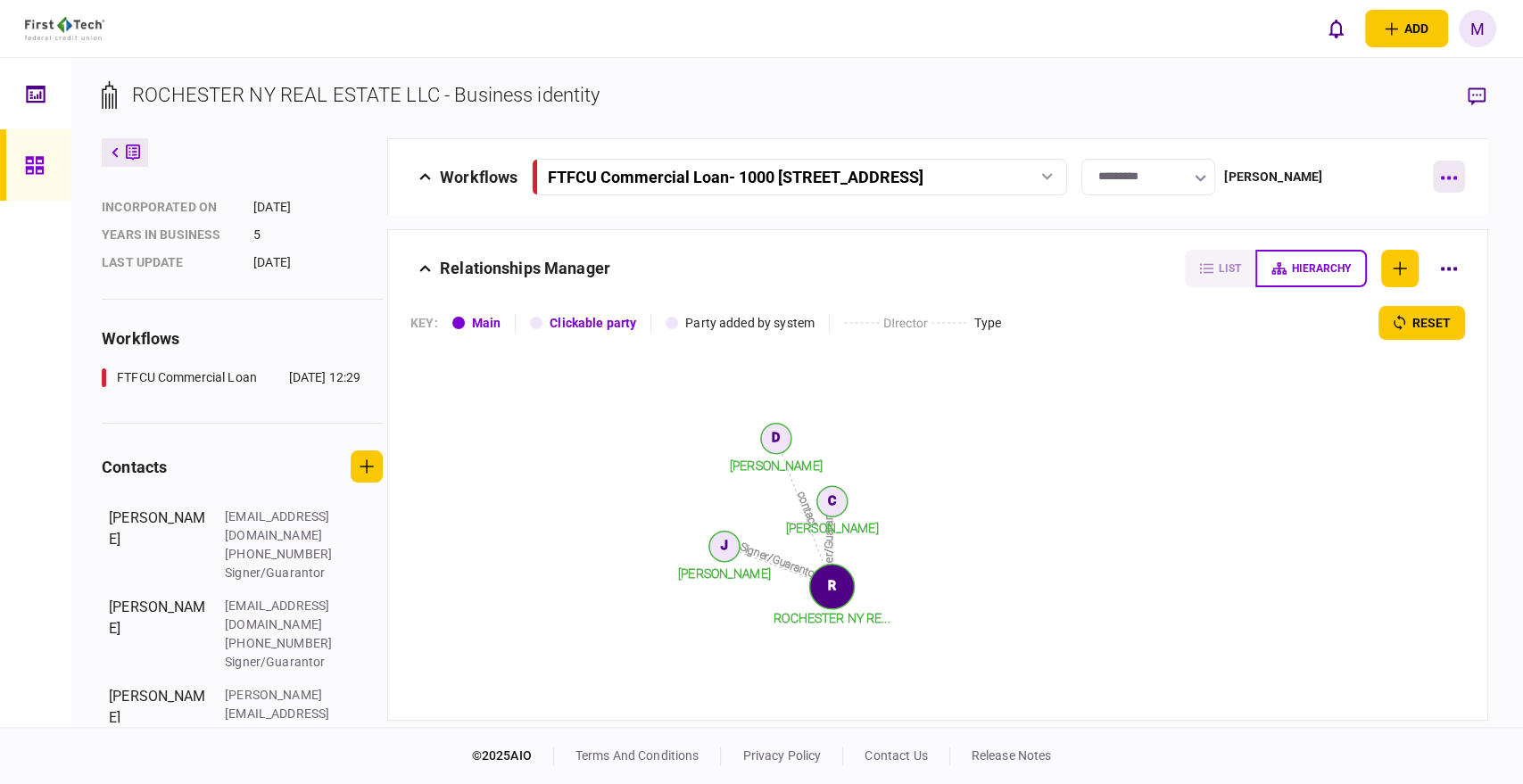 click at bounding box center (1449, 177) 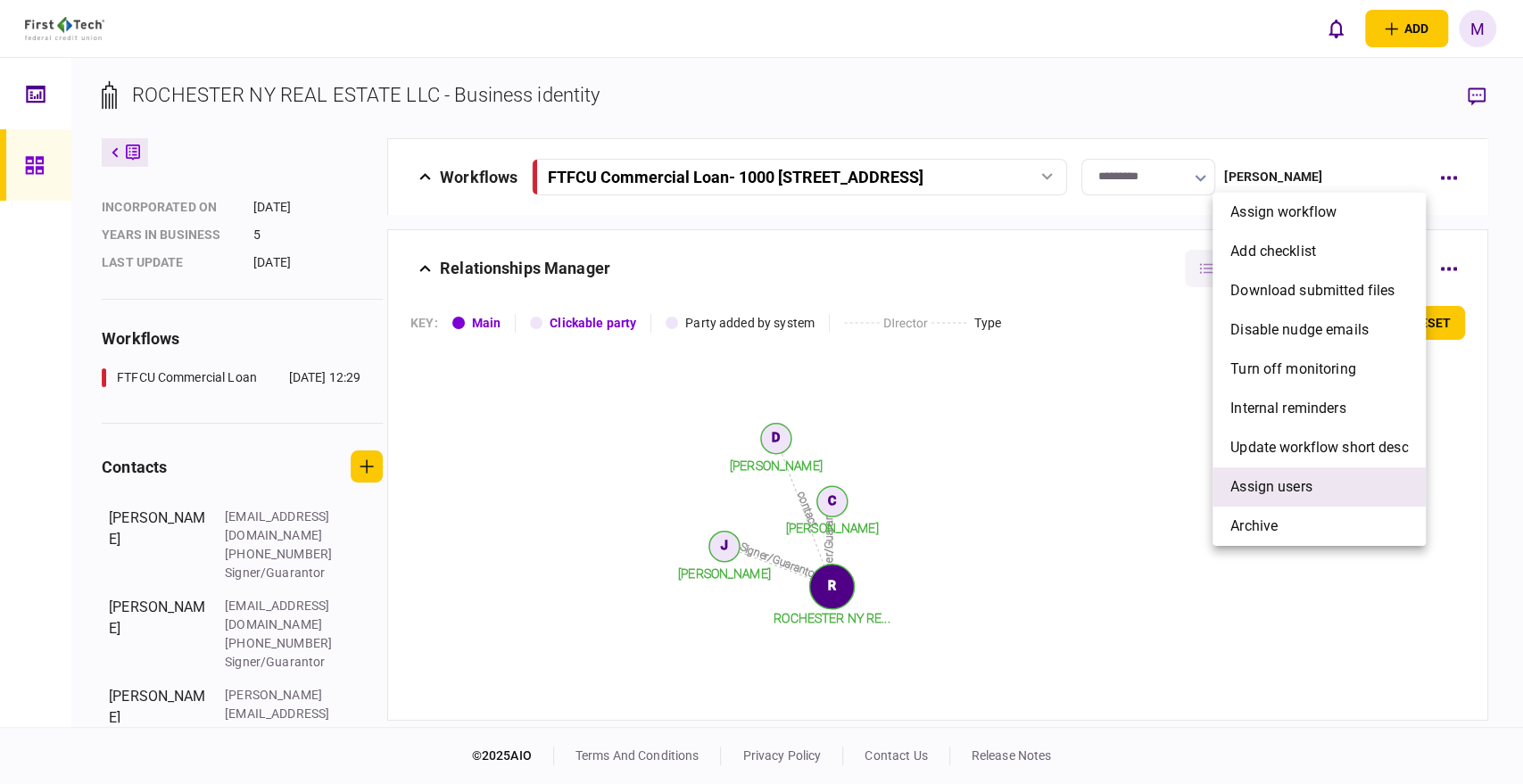 click on "Assign users" at bounding box center (1271, 487) 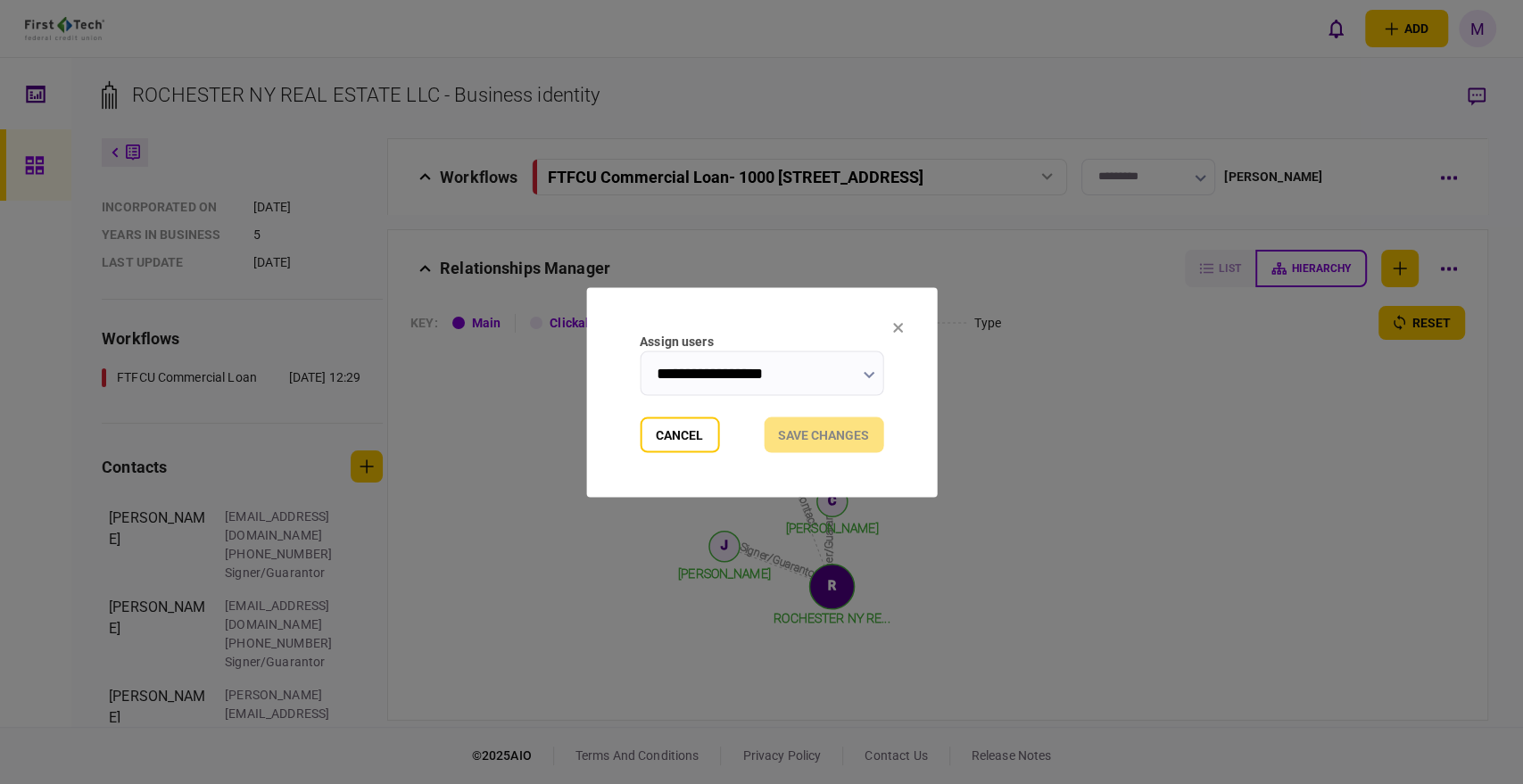 click 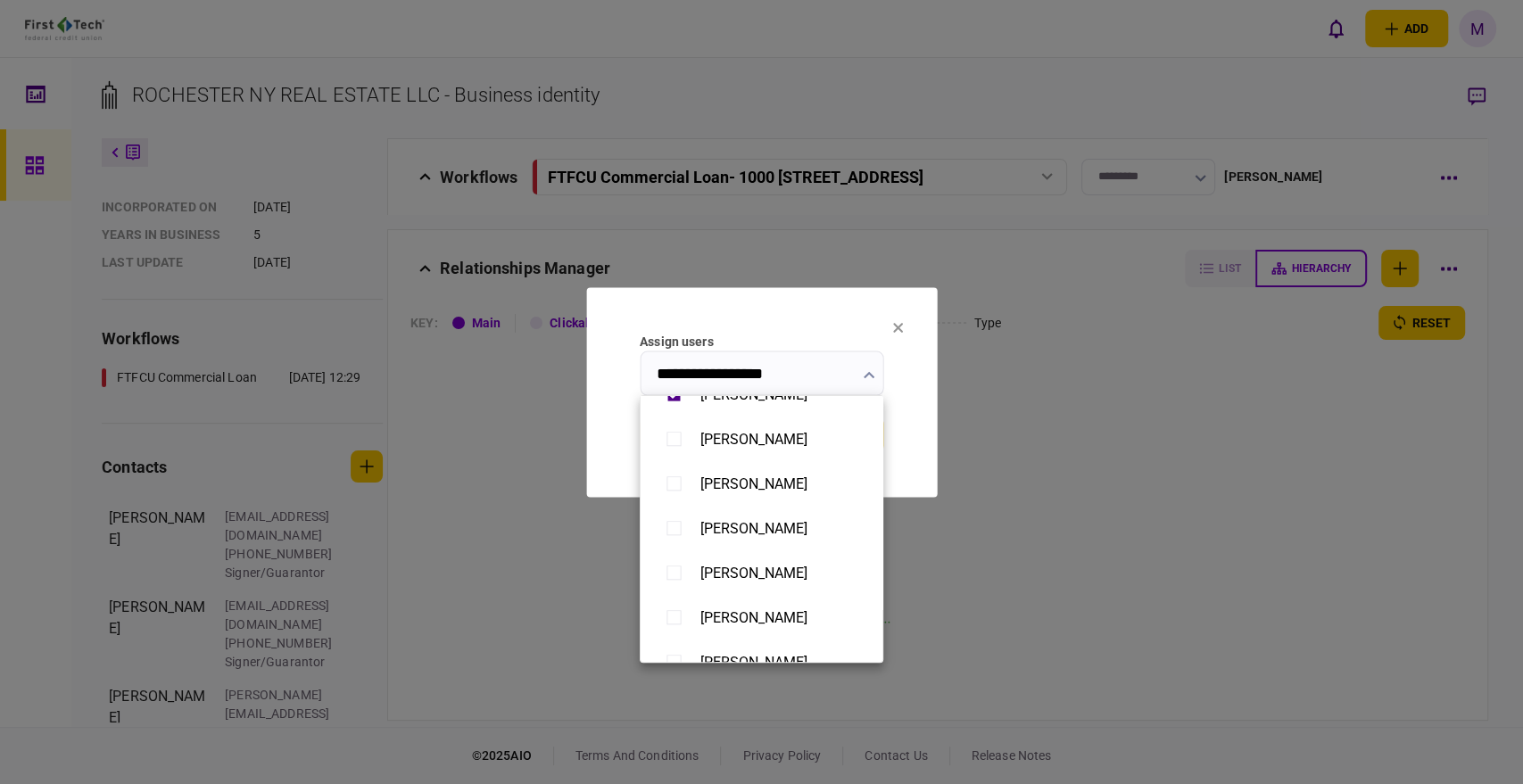 scroll, scrollTop: 594, scrollLeft: 0, axis: vertical 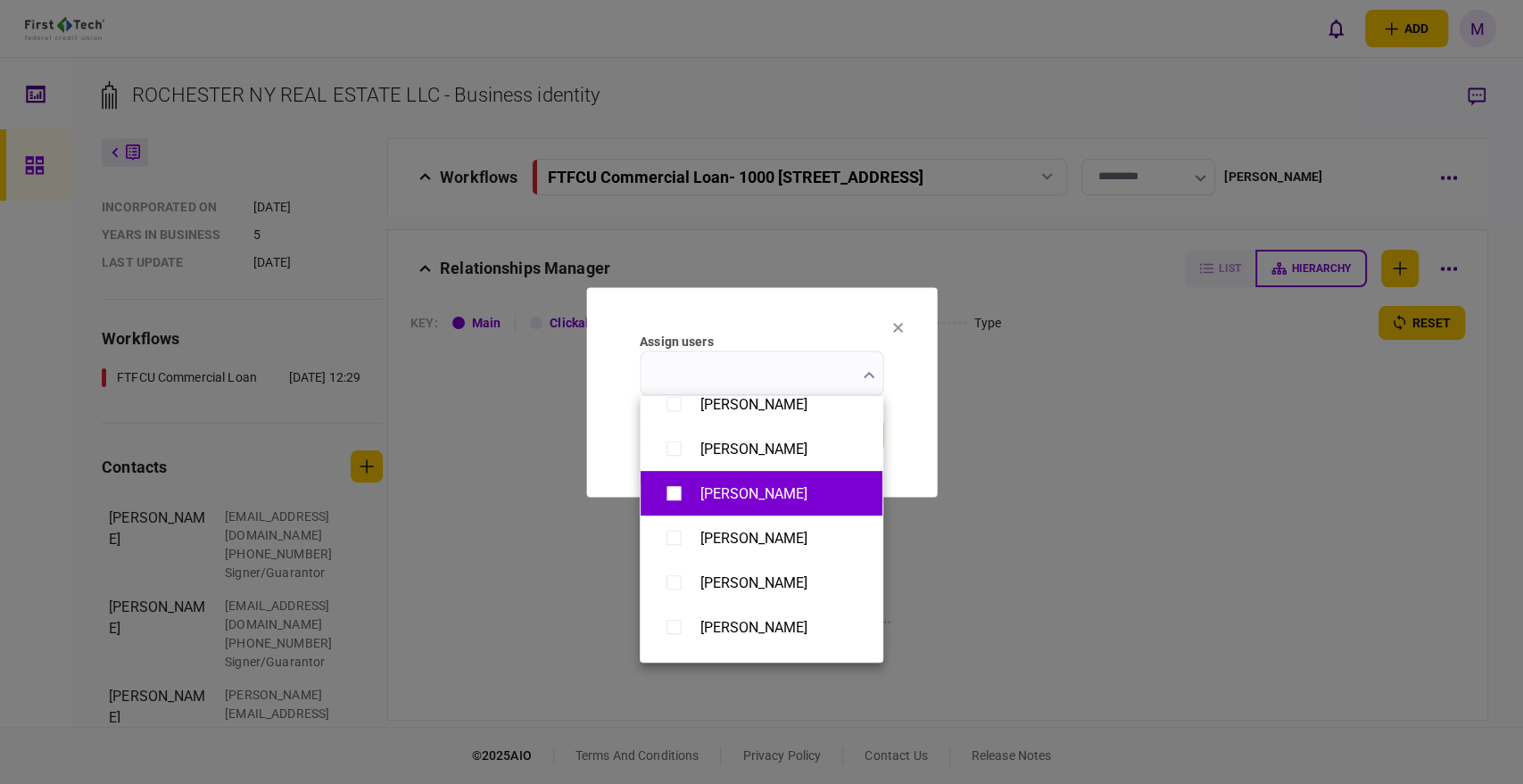 type on "**********" 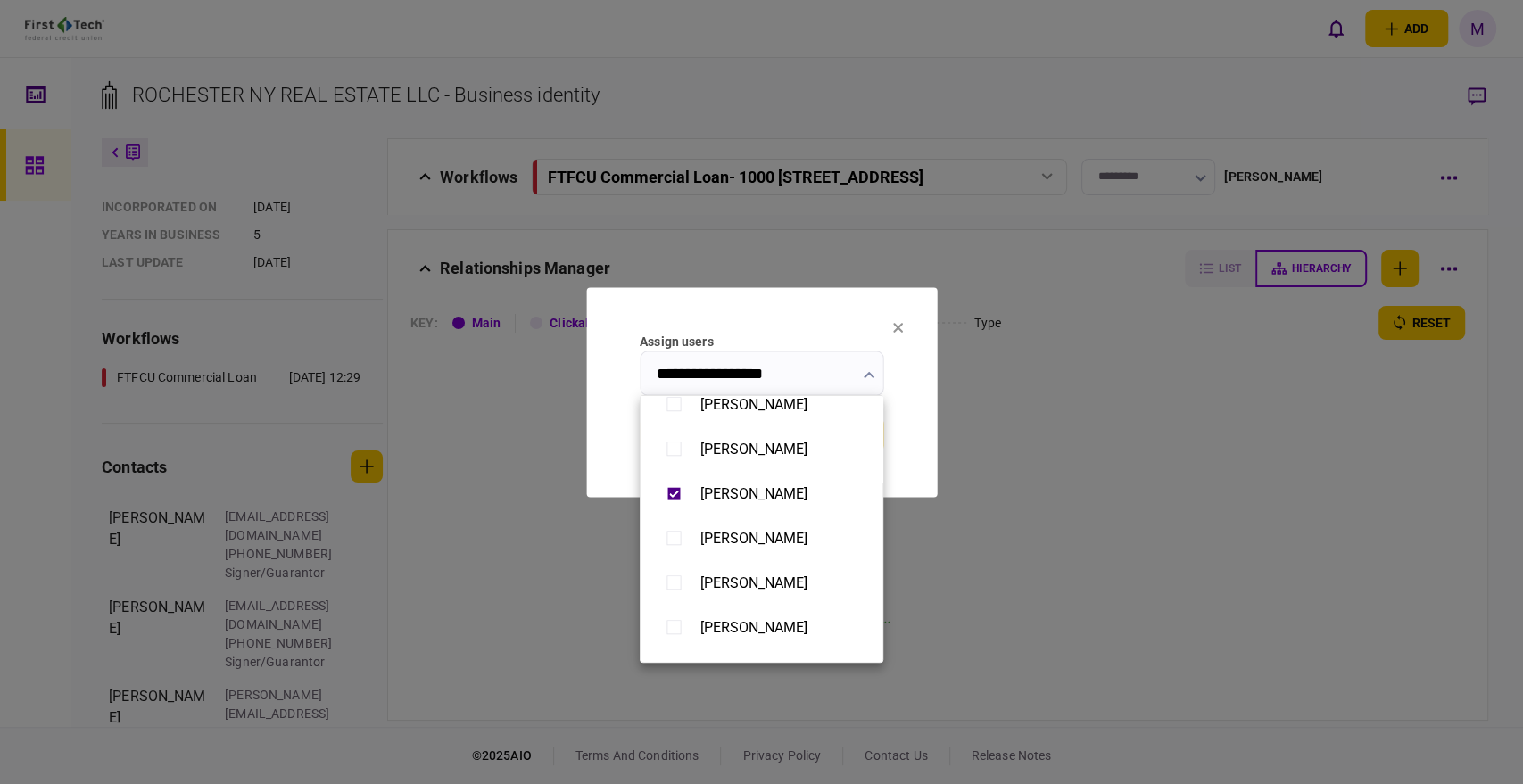 click at bounding box center [761, 392] 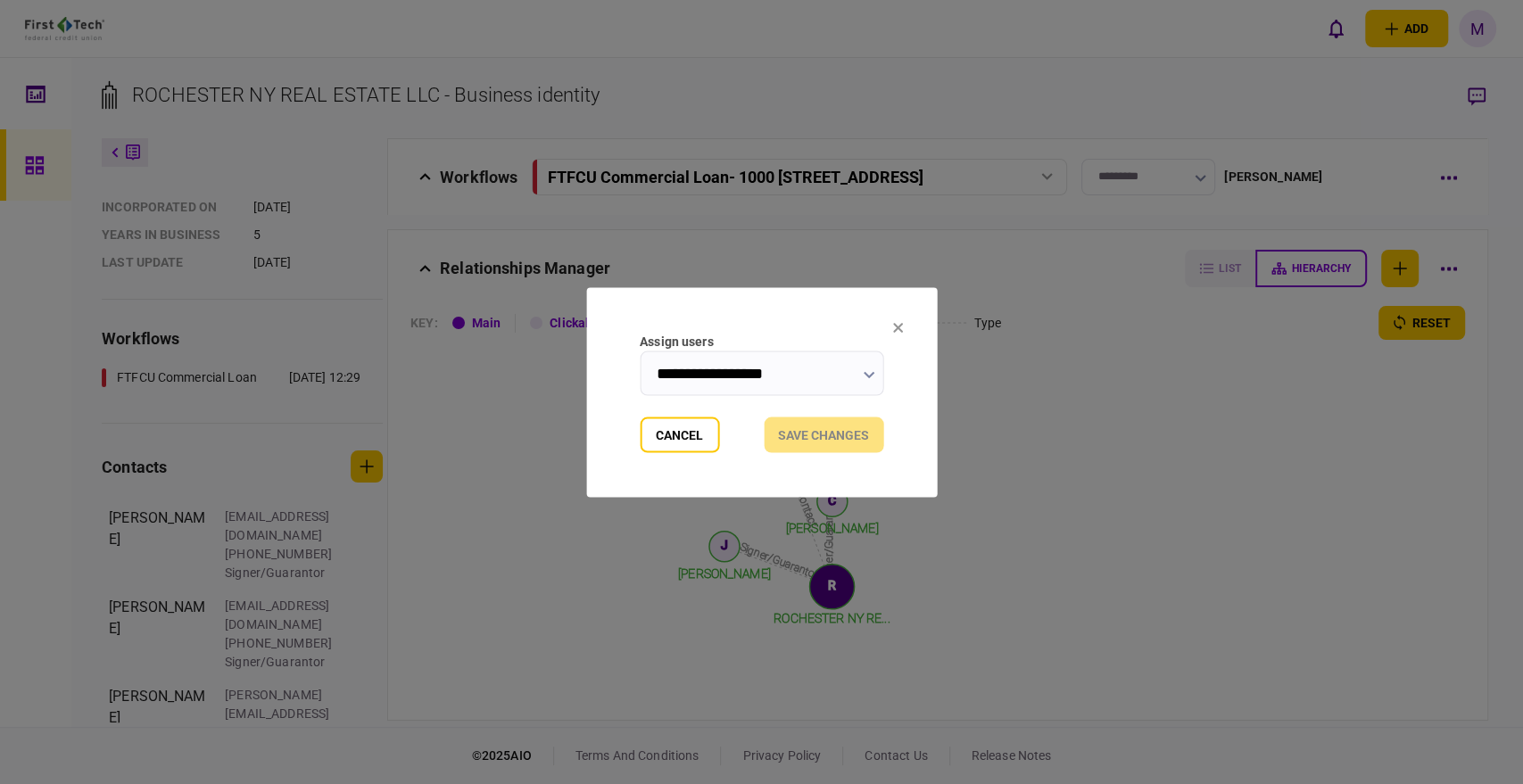 click 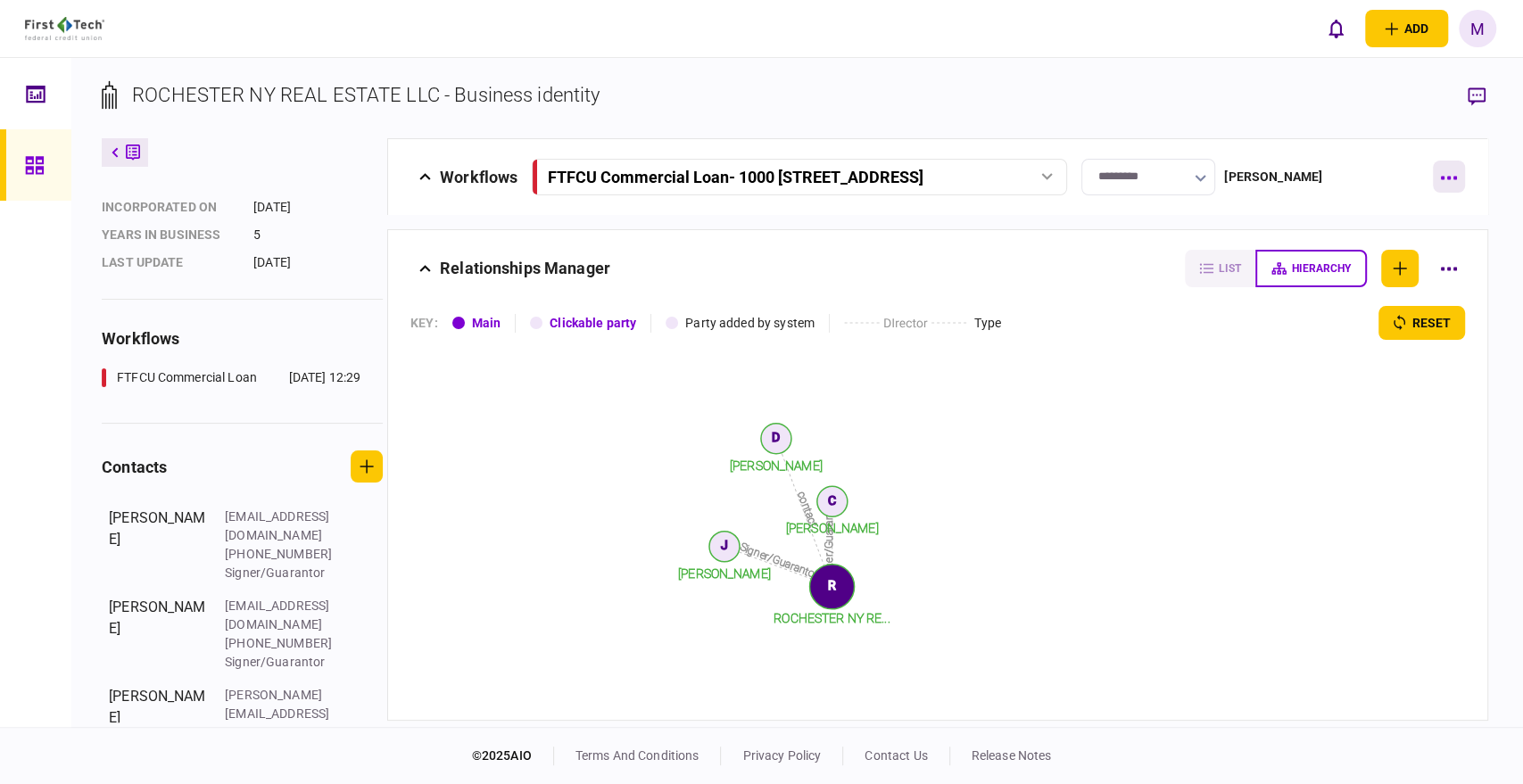 click 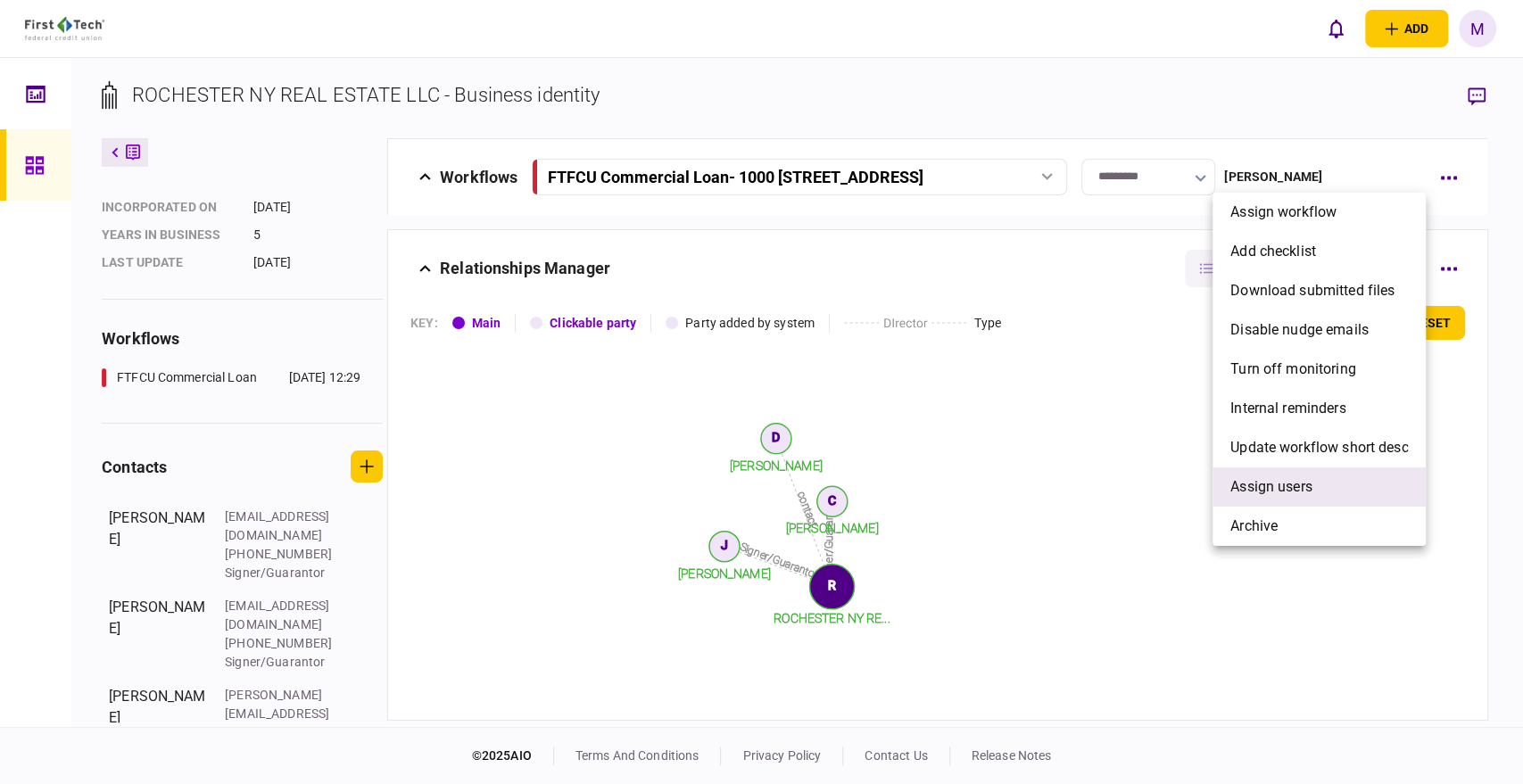 click on "Assign users" at bounding box center [1271, 487] 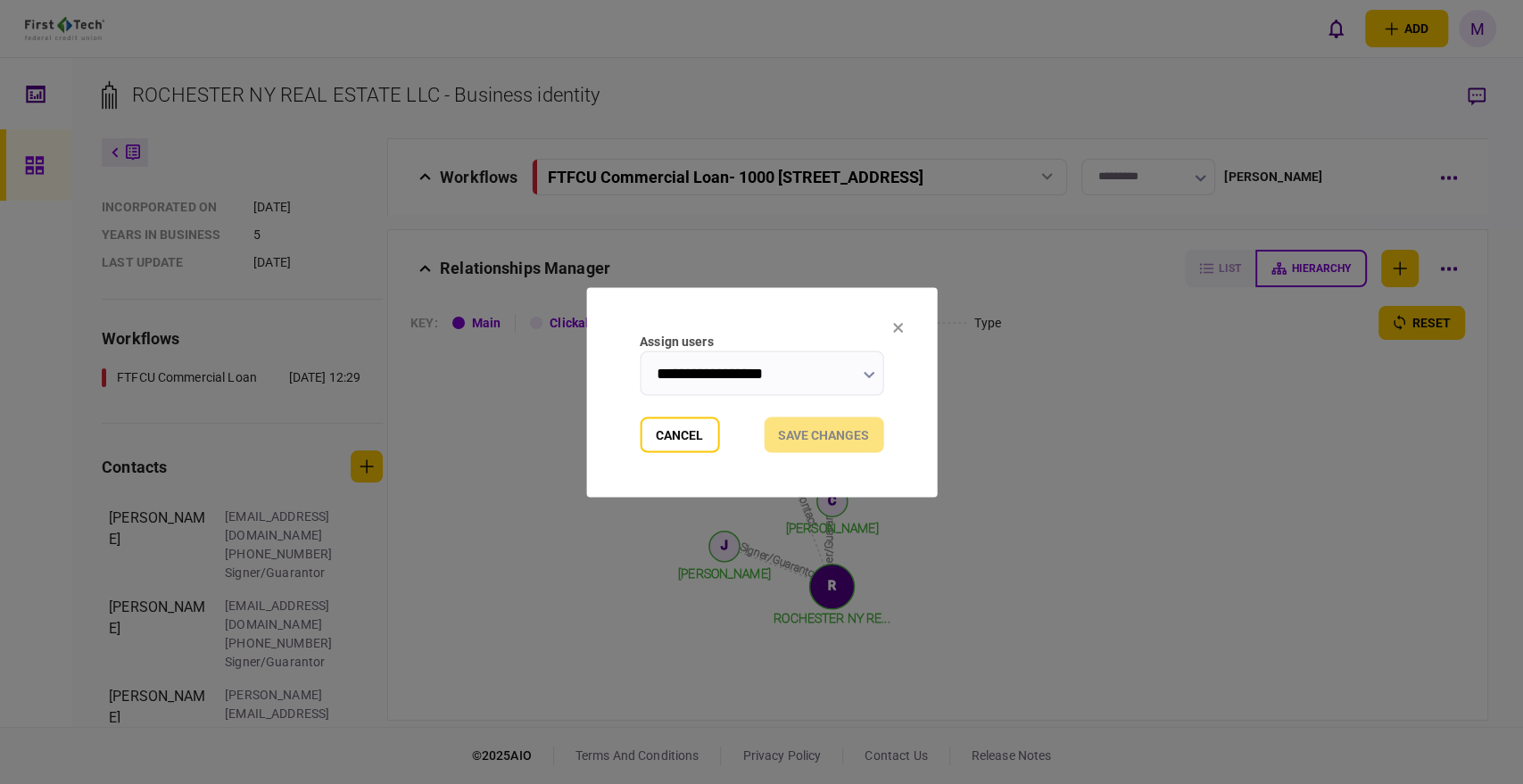 click 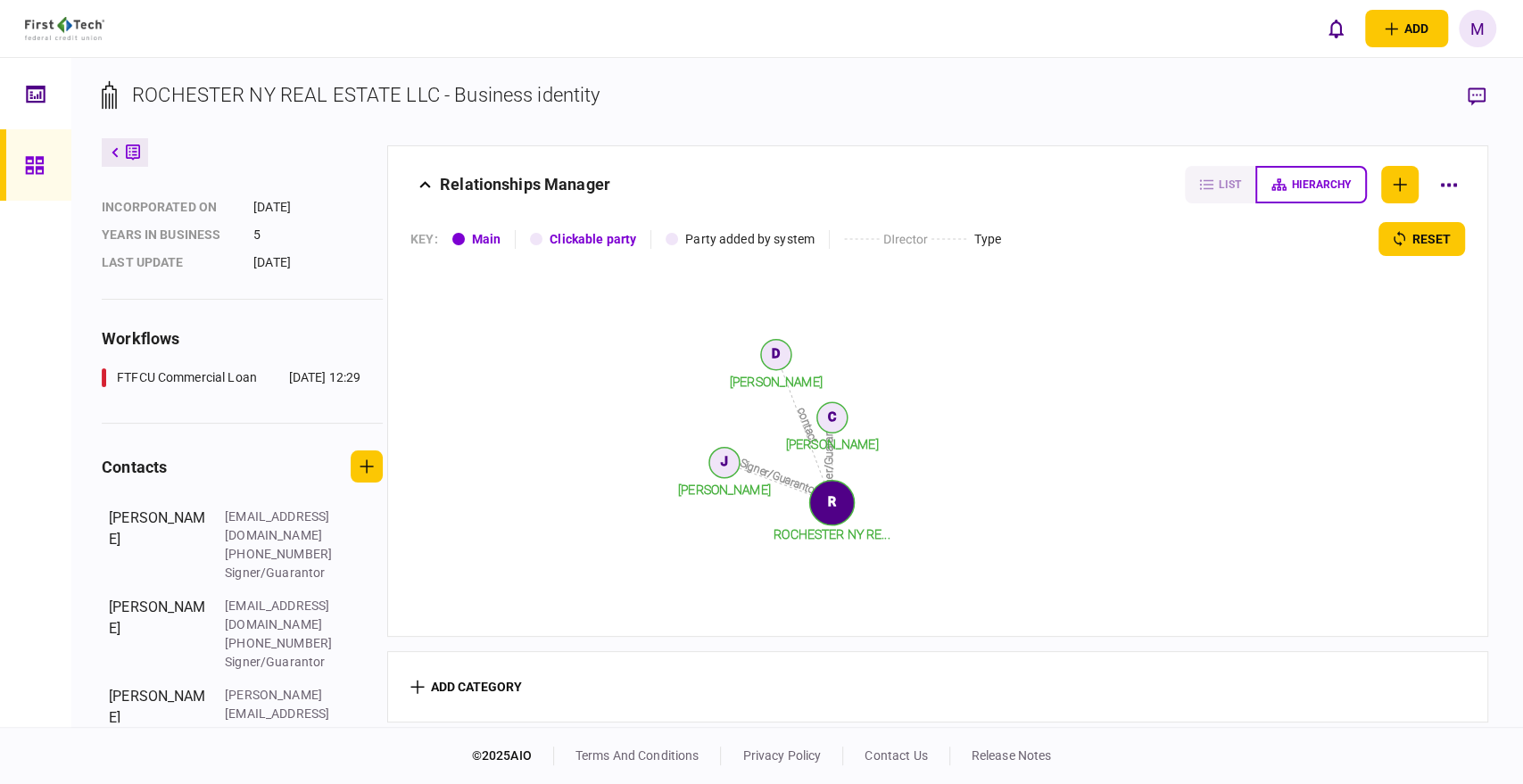 scroll, scrollTop: 0, scrollLeft: 0, axis: both 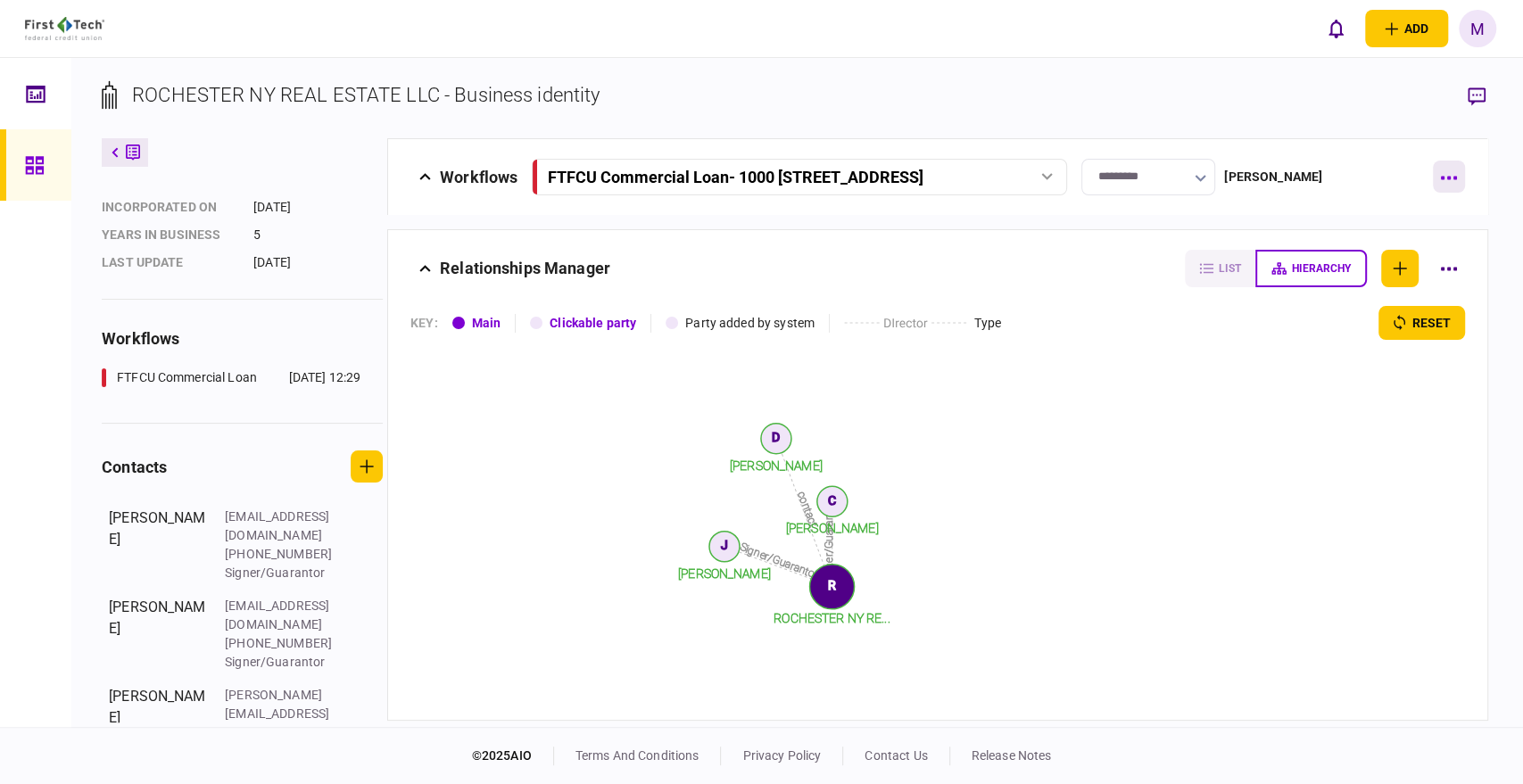click 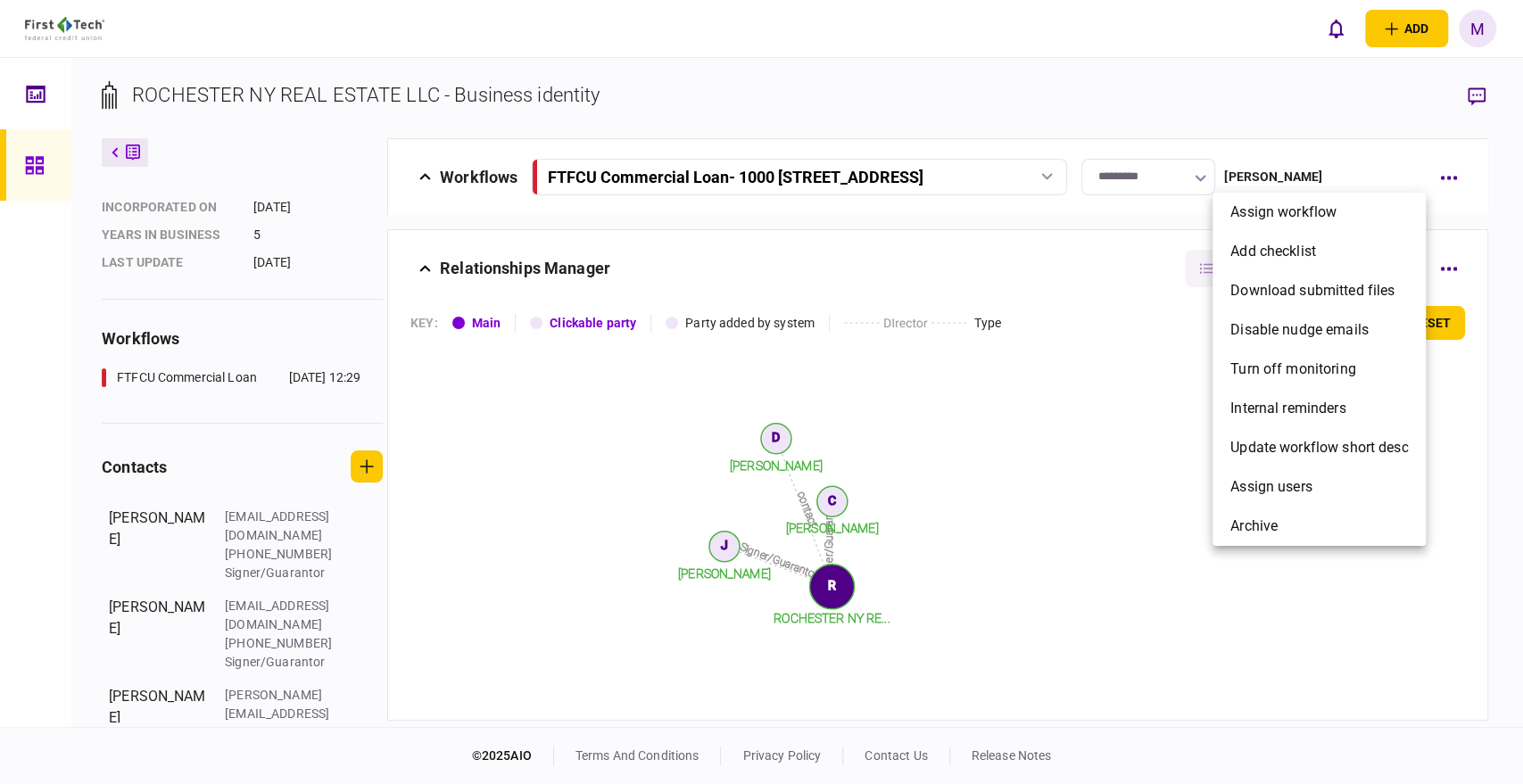 click at bounding box center [761, 392] 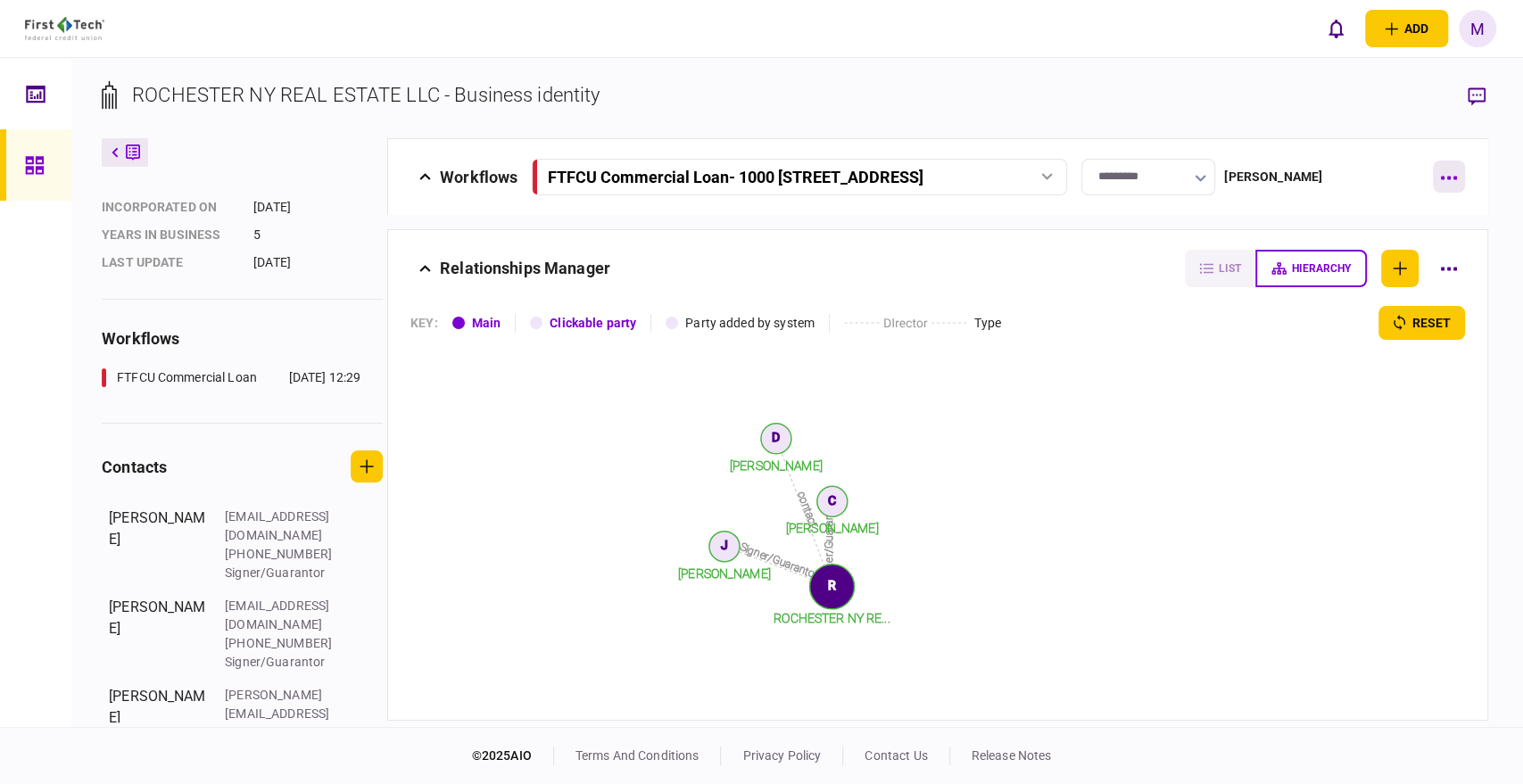 click at bounding box center [1449, 177] 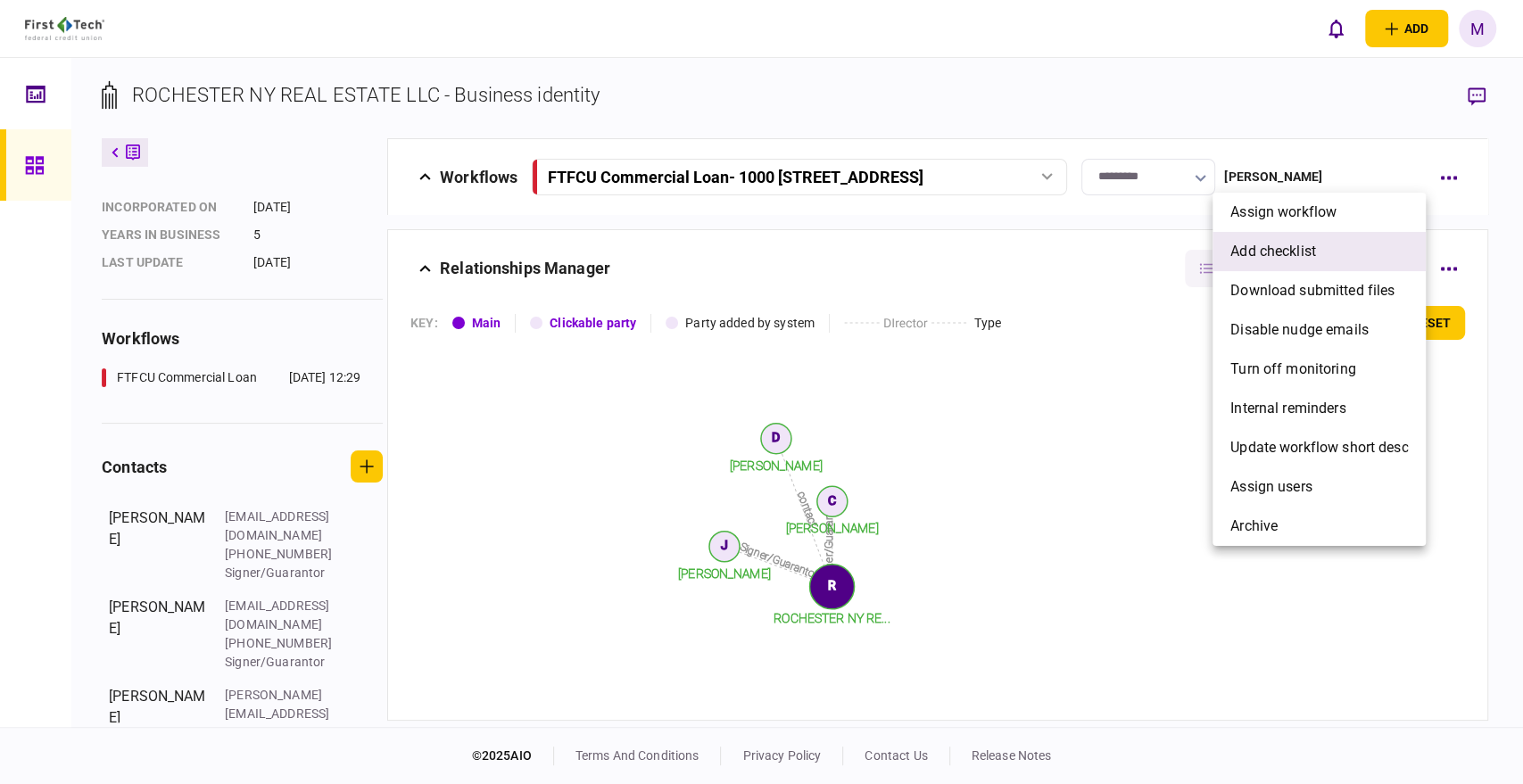 click on "add checklist" at bounding box center (1273, 252) 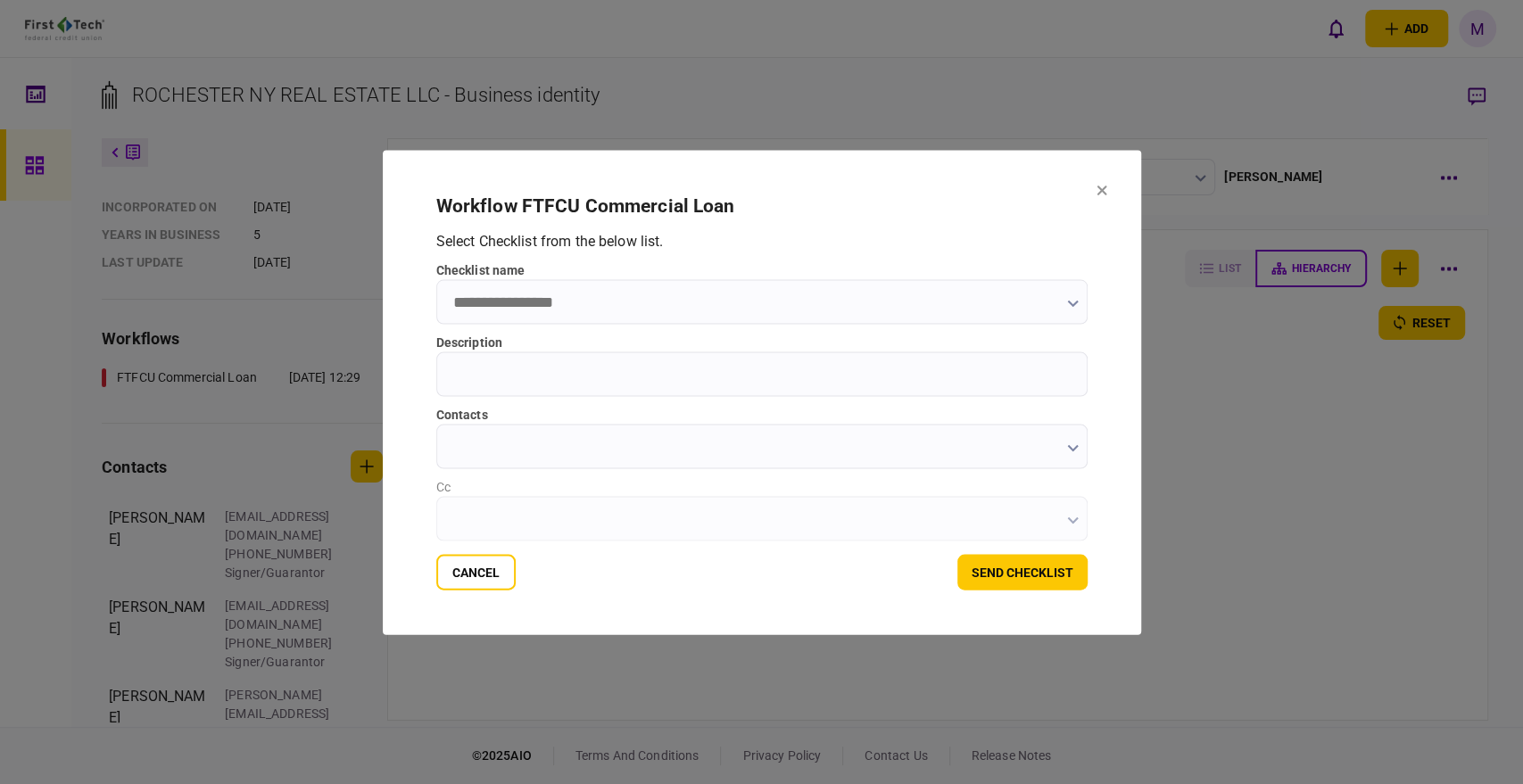 click 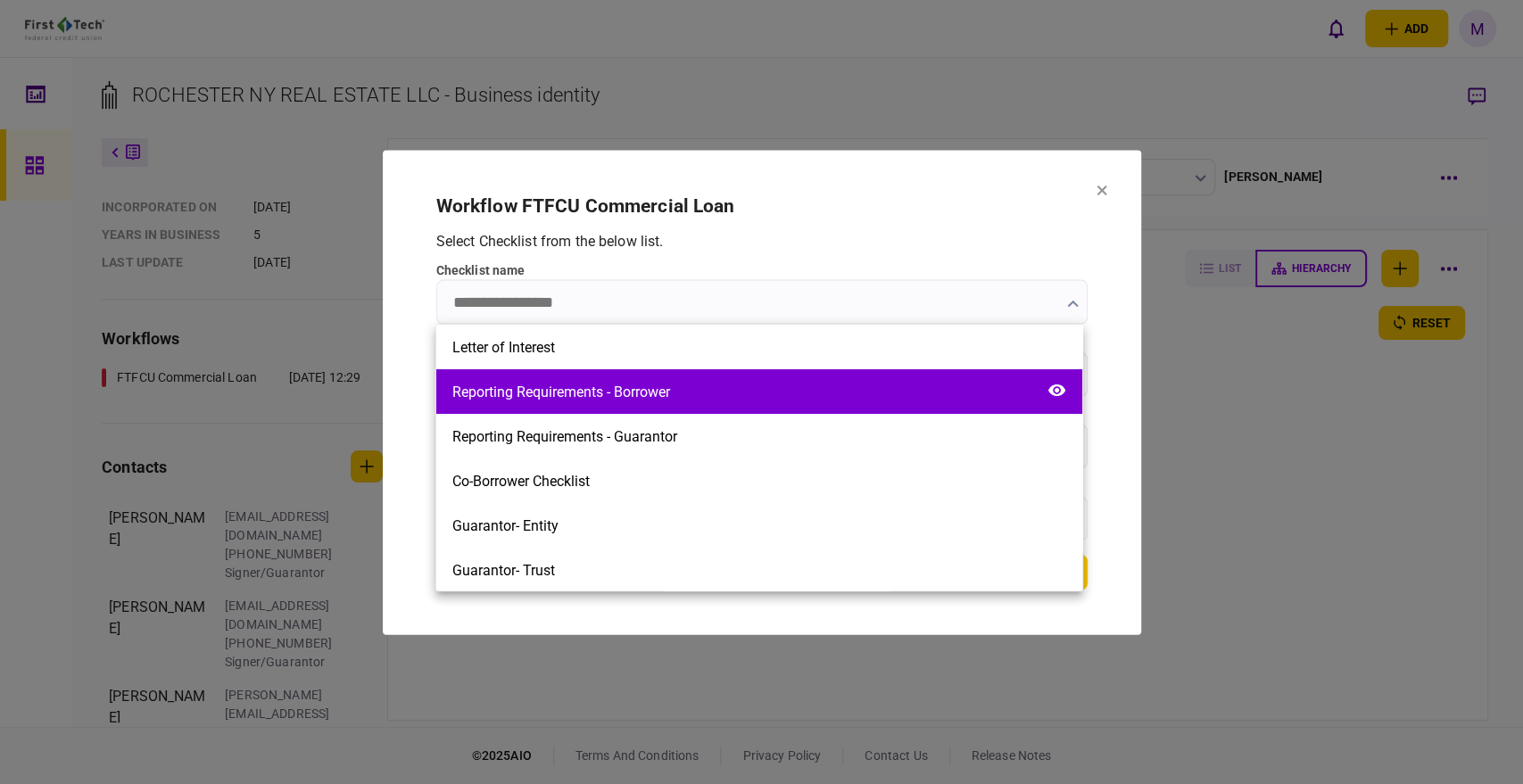 click on "Reporting Requirements - Borrower" at bounding box center [561, 392] 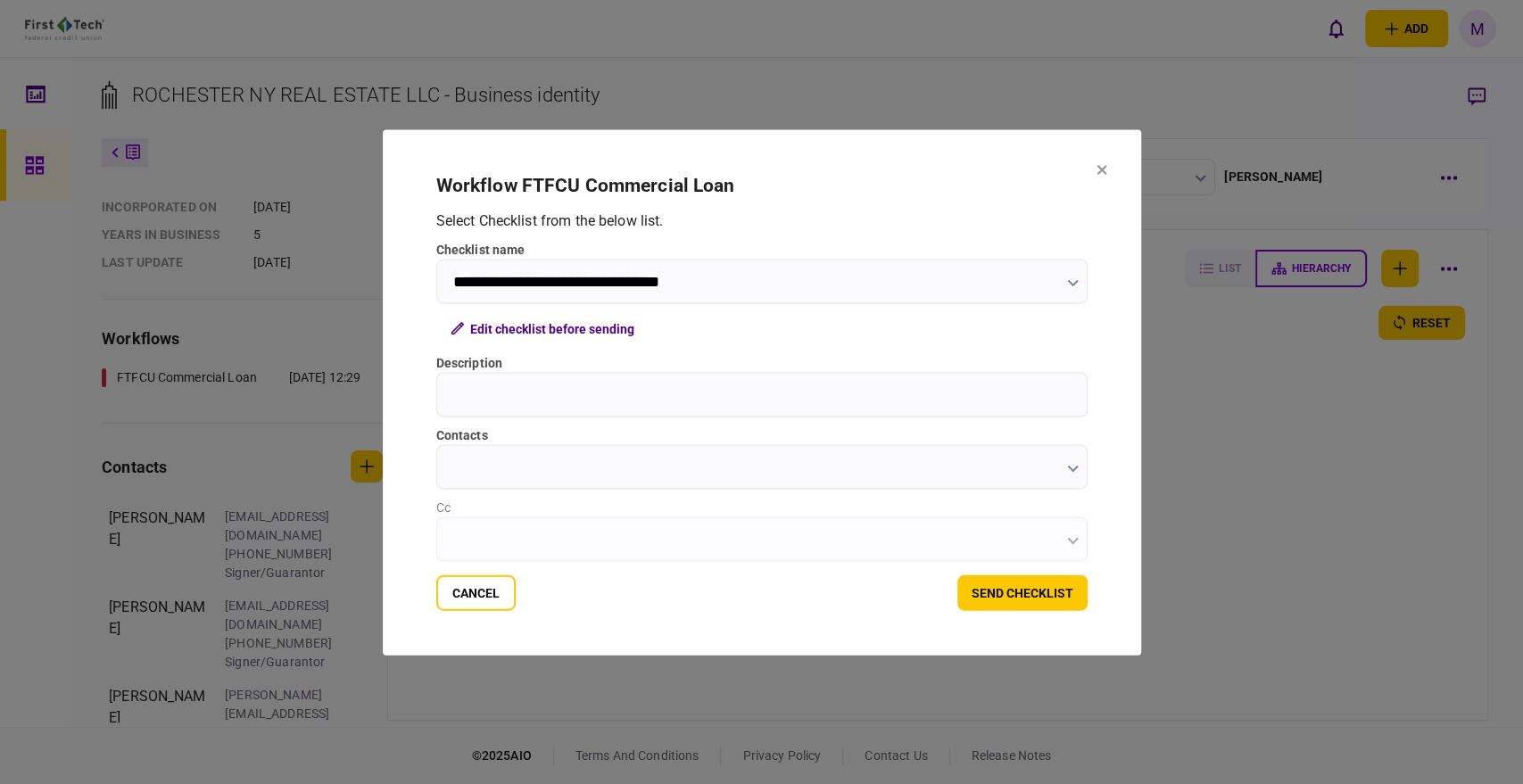 click on "Description" at bounding box center [762, 394] 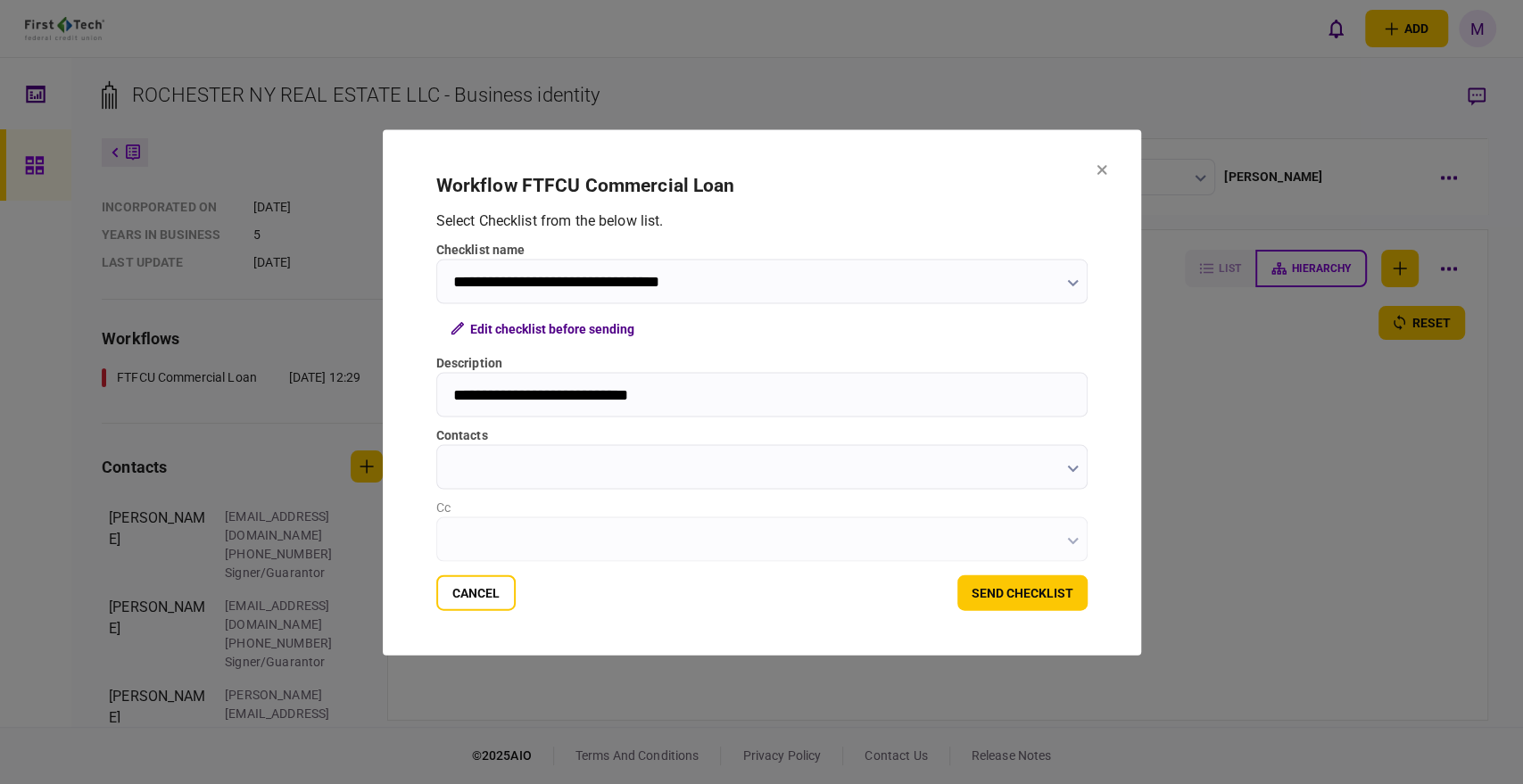 type on "**********" 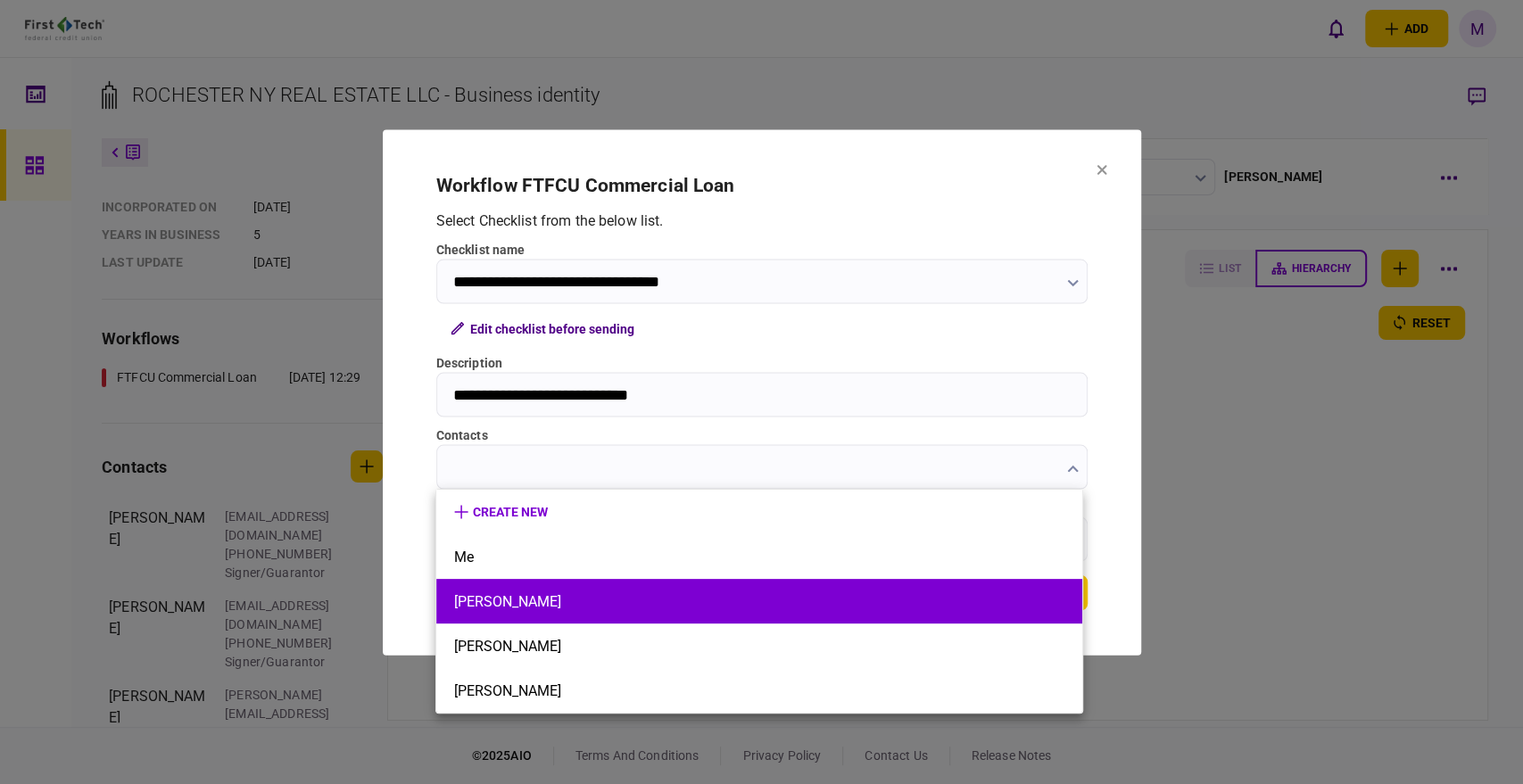 click on "[PERSON_NAME]" at bounding box center [759, 601] 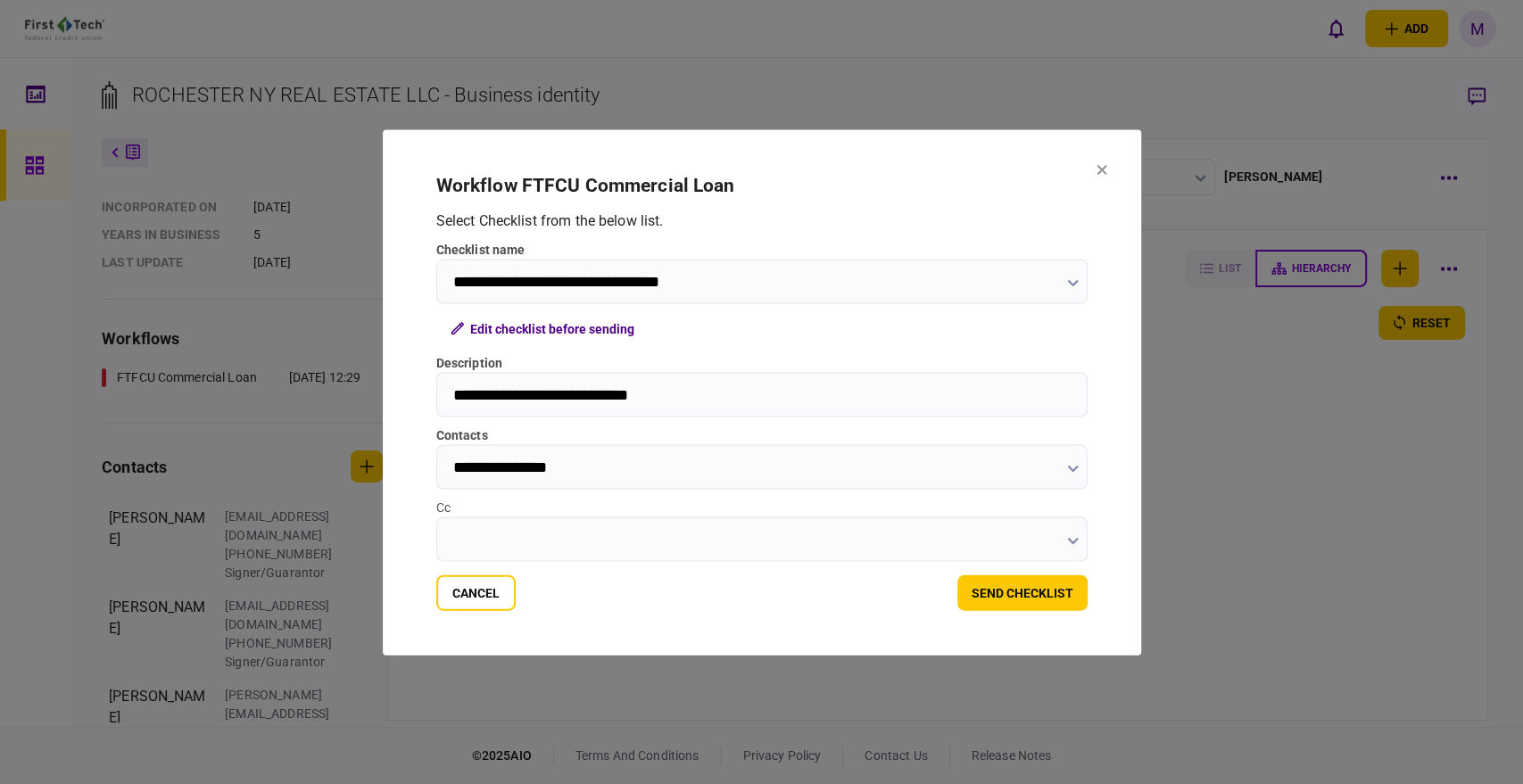 click 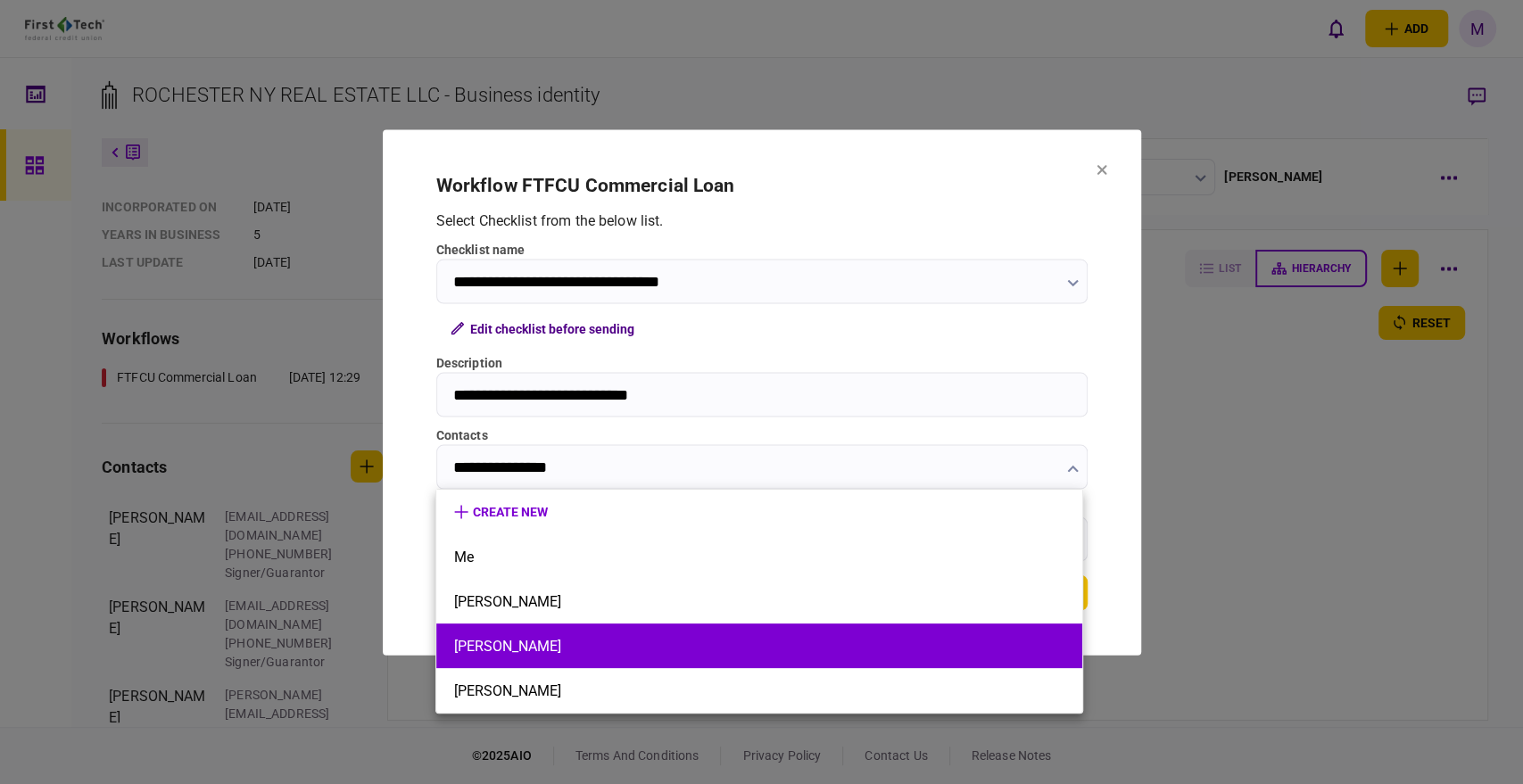 click on "[PERSON_NAME]" at bounding box center [759, 646] 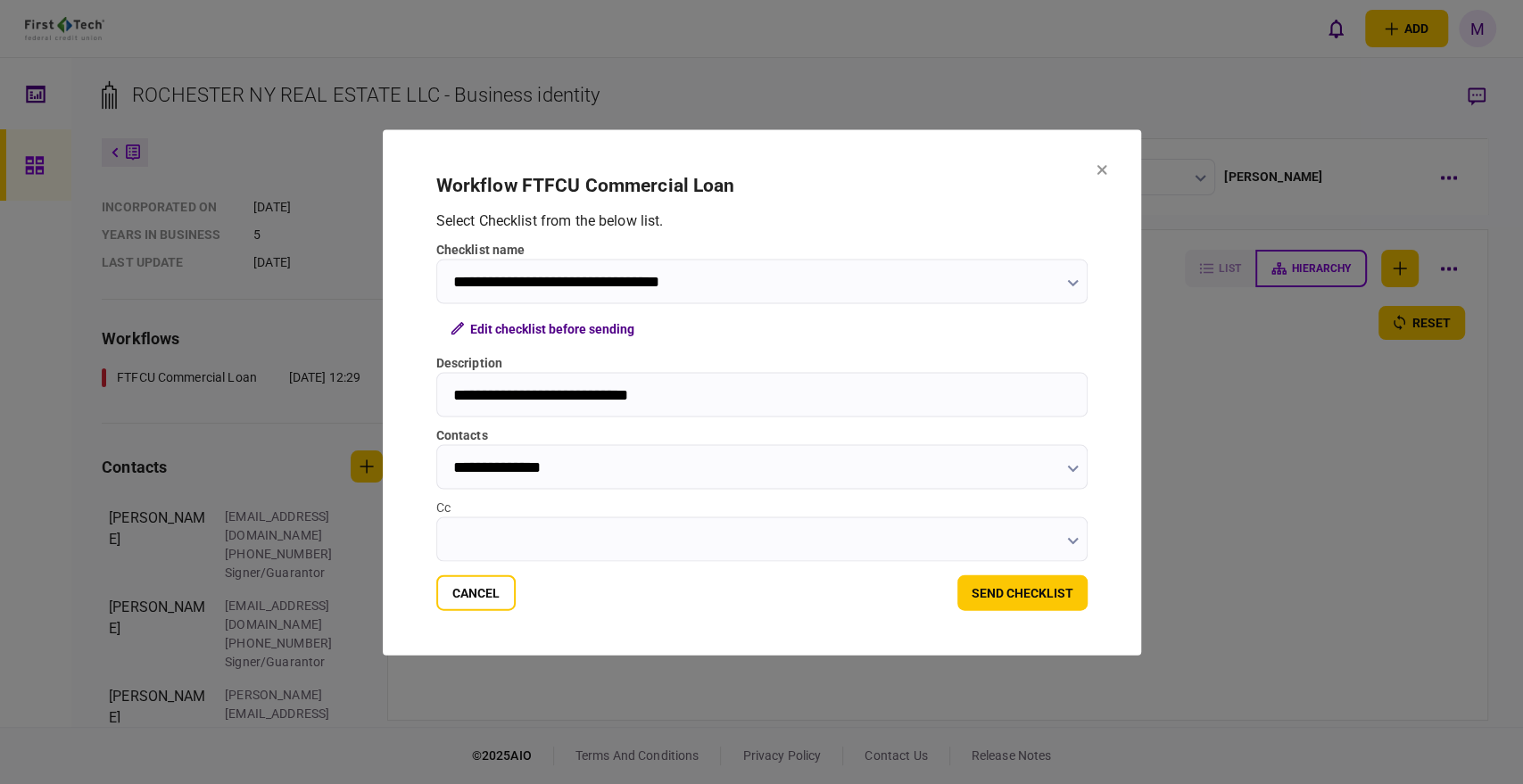 click 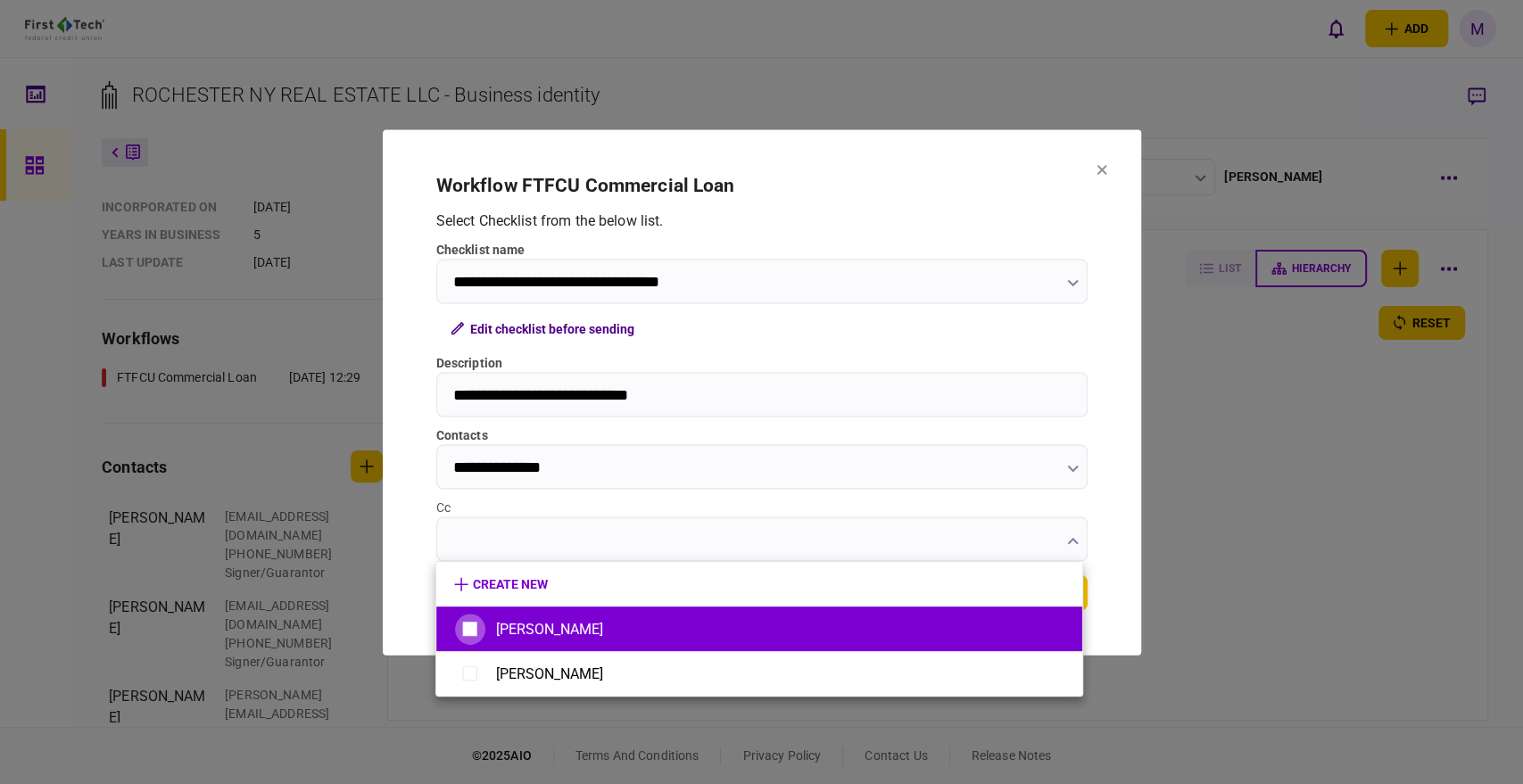 type on "**********" 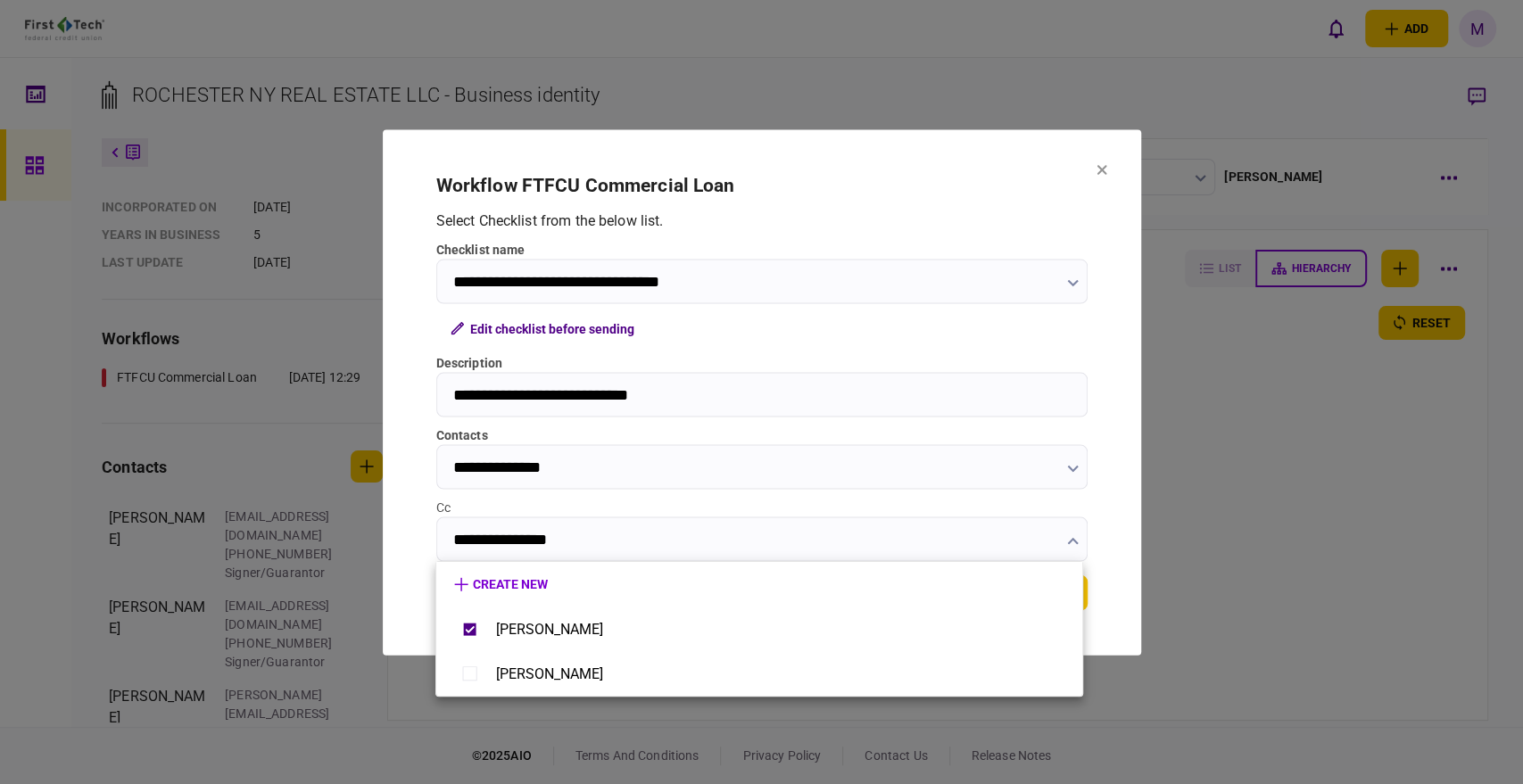 click at bounding box center (761, 392) 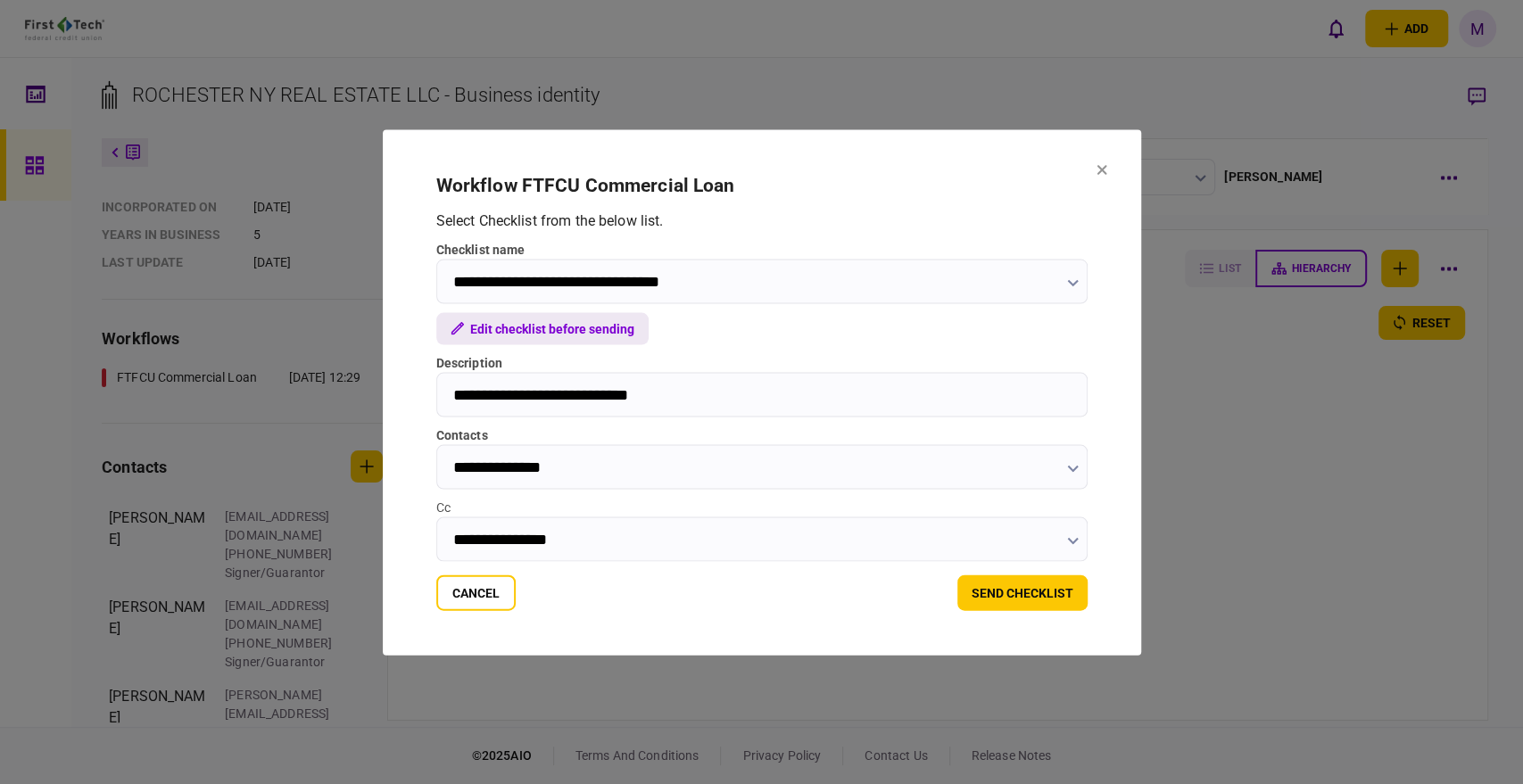 click on "Edit checklist before sending" at bounding box center [542, 328] 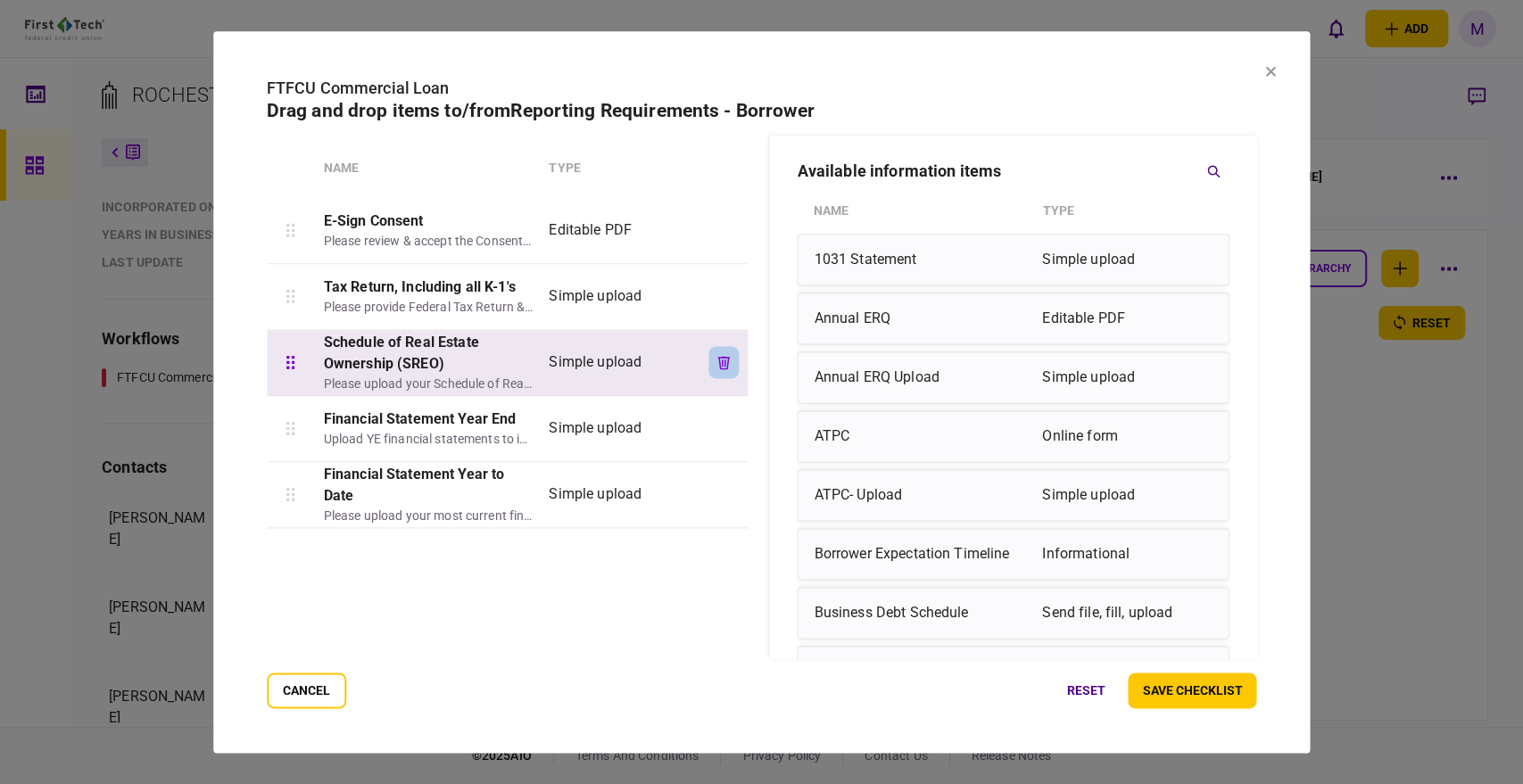 click 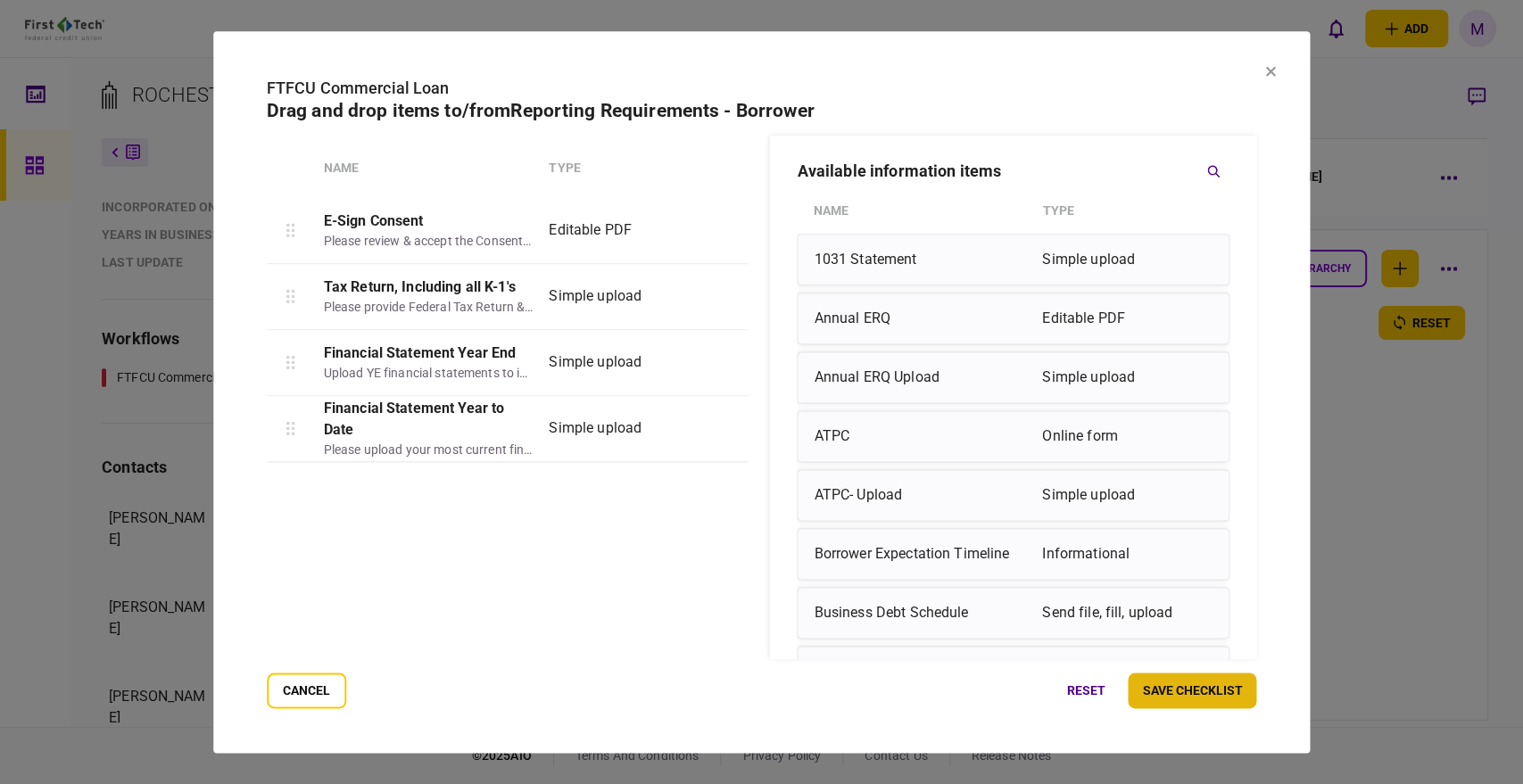 click on "save checklist" at bounding box center (1192, 690) 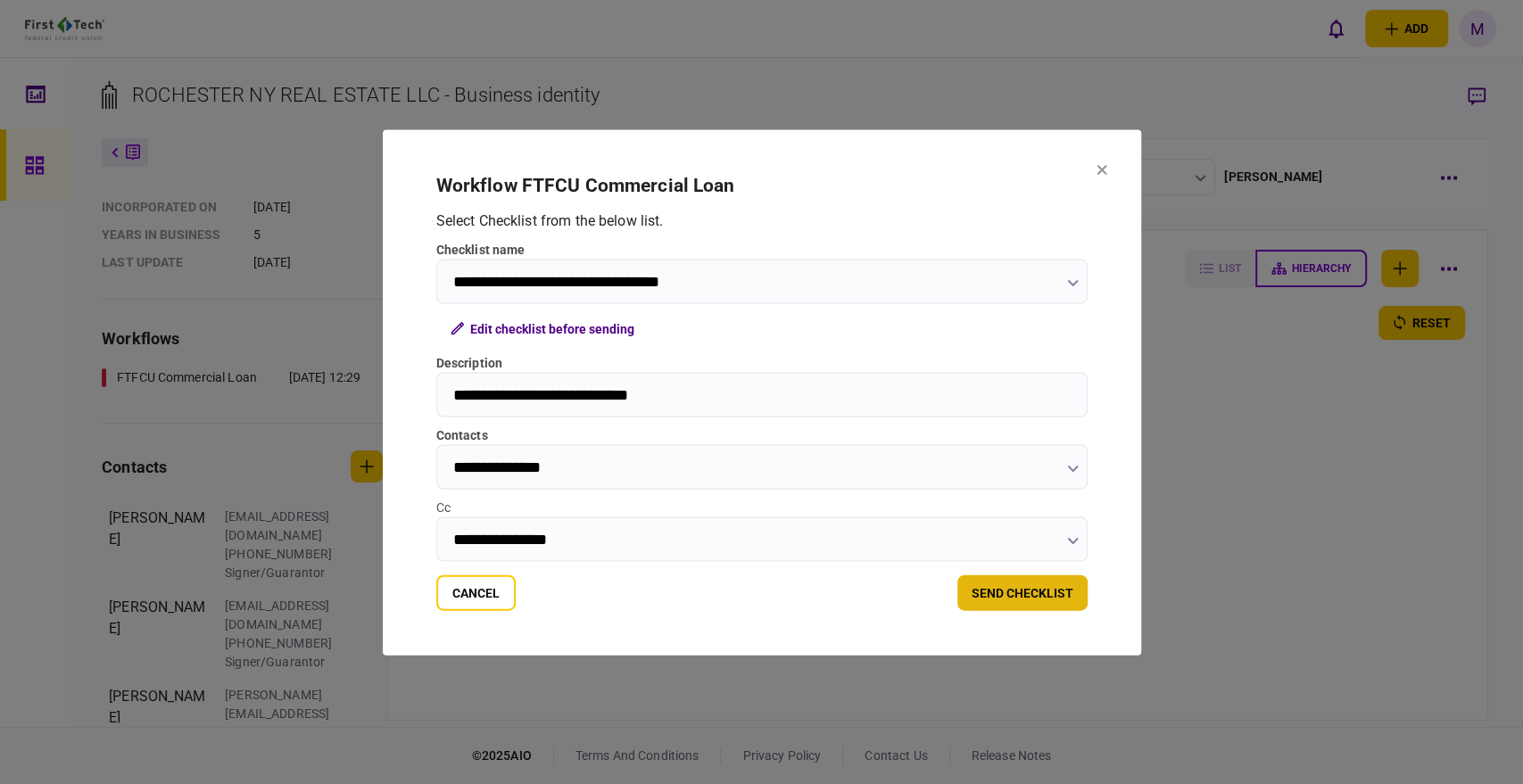 click on "send checklist" at bounding box center [1022, 592] 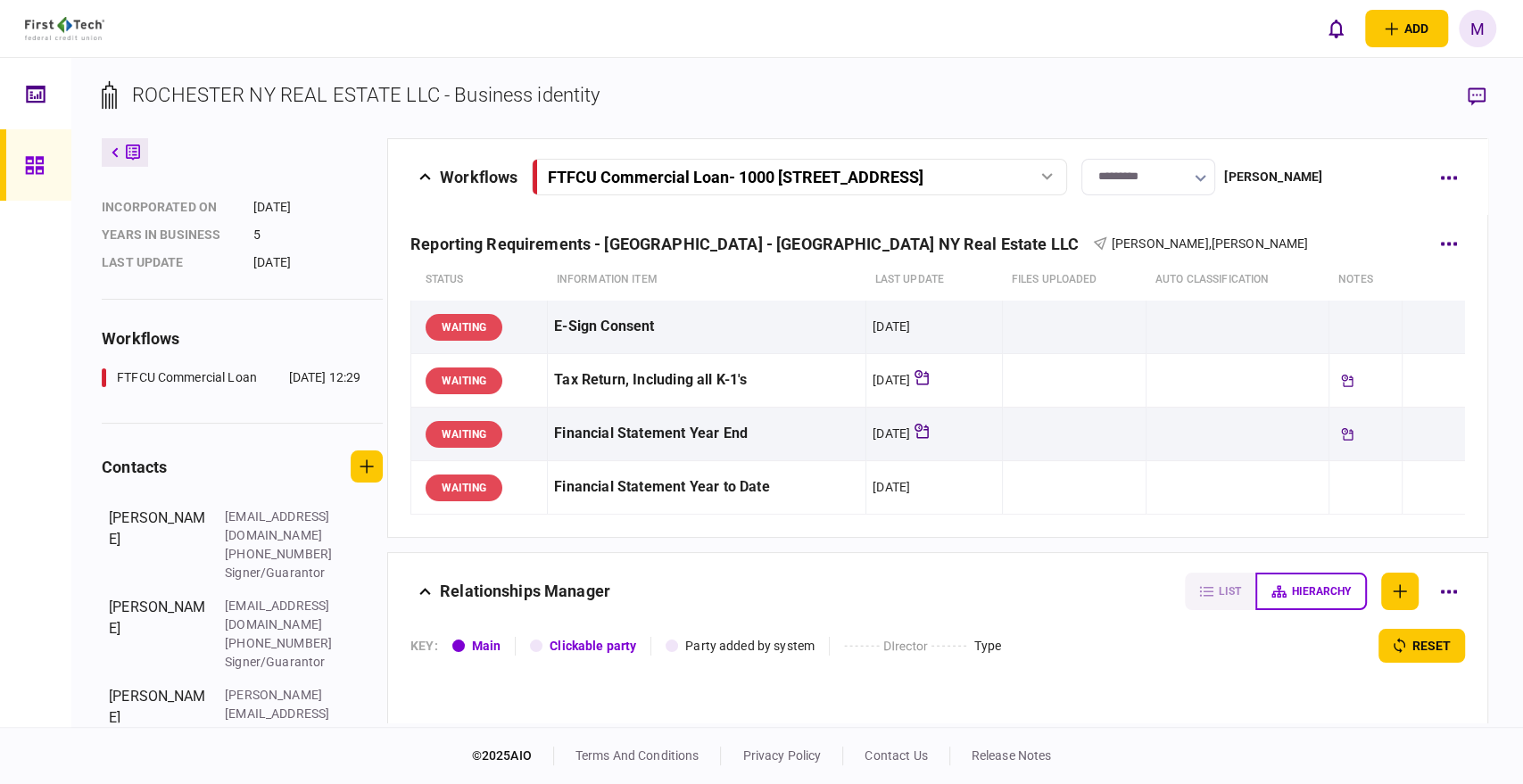 type 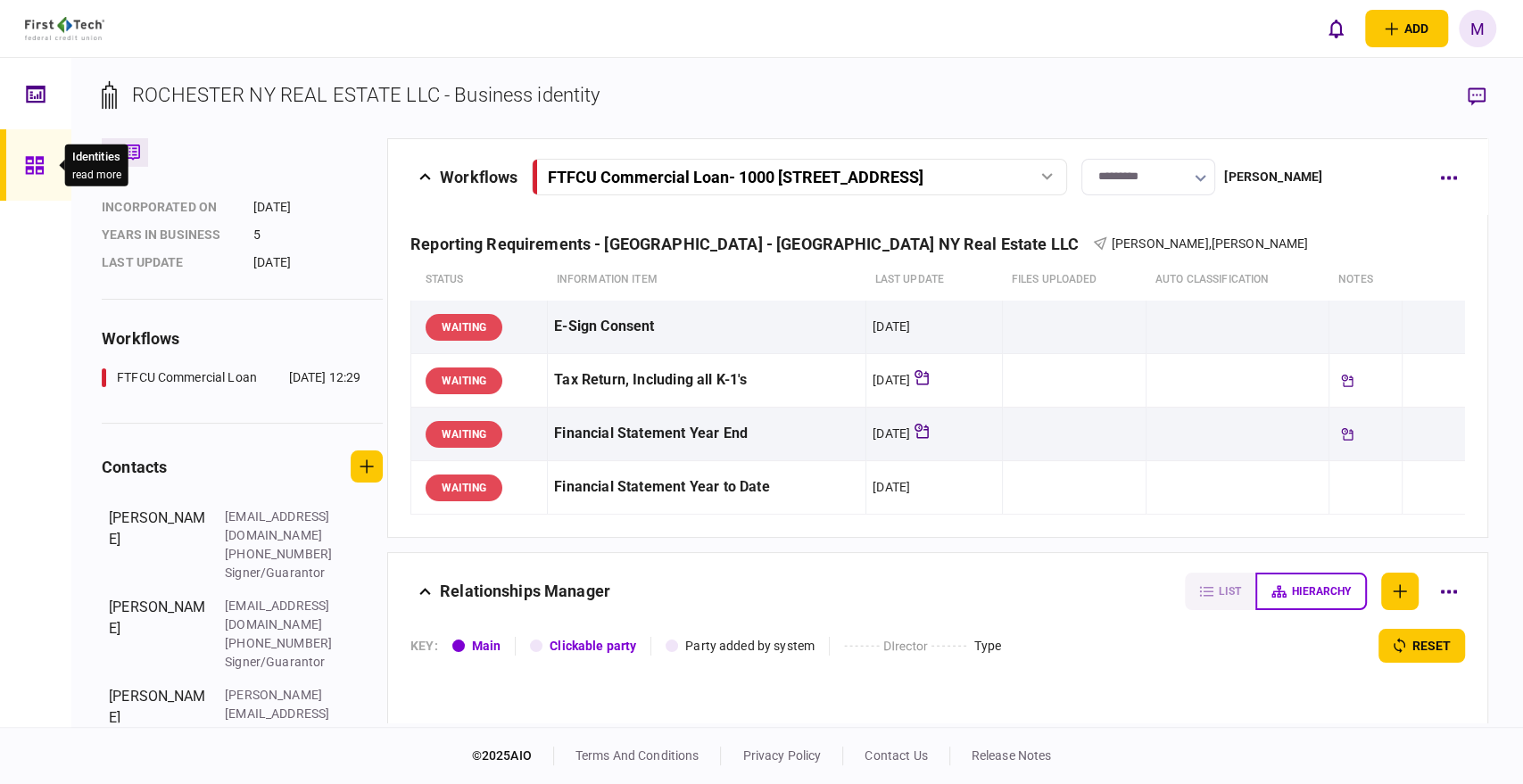click 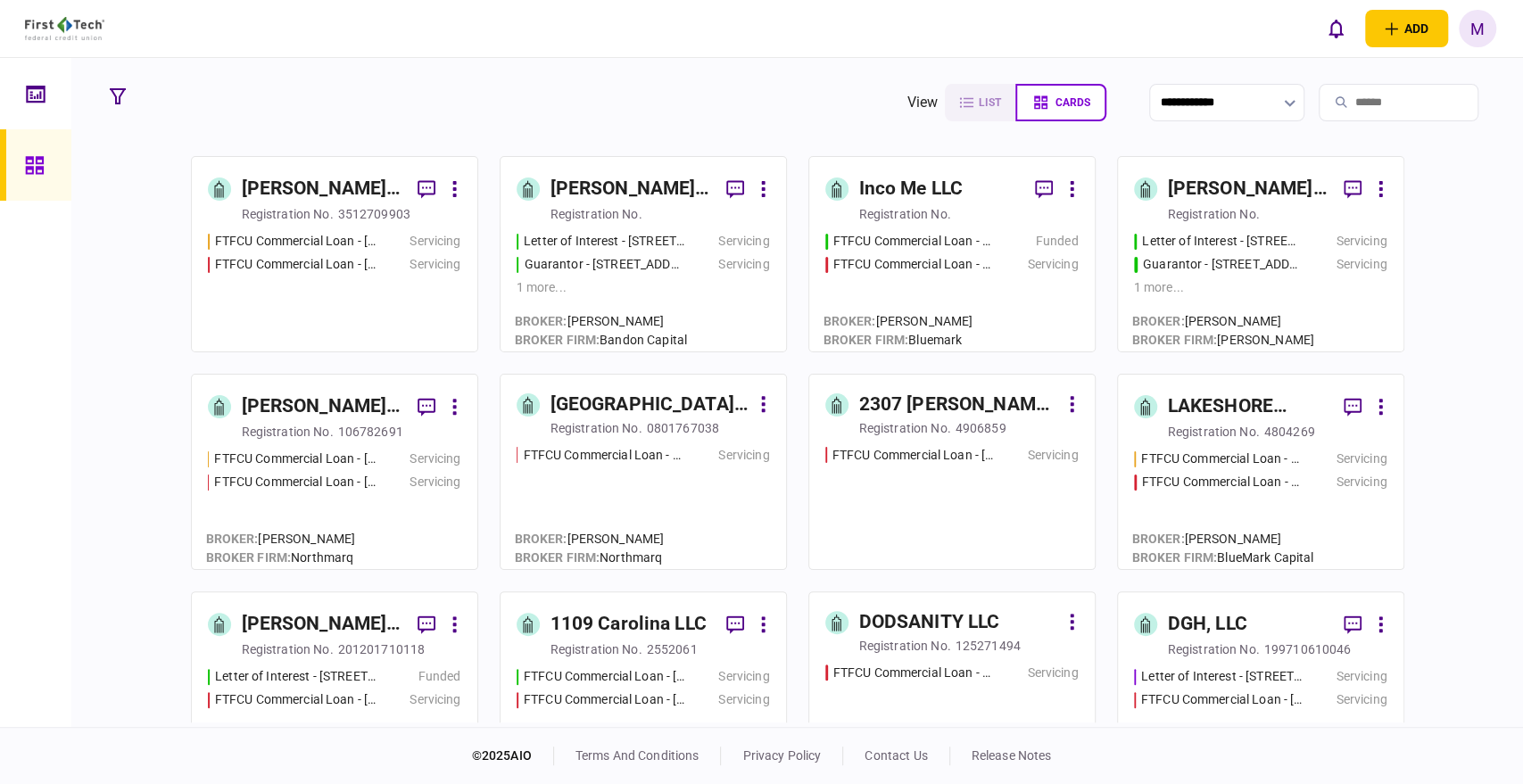 click at bounding box center (1398, 103) 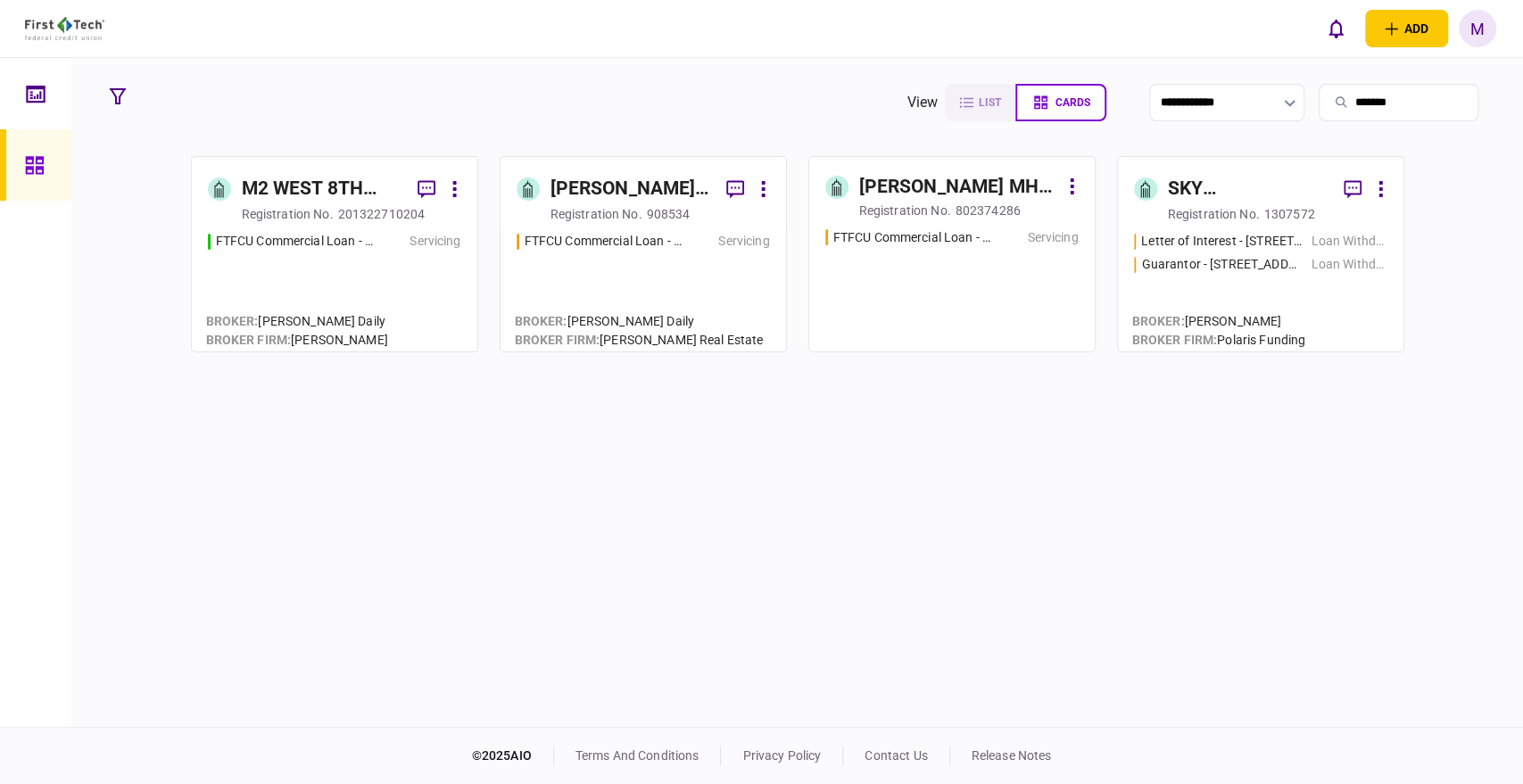 type on "*******" 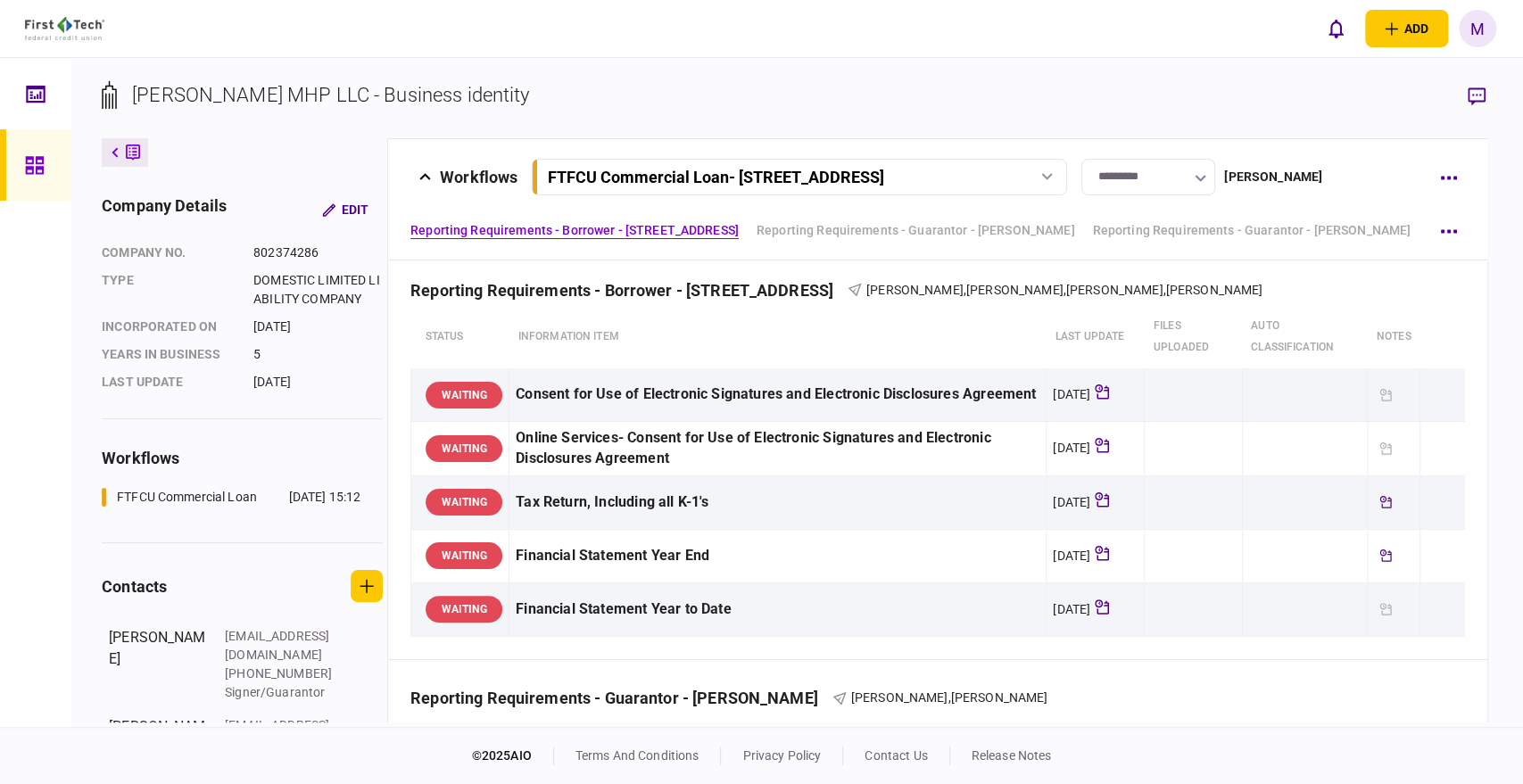 click 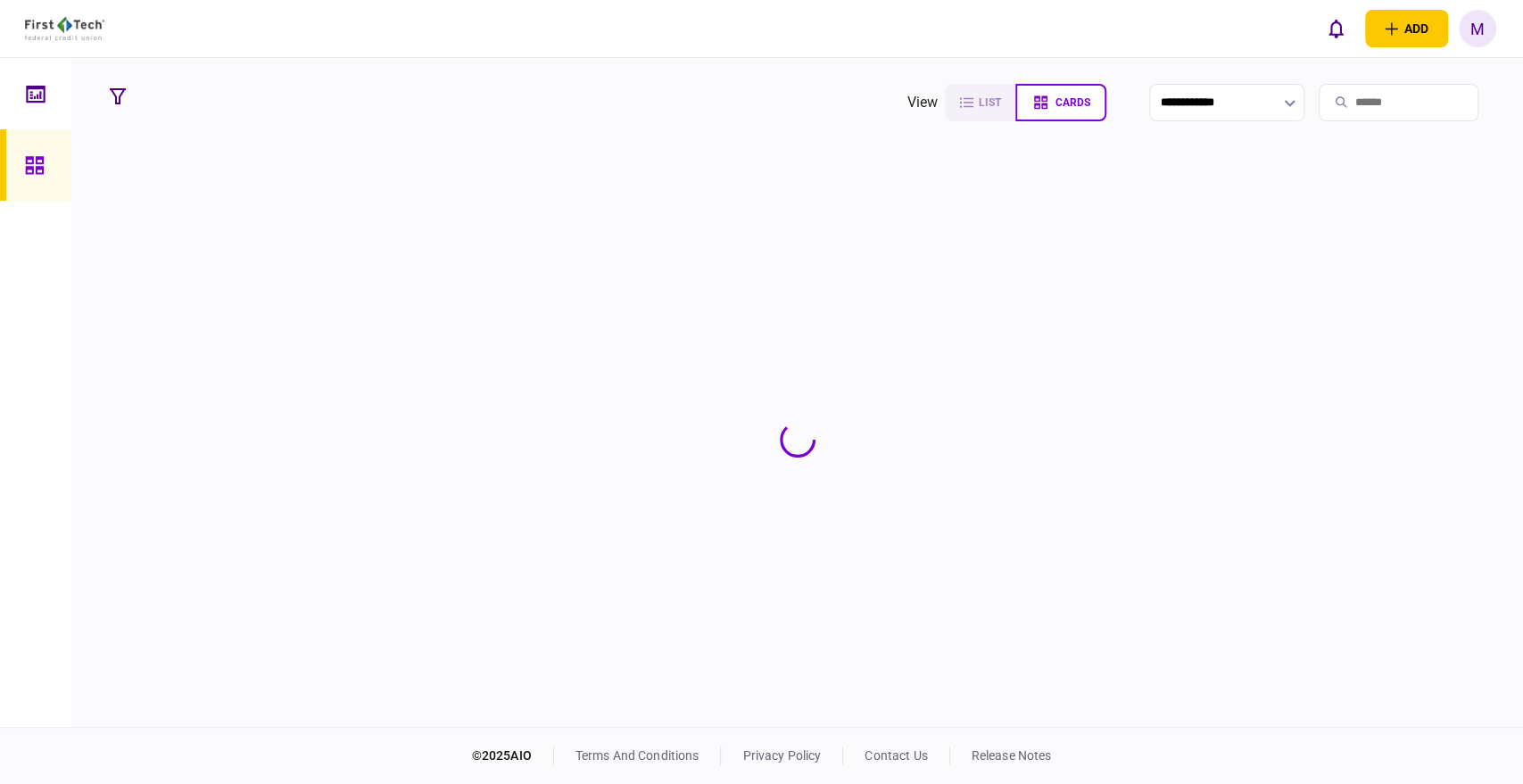 click at bounding box center [1398, 103] 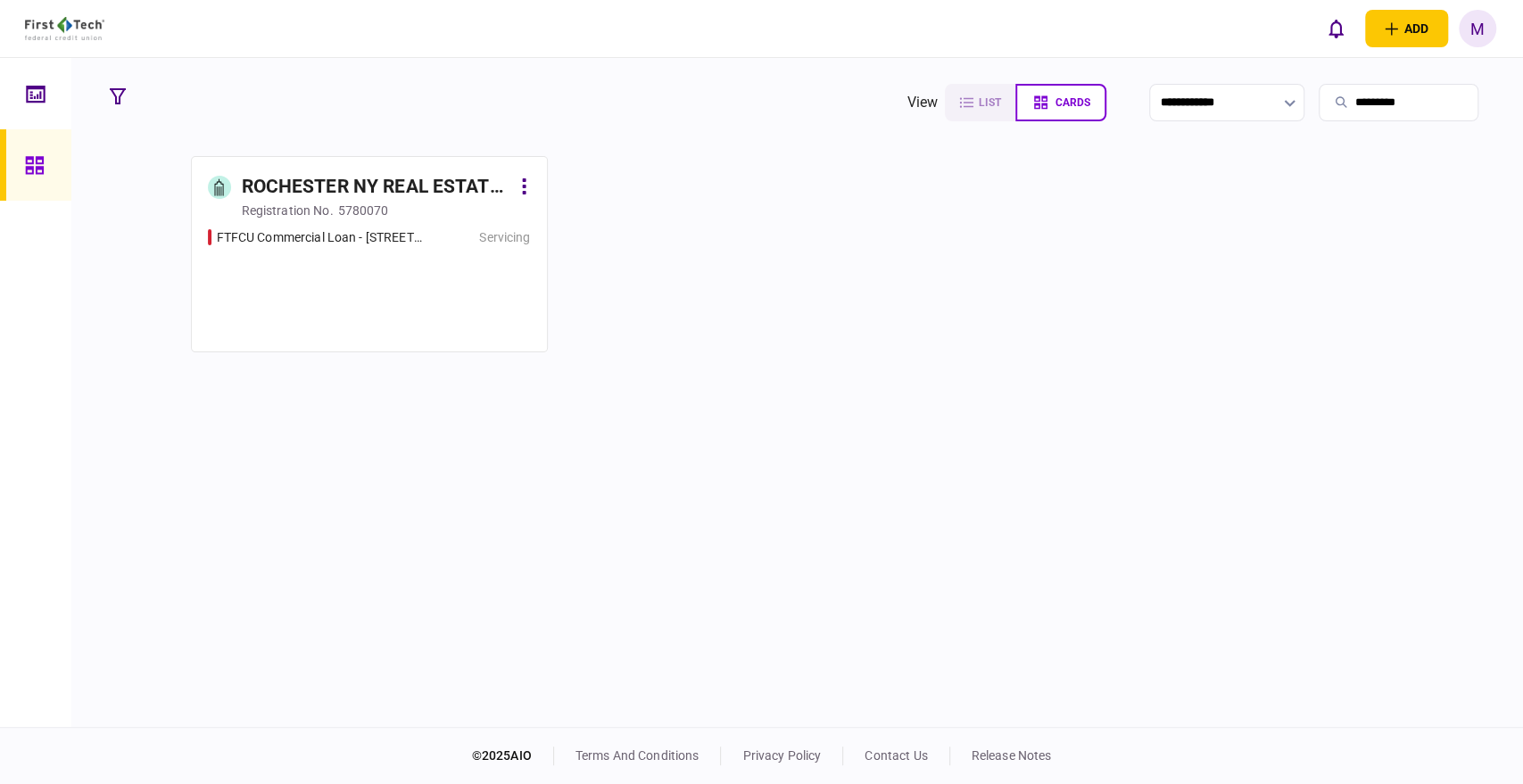 type on "*********" 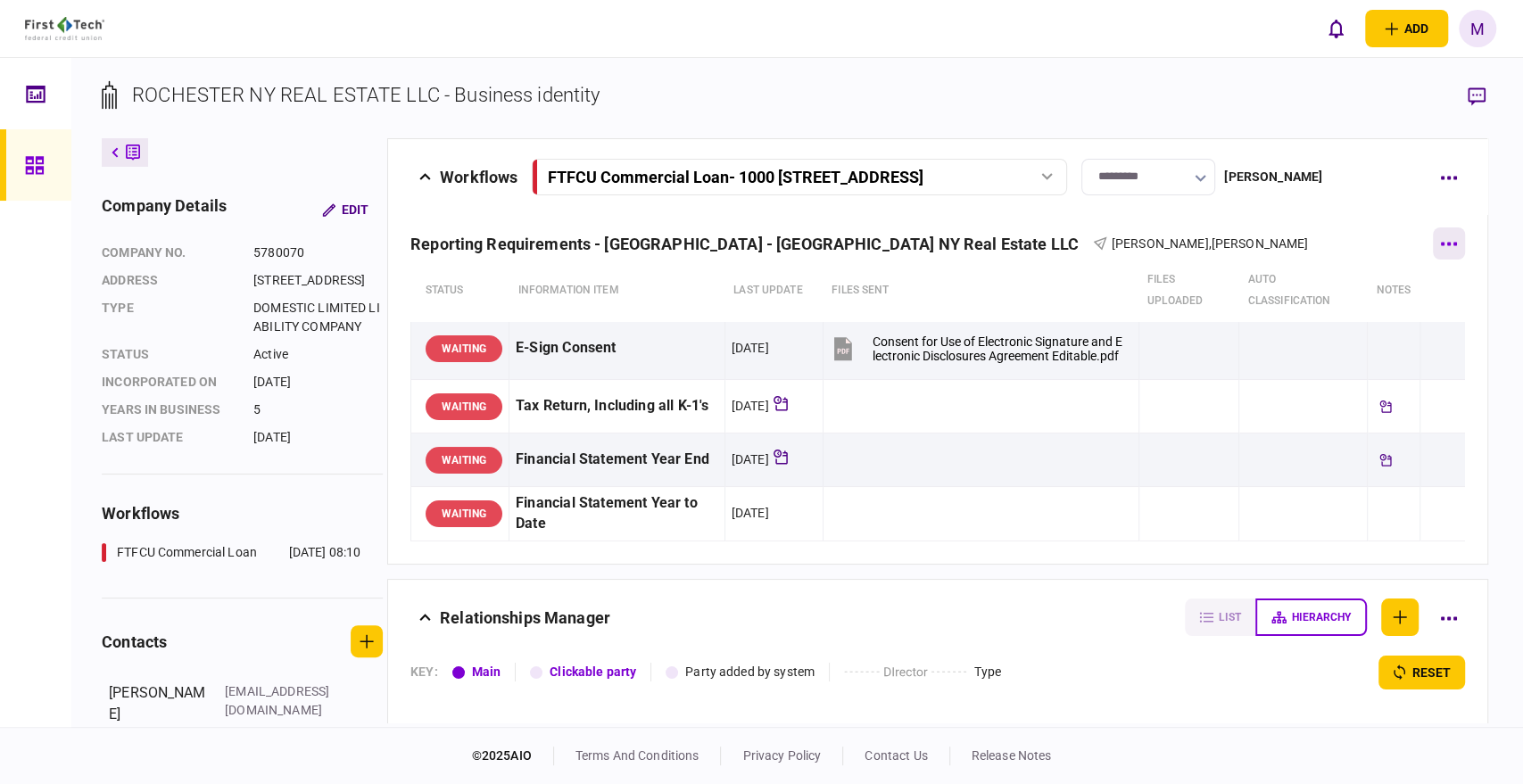 click 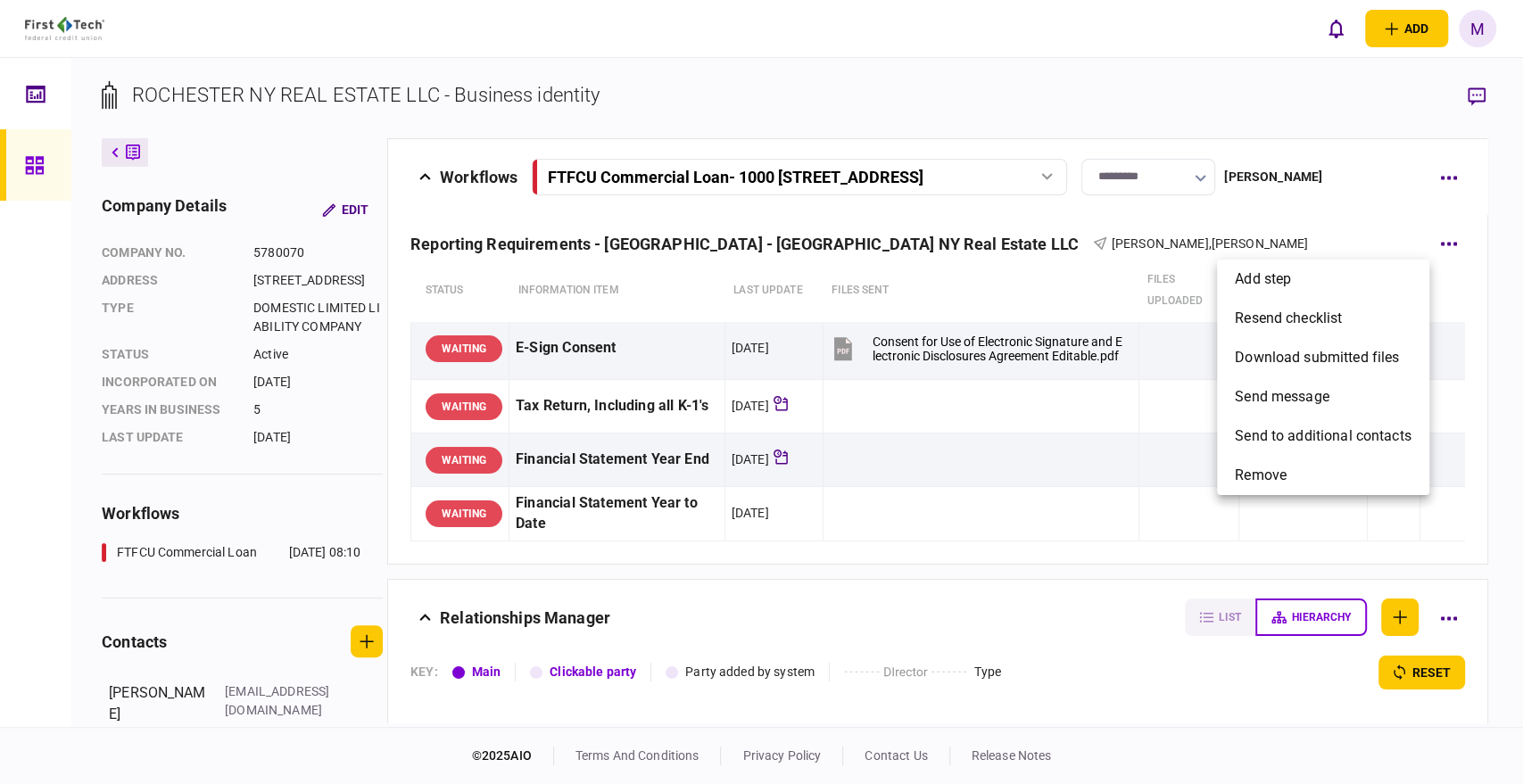 click at bounding box center (761, 392) 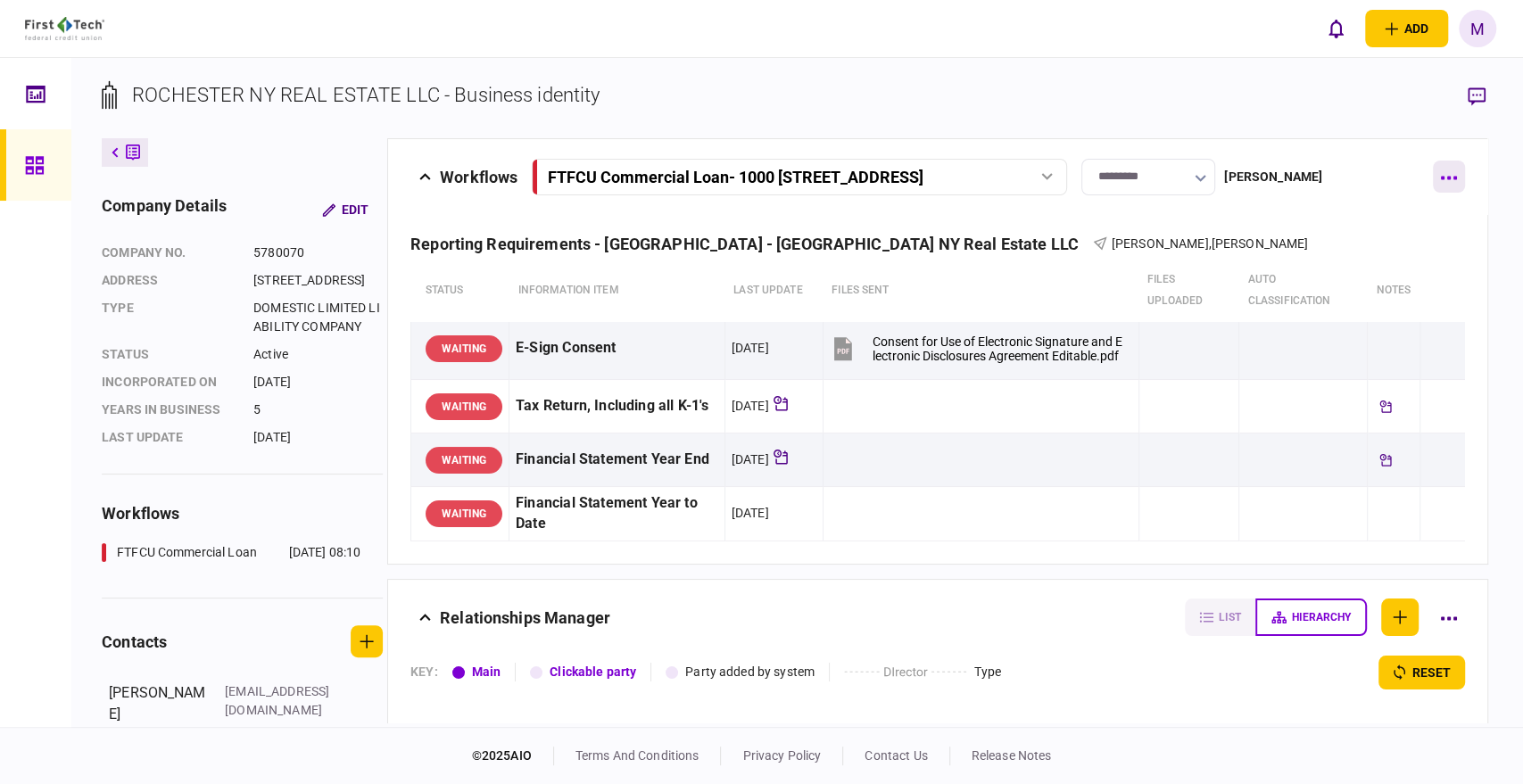 click at bounding box center [1449, 177] 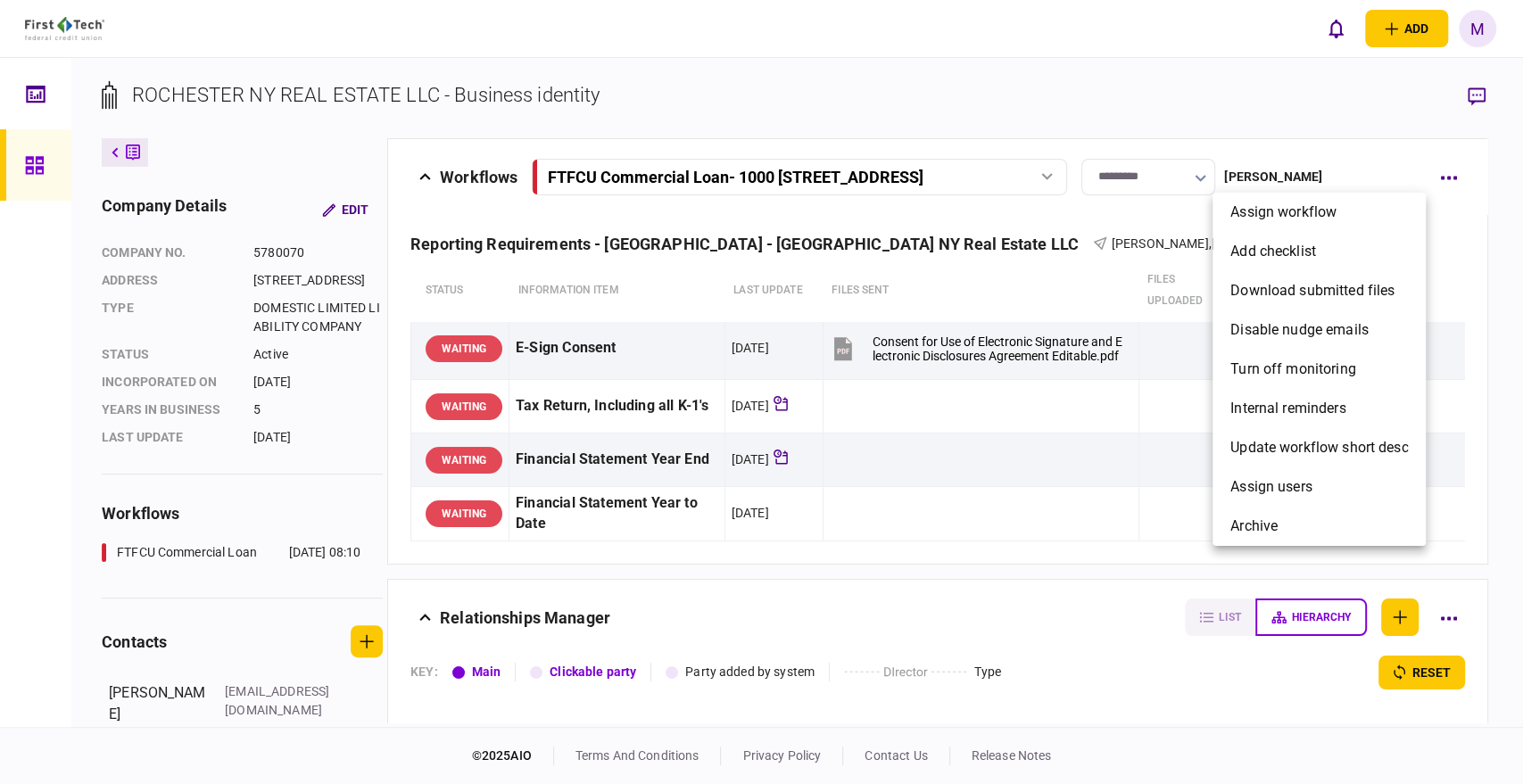 click at bounding box center (761, 392) 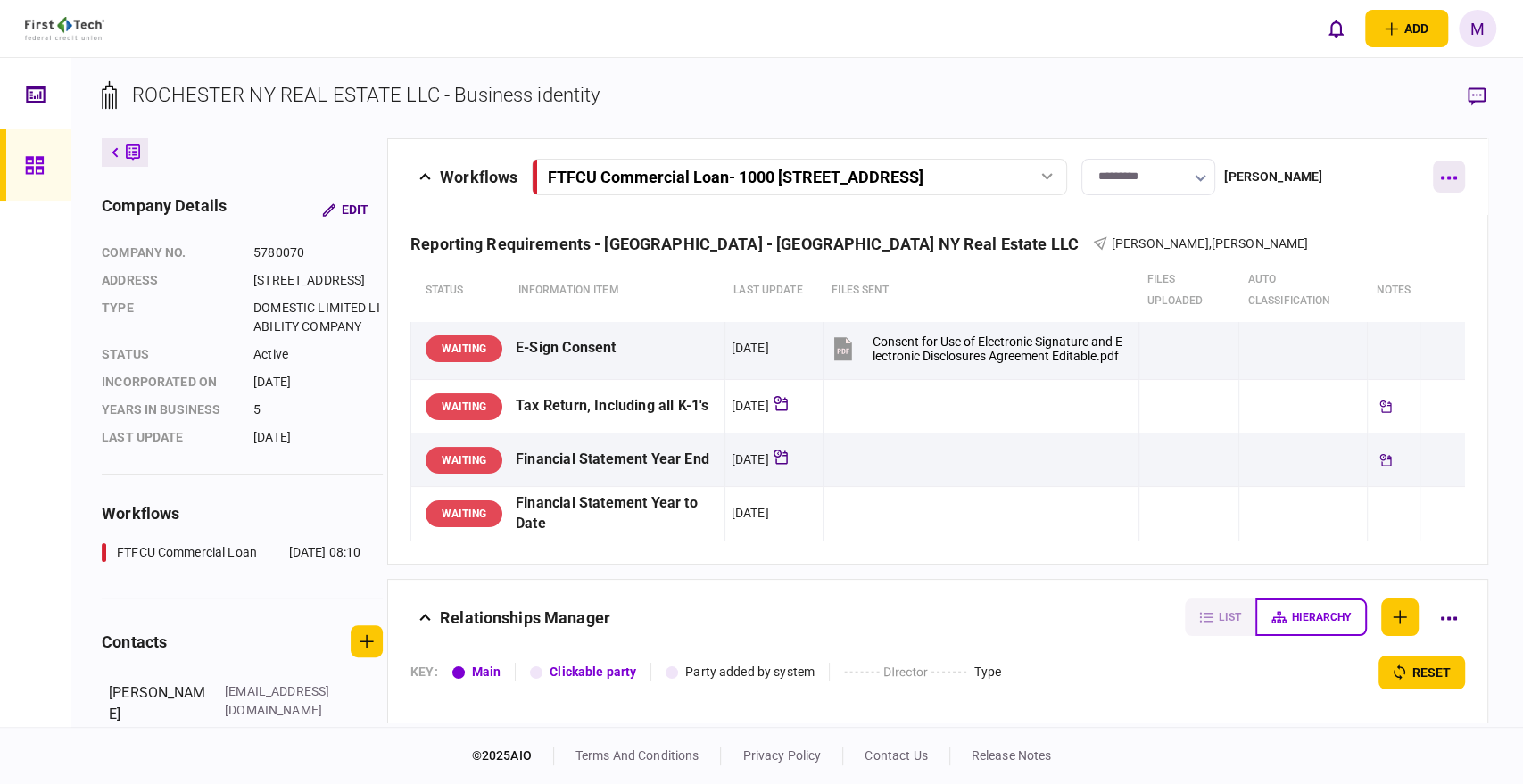 click at bounding box center [1449, 177] 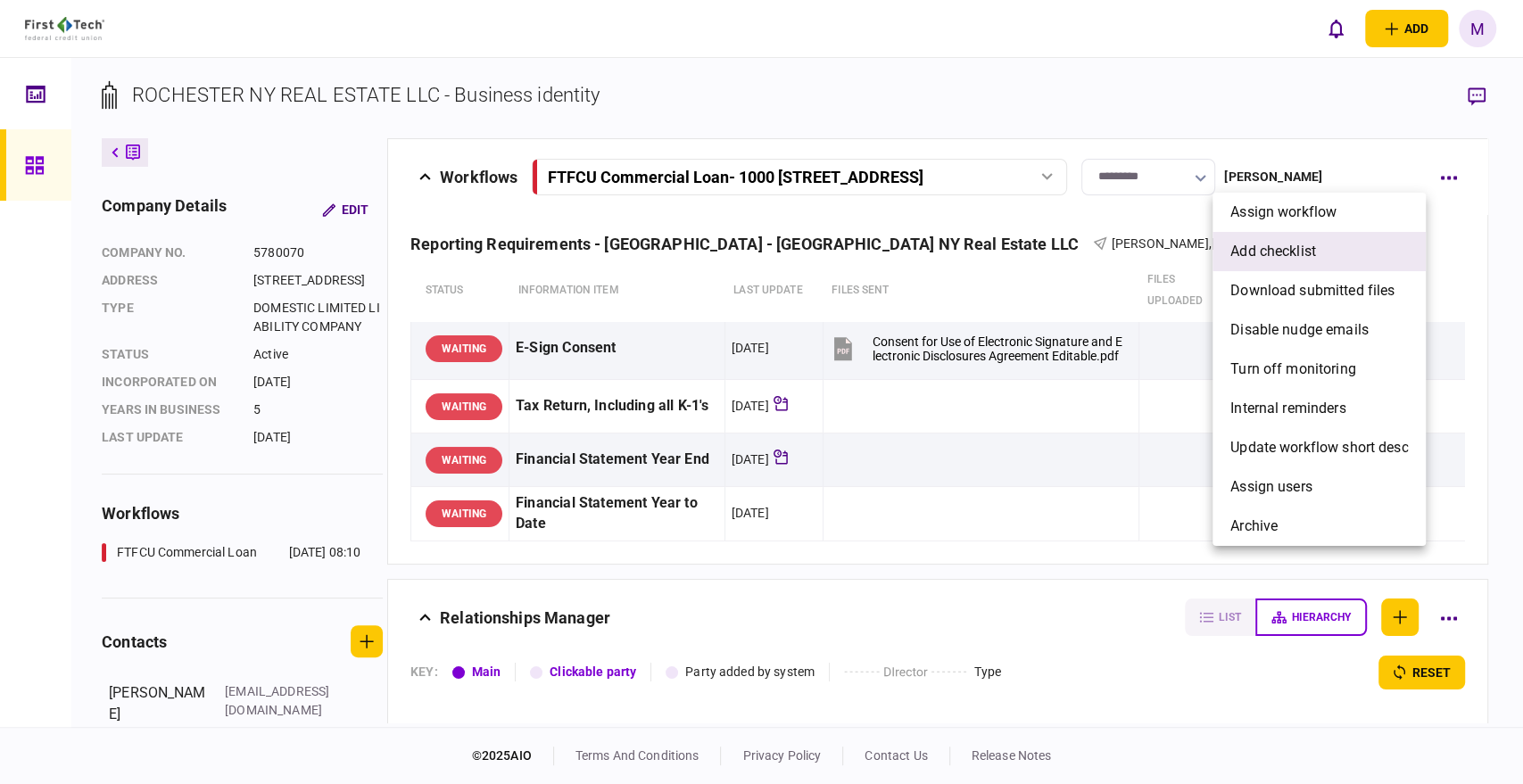 click on "add checklist" at bounding box center (1273, 252) 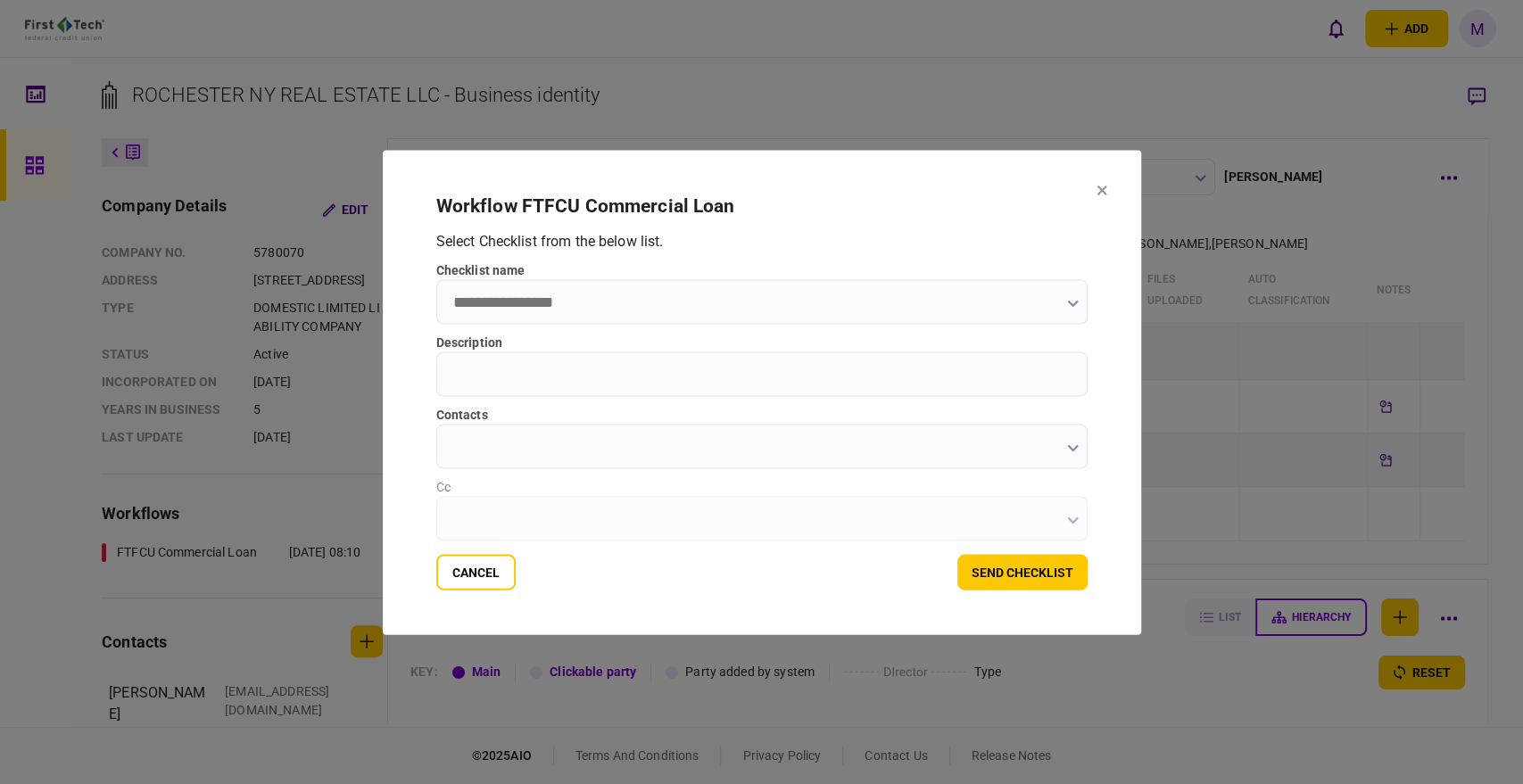 click 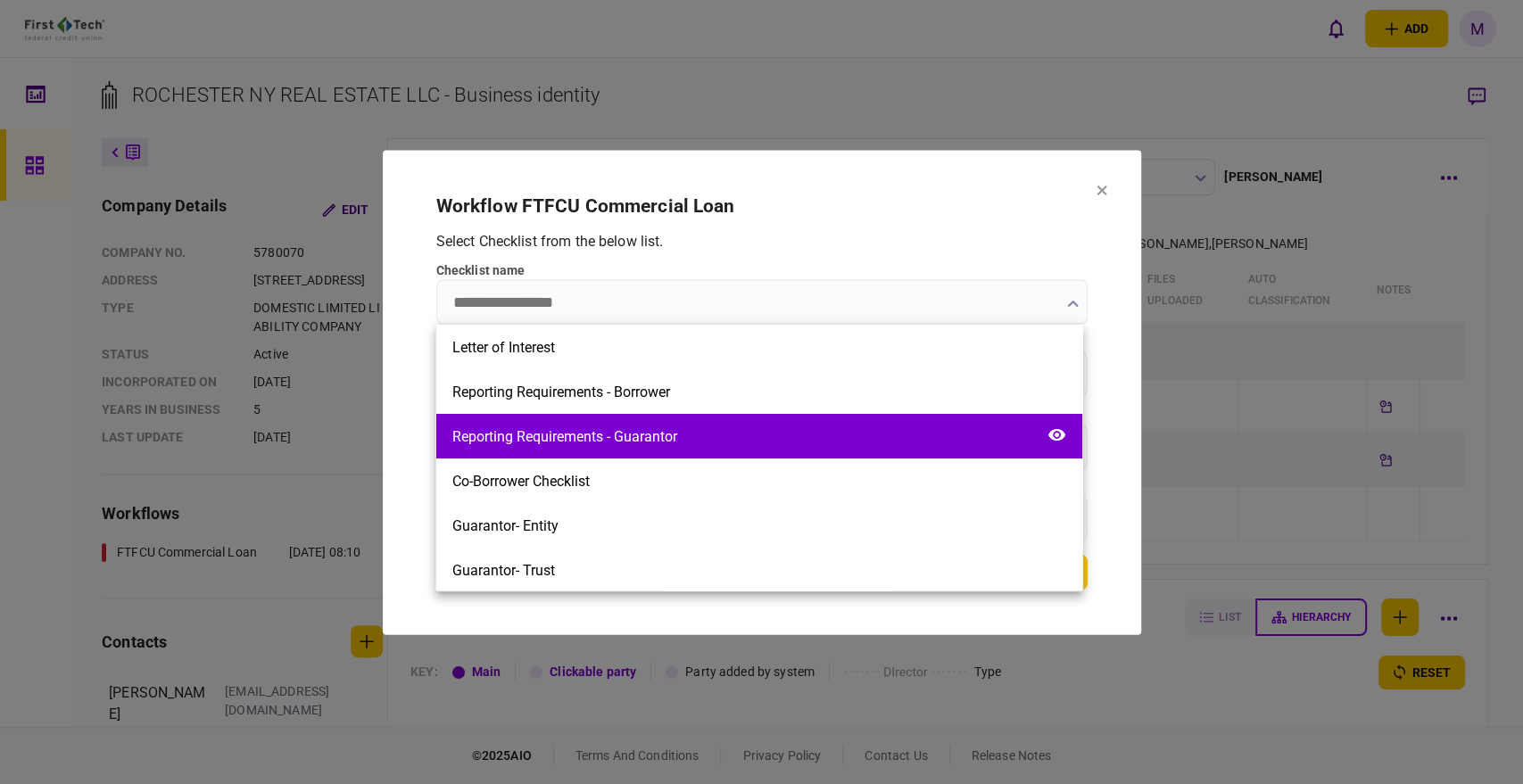 click on "Reporting Requirements - Guarantor" at bounding box center (565, 436) 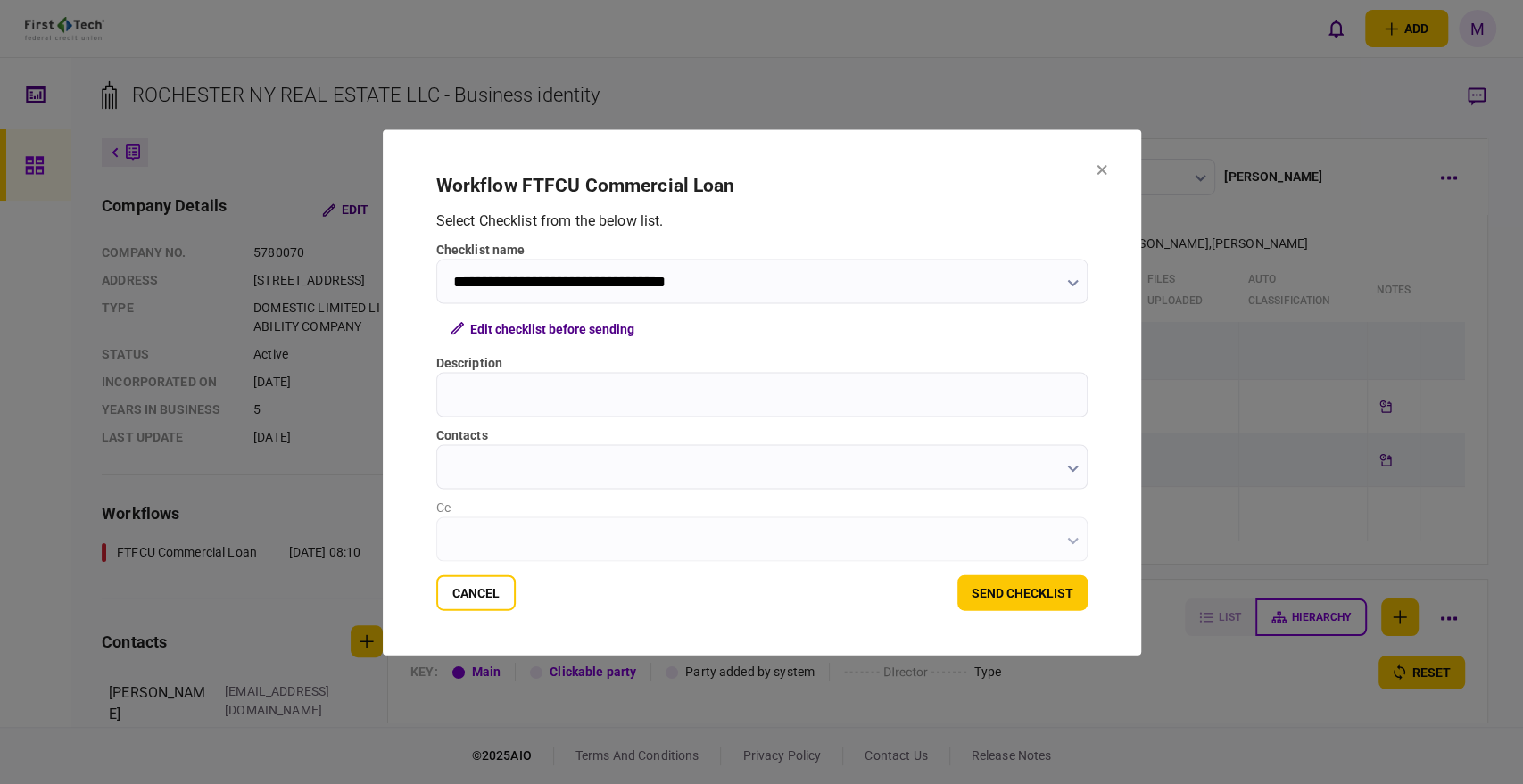 click on "Description" at bounding box center (762, 394) 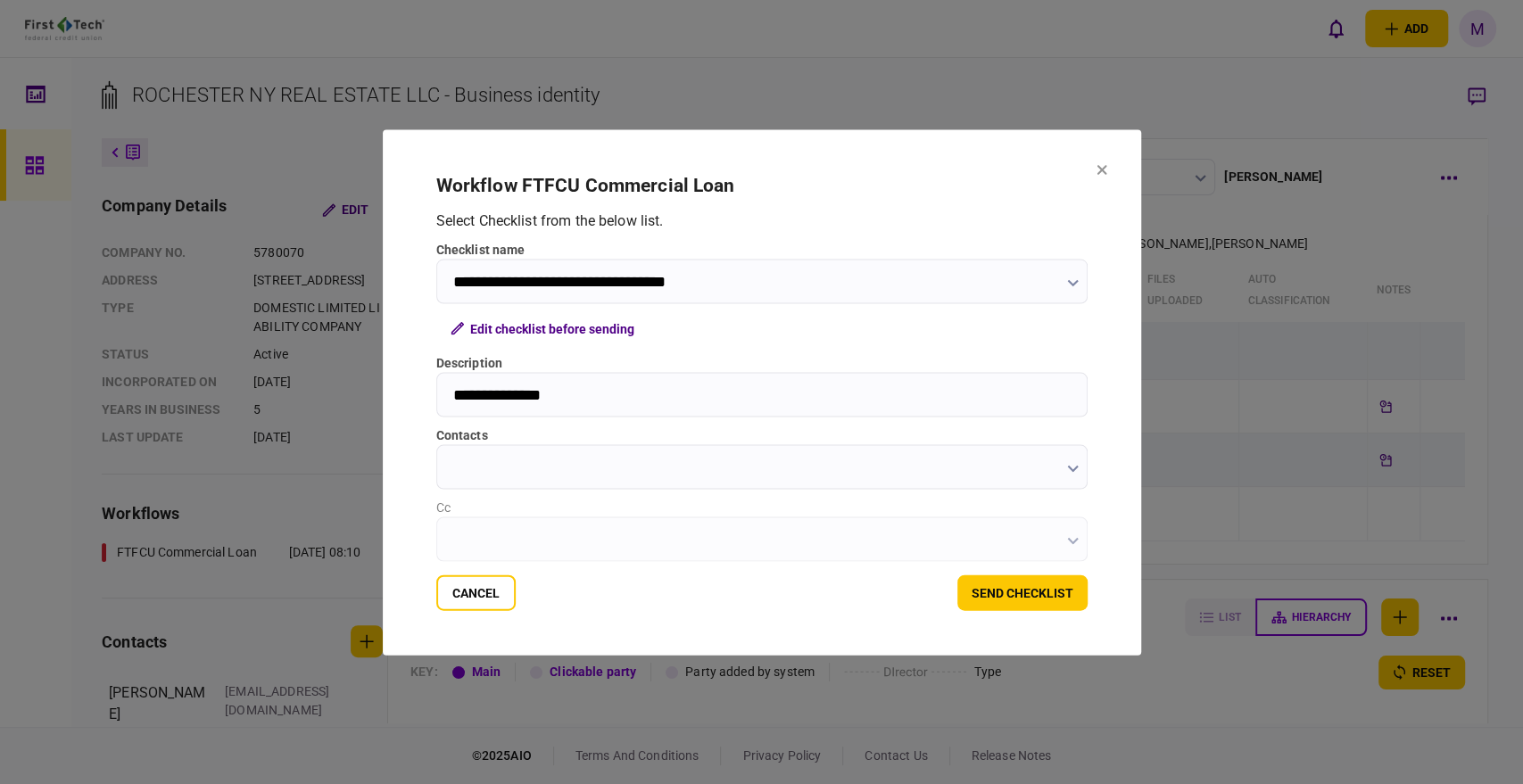 type on "**********" 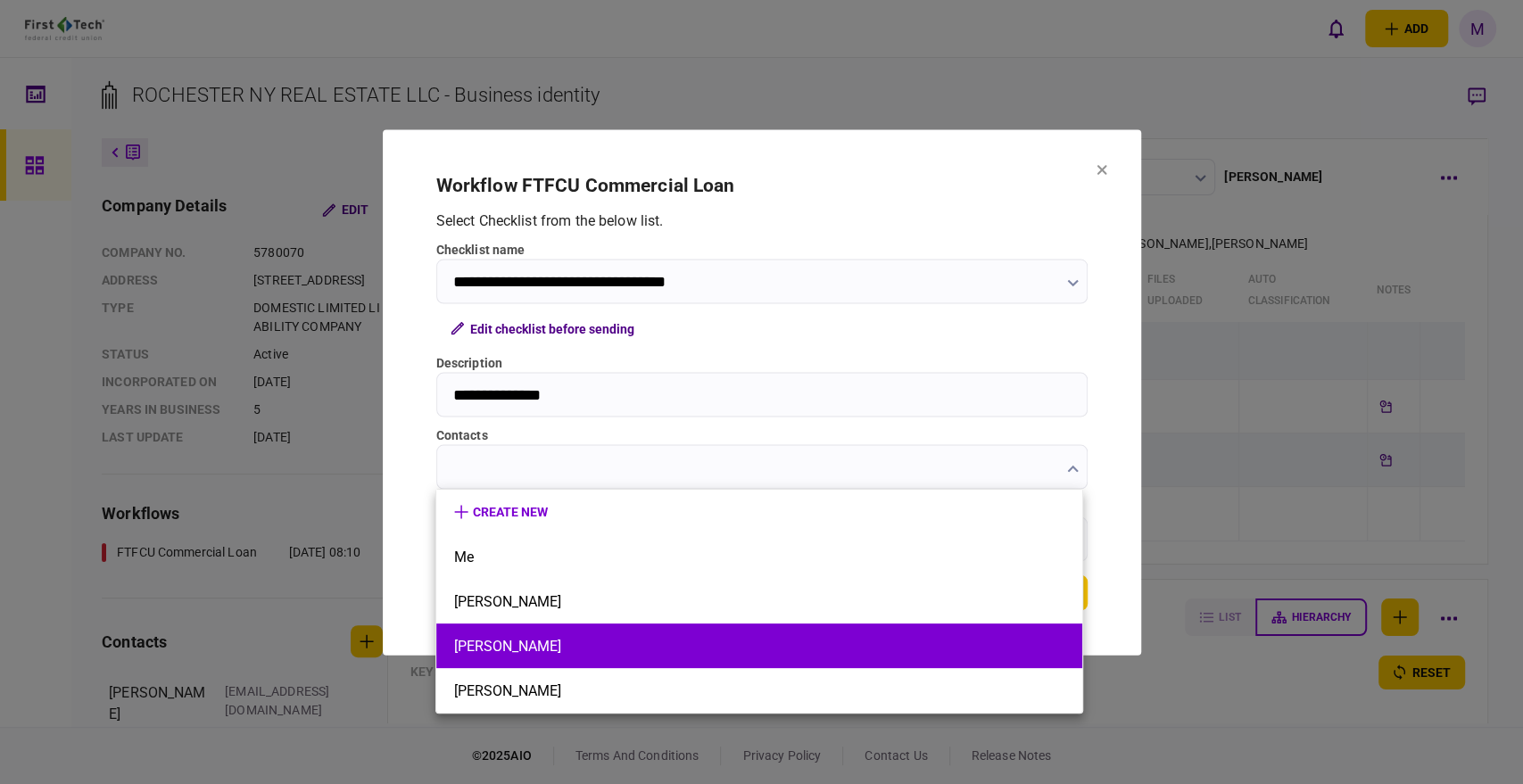 click on "[PERSON_NAME]" at bounding box center [759, 646] 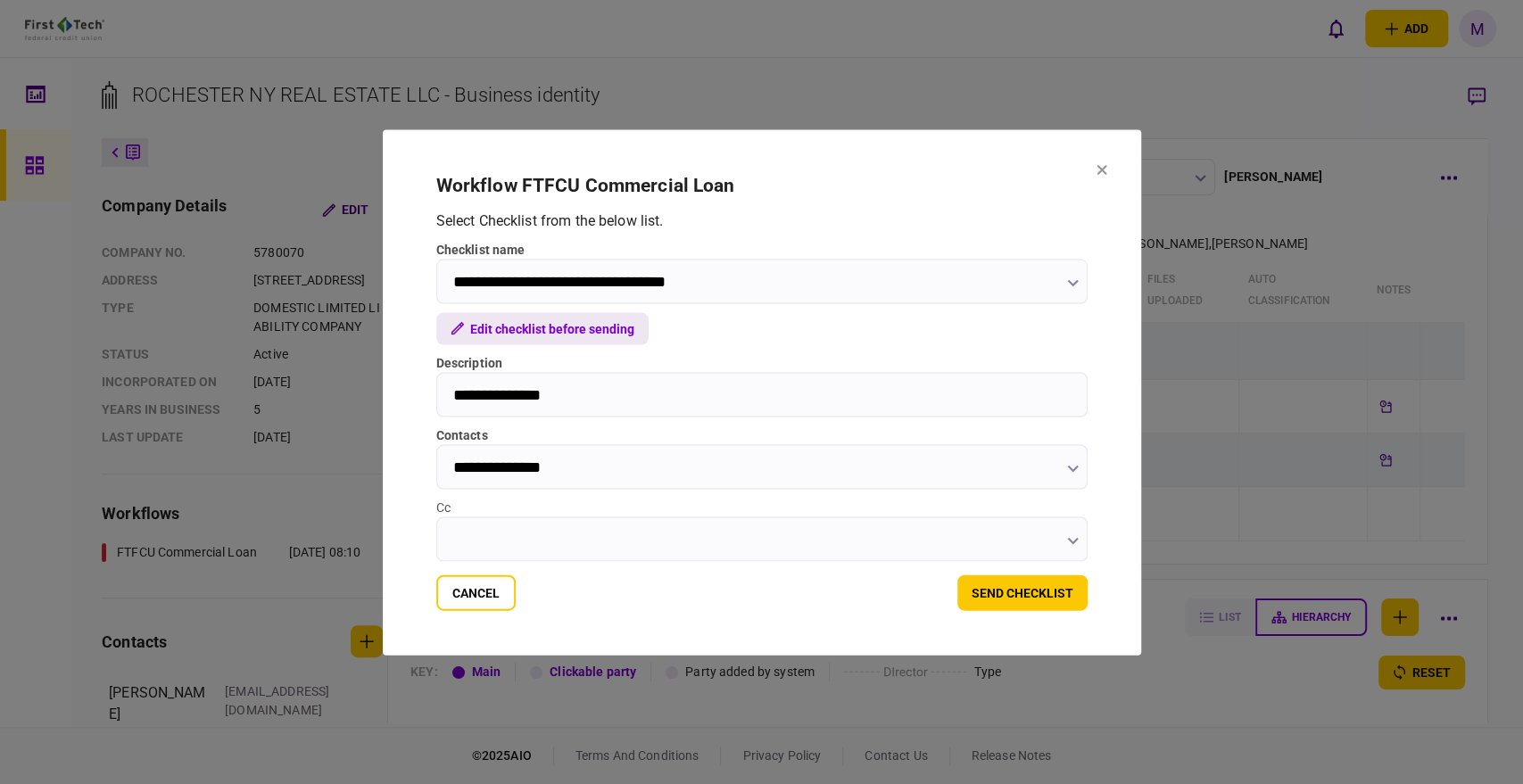click on "Edit checklist before sending" at bounding box center (542, 328) 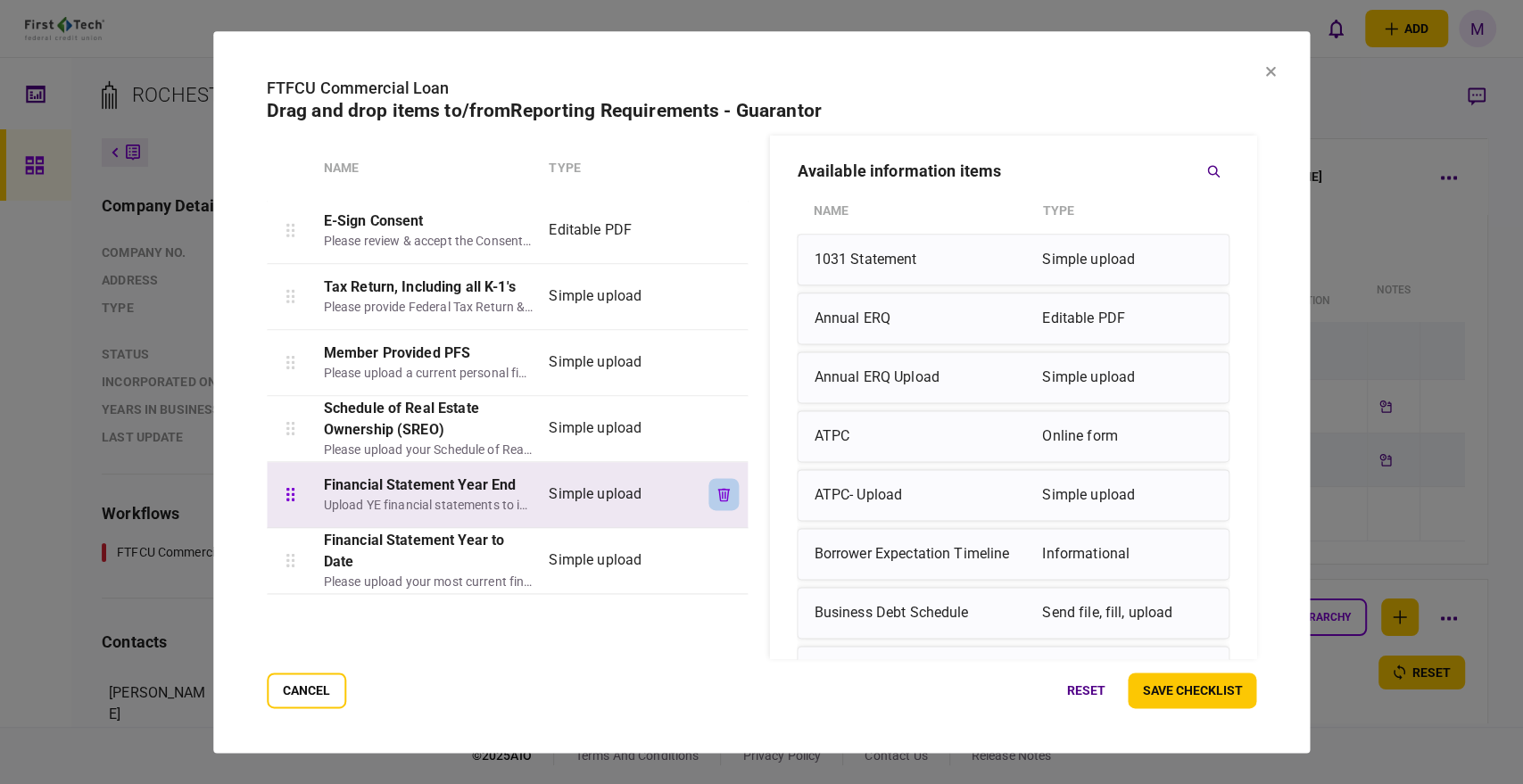 click 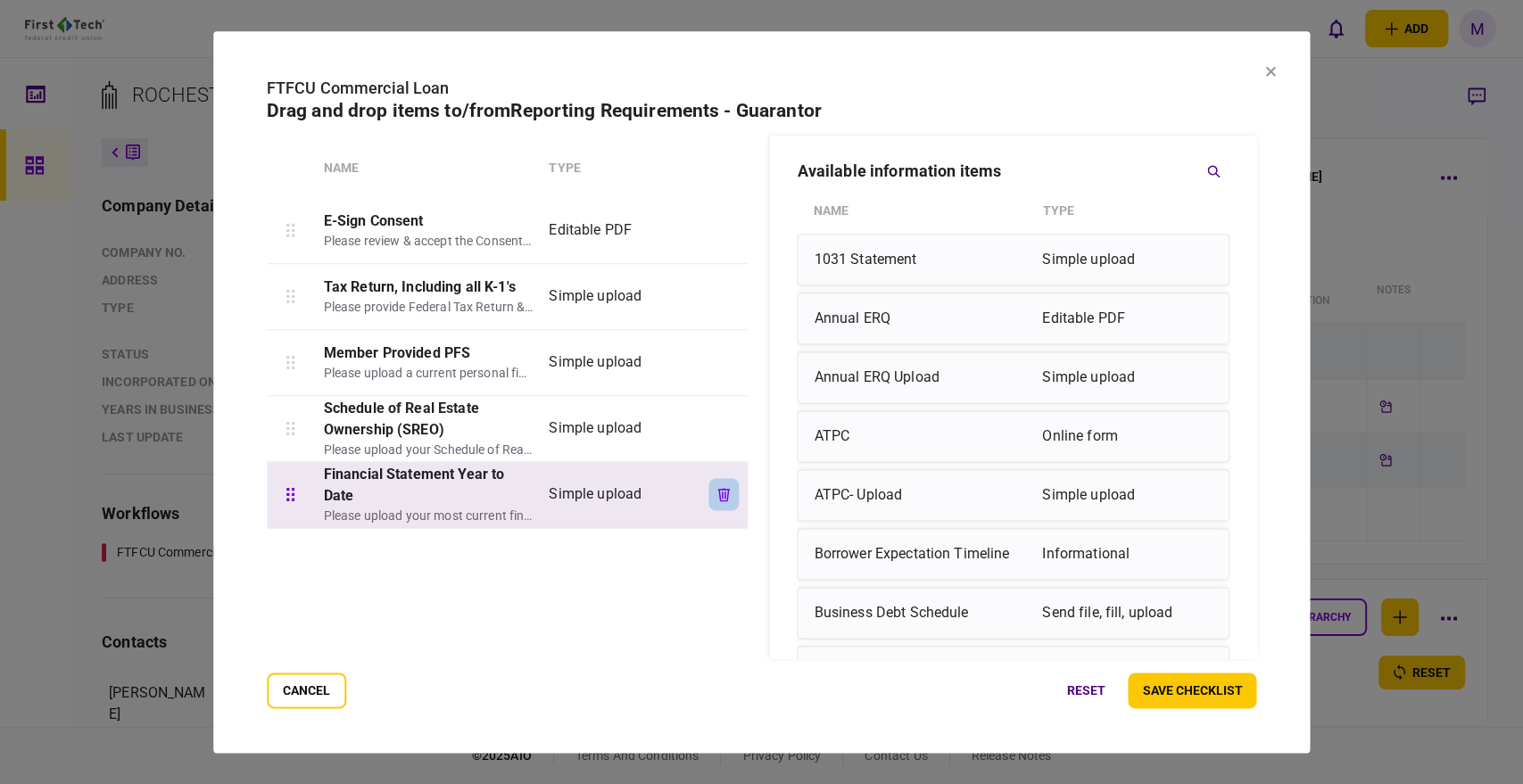 click 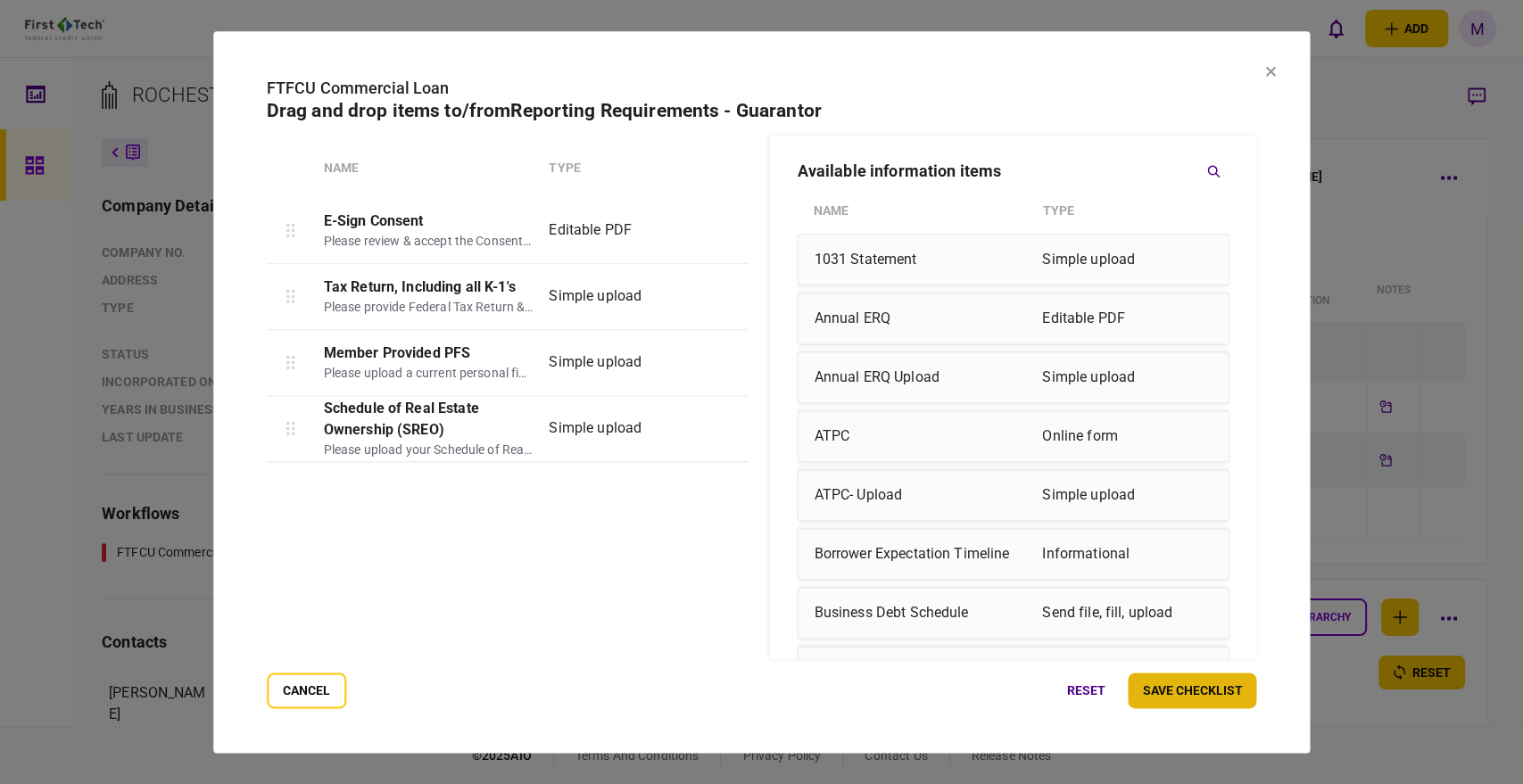 click on "save checklist" at bounding box center [1192, 690] 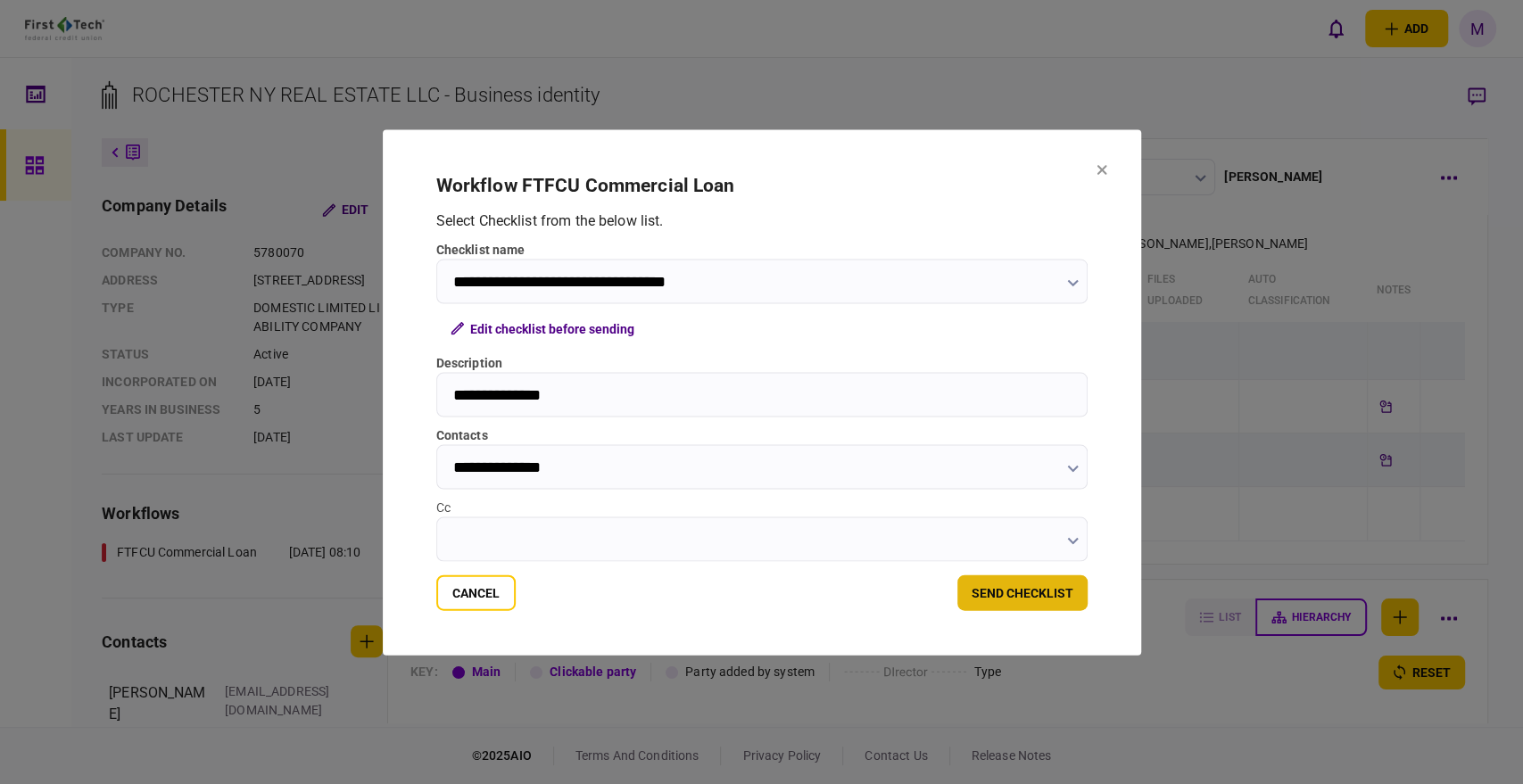 click on "send checklist" at bounding box center [1022, 592] 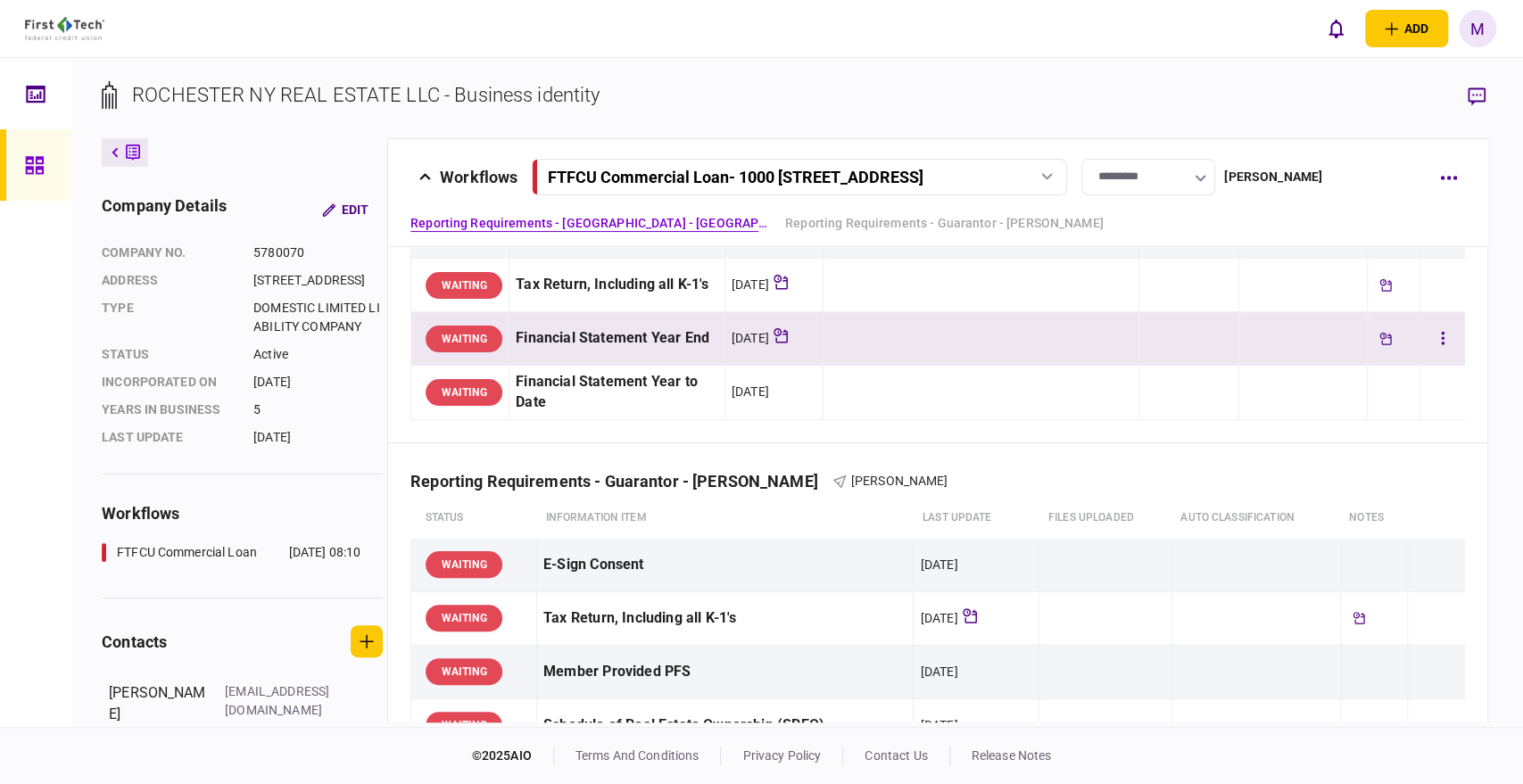 scroll, scrollTop: 198, scrollLeft: 0, axis: vertical 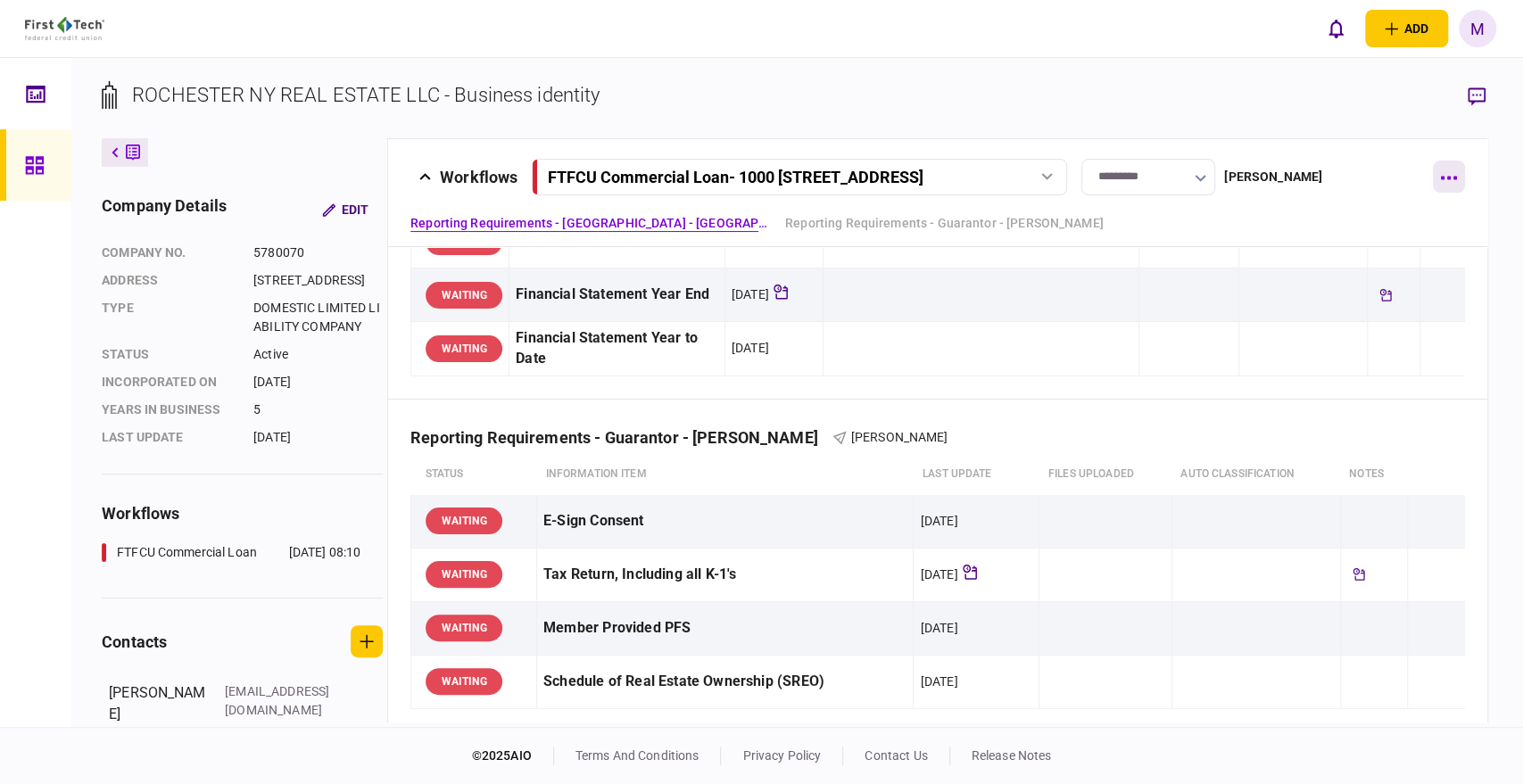 click 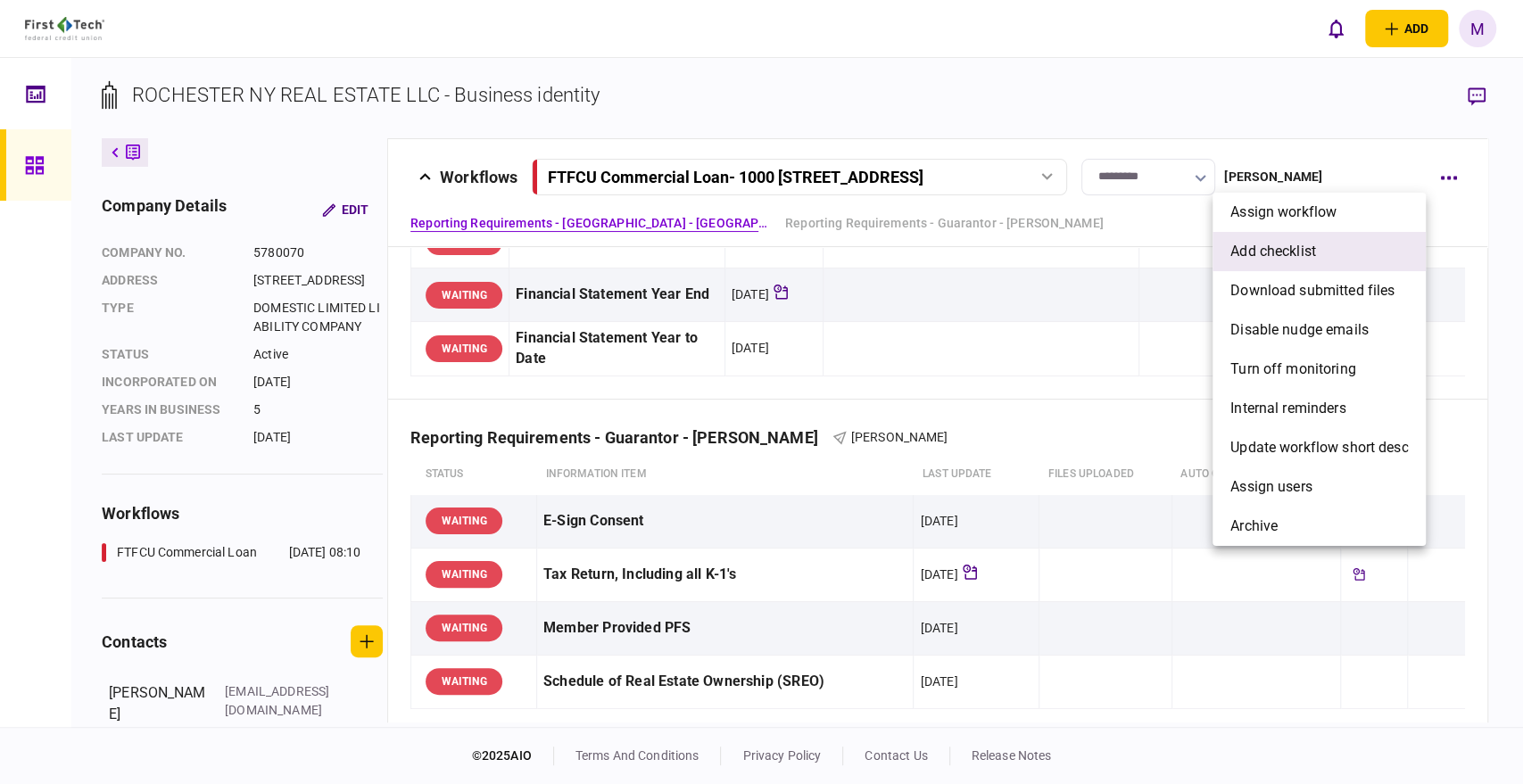 click on "add checklist" at bounding box center (1273, 252) 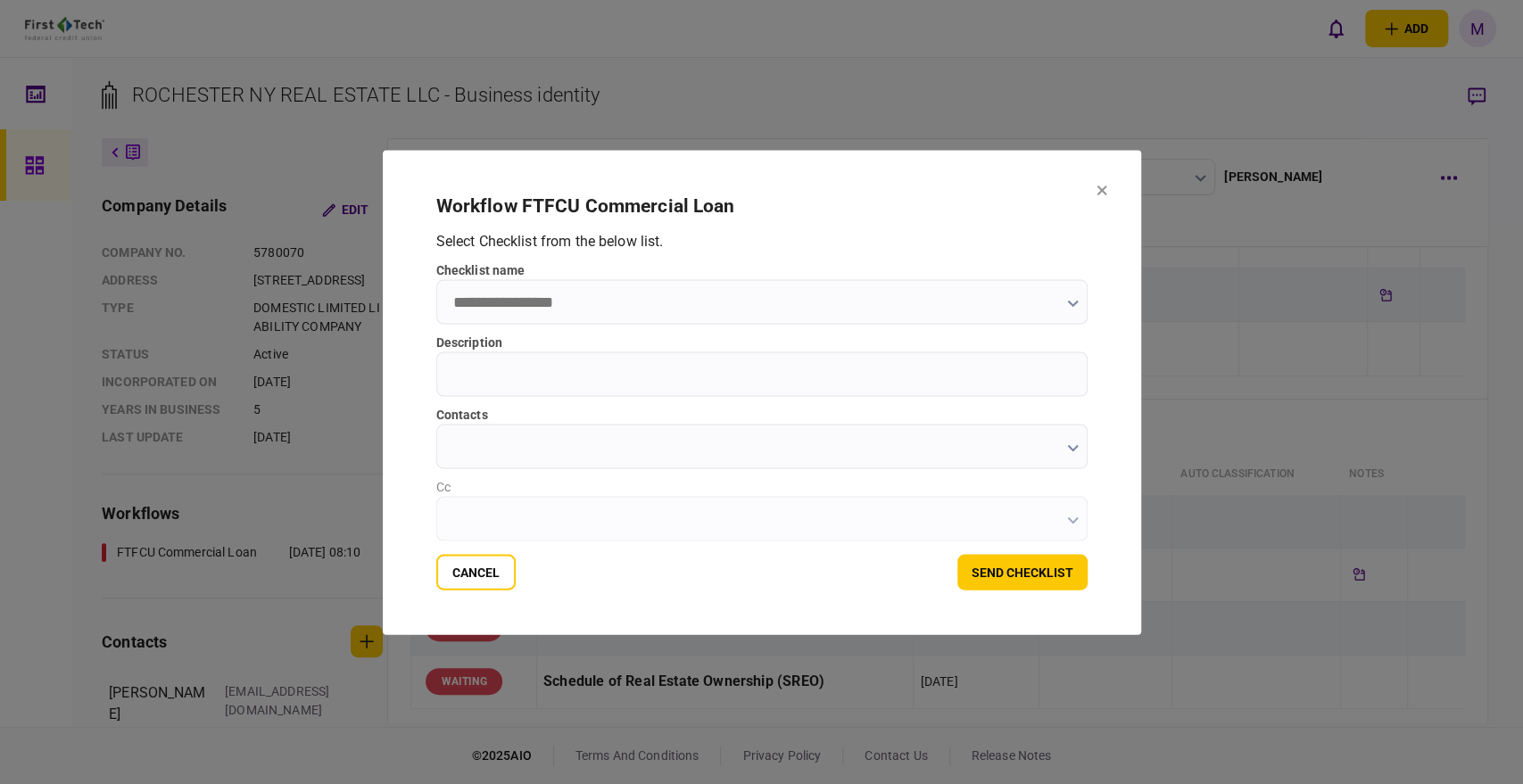 click at bounding box center [1072, 302] 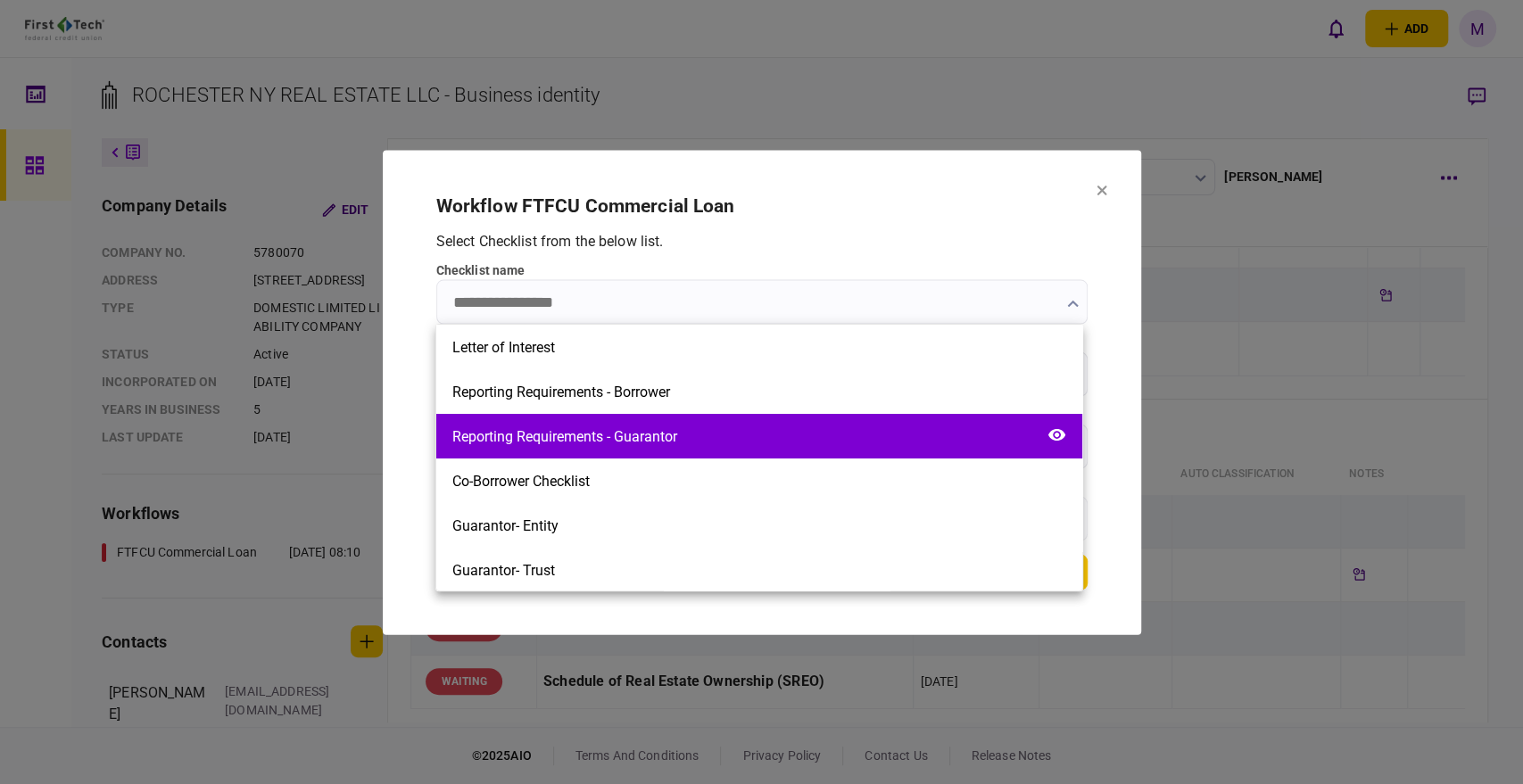 click on "Reporting Requirements - Guarantor" at bounding box center (565, 436) 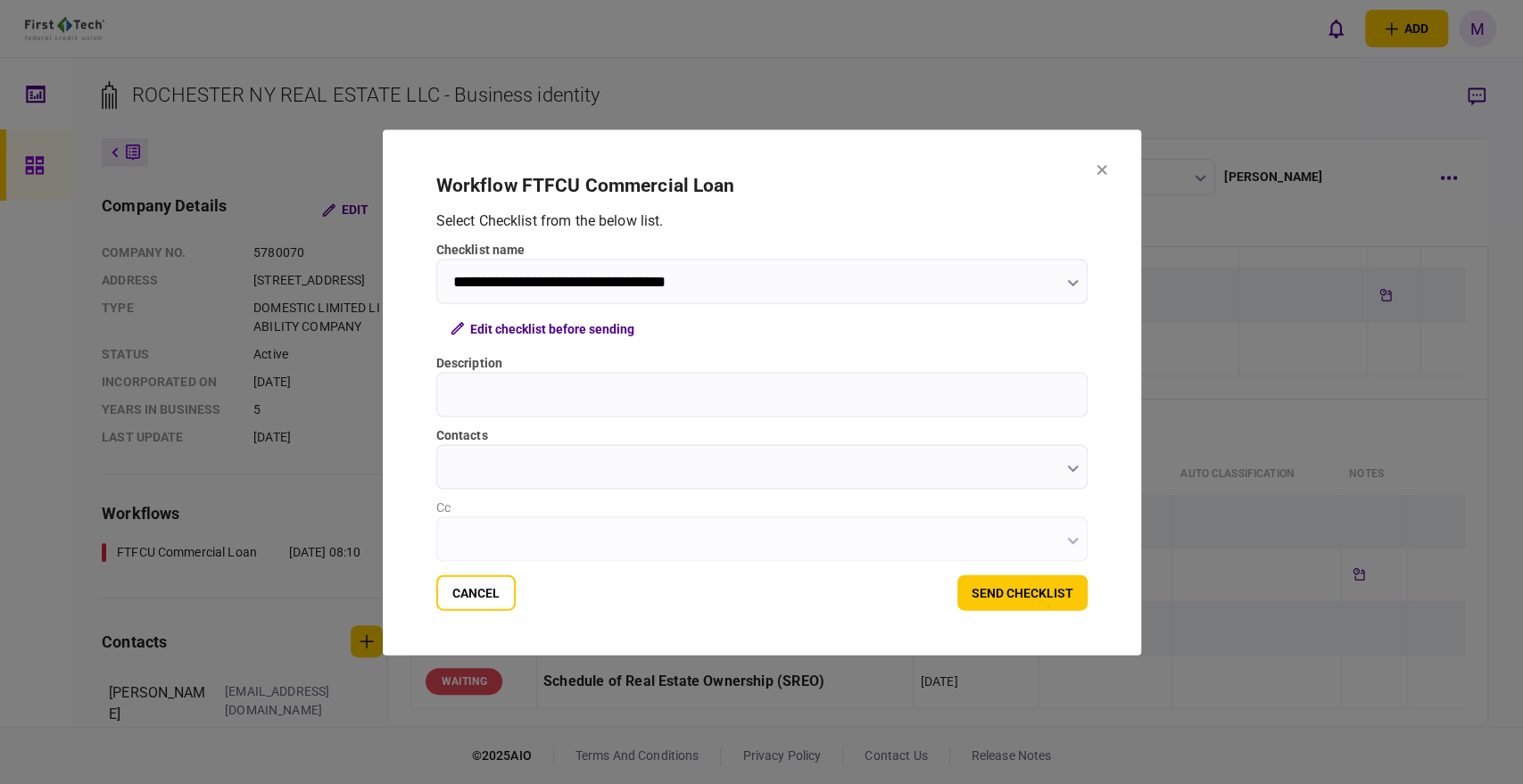 click on "Description" at bounding box center [762, 394] 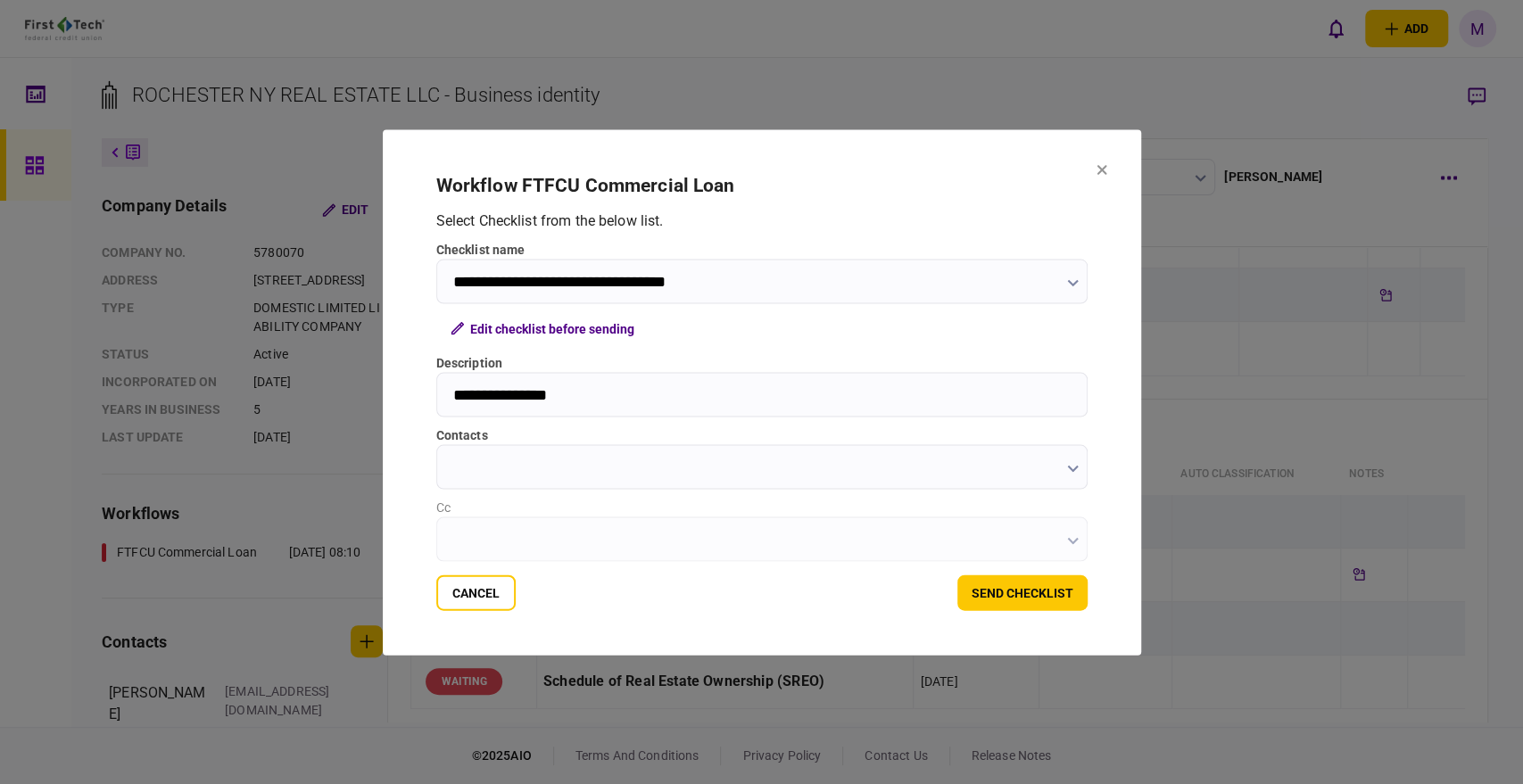 type on "**********" 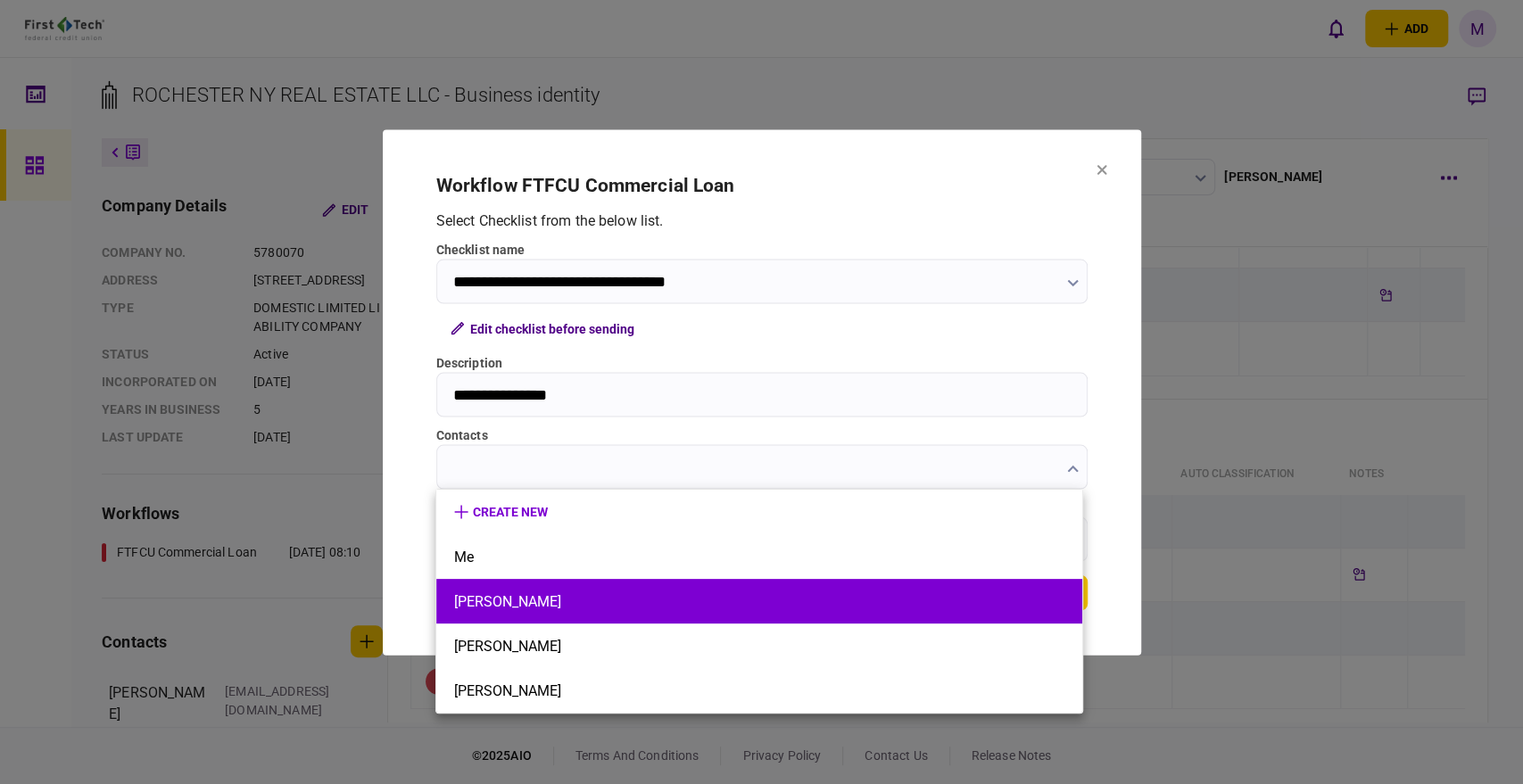 click on "[PERSON_NAME]" at bounding box center [759, 601] 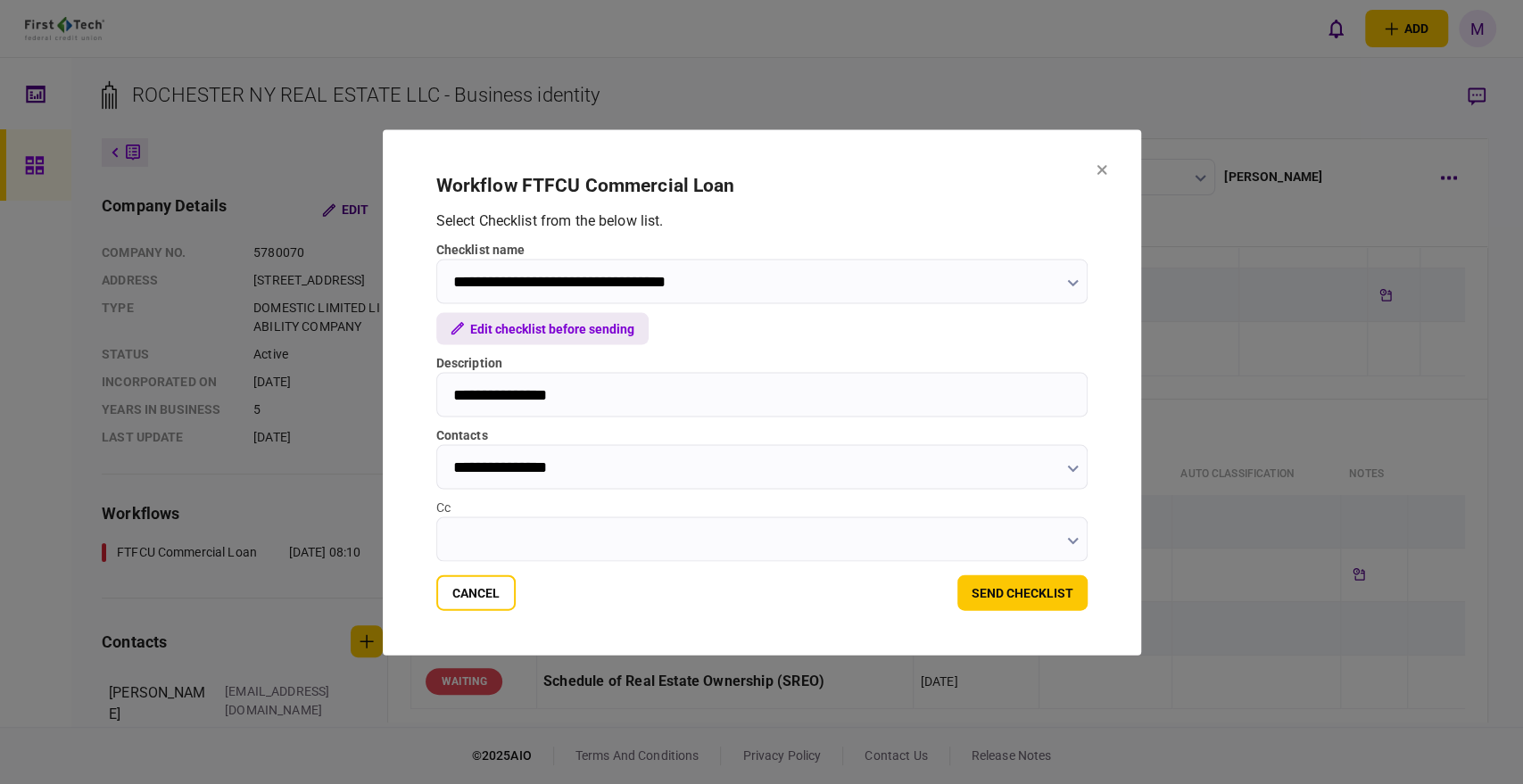 click on "Edit checklist before sending" at bounding box center [542, 328] 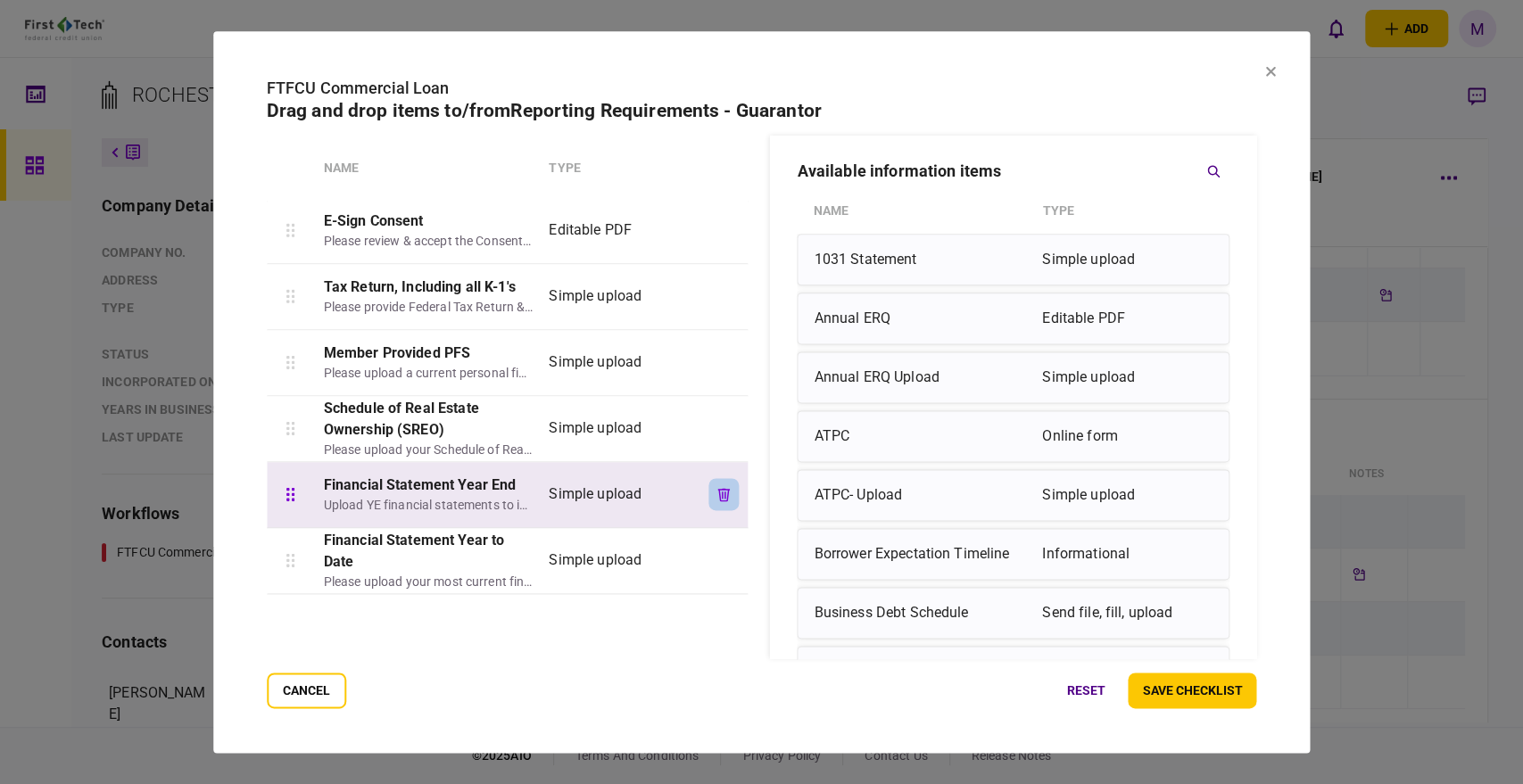 click 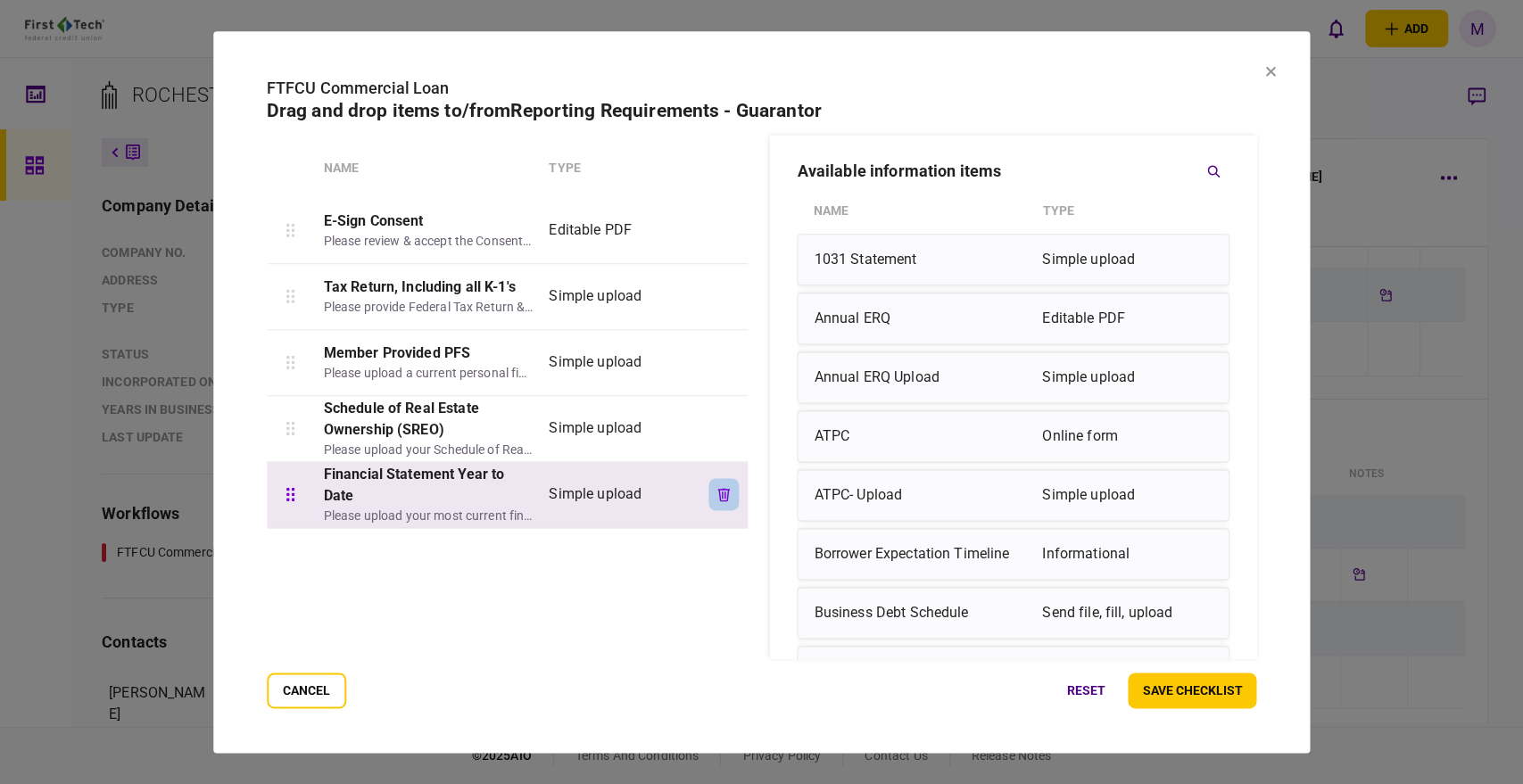 click 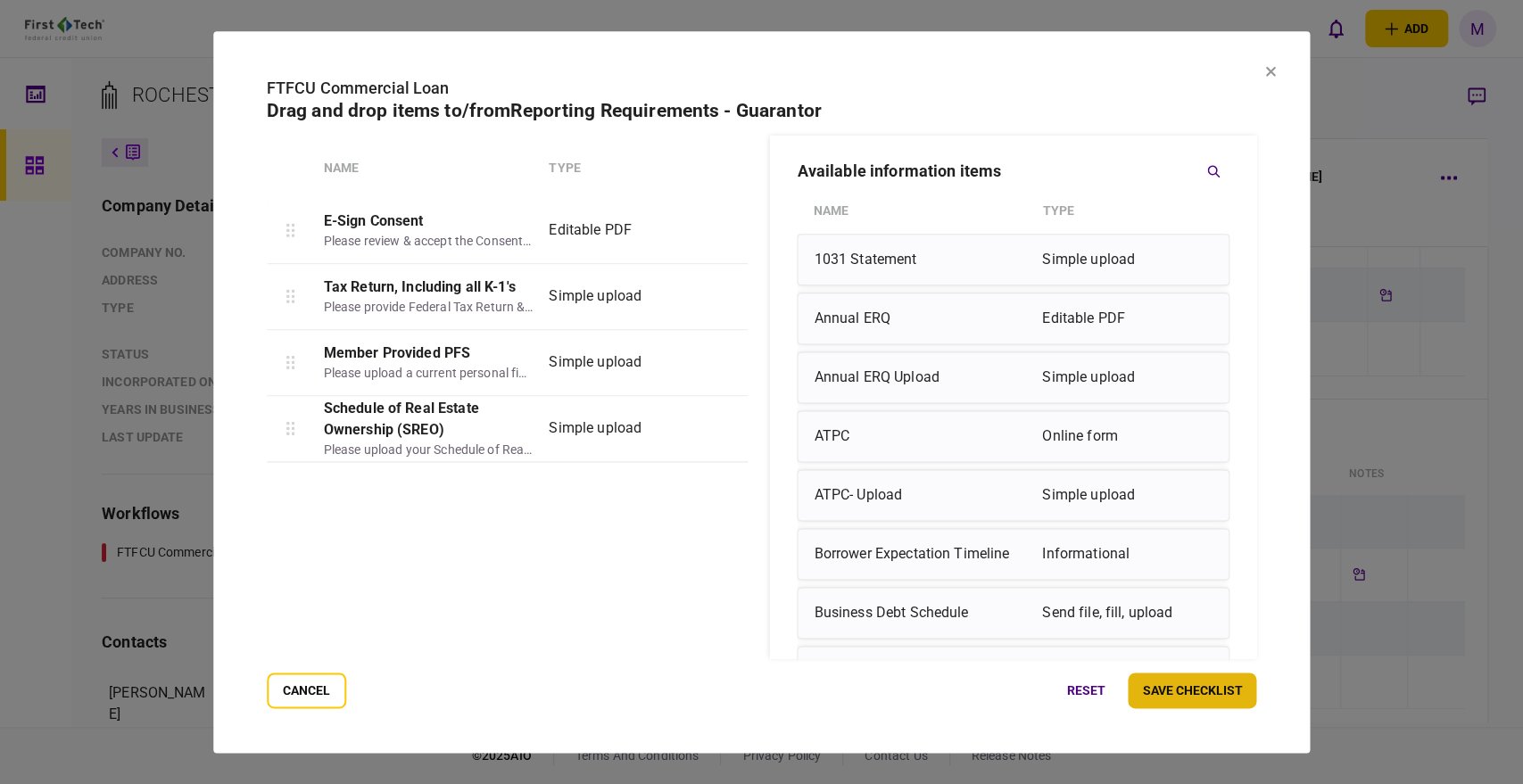 click on "save checklist" at bounding box center (1192, 690) 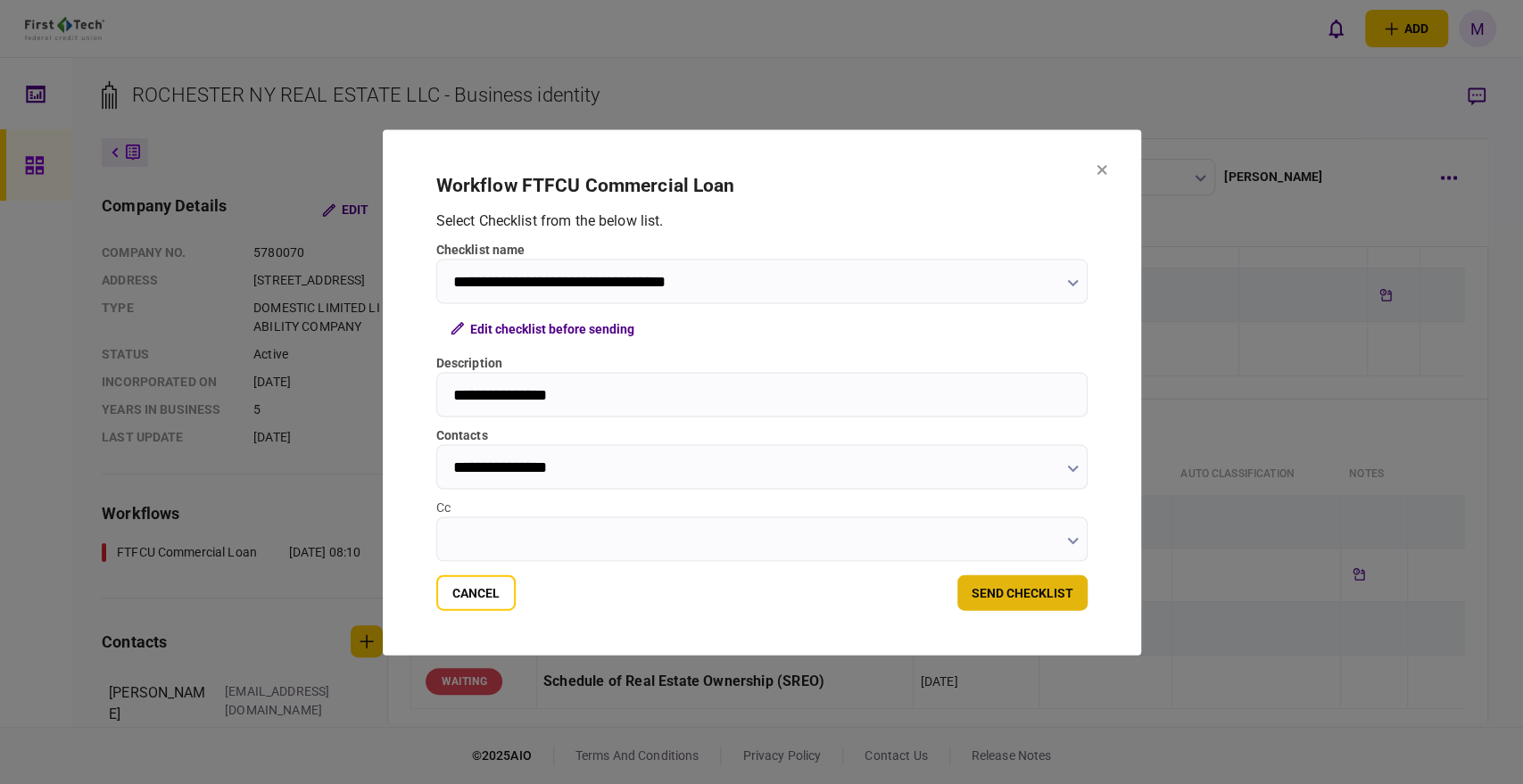 click on "send checklist" at bounding box center [1022, 592] 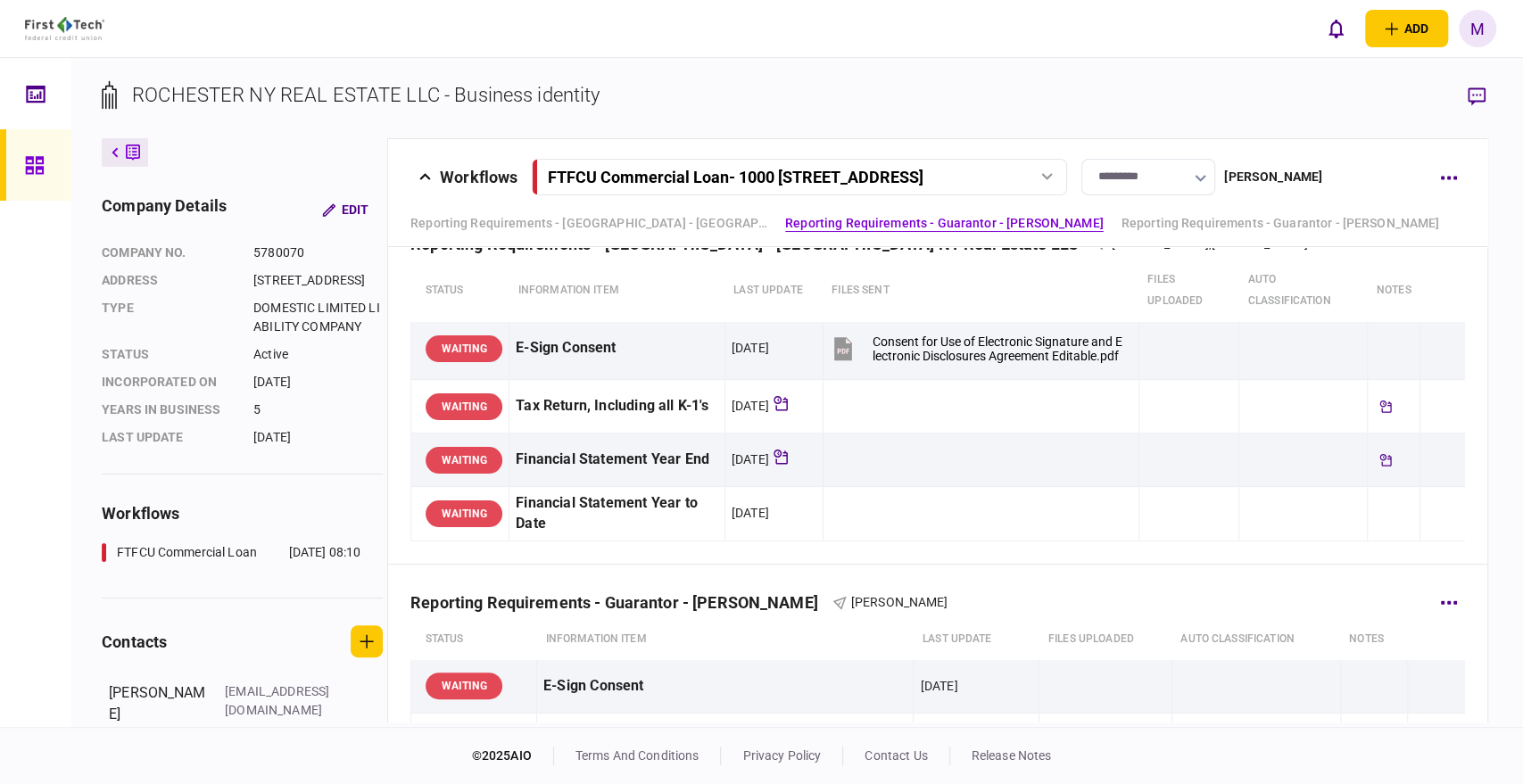 scroll, scrollTop: 0, scrollLeft: 0, axis: both 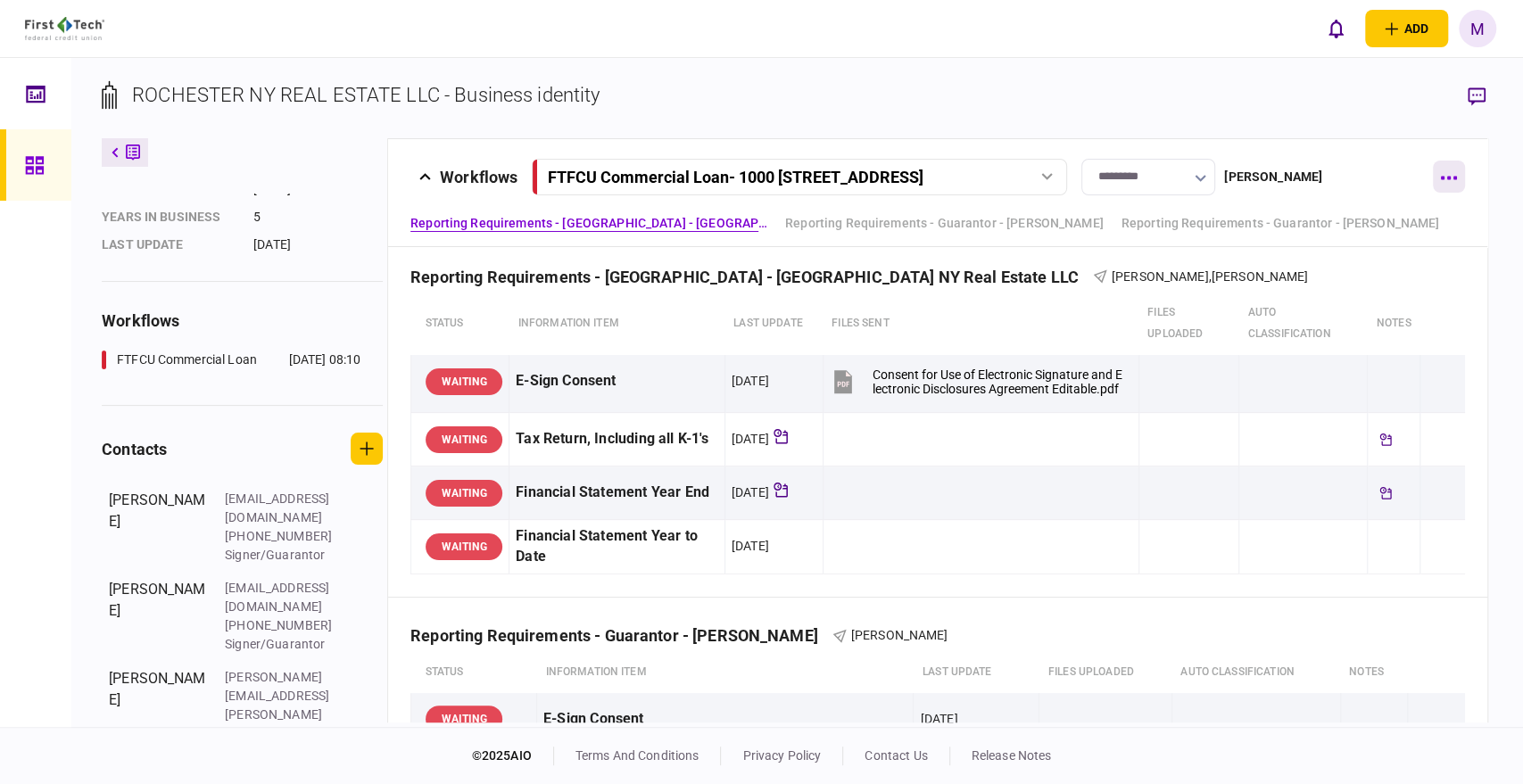 click at bounding box center (1449, 177) 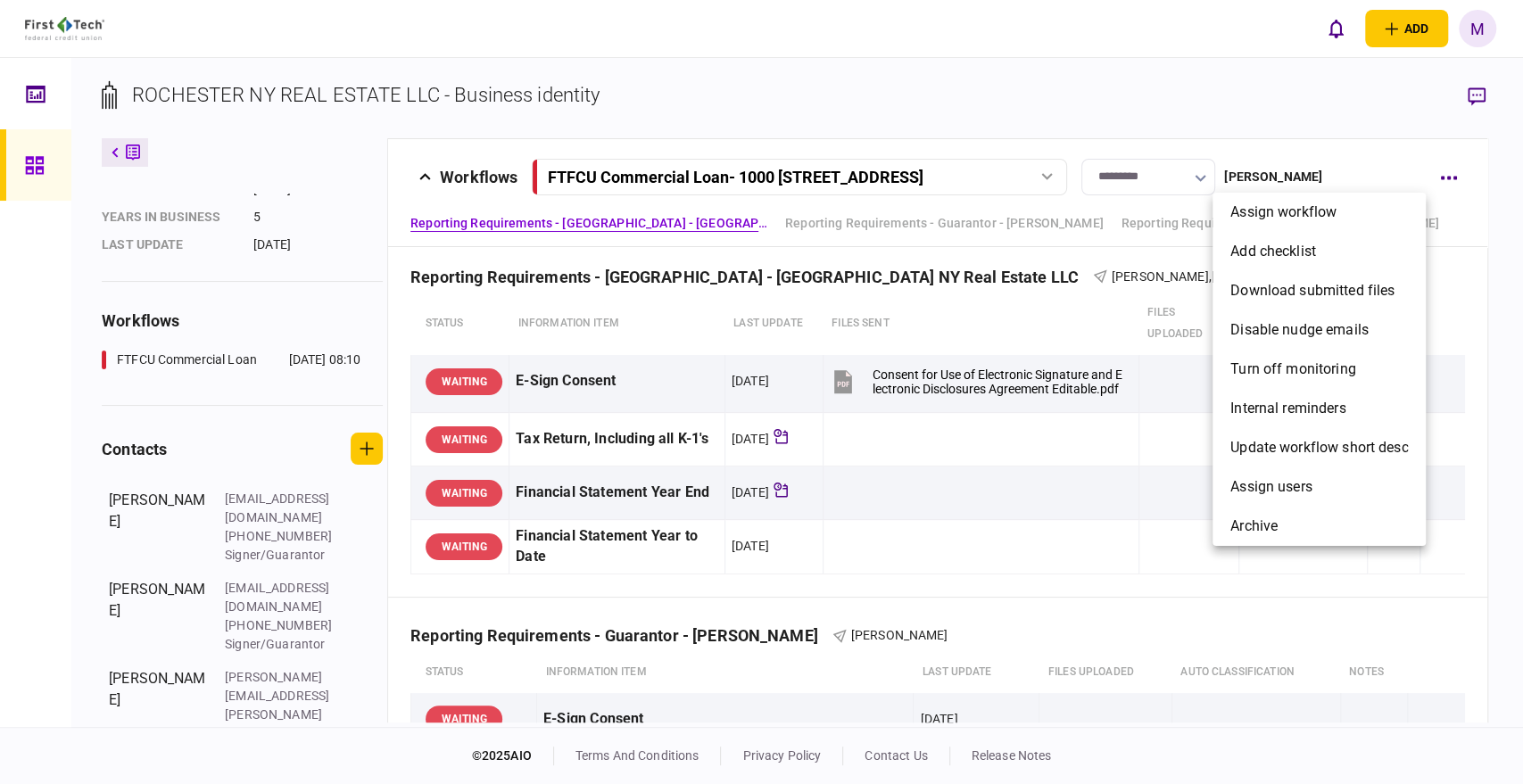 click at bounding box center [761, 392] 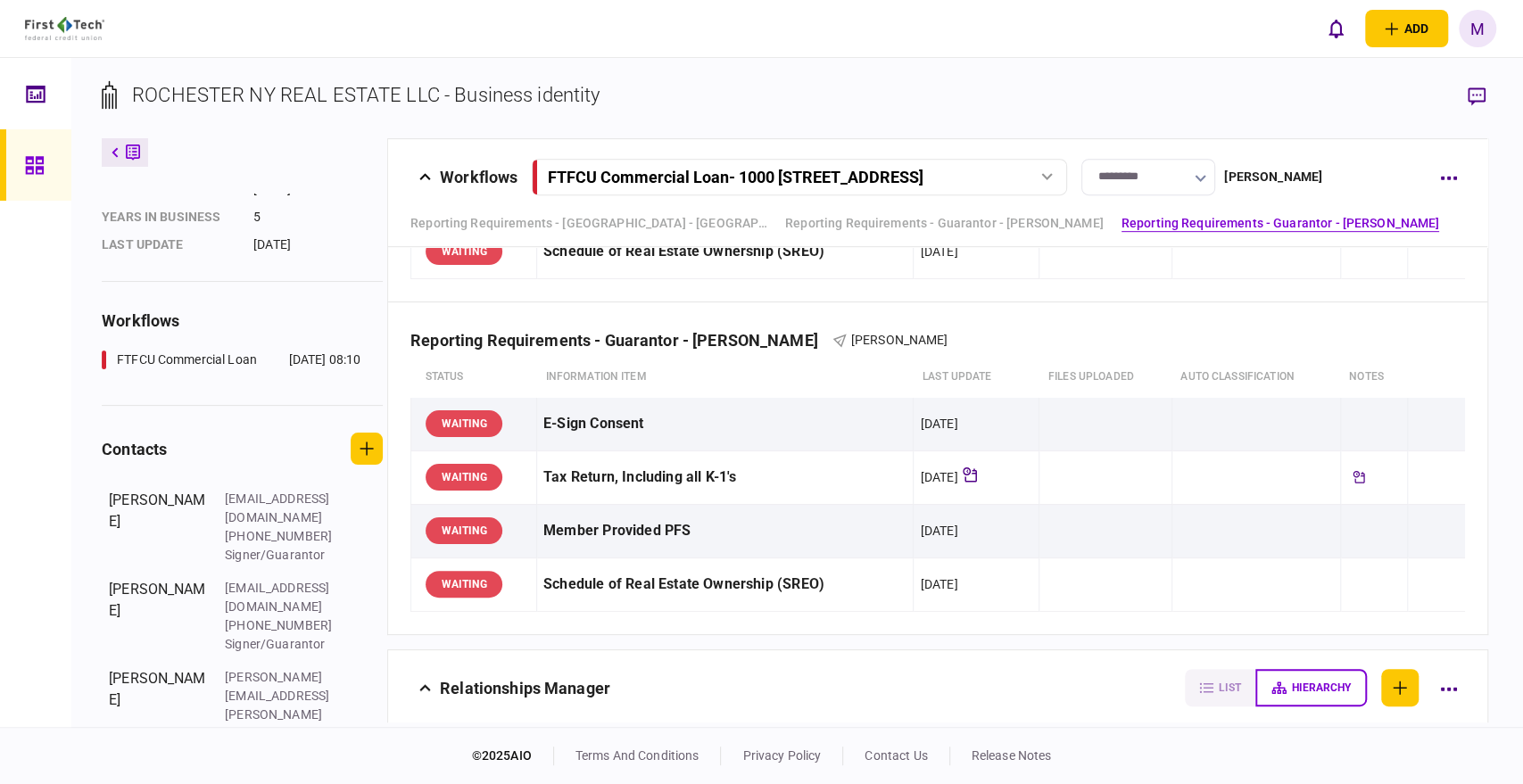 scroll, scrollTop: 594, scrollLeft: 0, axis: vertical 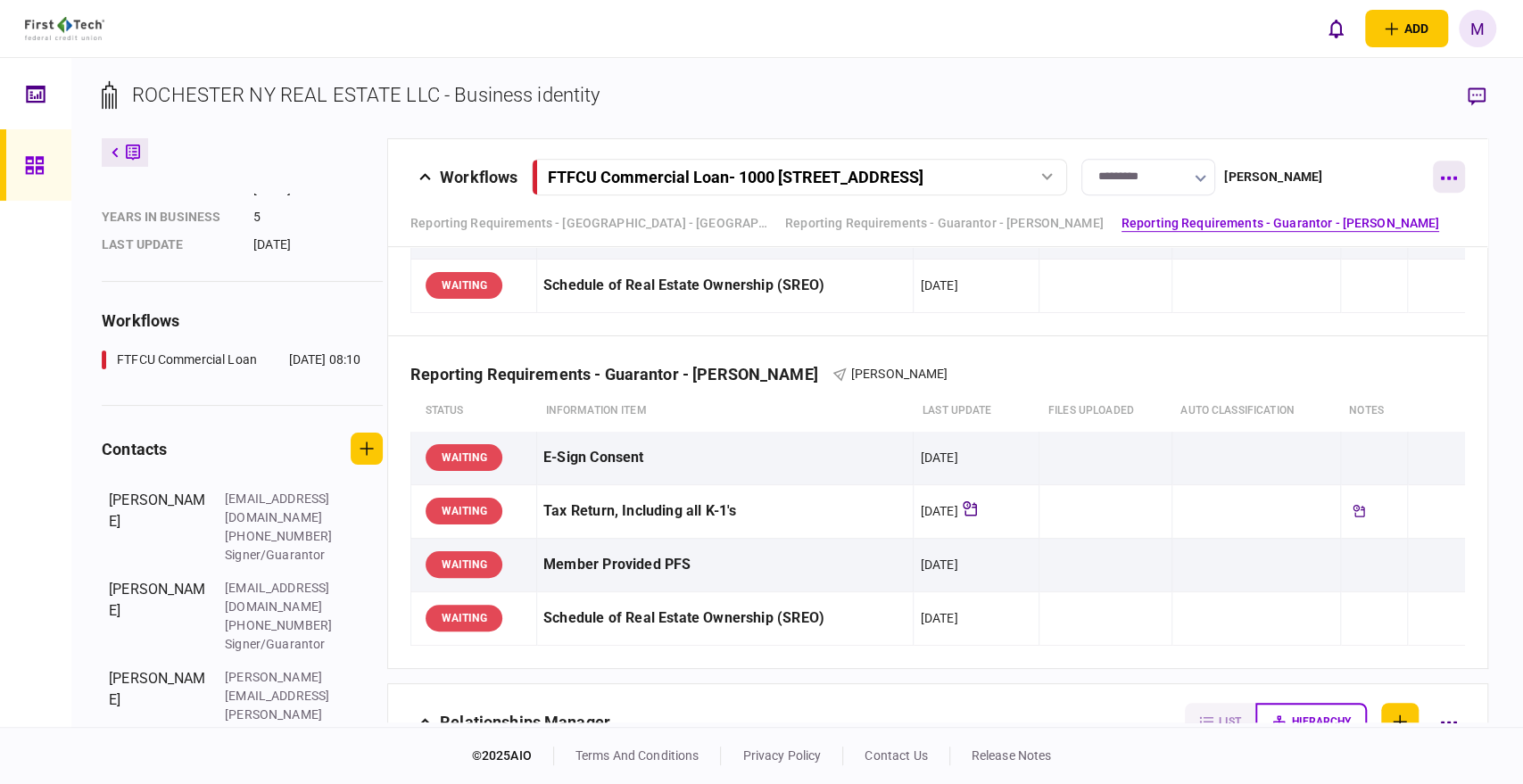 click at bounding box center [1449, 177] 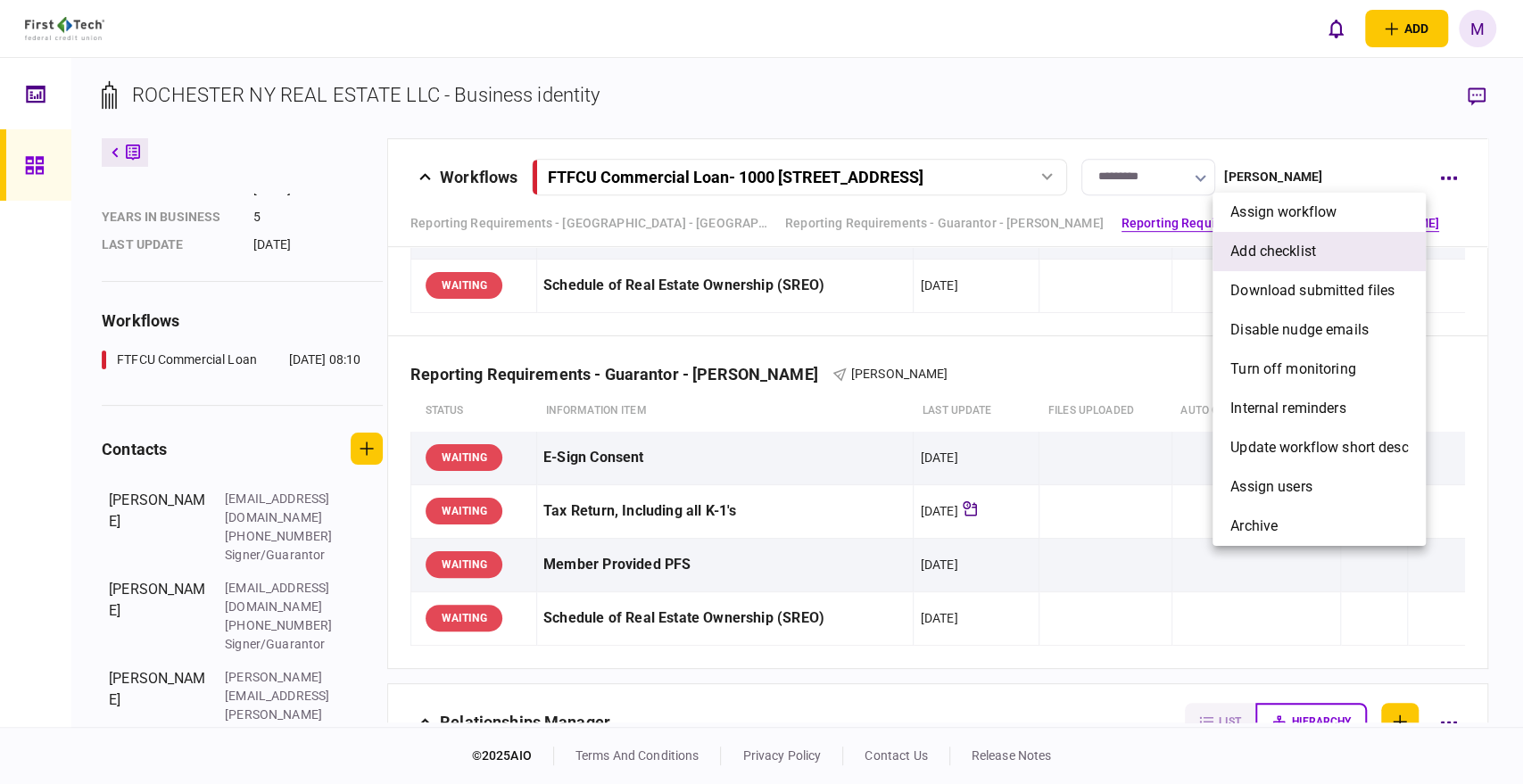 click on "add checklist" at bounding box center [1273, 252] 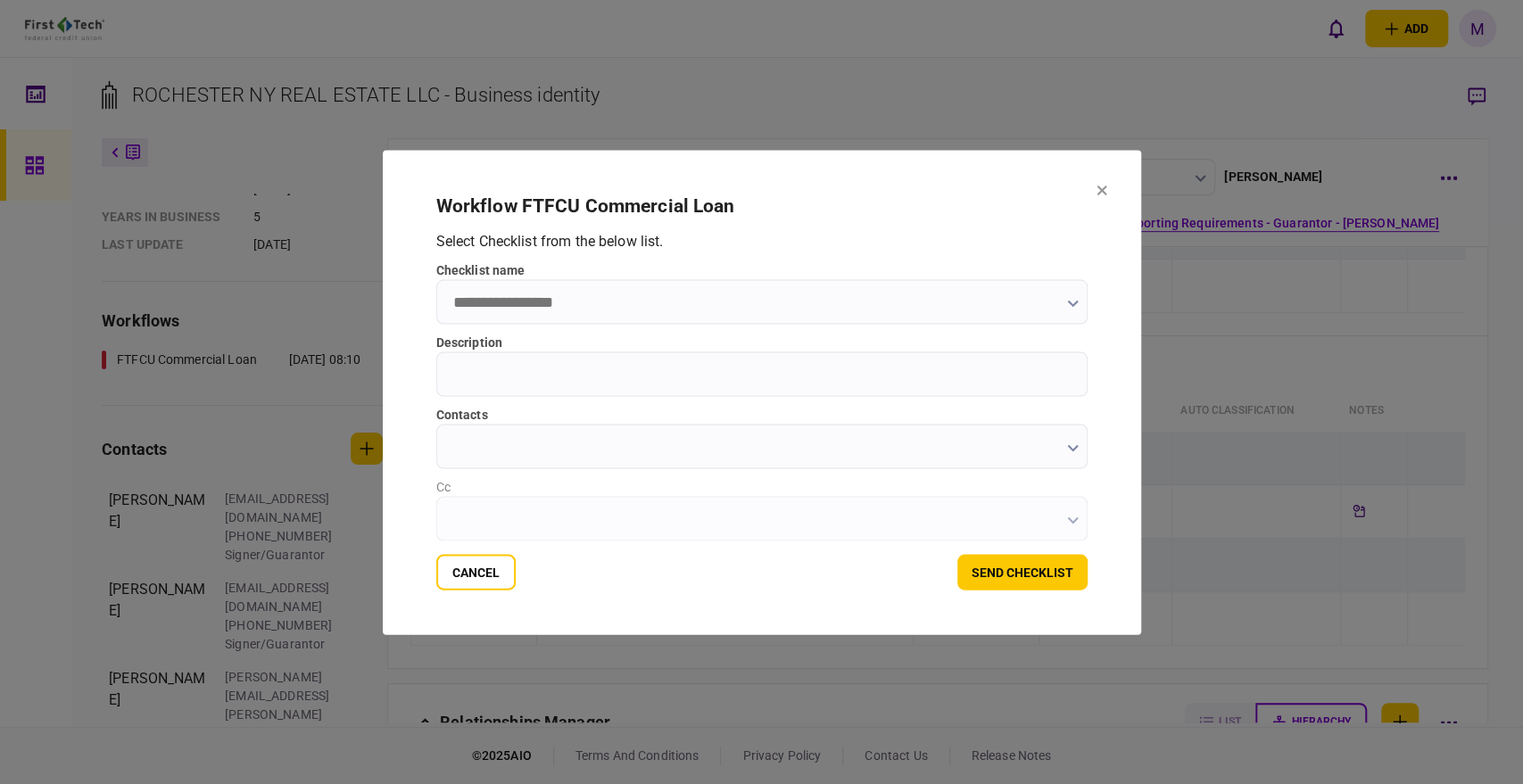 click 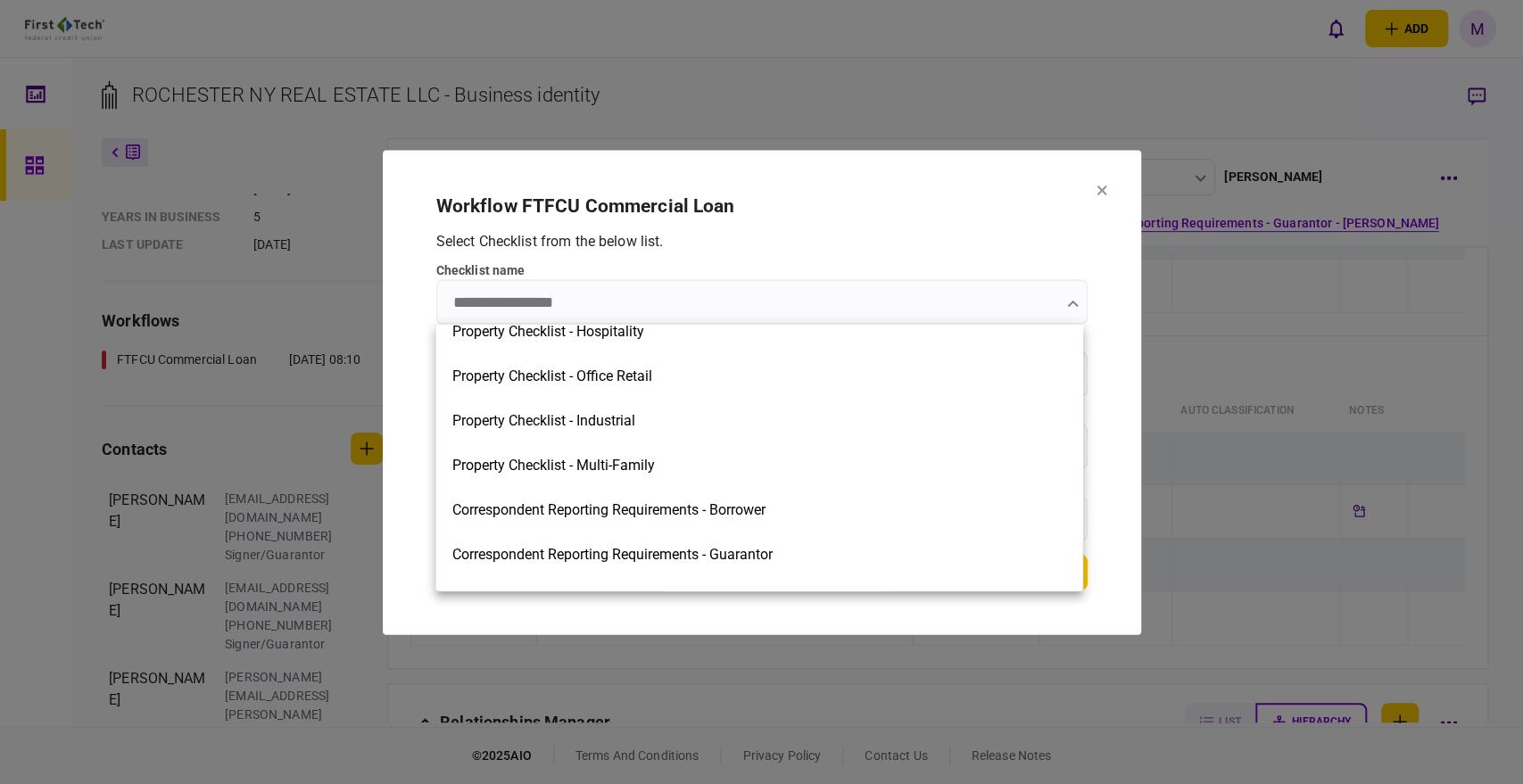 scroll, scrollTop: 363, scrollLeft: 0, axis: vertical 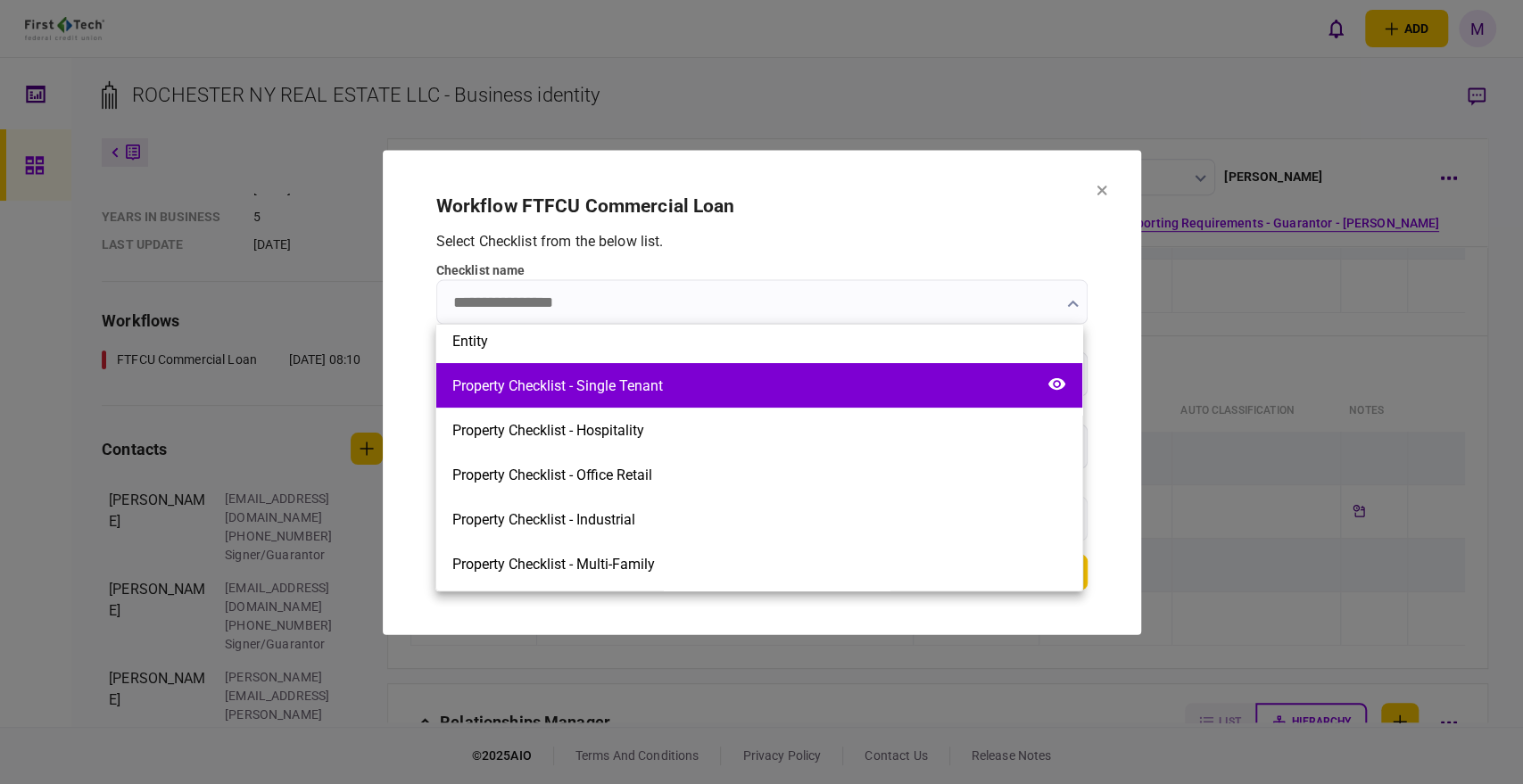 click on "Property Checklist - Single Tenant" at bounding box center (759, 385) 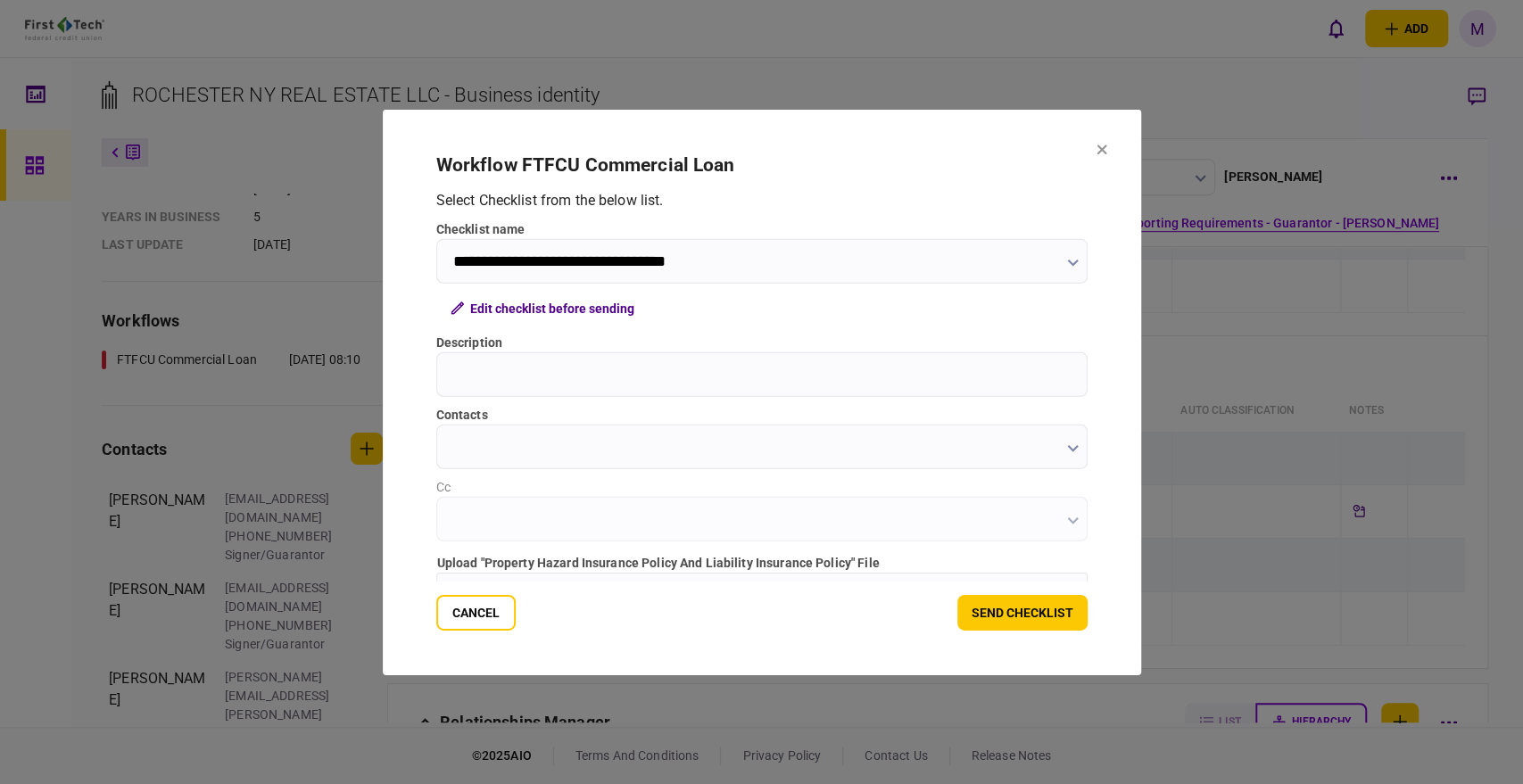 click on "Description" at bounding box center (762, 374) 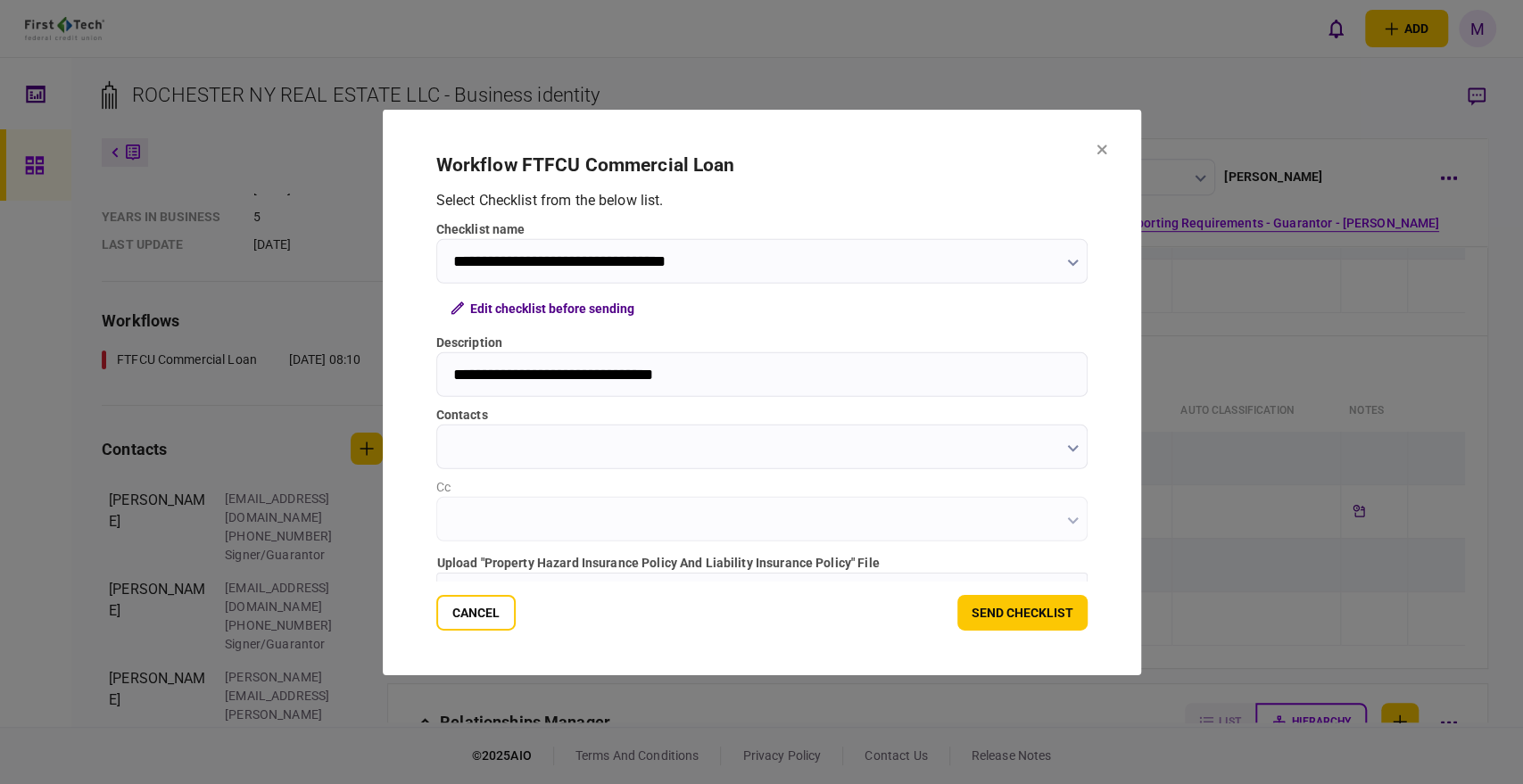 type on "**********" 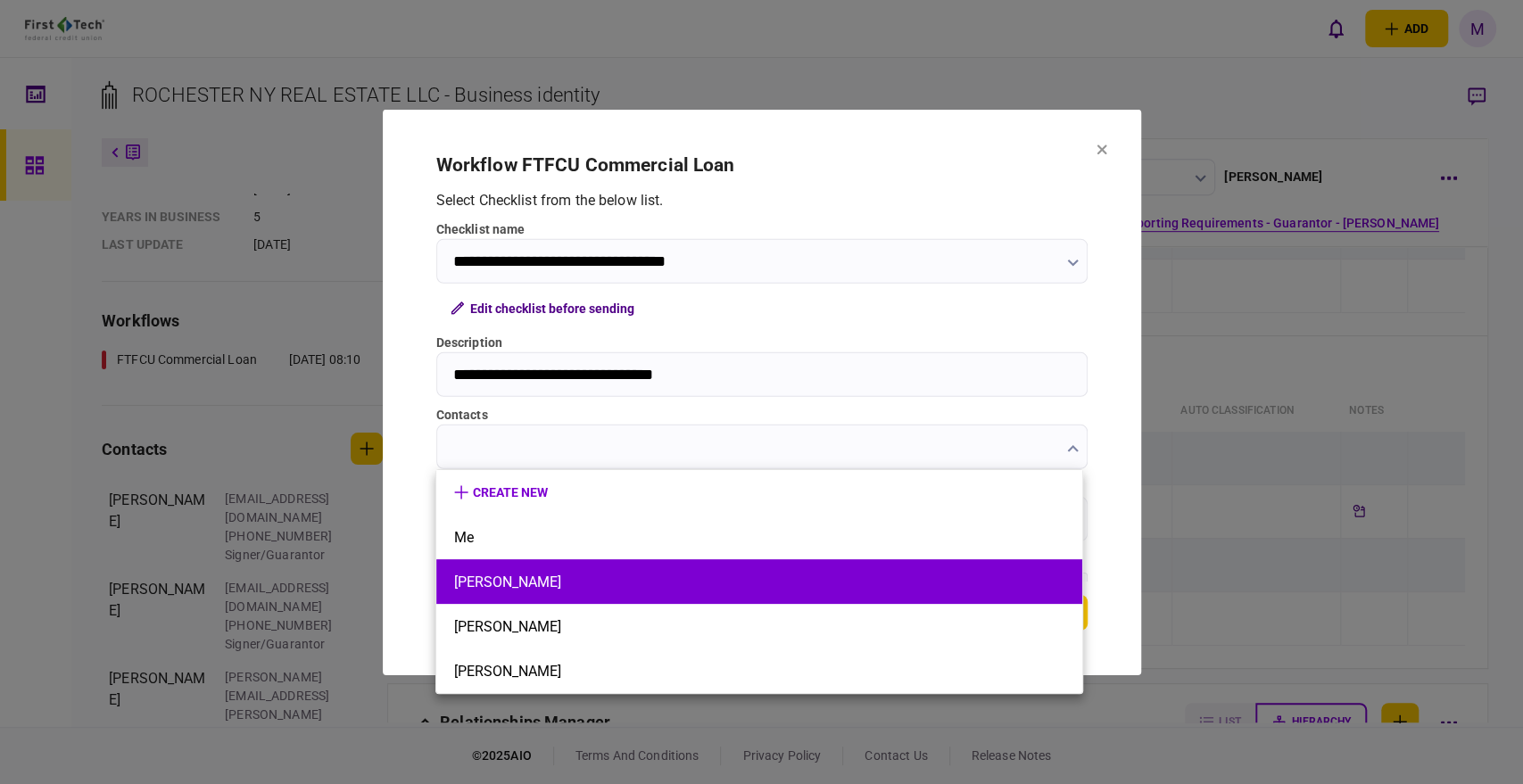 click on "[PERSON_NAME]" at bounding box center (759, 582) 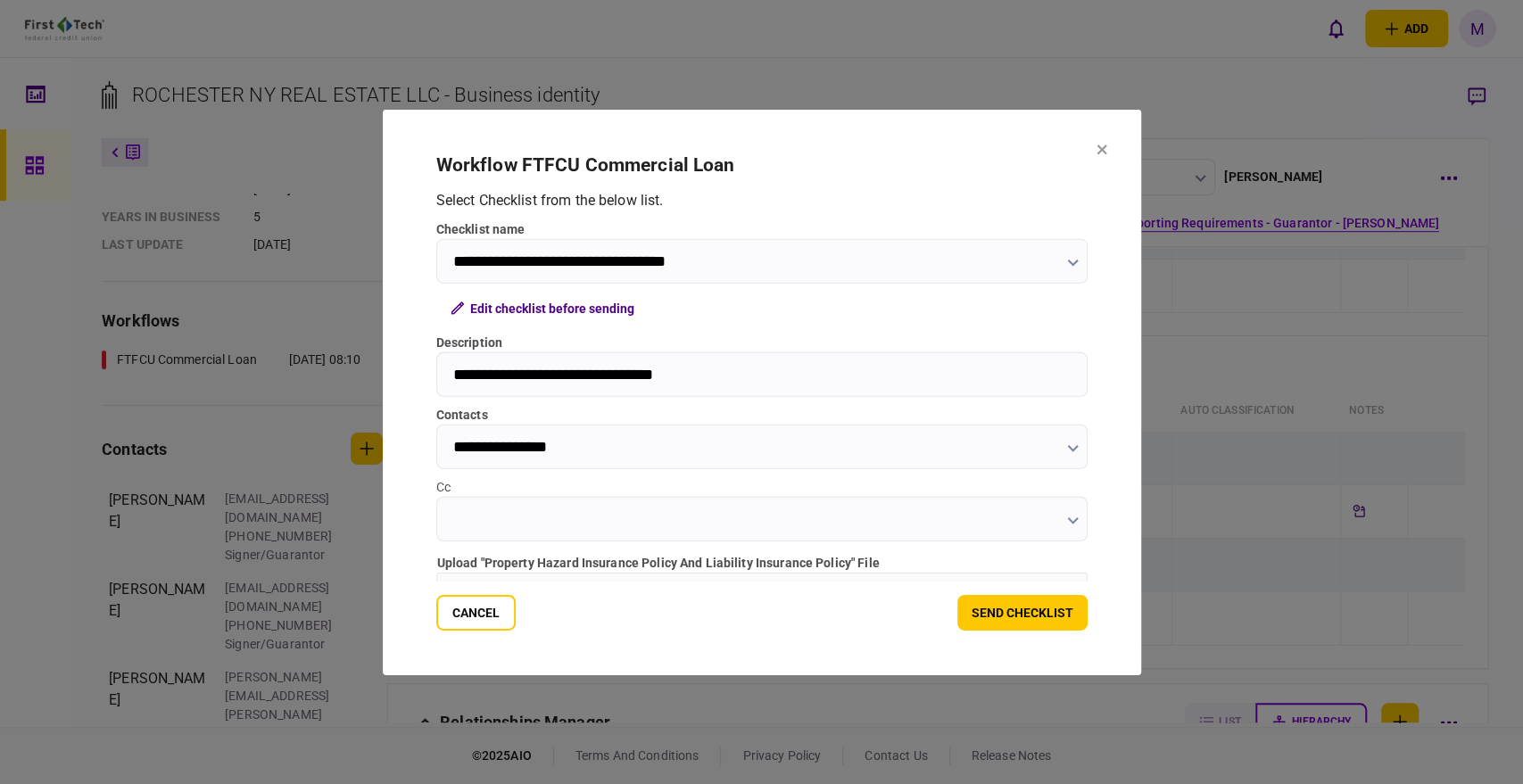 click 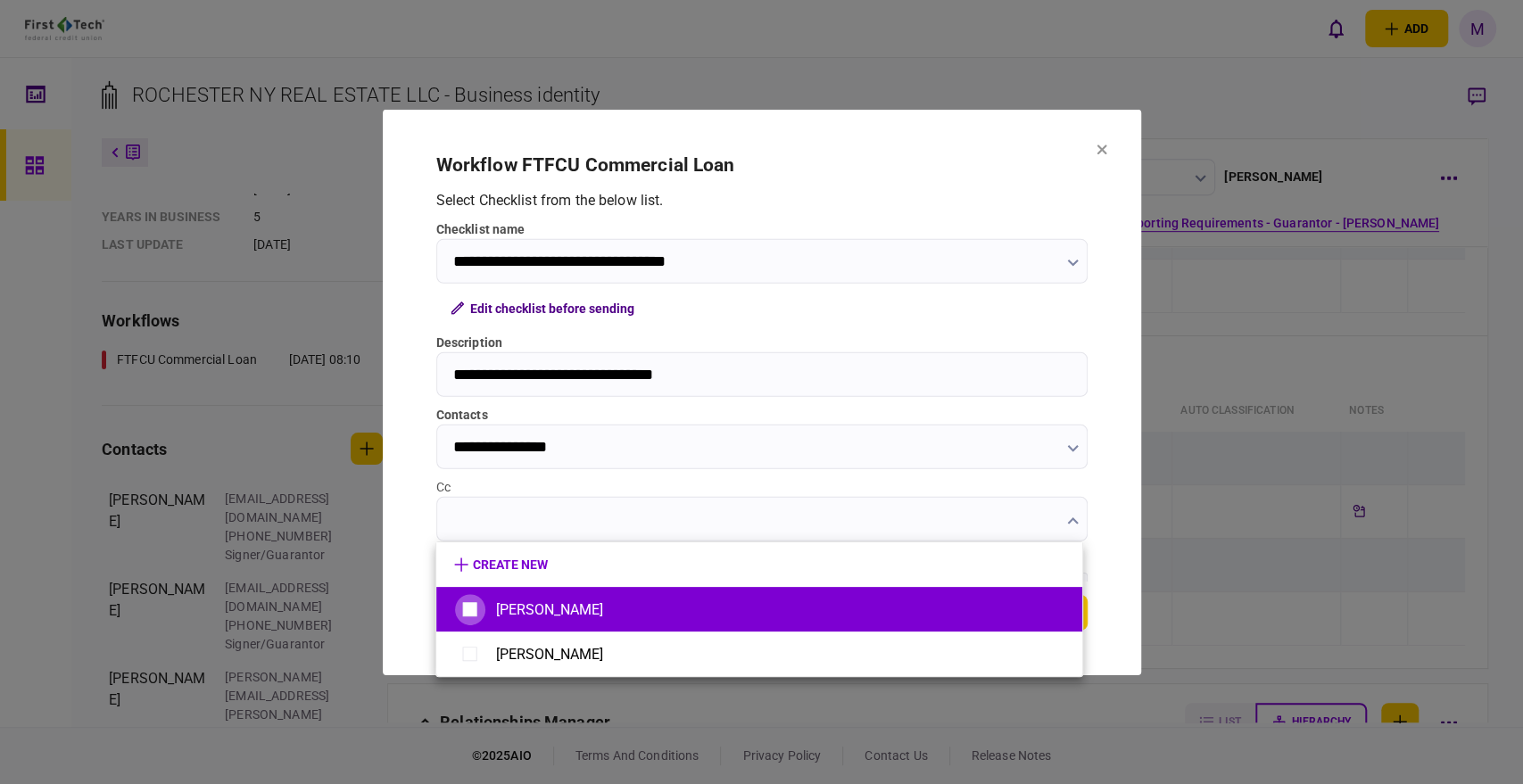 type on "**********" 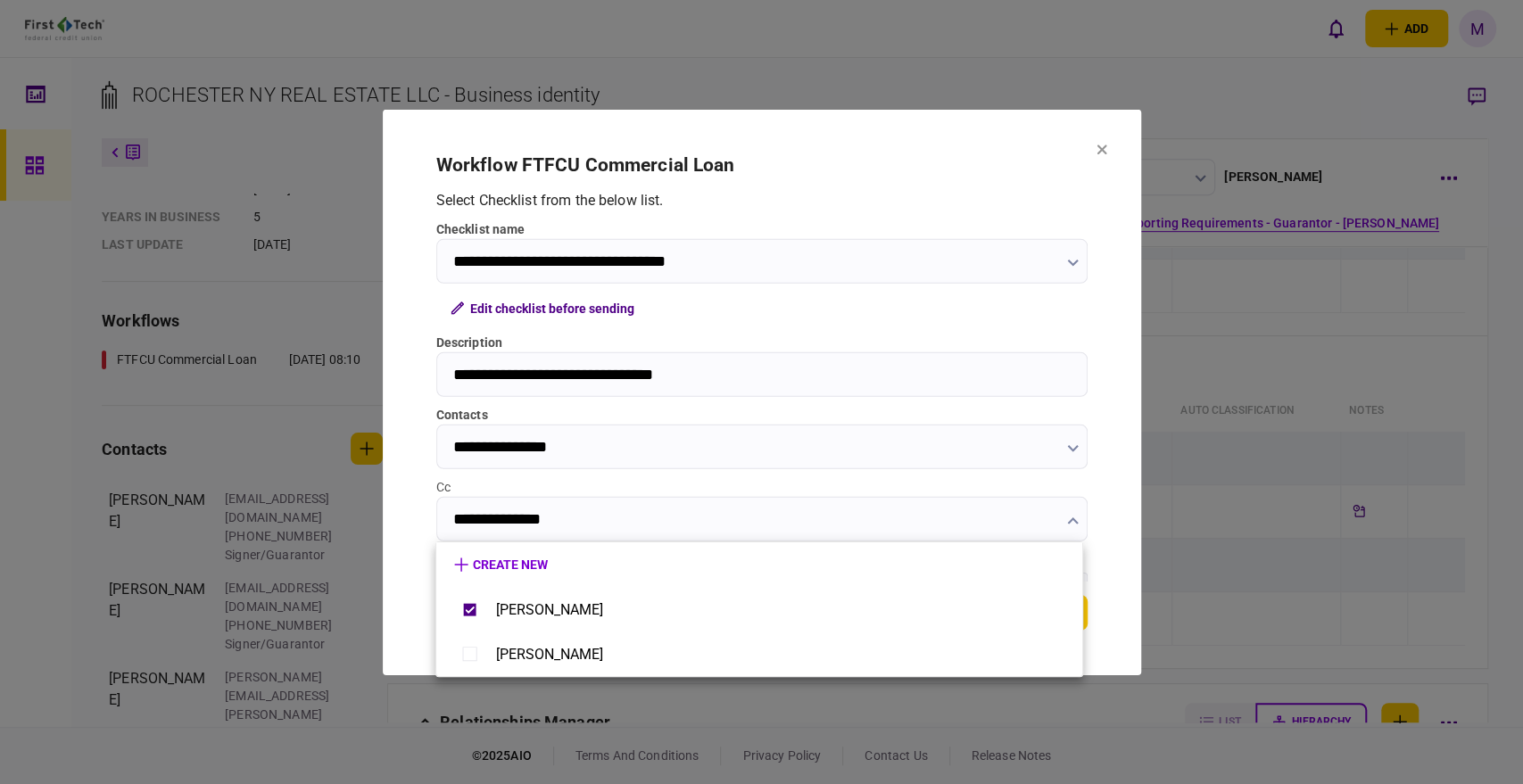 click at bounding box center (761, 392) 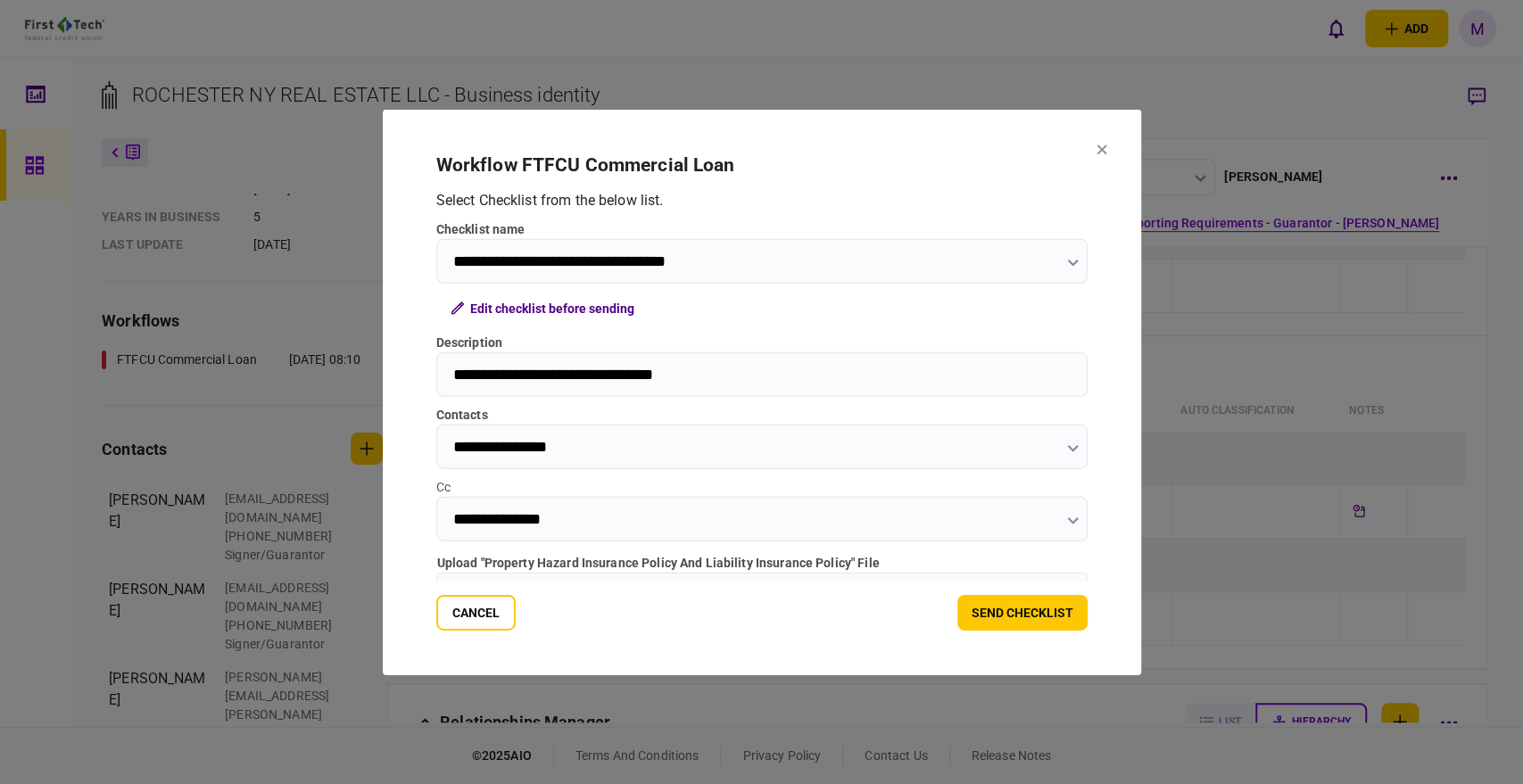 scroll, scrollTop: 59, scrollLeft: 0, axis: vertical 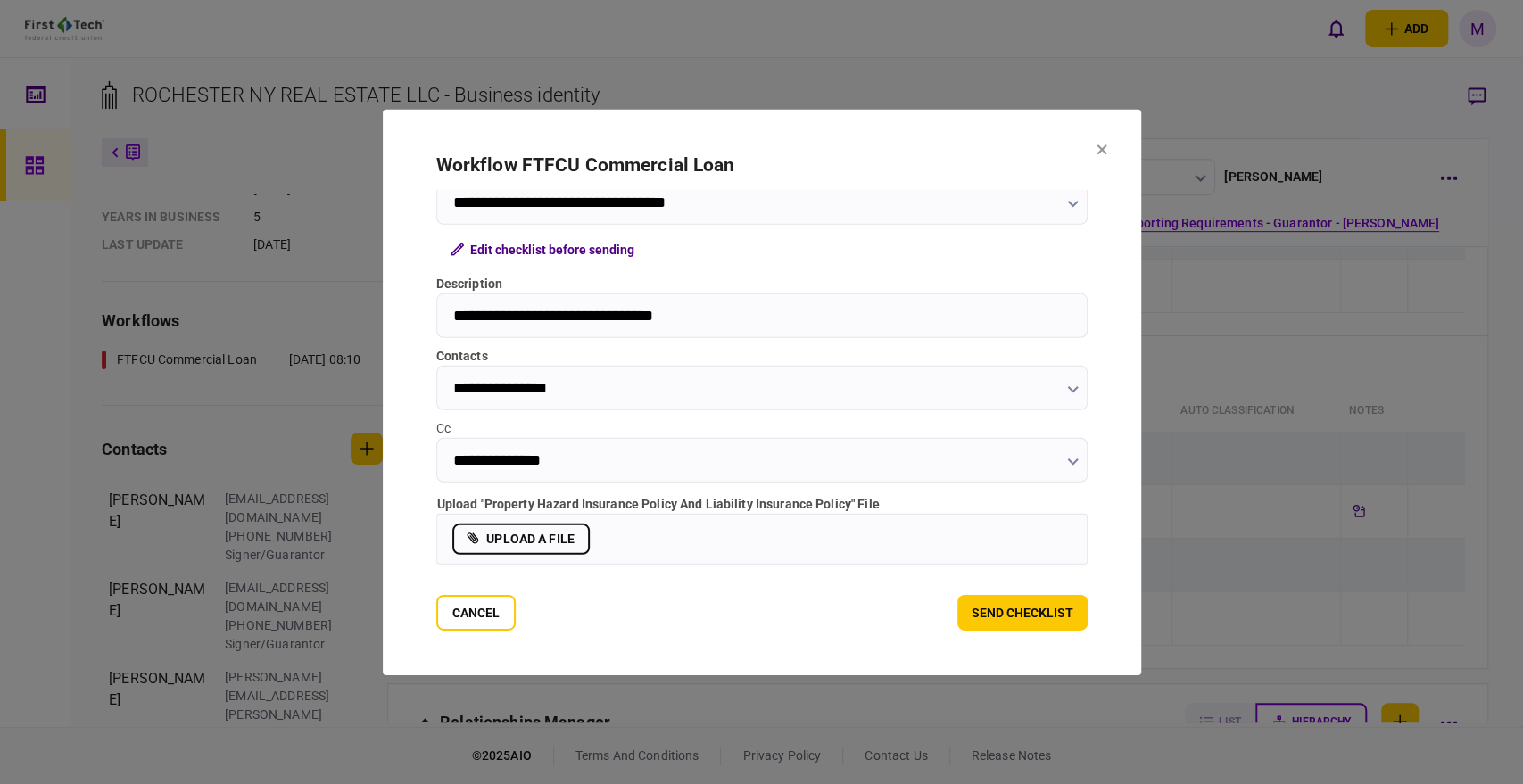 click 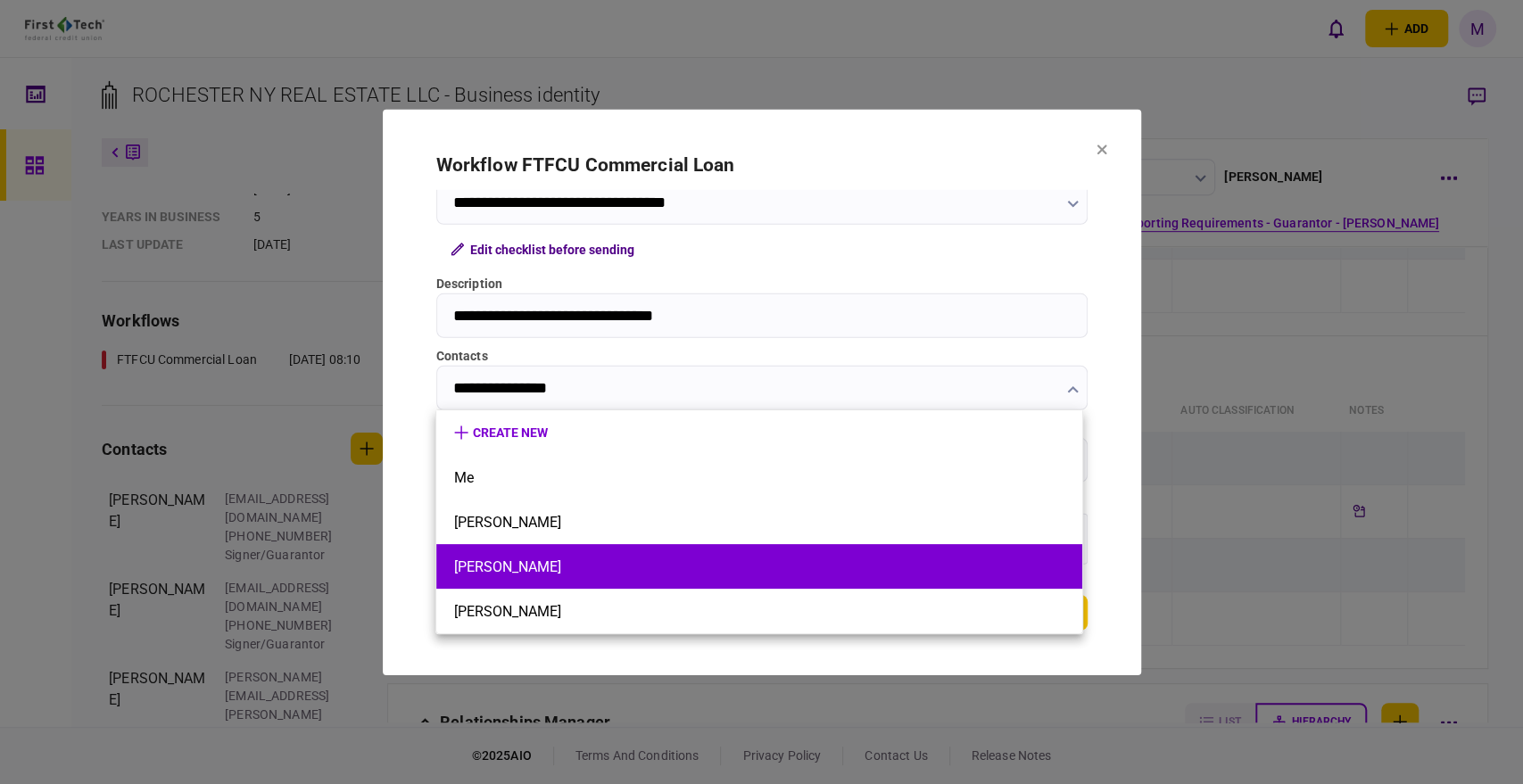 click on "[PERSON_NAME]" at bounding box center [759, 566] 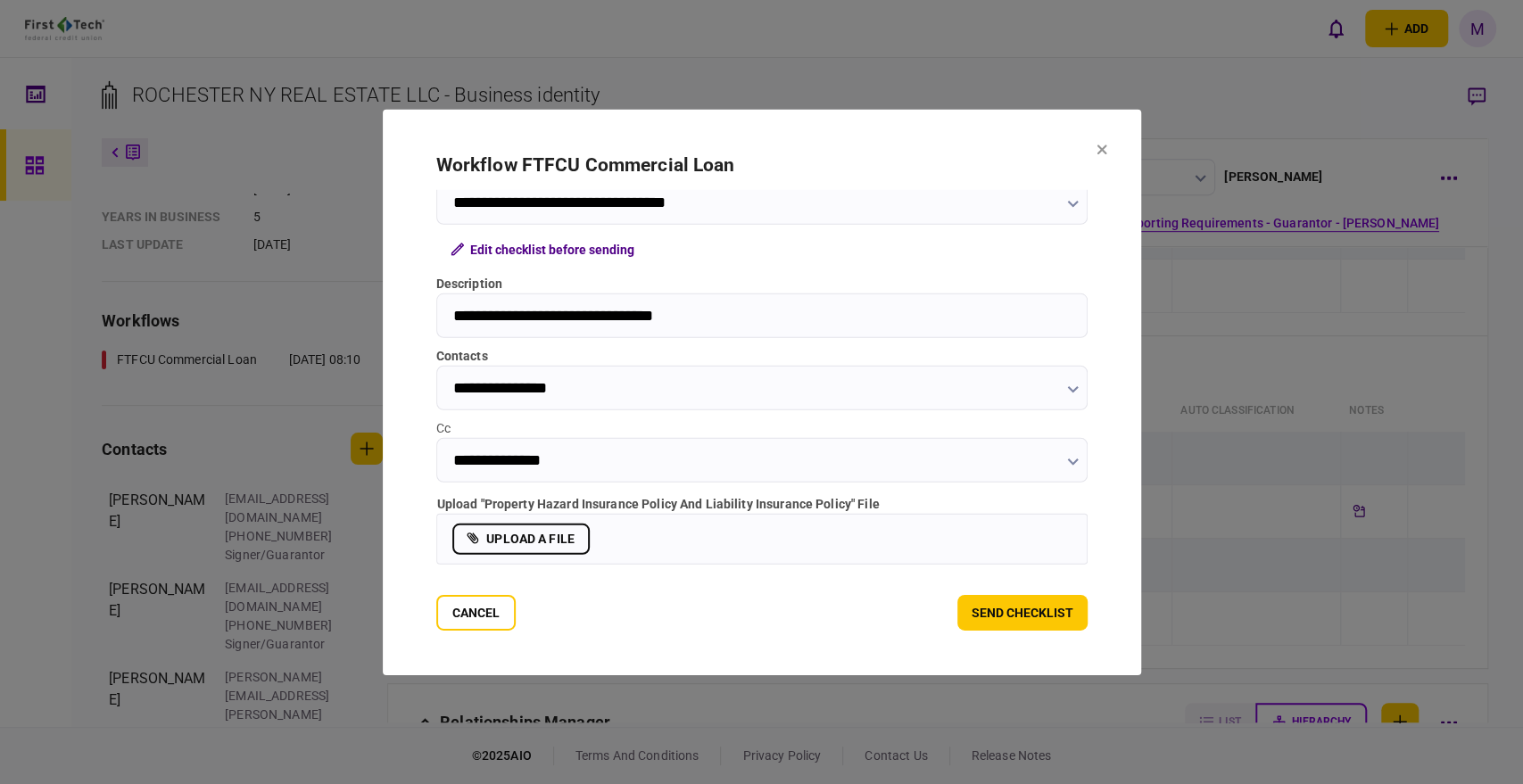 type on "**********" 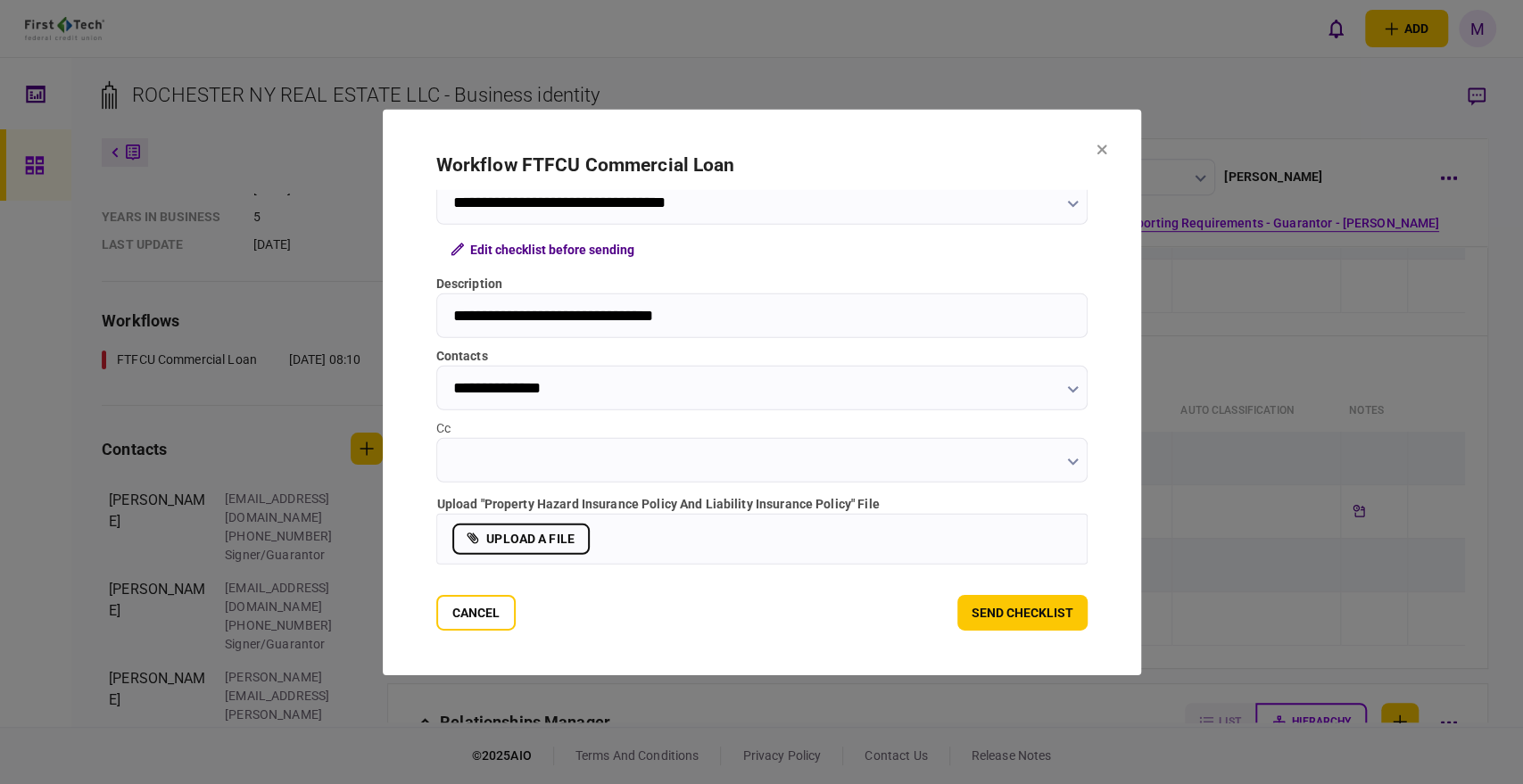 click 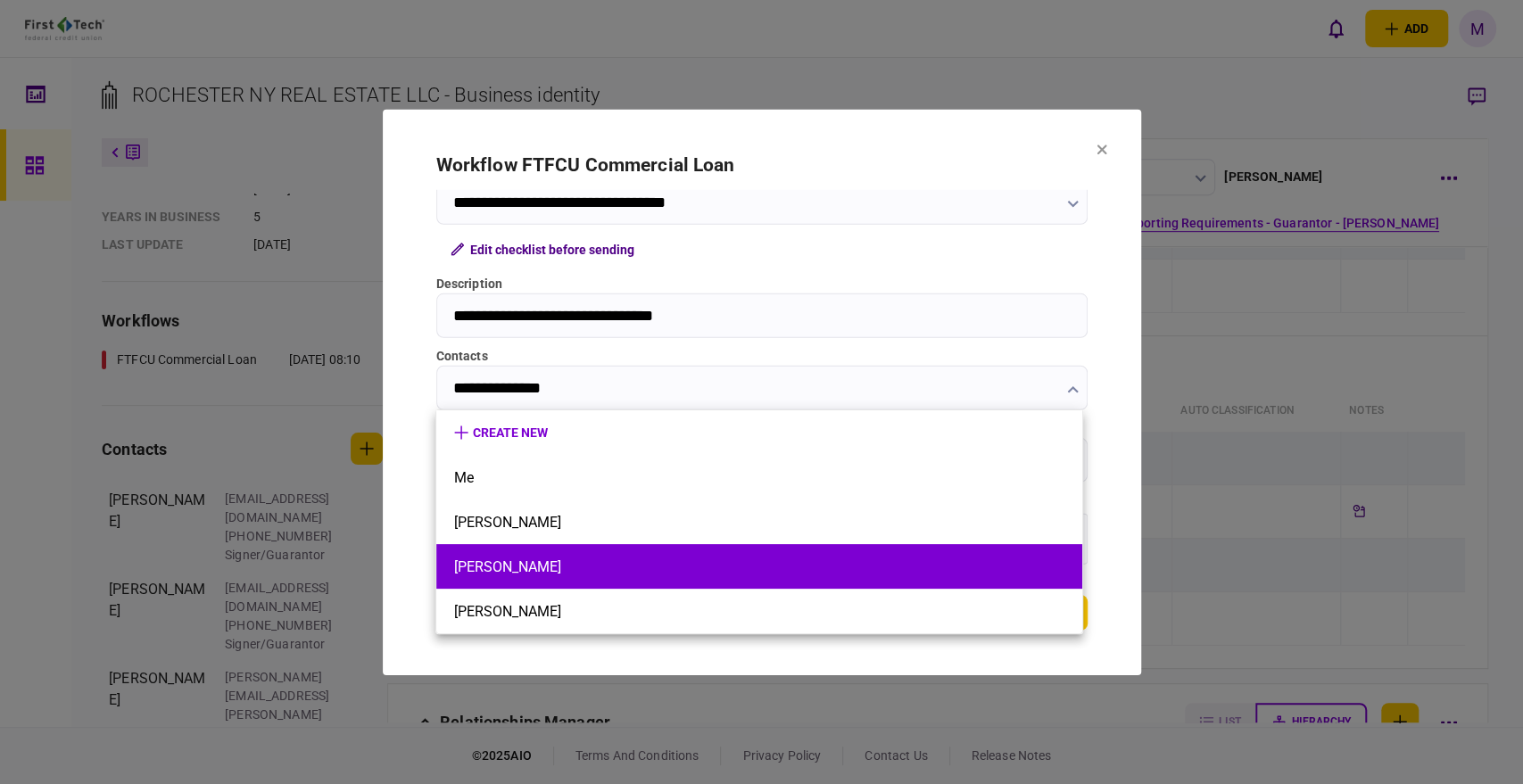 click on "[PERSON_NAME]" at bounding box center [759, 566] 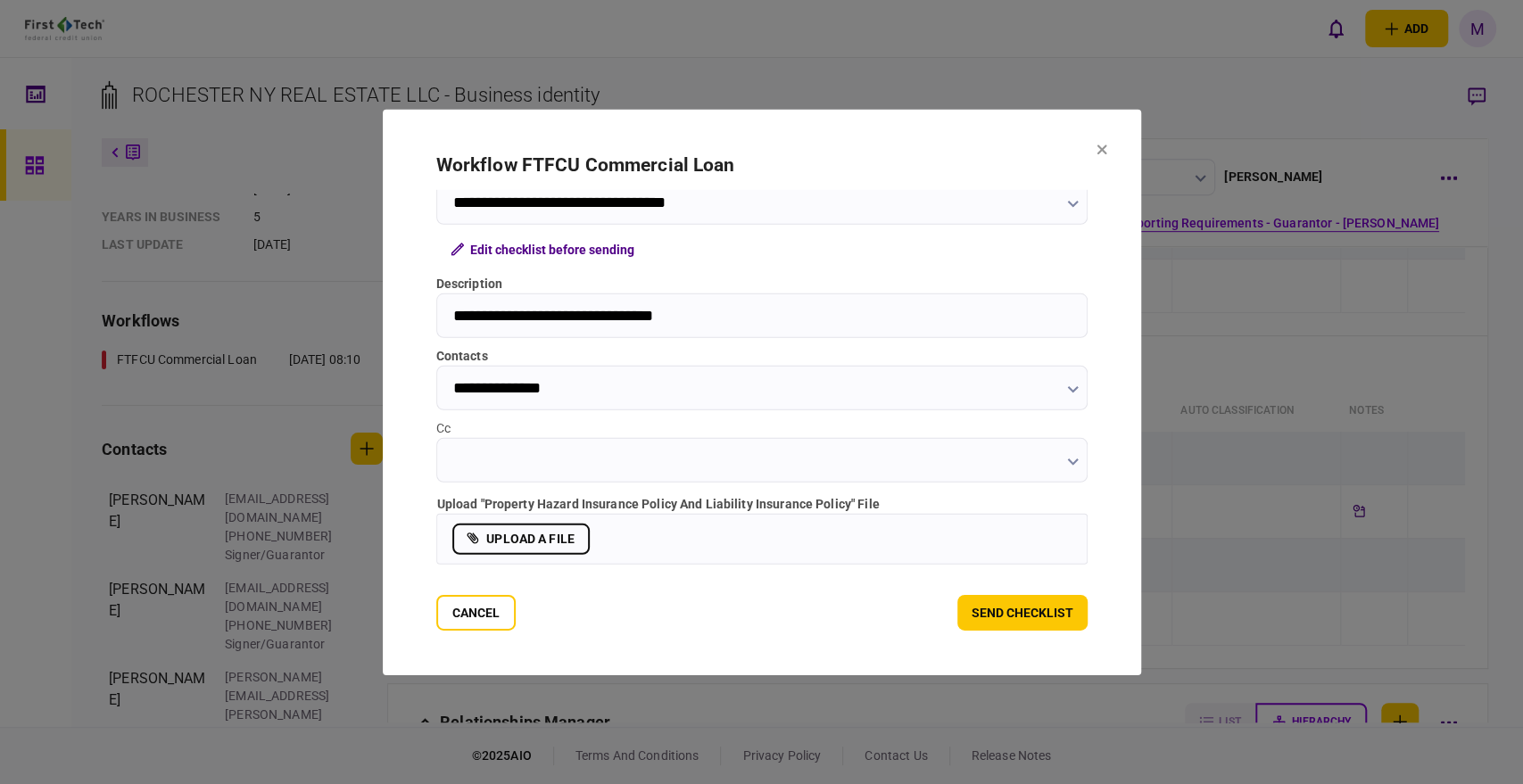 click 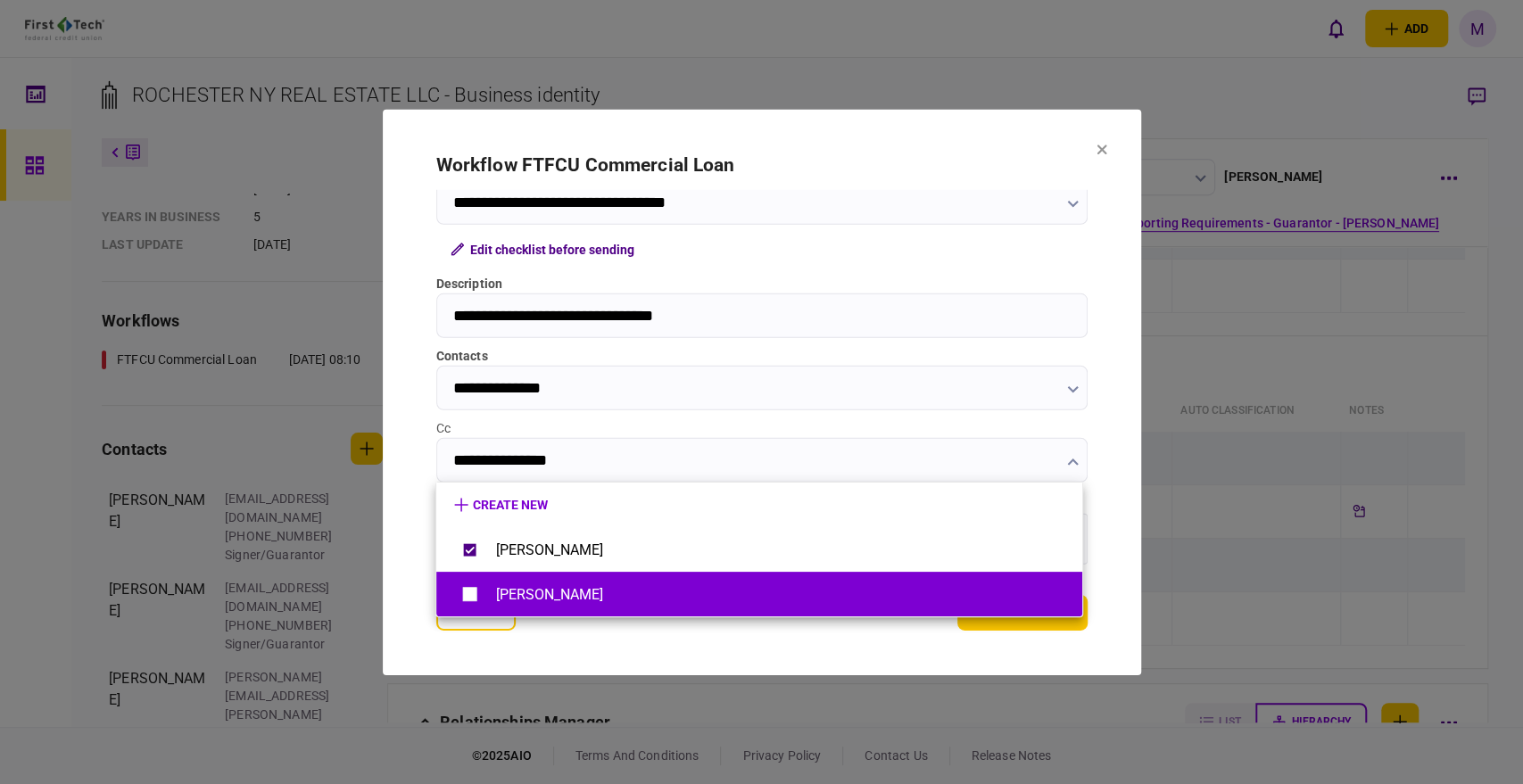 type on "**********" 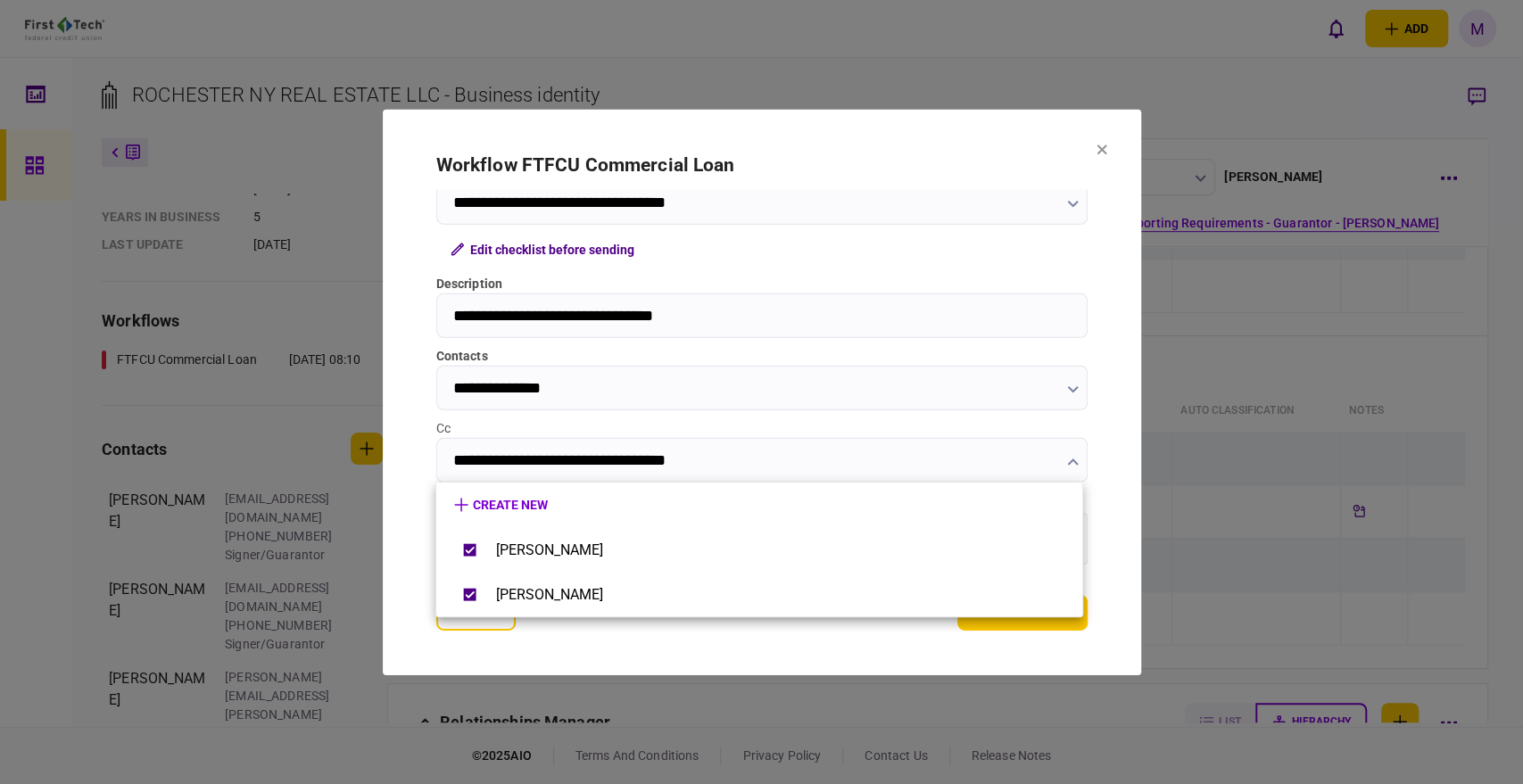 click at bounding box center [761, 392] 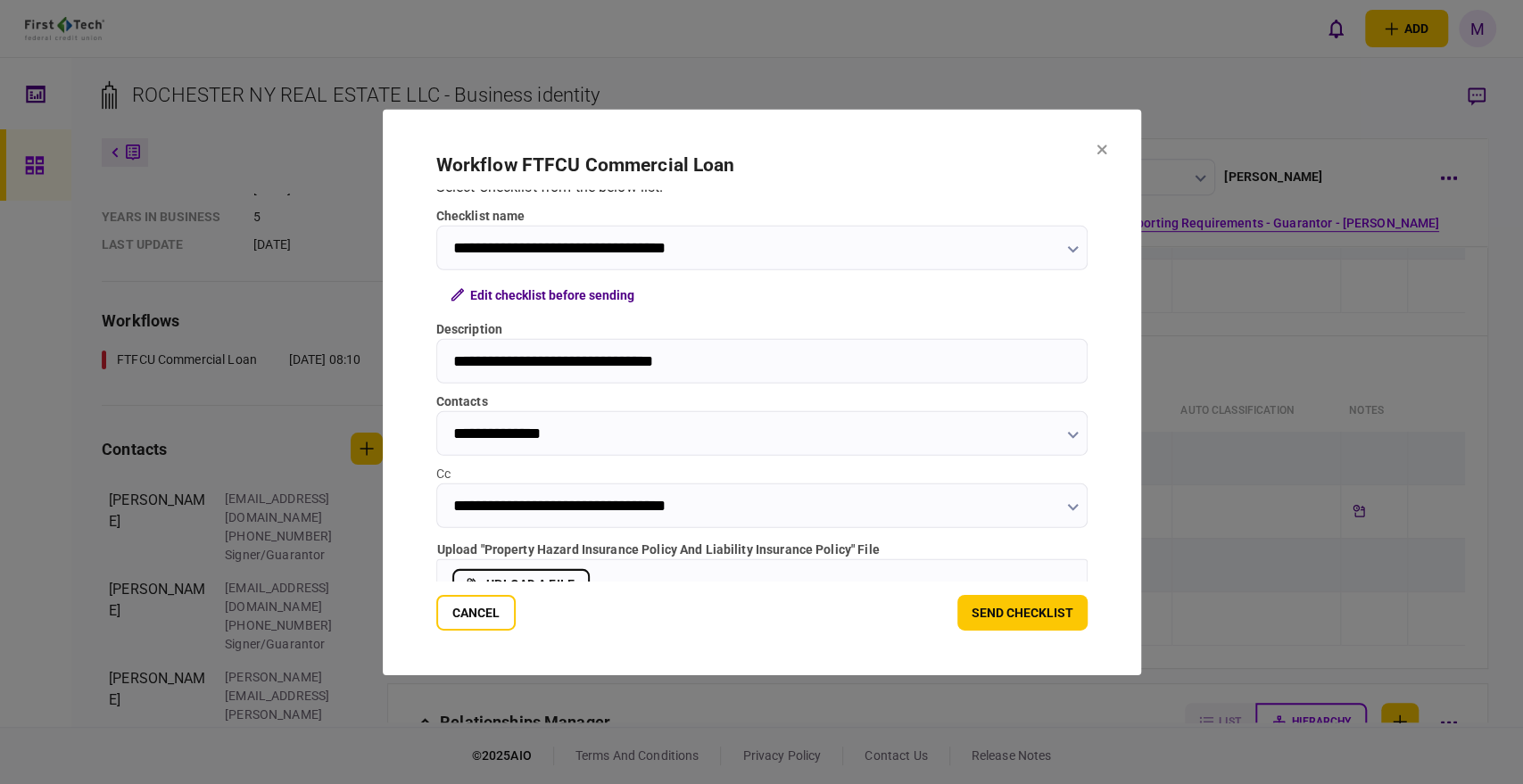 scroll, scrollTop: 0, scrollLeft: 0, axis: both 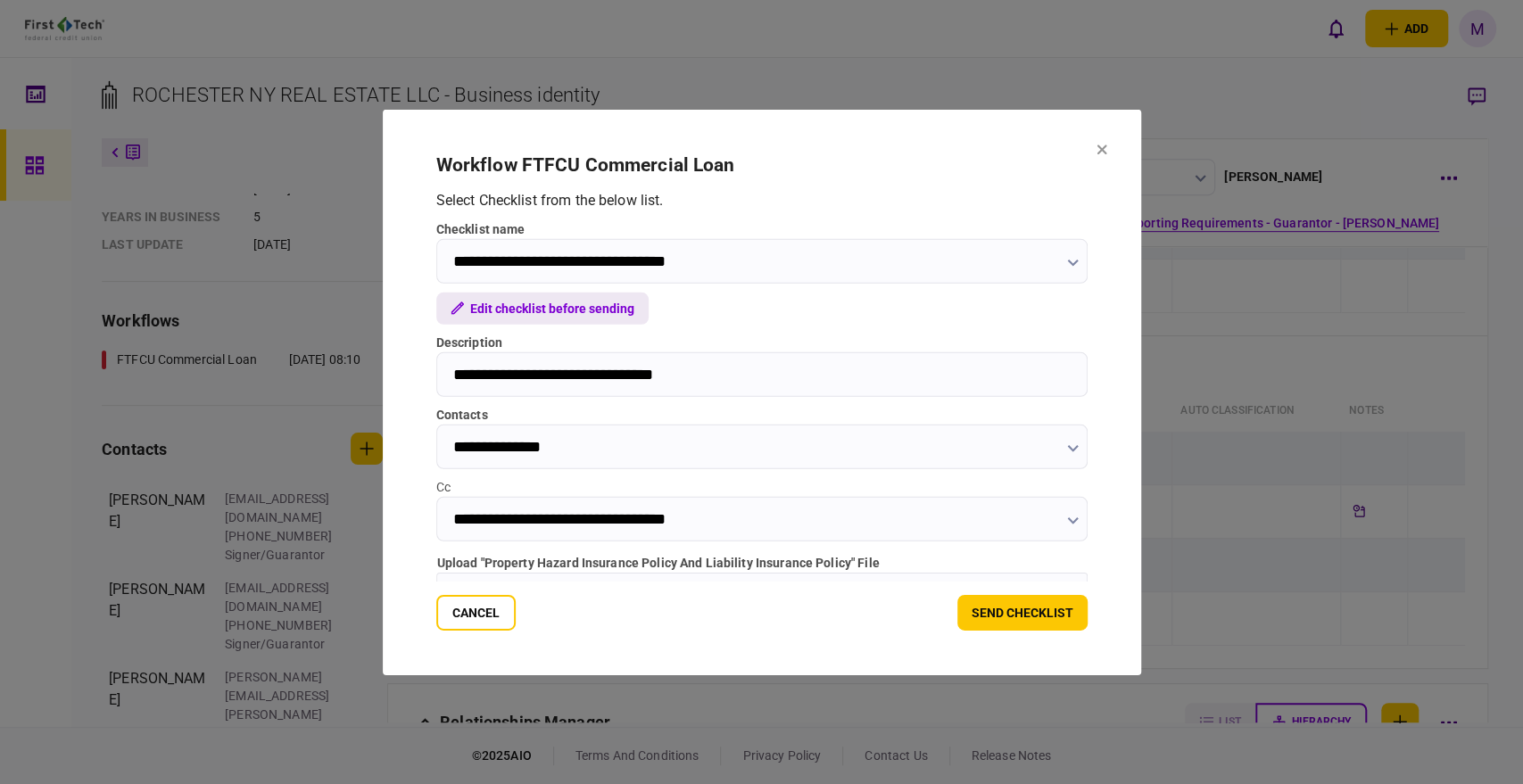 click on "Edit checklist before sending" at bounding box center (542, 308) 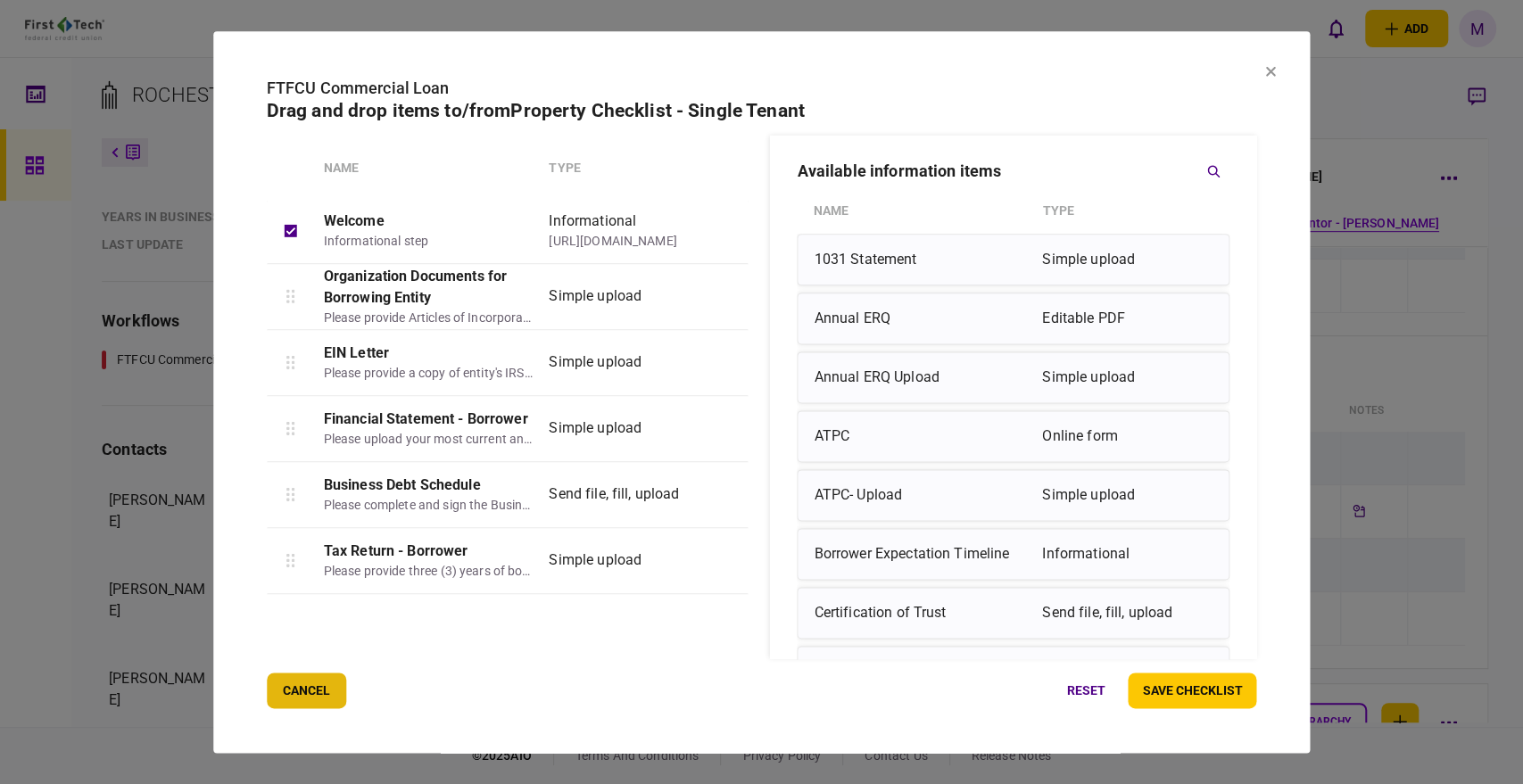 click on "cancel" at bounding box center (306, 690) 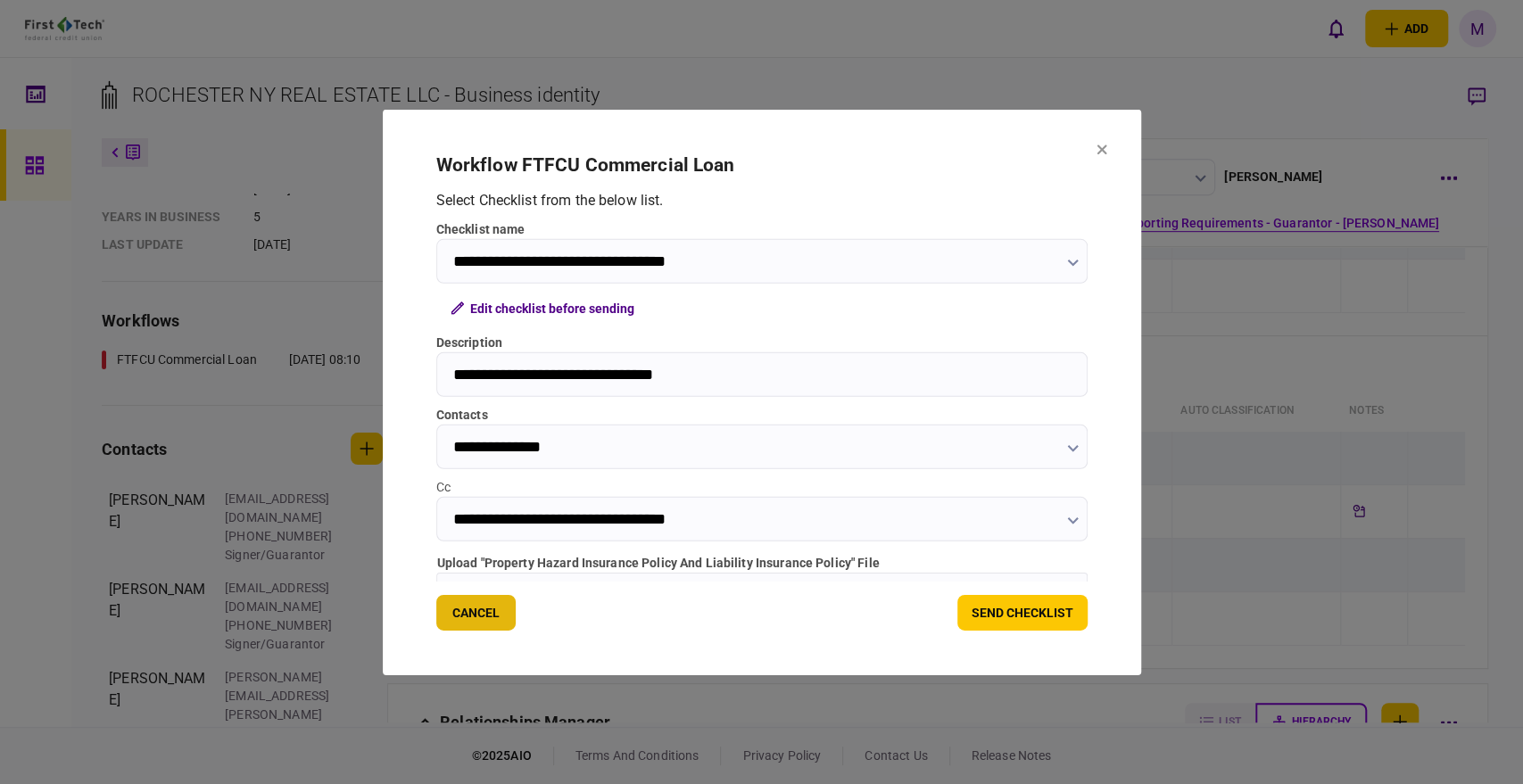 click on "Cancel" at bounding box center (476, 613) 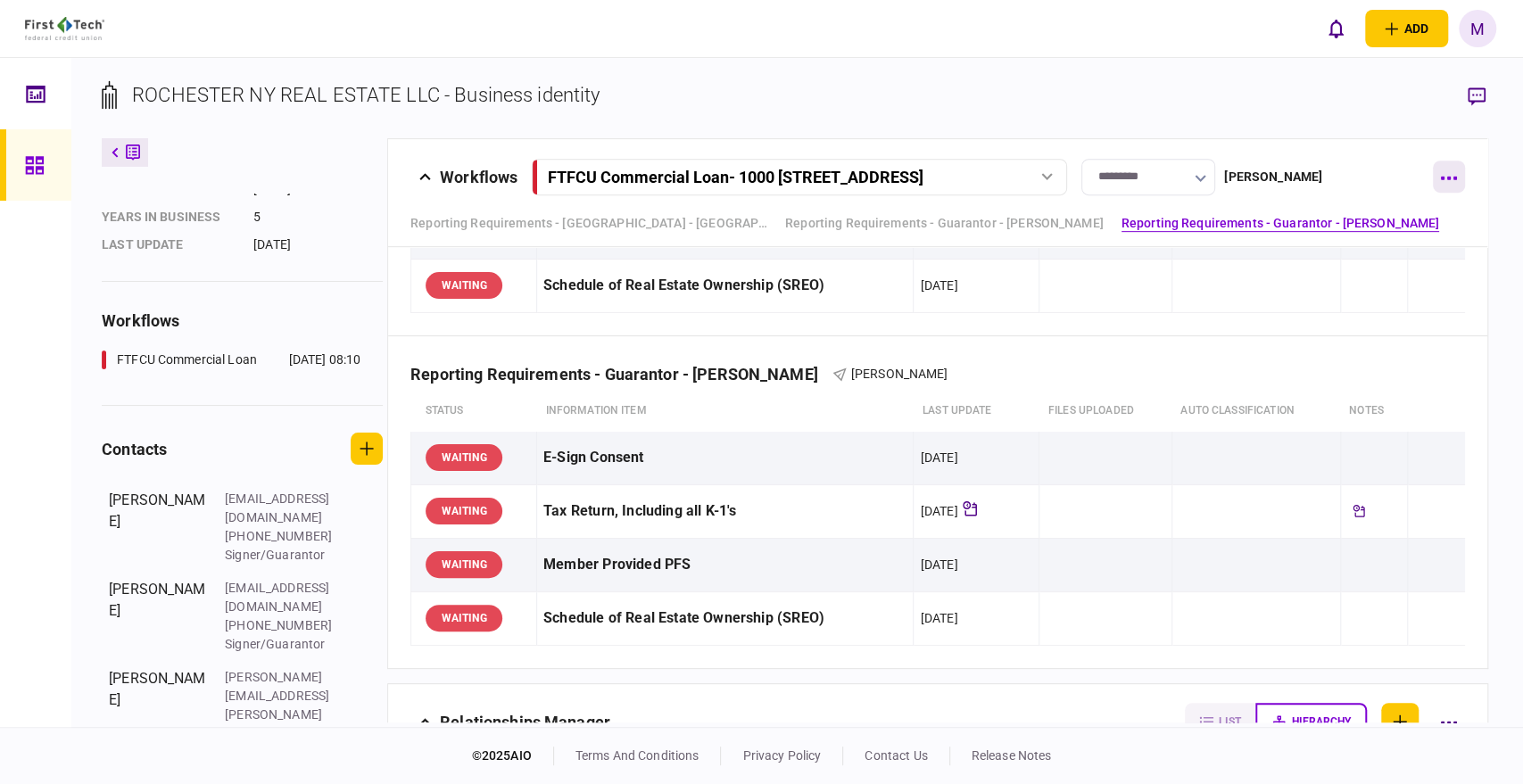 click at bounding box center (1449, 177) 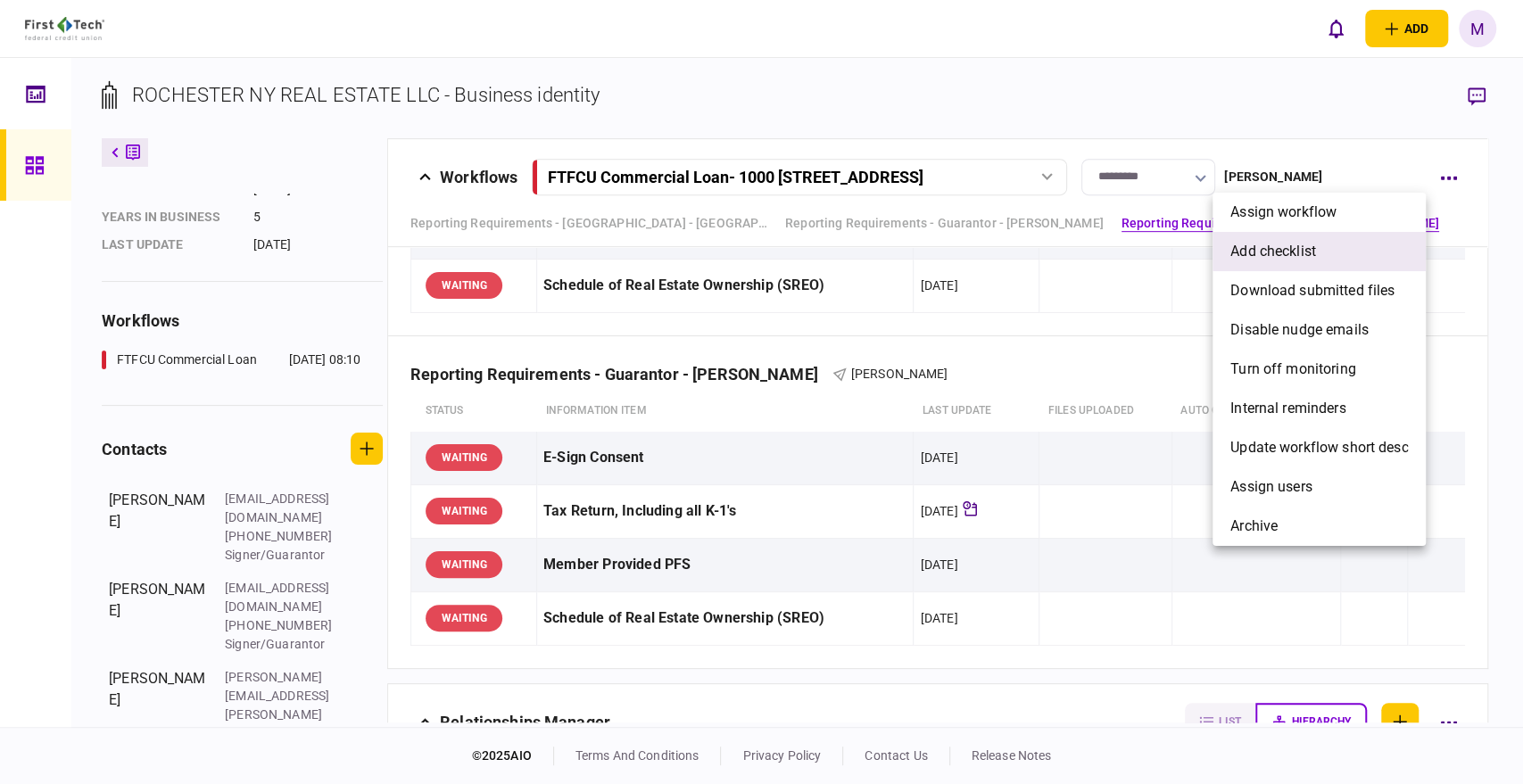click on "add checklist" at bounding box center (1273, 252) 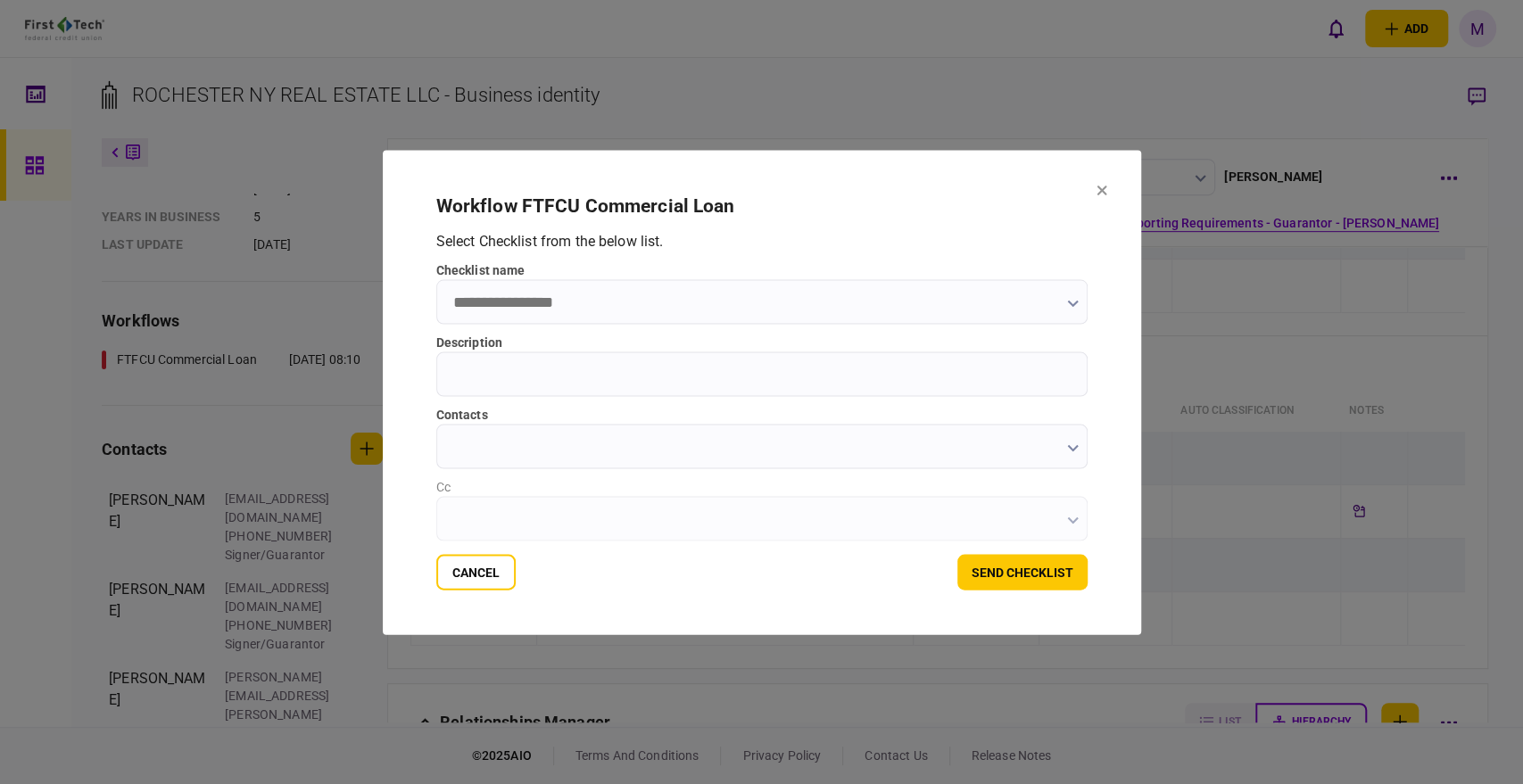 click 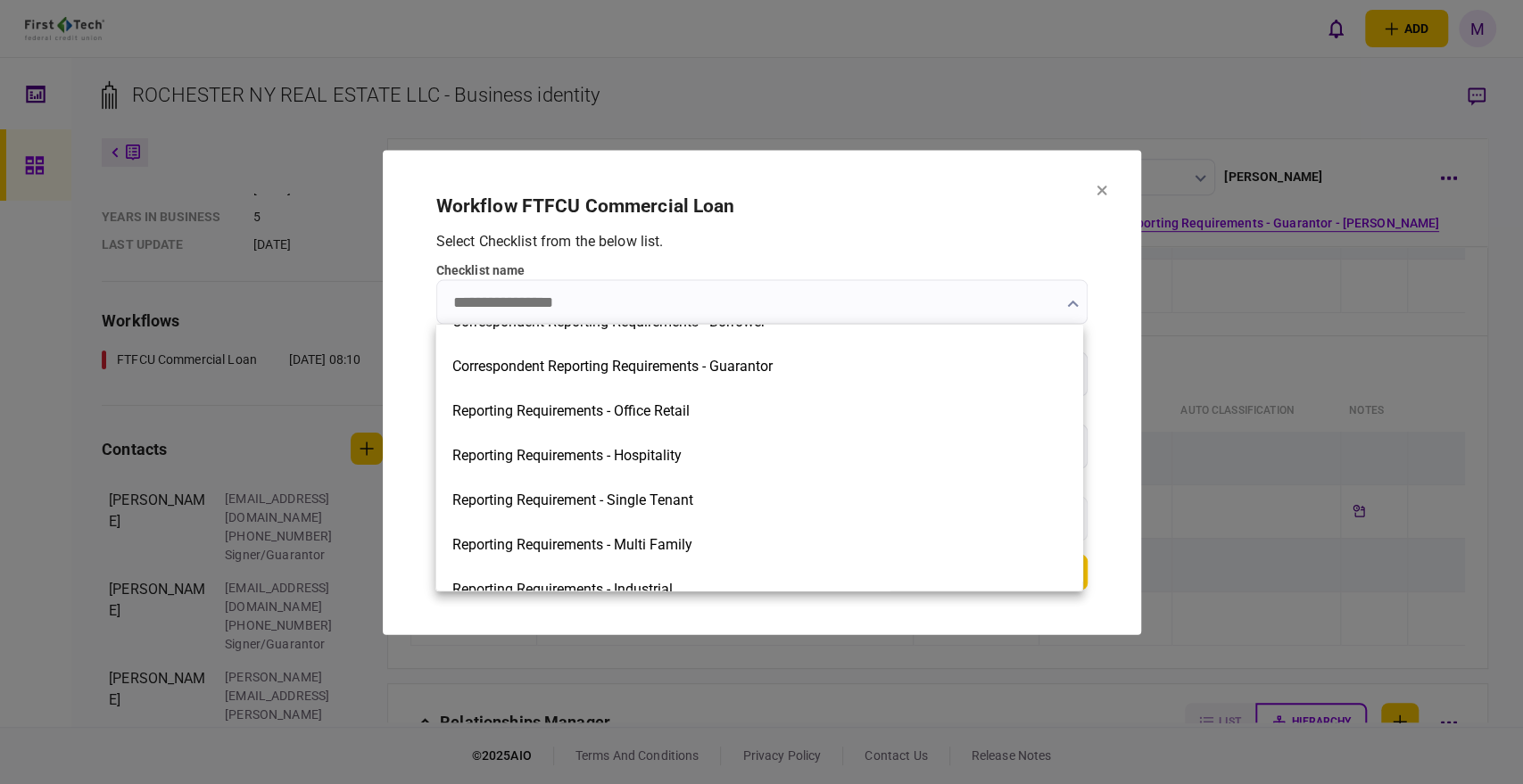 scroll, scrollTop: 693, scrollLeft: 0, axis: vertical 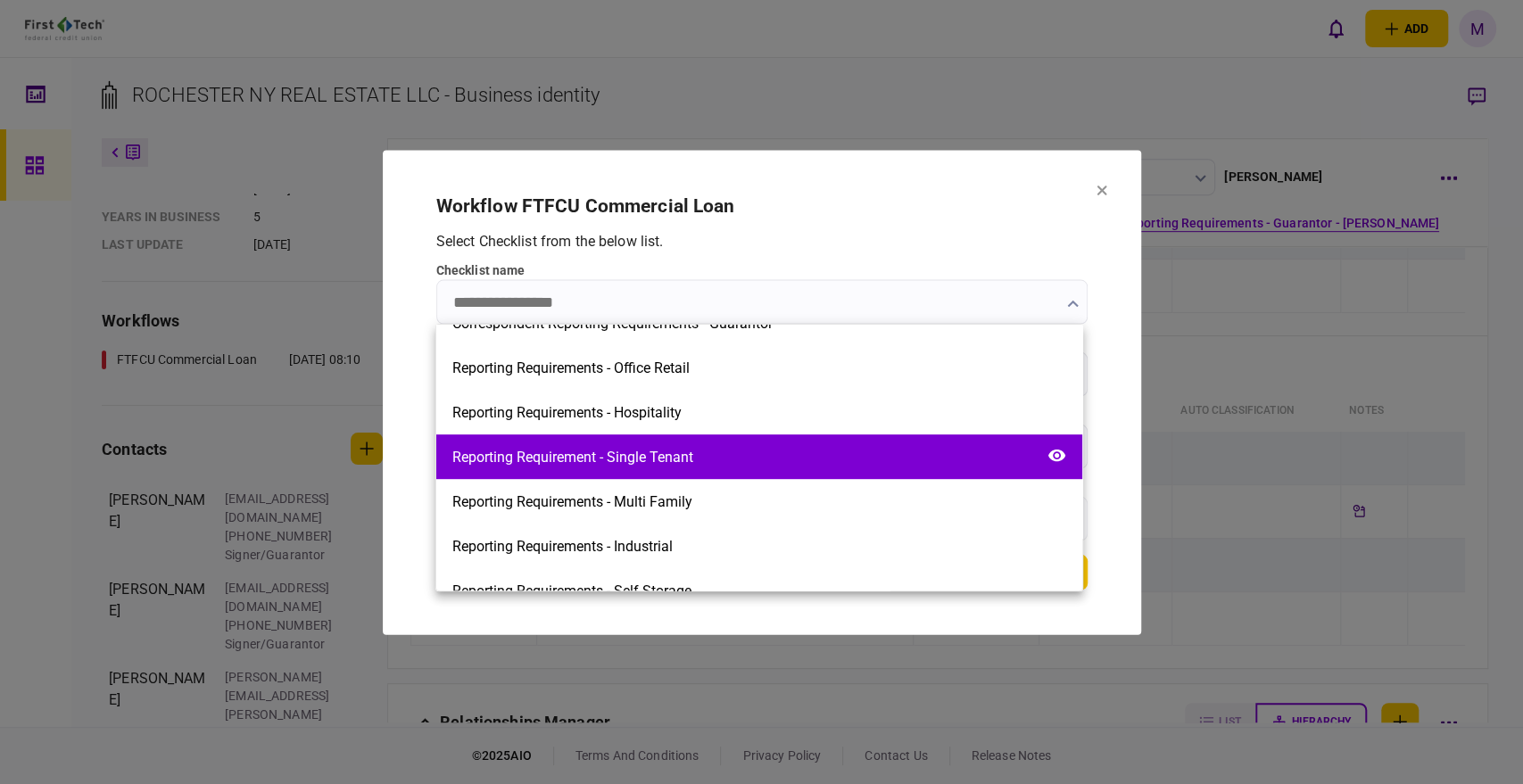 click on "Reporting Requirement - Single Tenant" at bounding box center (573, 457) 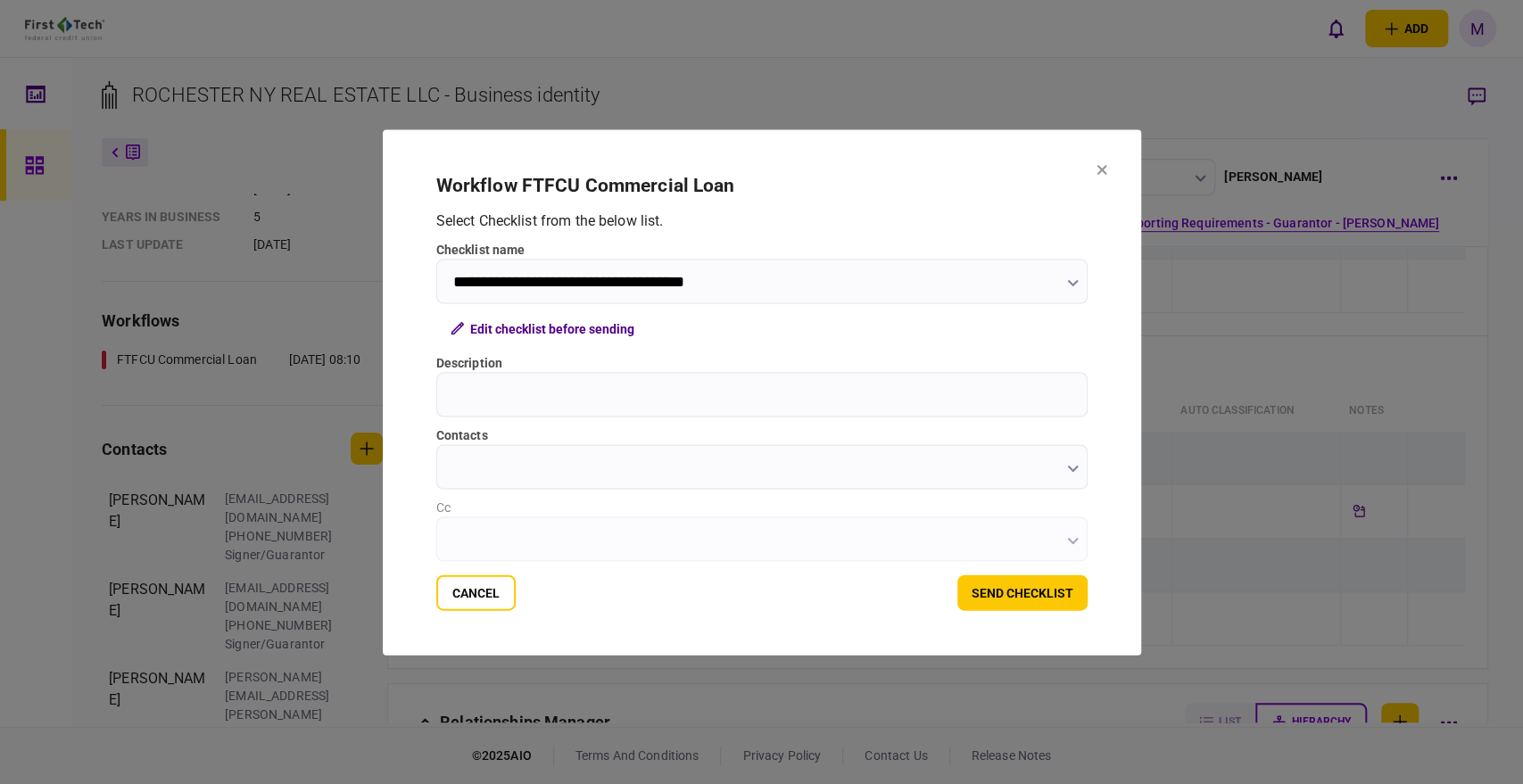 click on "Description" at bounding box center [762, 394] 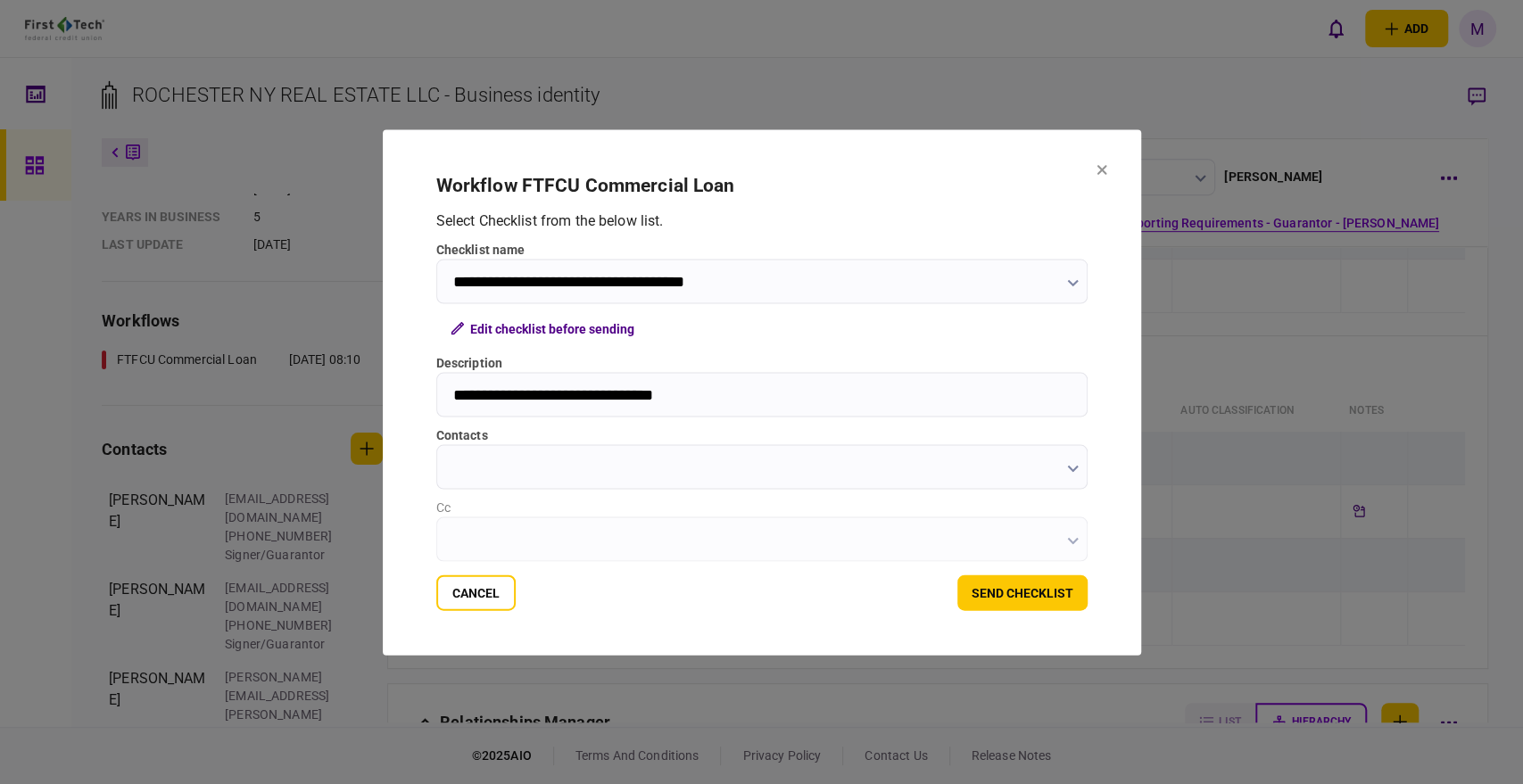 type on "**********" 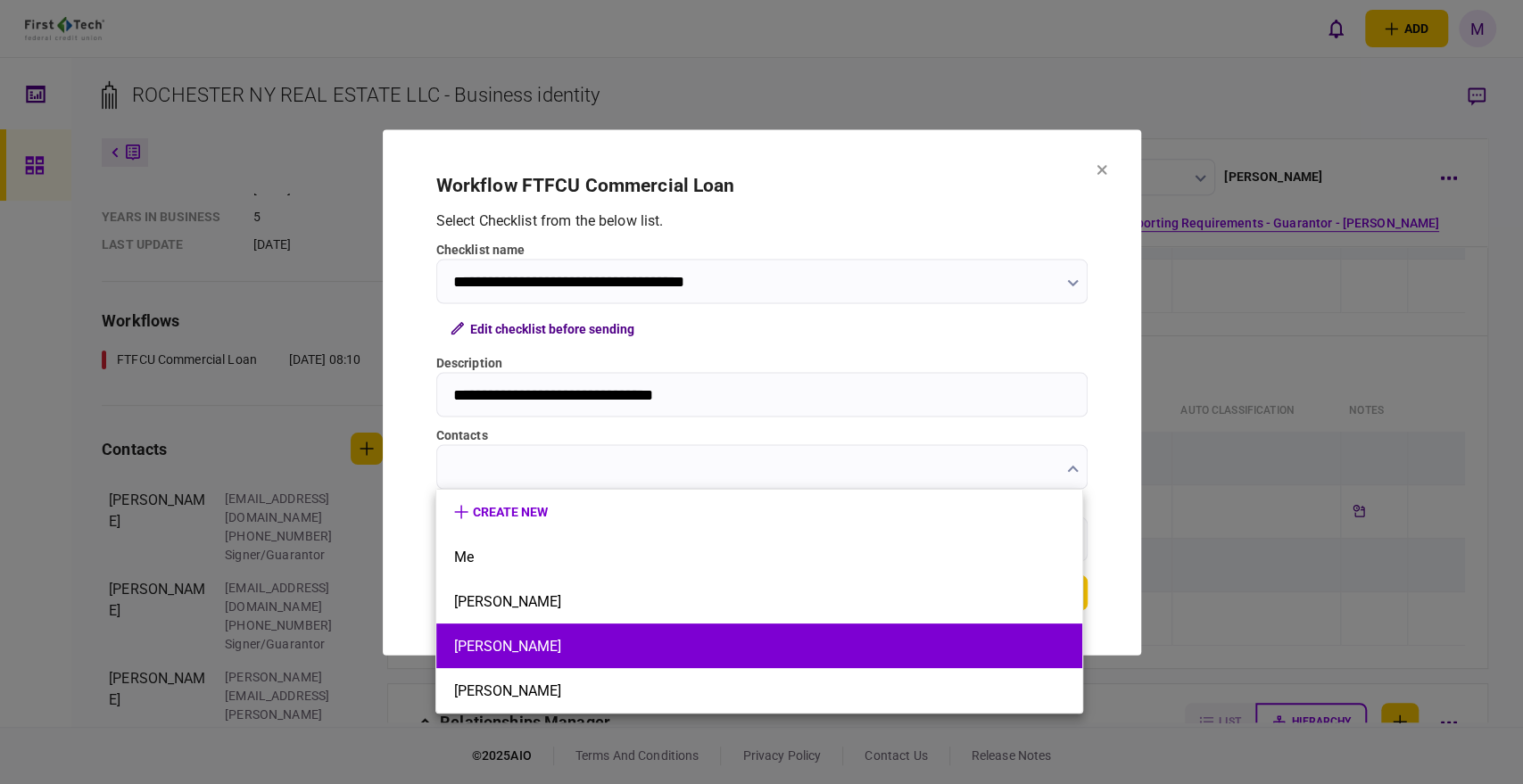 click on "[PERSON_NAME]" at bounding box center (759, 646) 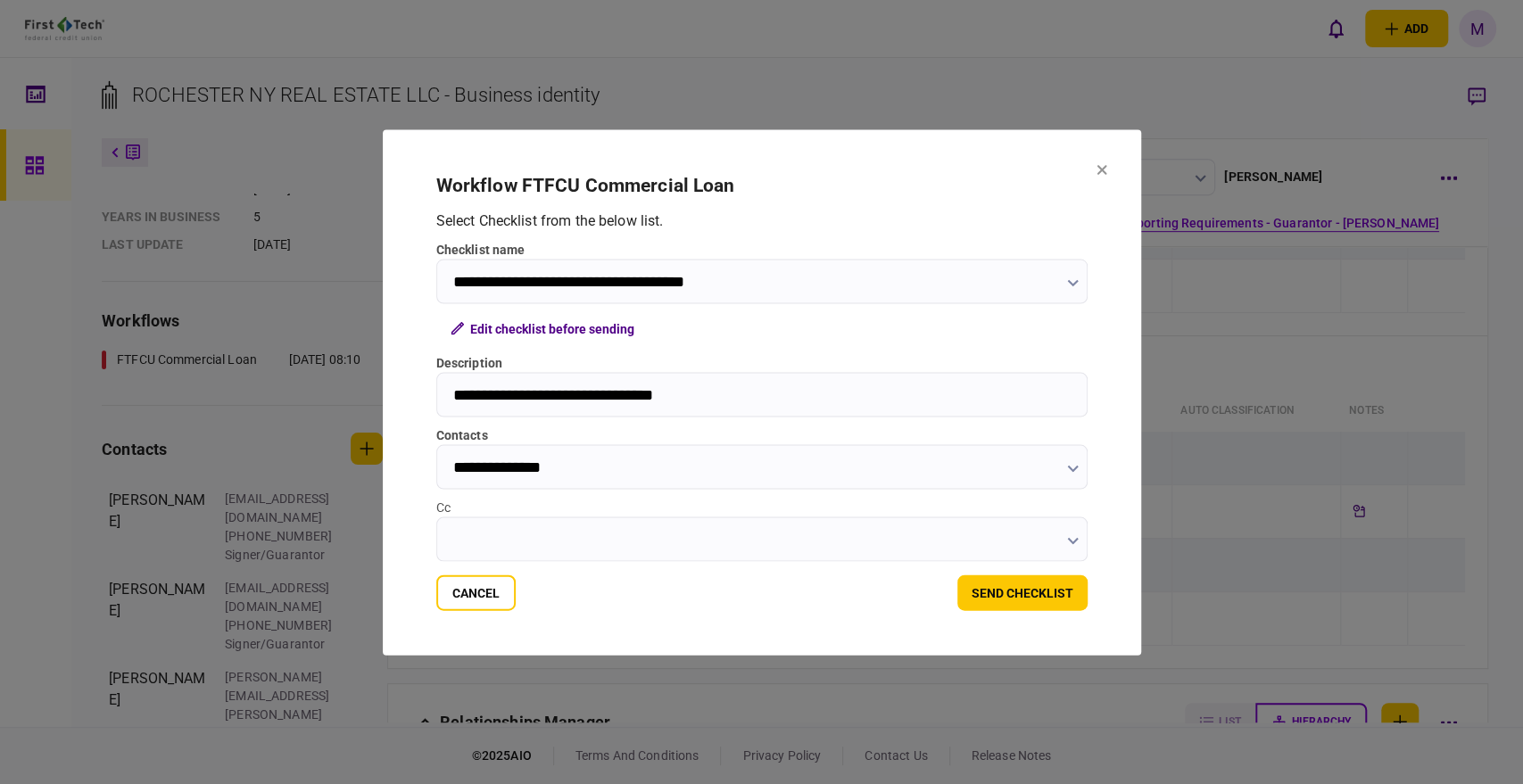 click 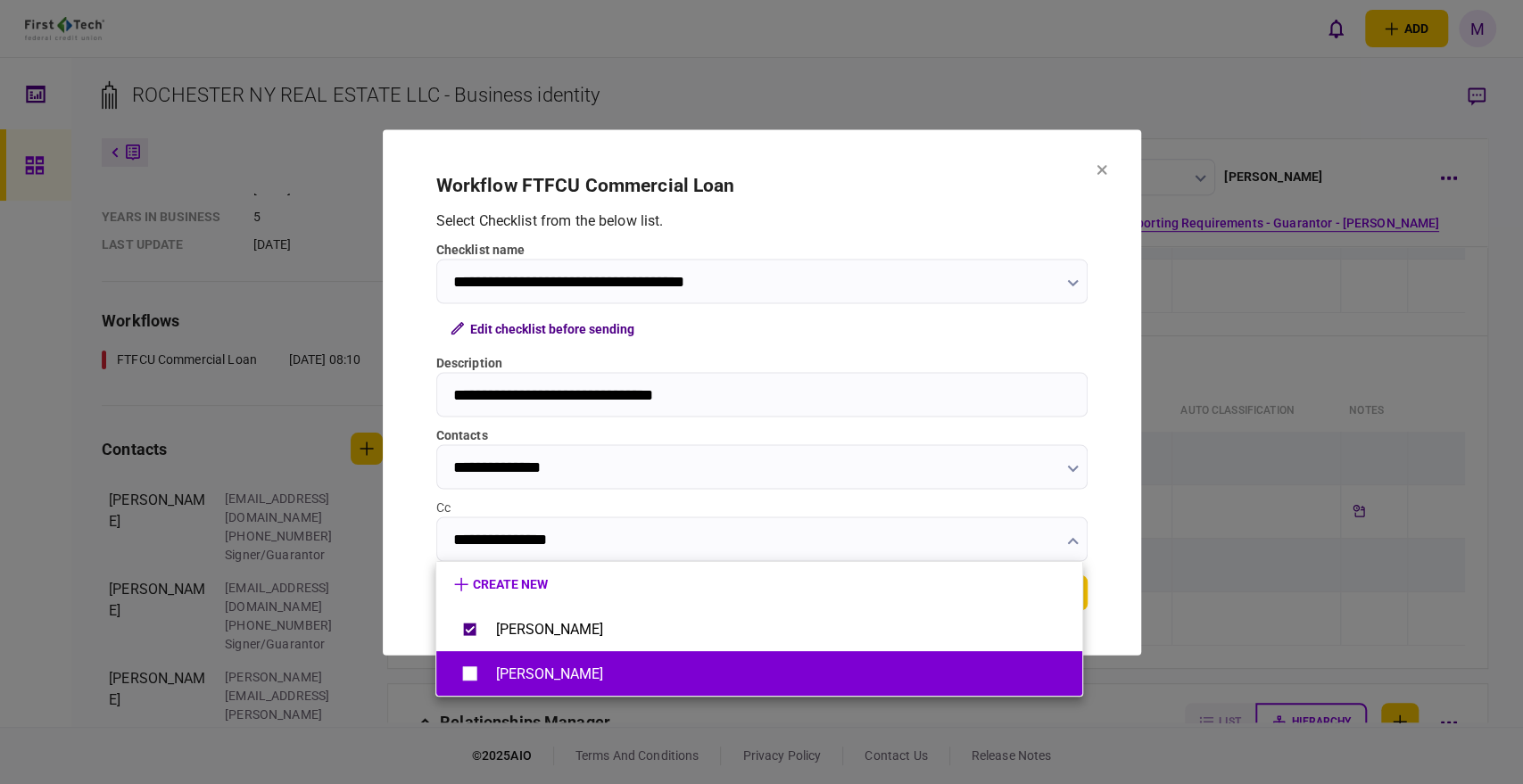 type on "**********" 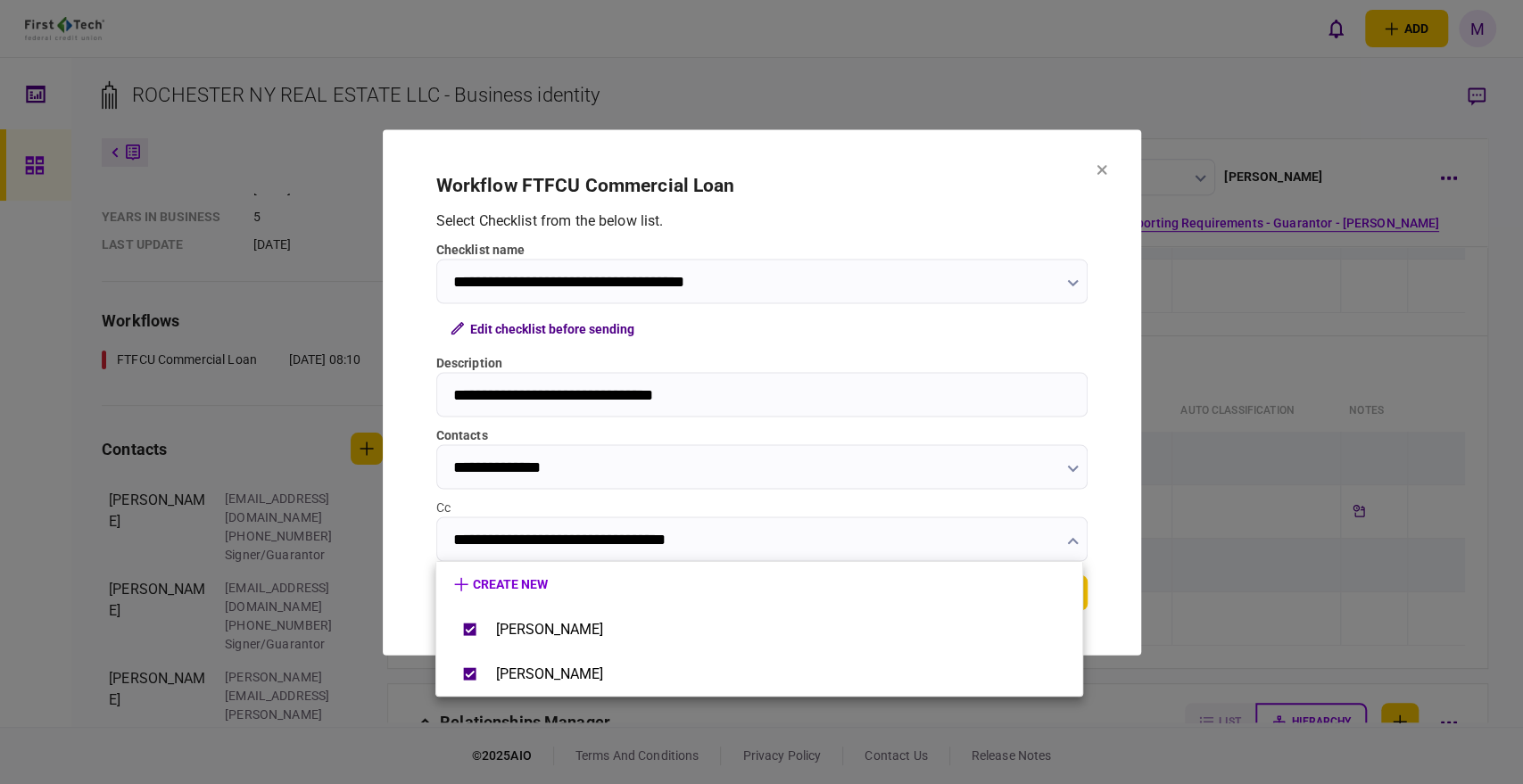 click at bounding box center (761, 392) 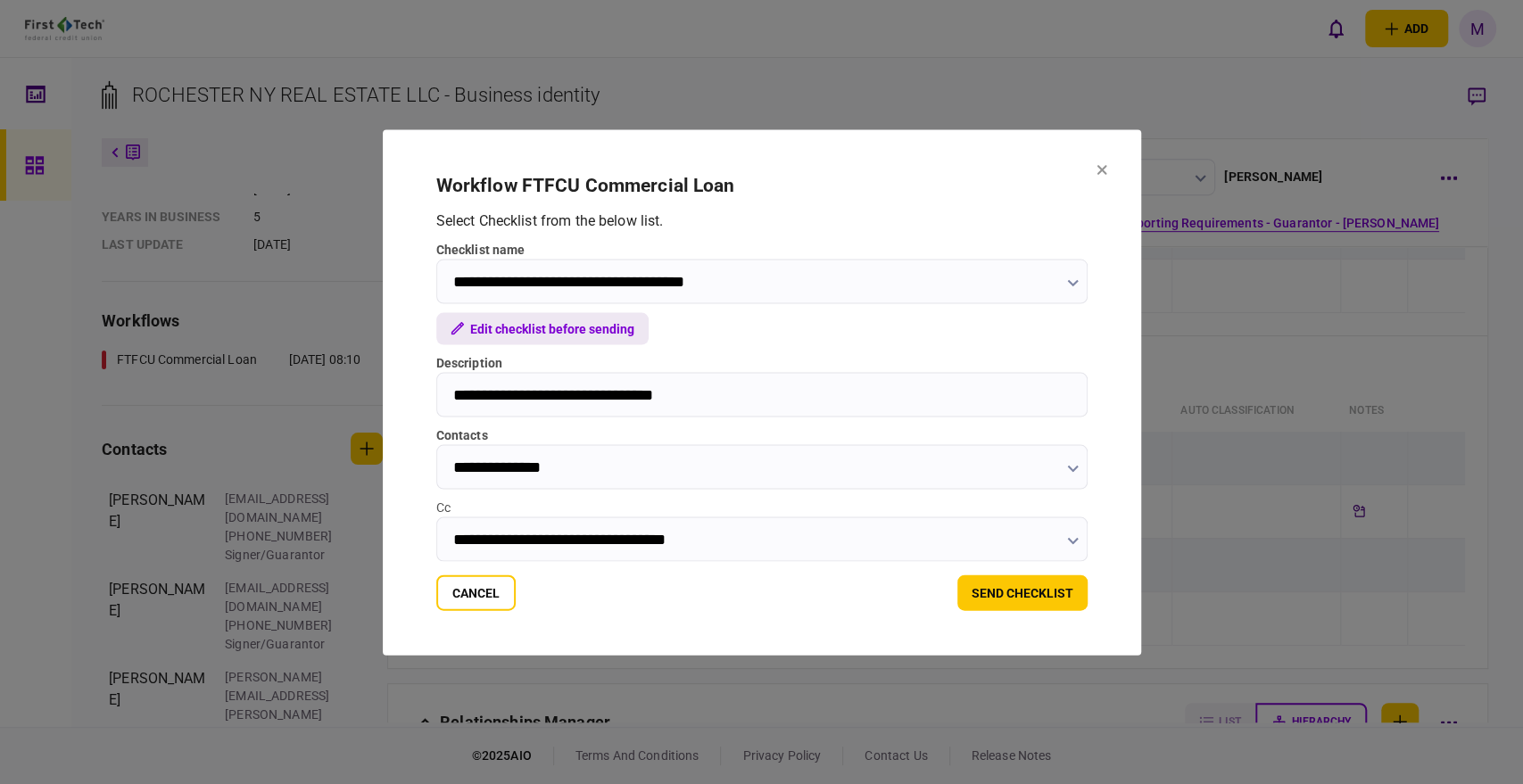 click on "Edit checklist before sending" at bounding box center [542, 328] 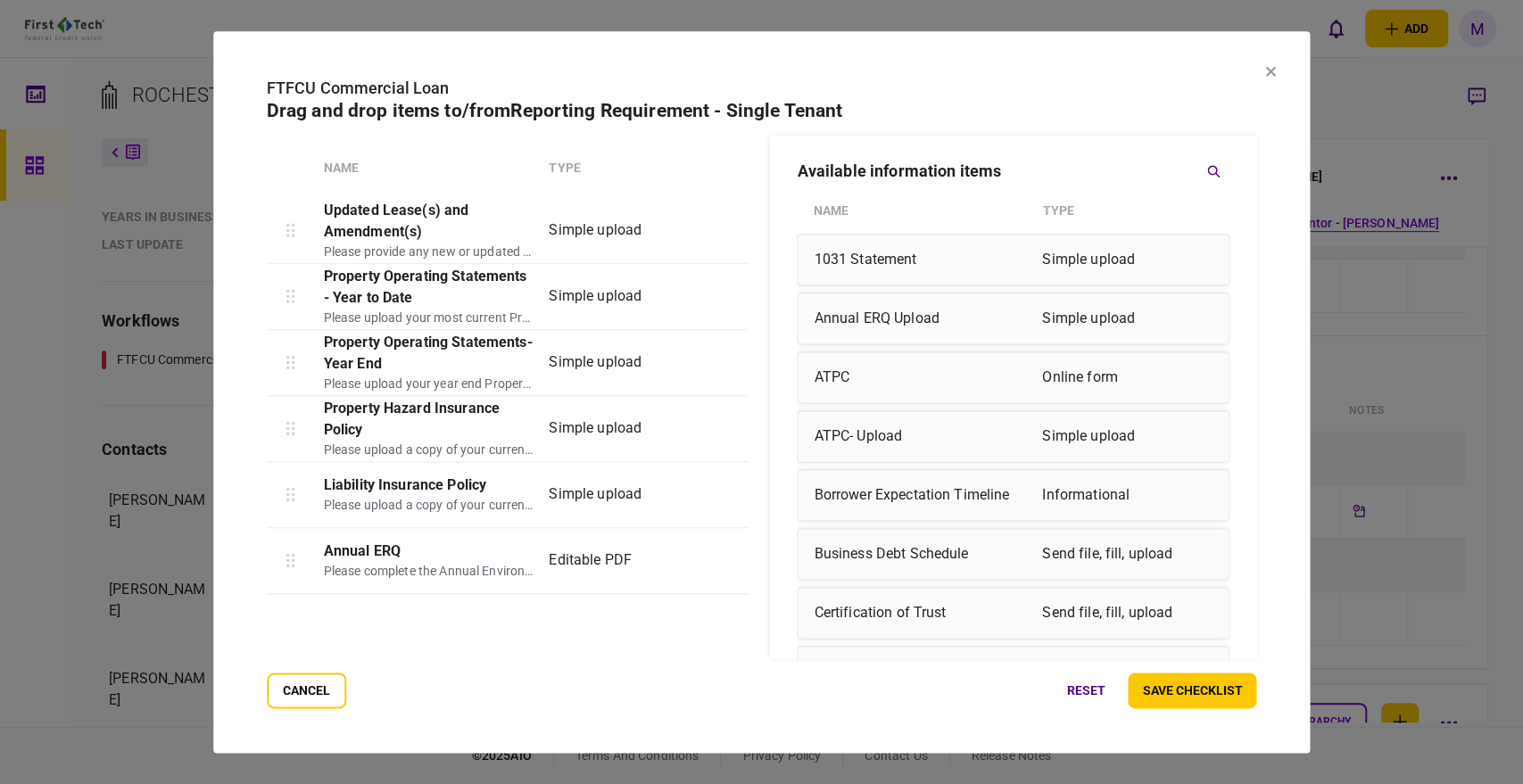 click on "save checklist" at bounding box center [1192, 690] 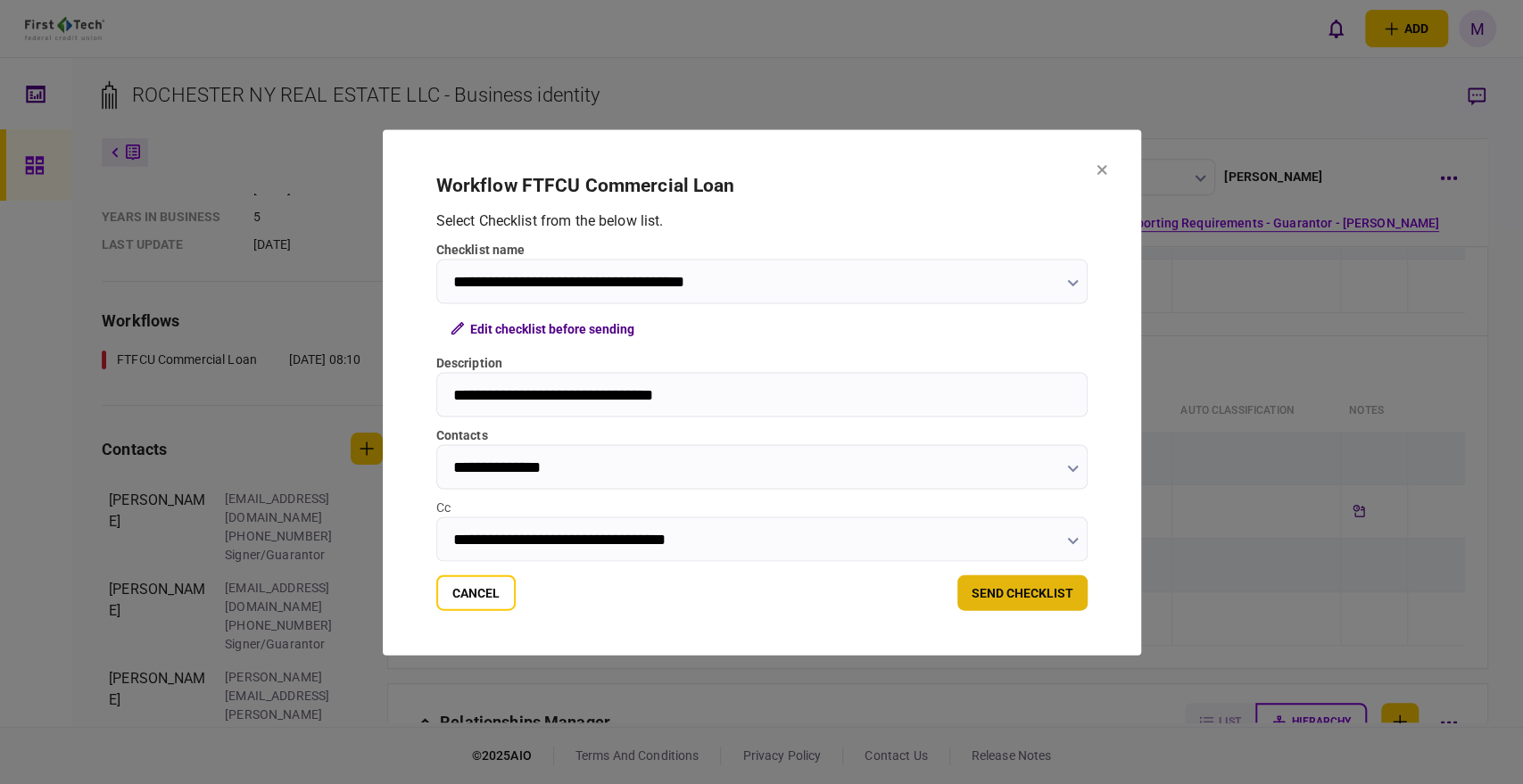 click on "send checklist" at bounding box center (1022, 592) 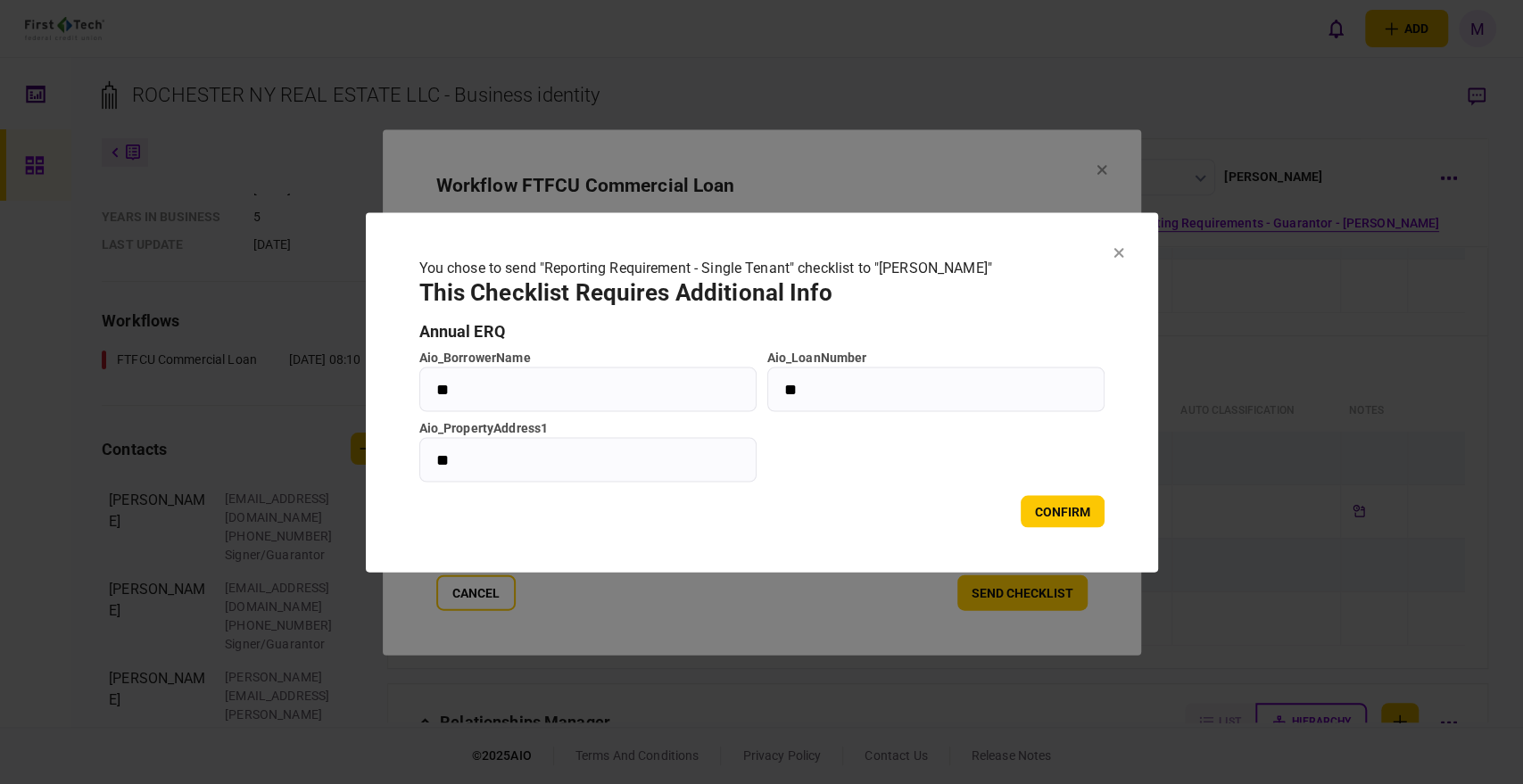 drag, startPoint x: 426, startPoint y: 389, endPoint x: 468, endPoint y: 388, distance: 42.011903 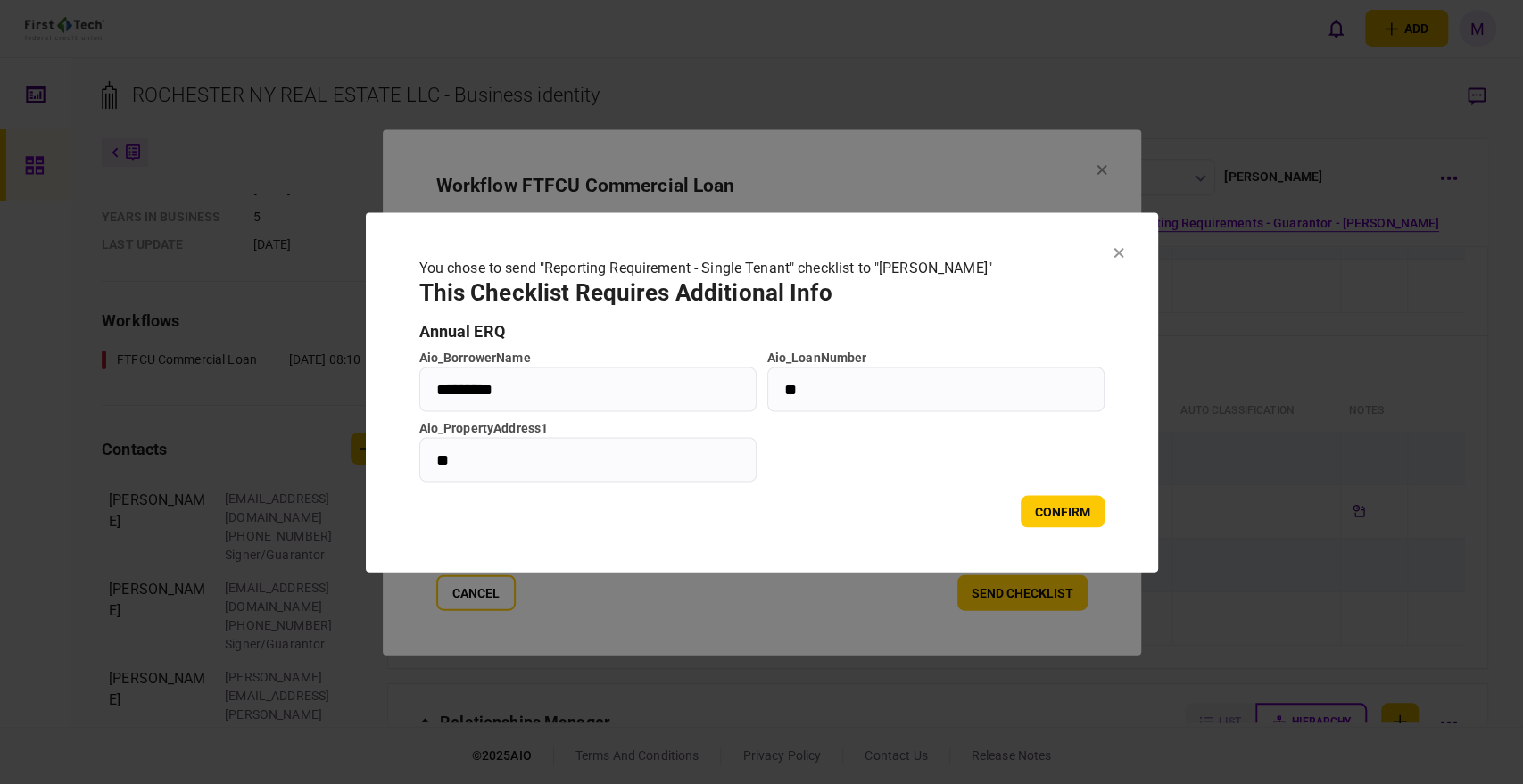 click on "*********" at bounding box center [587, 389] 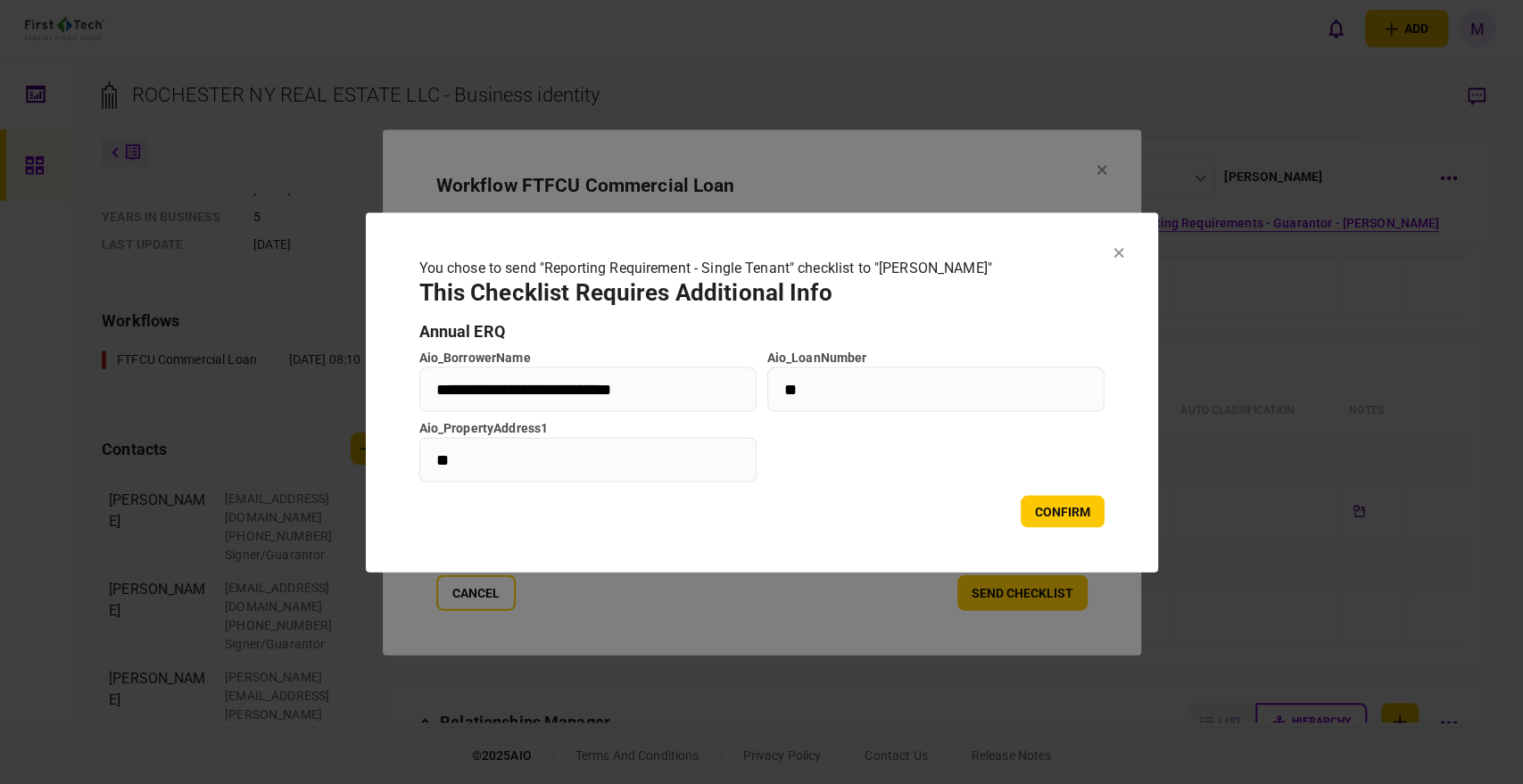 type on "**********" 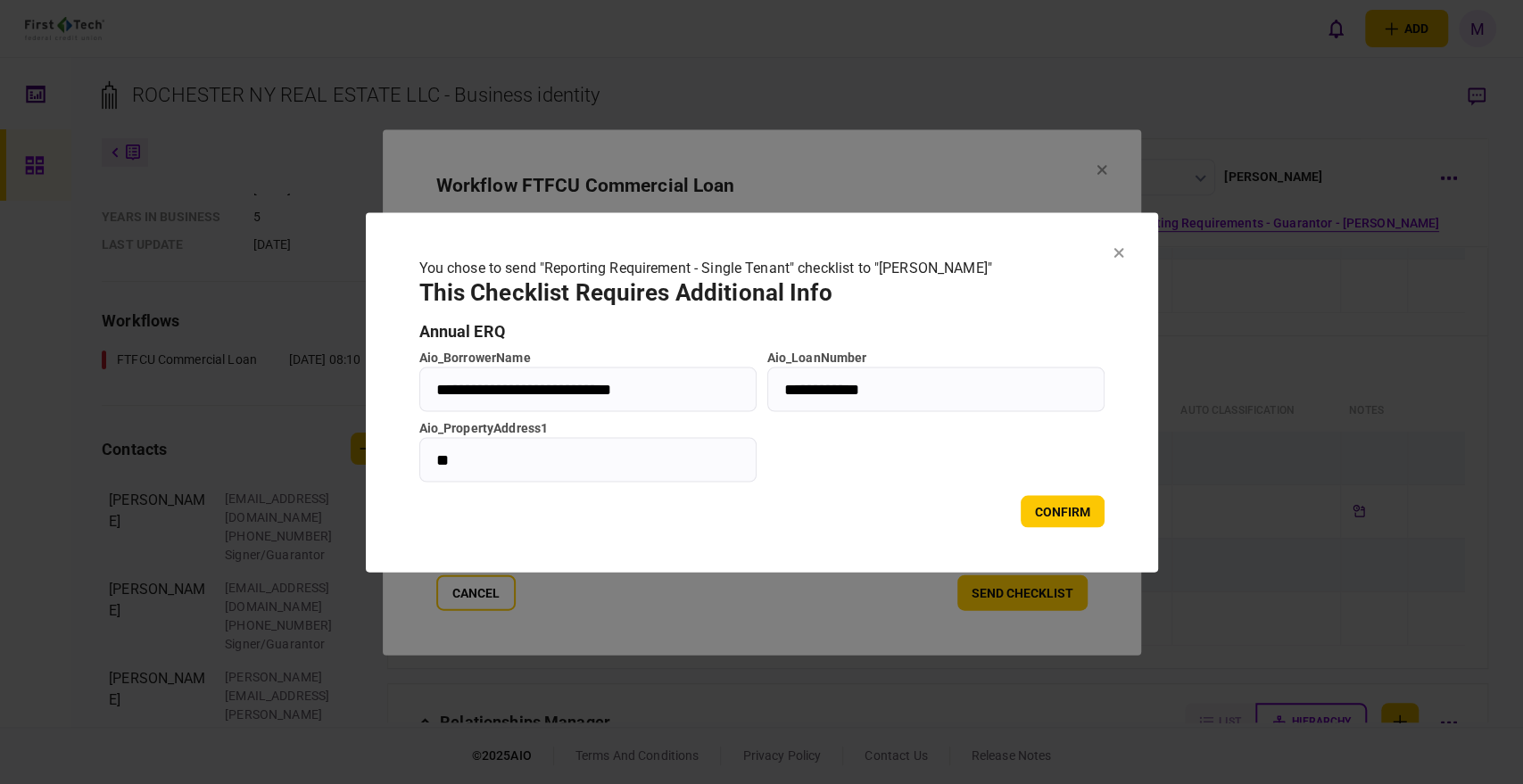 click on "**********" at bounding box center [935, 389] 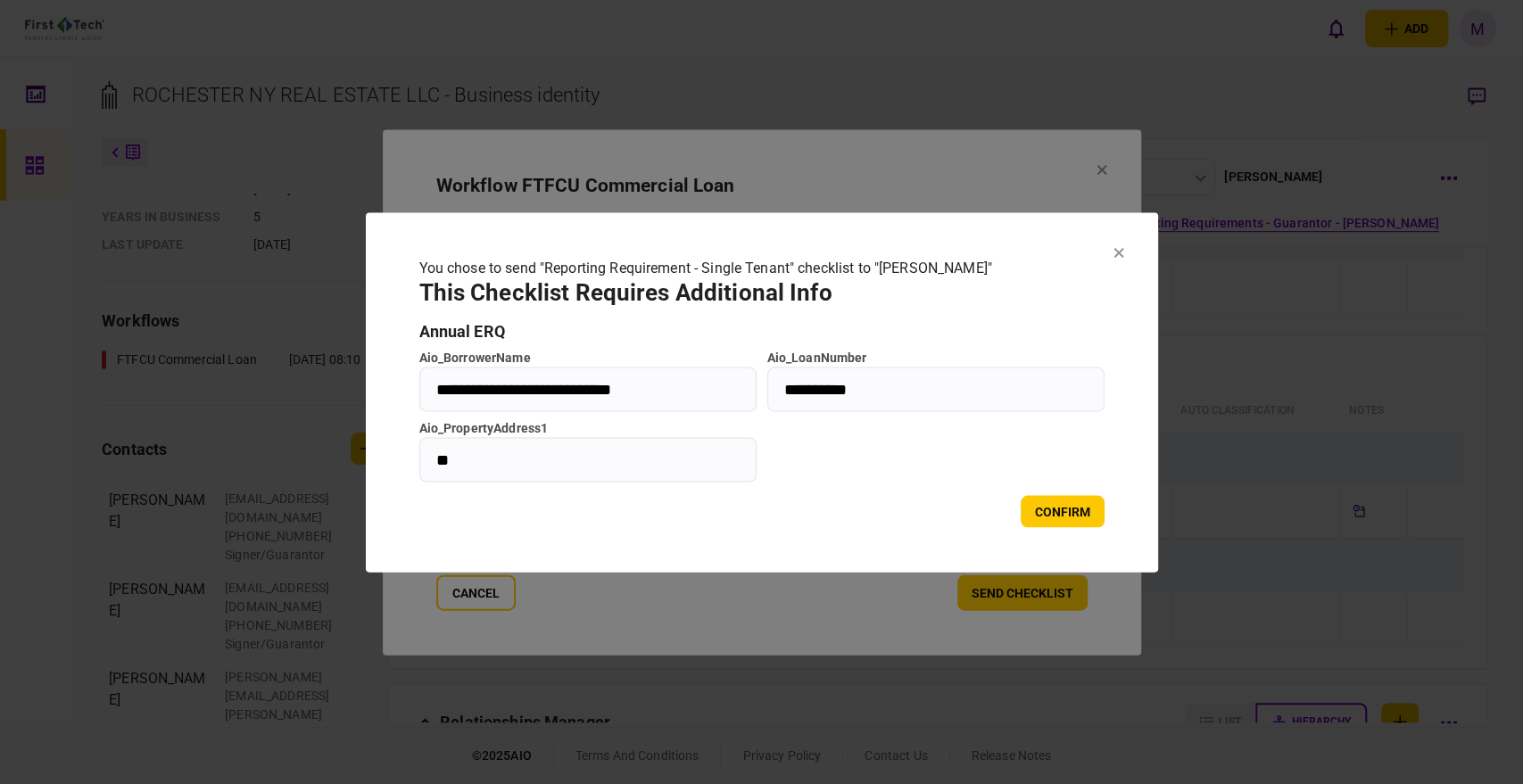 click on "**********" at bounding box center (935, 389) 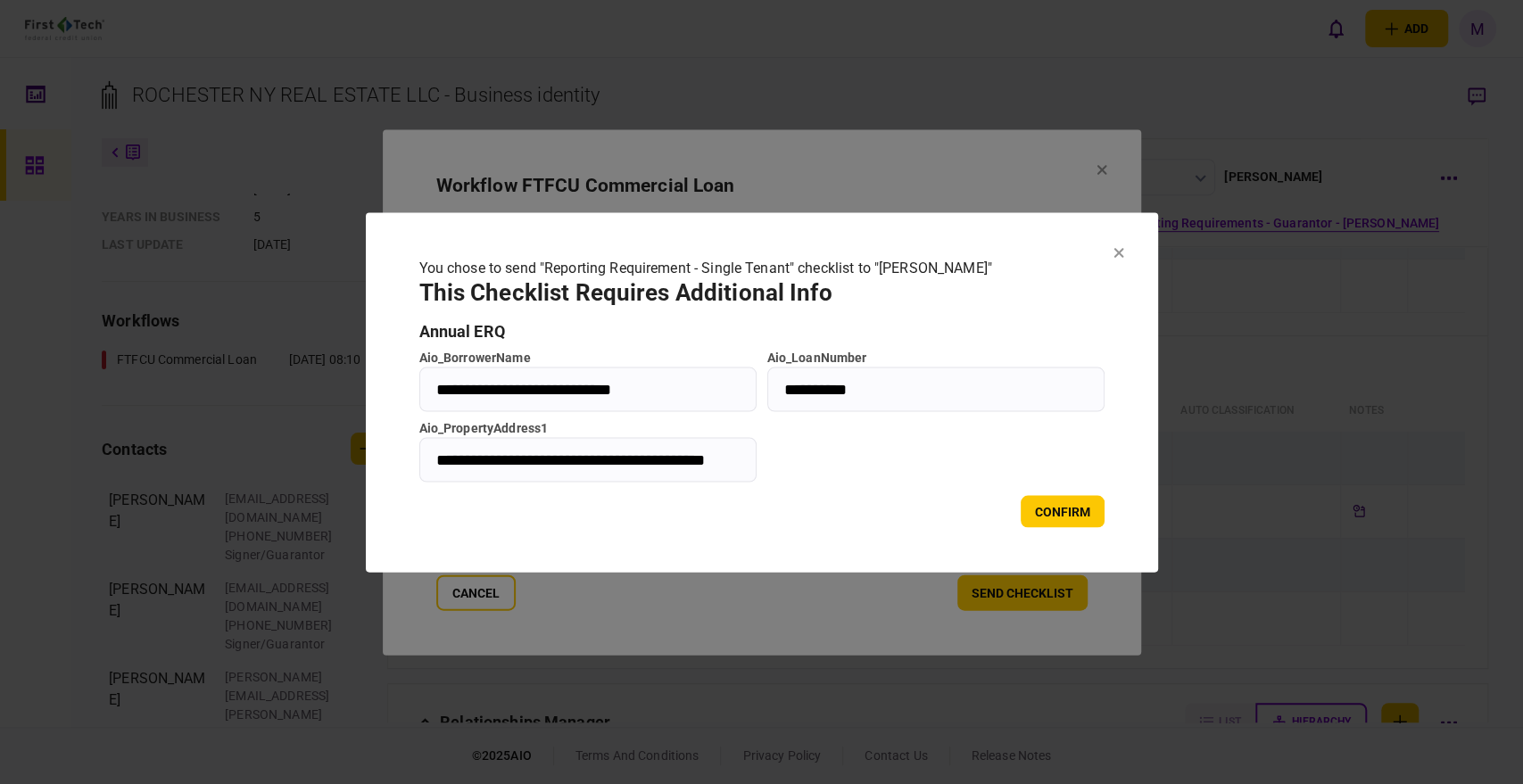 scroll, scrollTop: 0, scrollLeft: 22, axis: horizontal 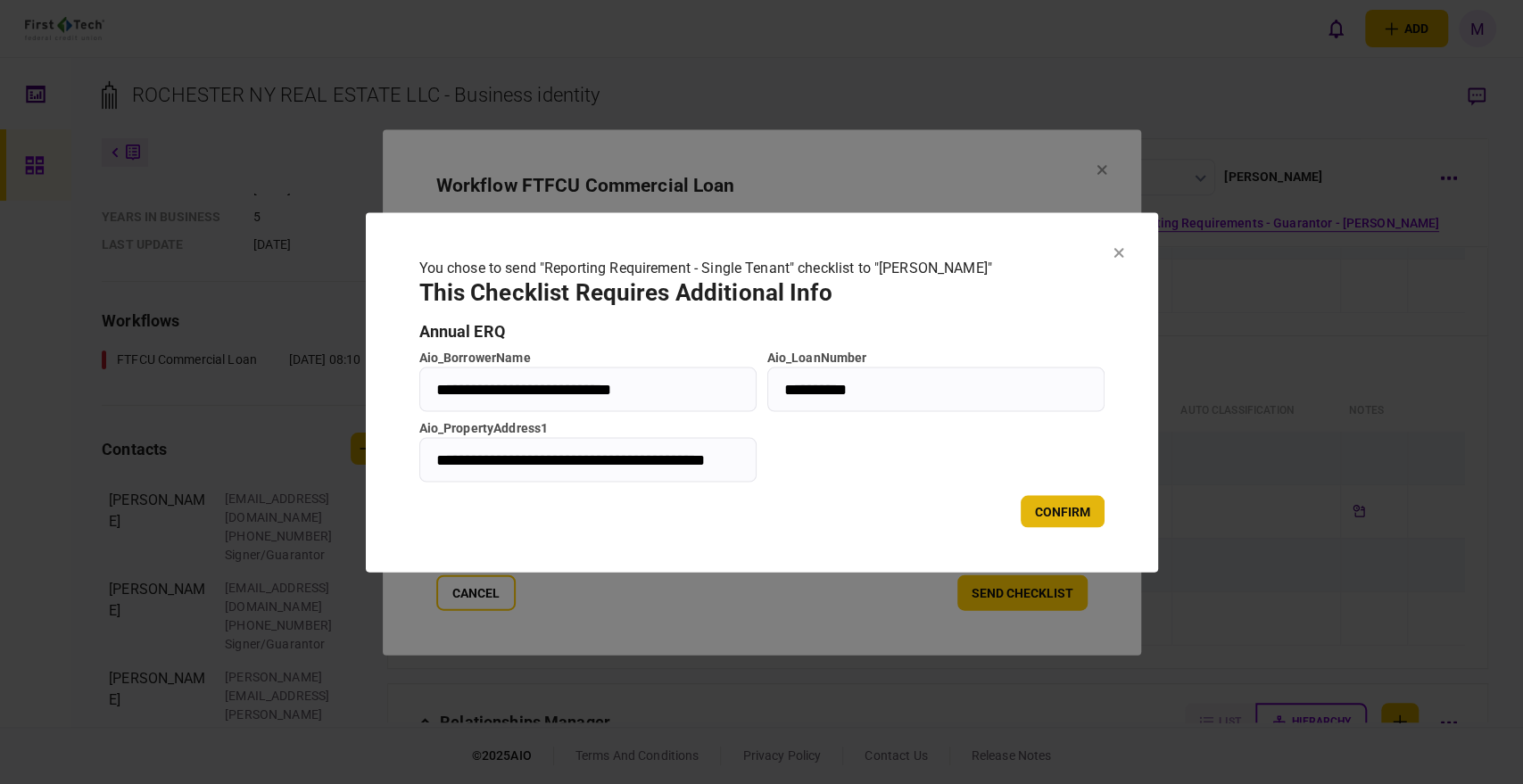 type on "**********" 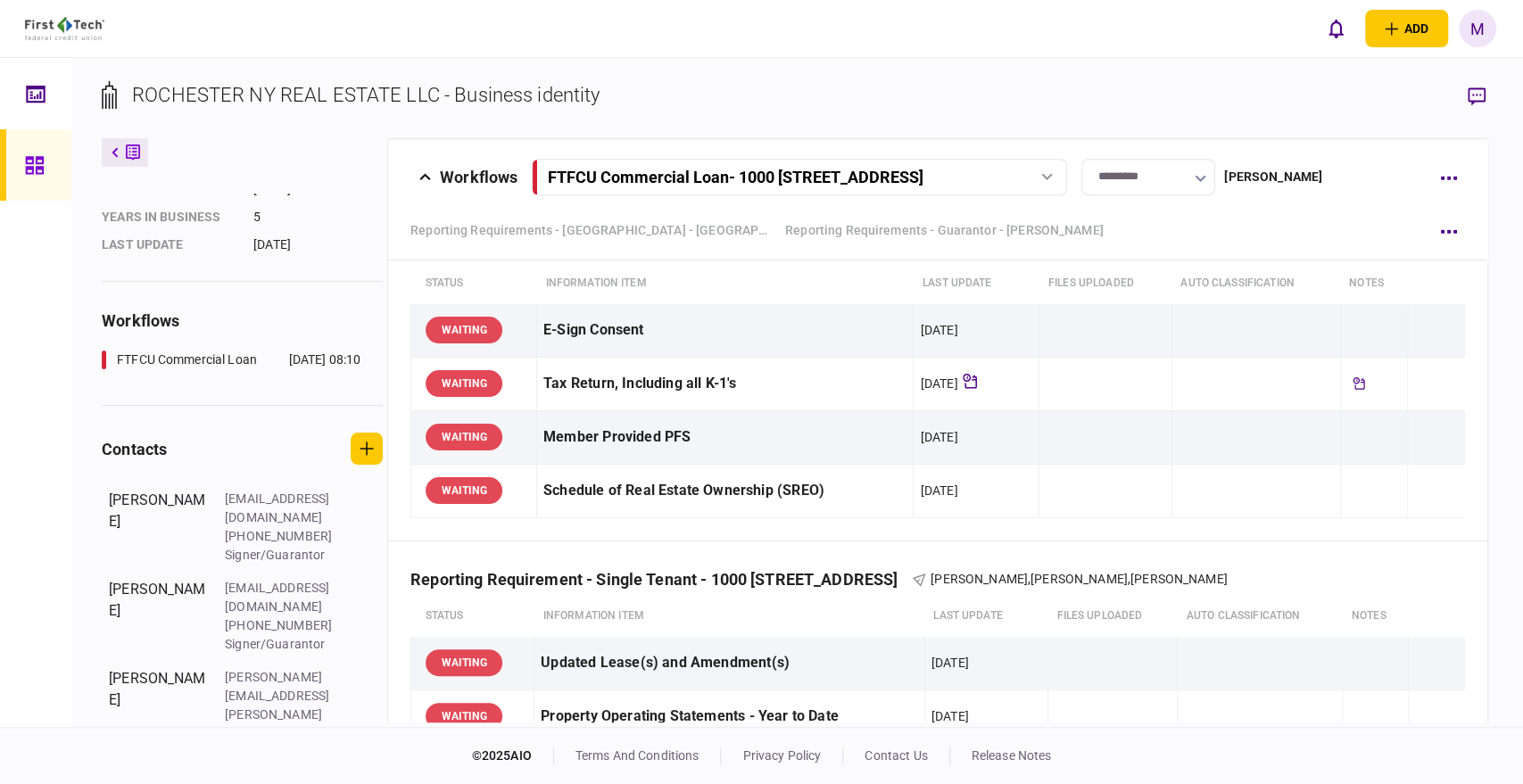 scroll, scrollTop: 792, scrollLeft: 0, axis: vertical 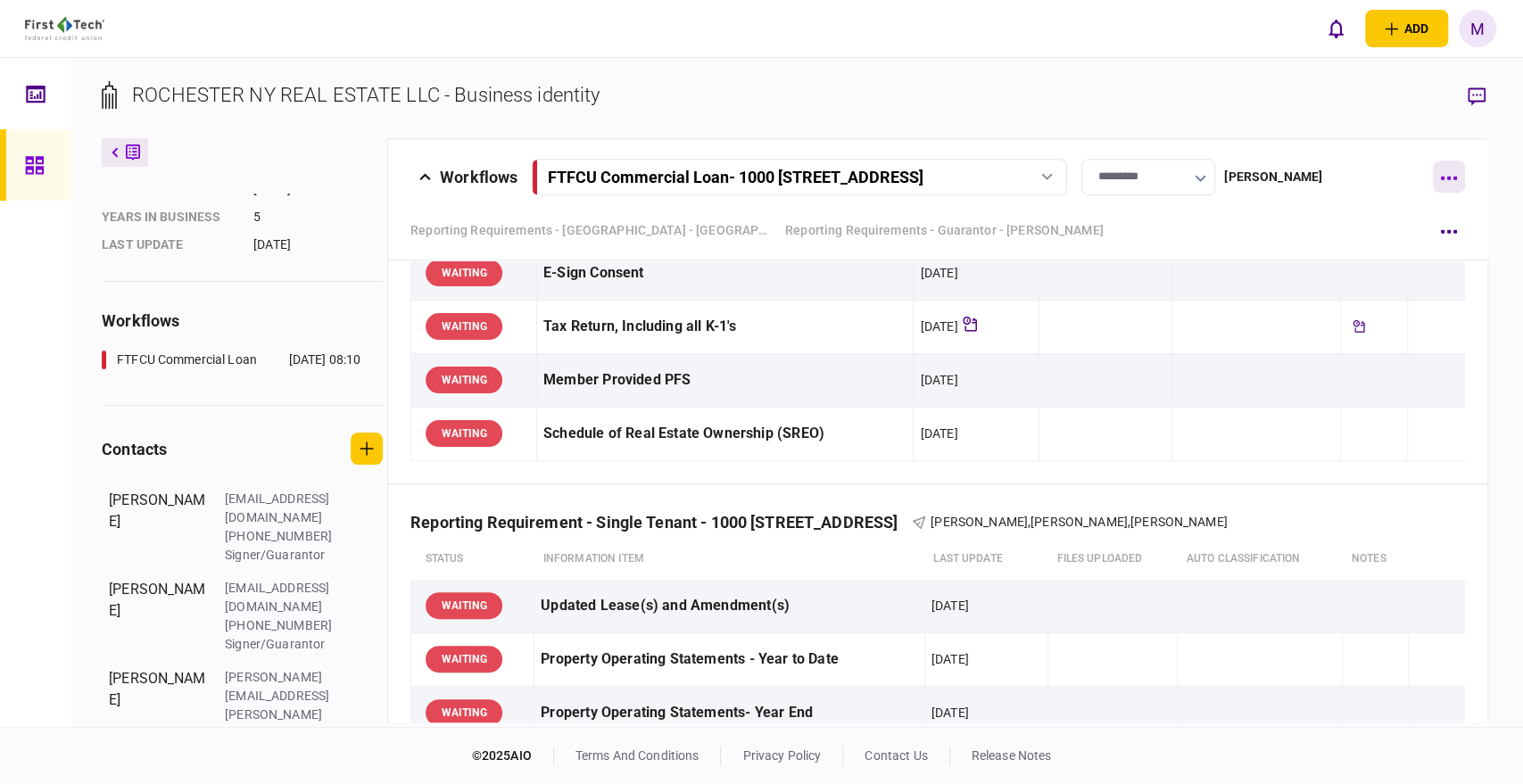 click at bounding box center (1449, 177) 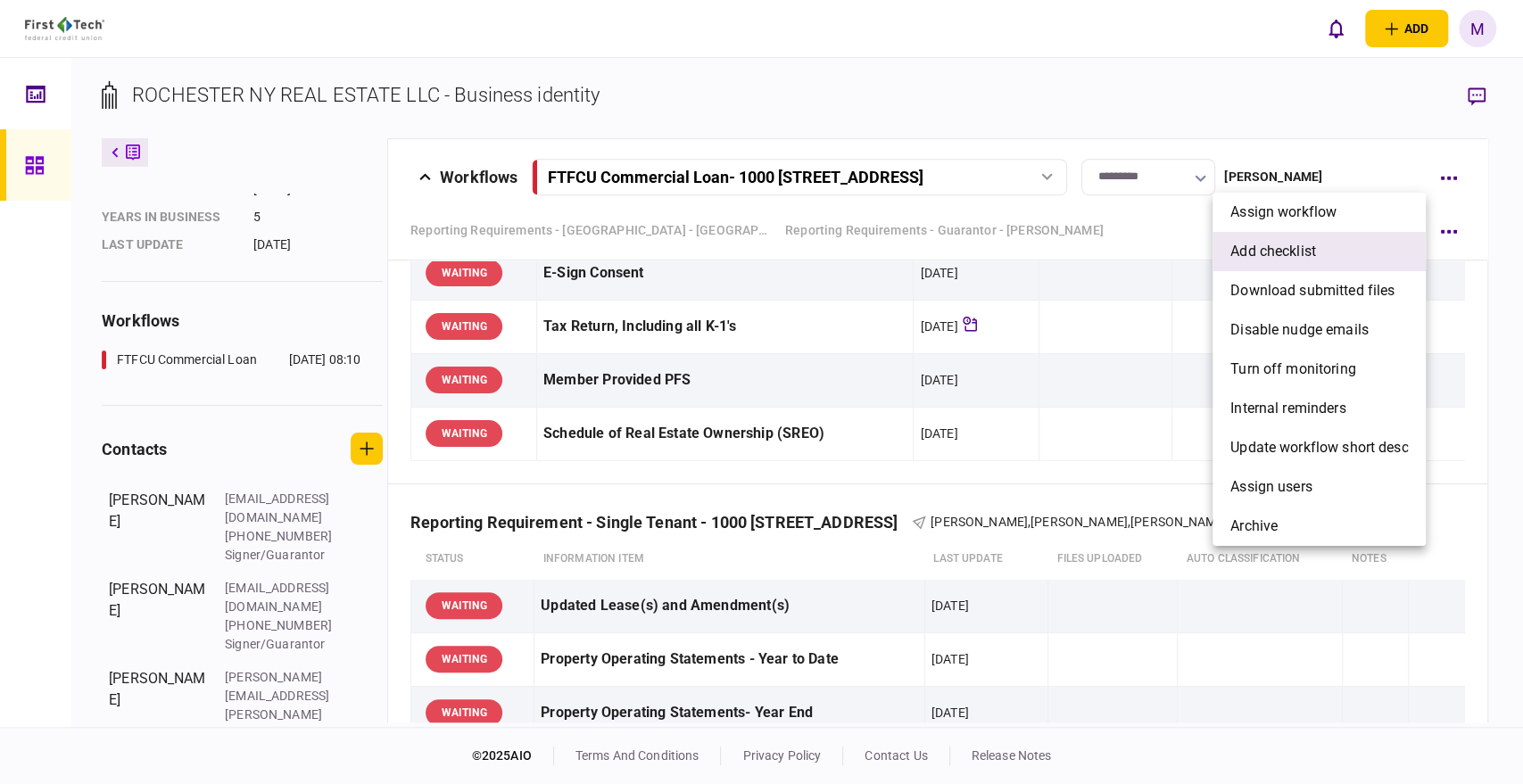 click on "add checklist" at bounding box center (1273, 252) 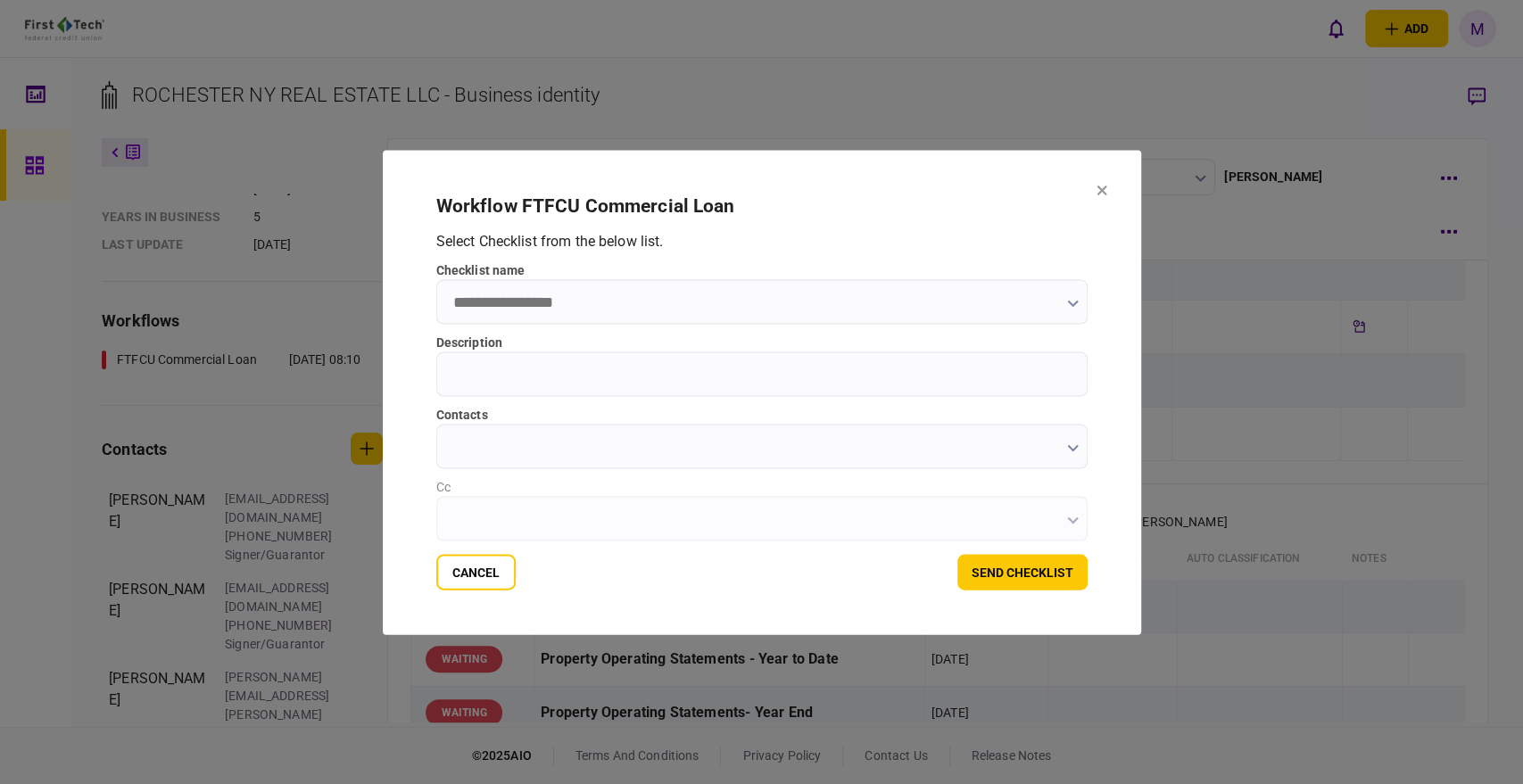 click at bounding box center [1072, 302] 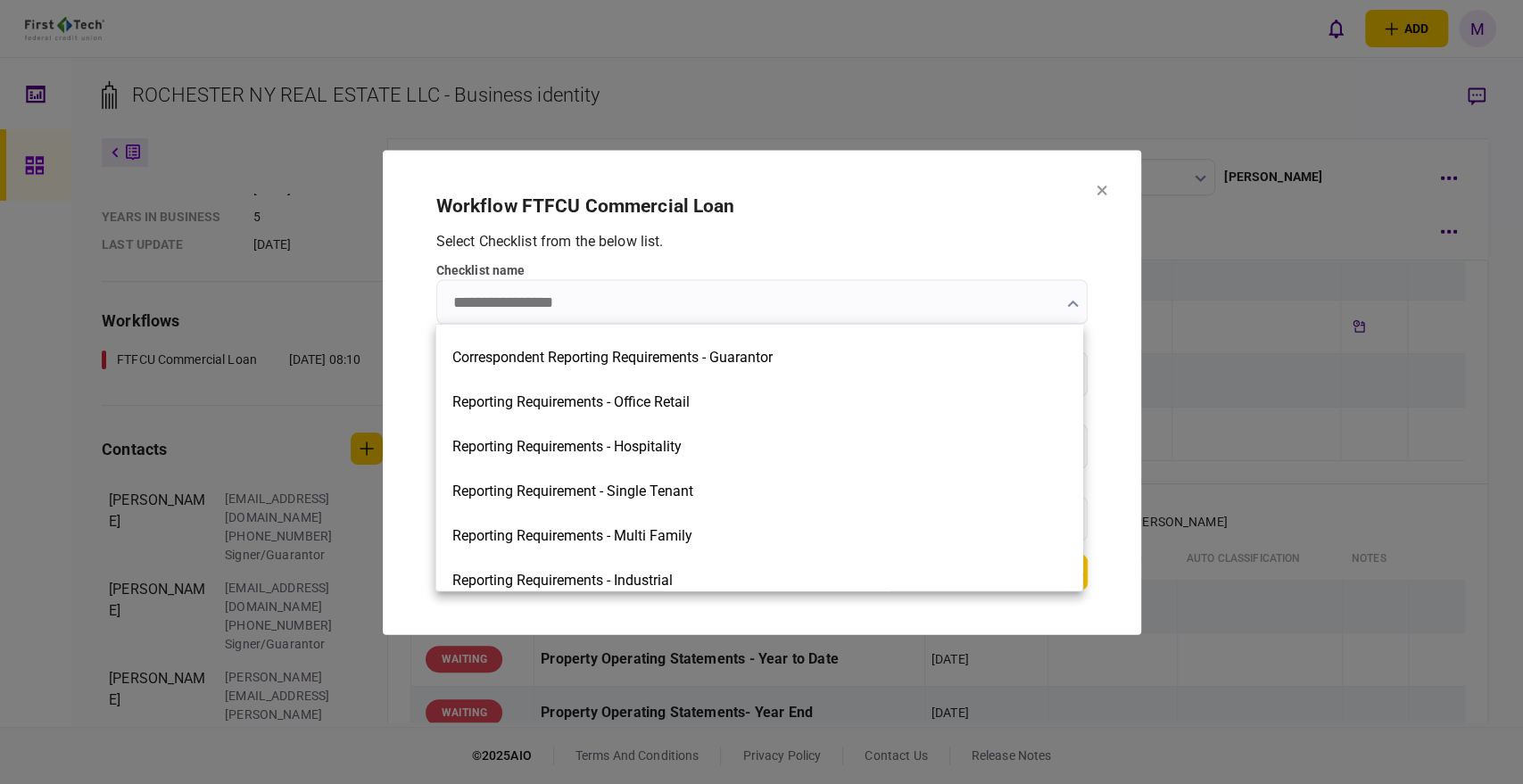 scroll, scrollTop: 693, scrollLeft: 0, axis: vertical 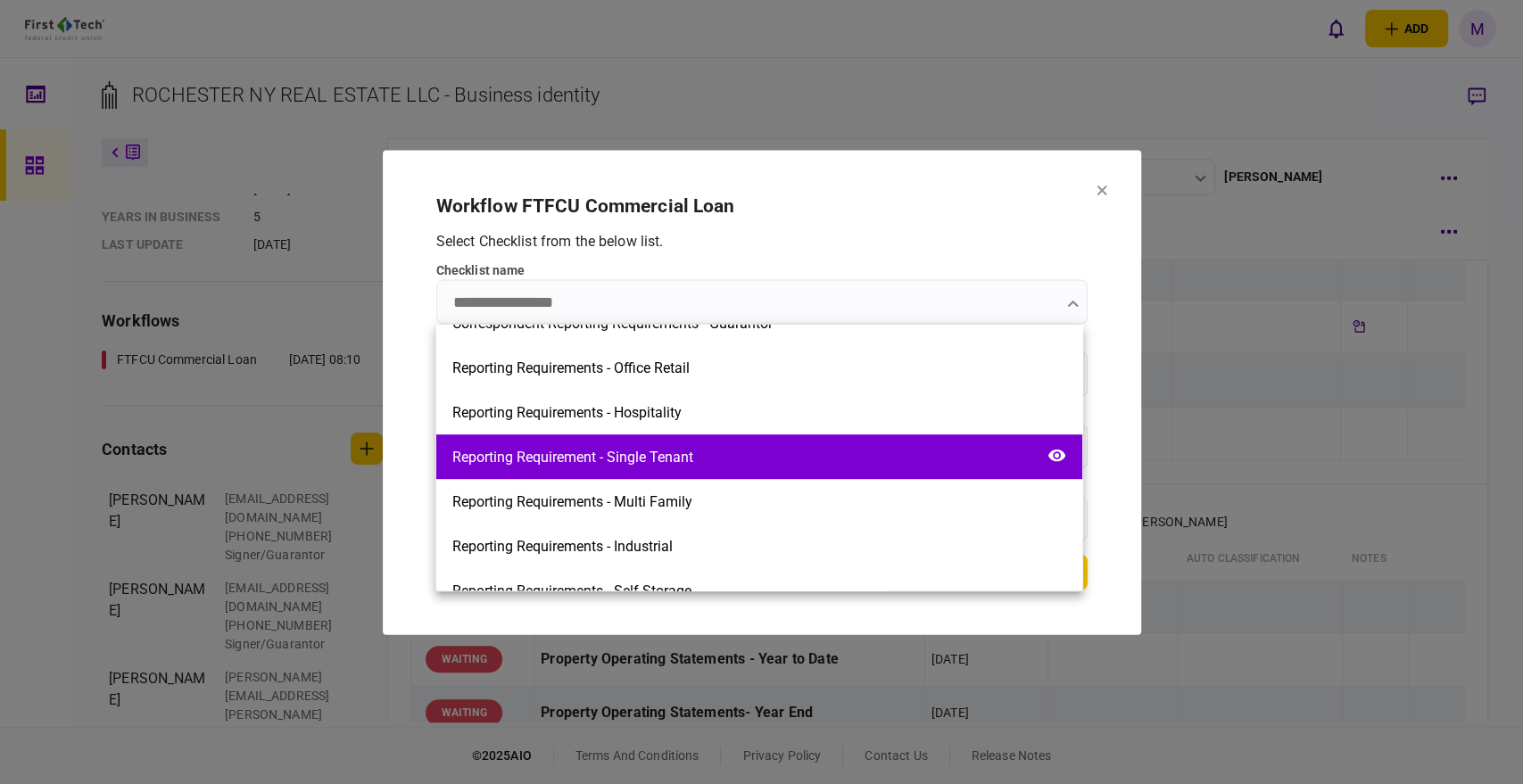 click on "Reporting Requirement - Single Tenant" at bounding box center (573, 457) 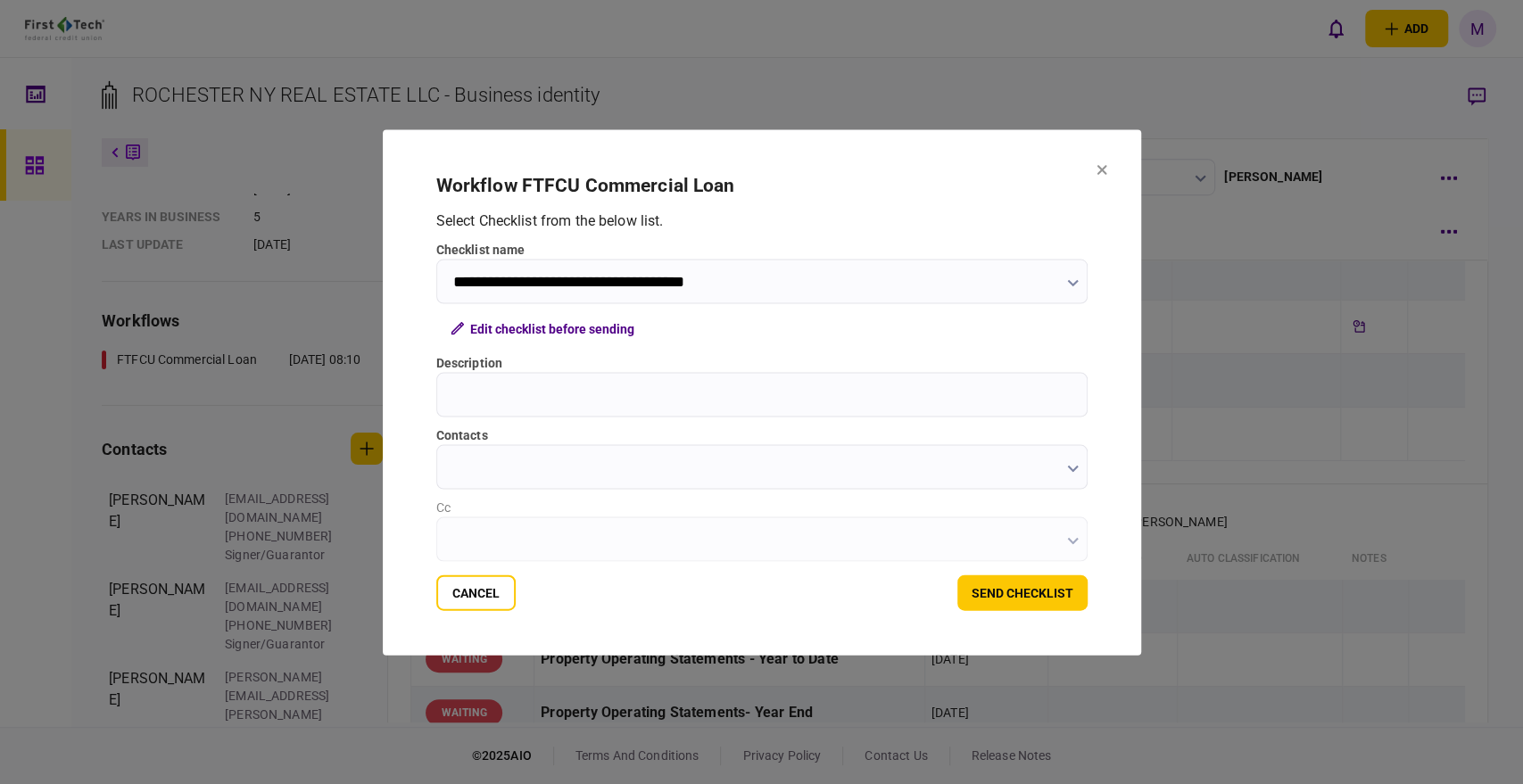 click on "Description" at bounding box center (762, 394) 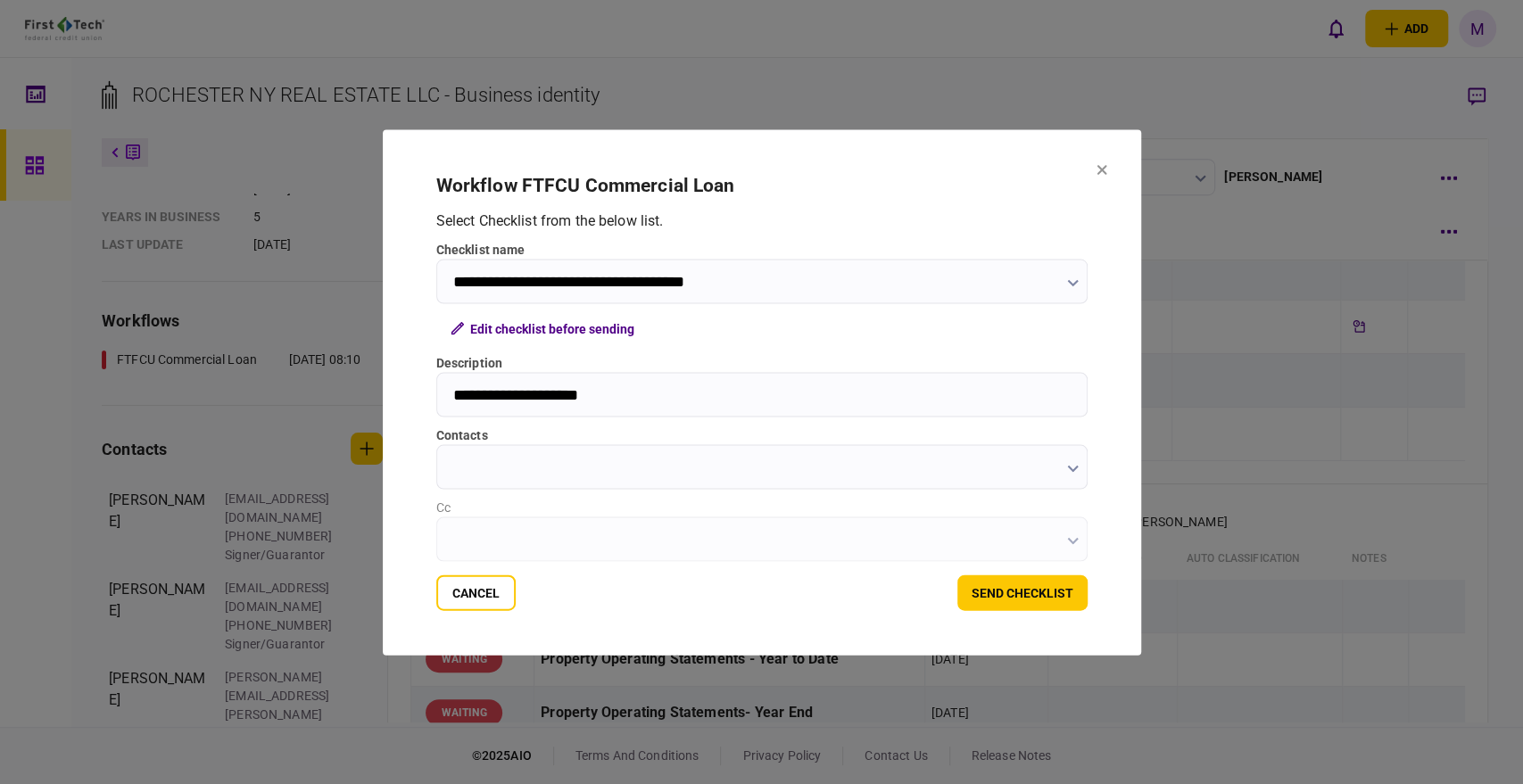 click on "**********" at bounding box center (762, 394) 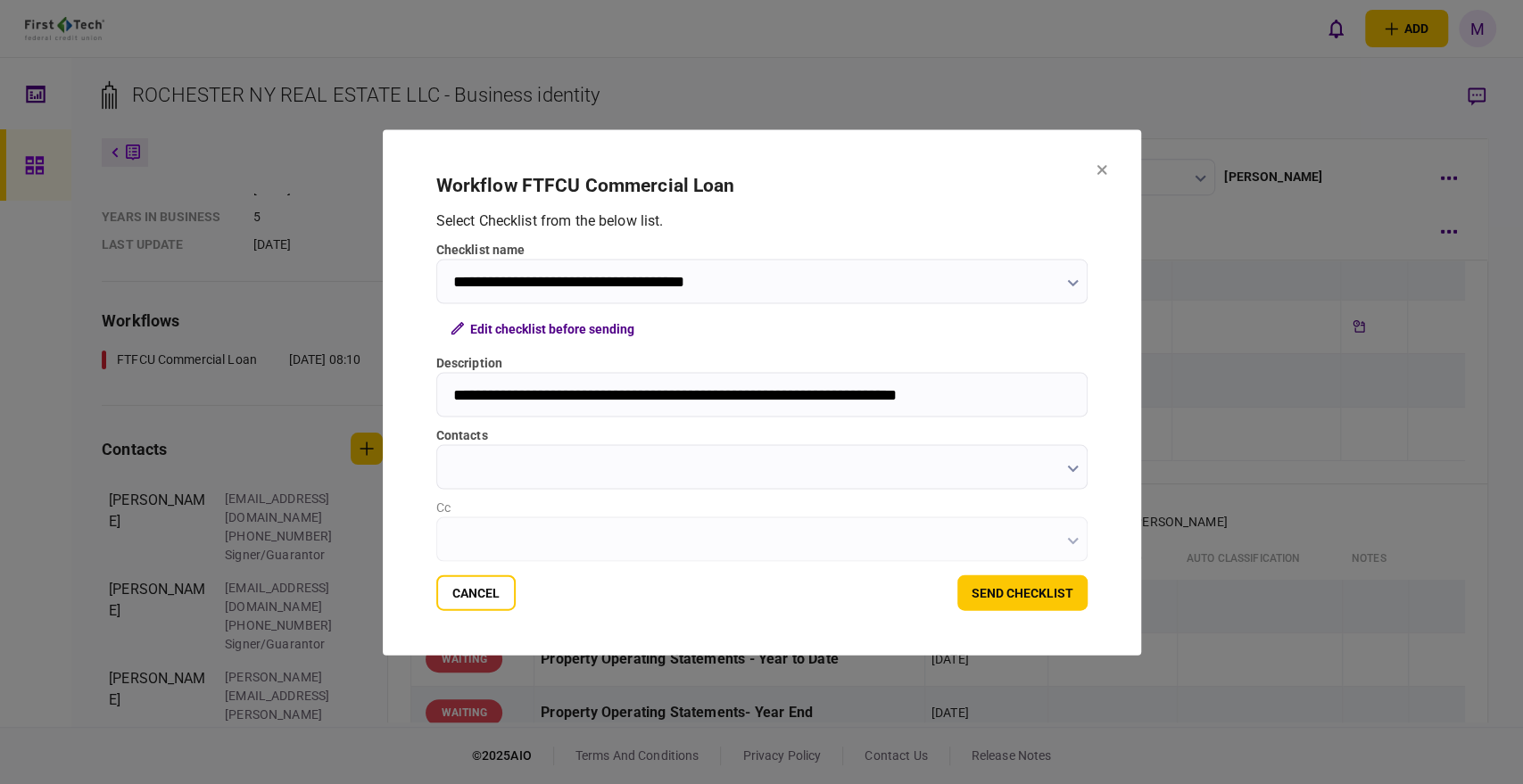 type on "**********" 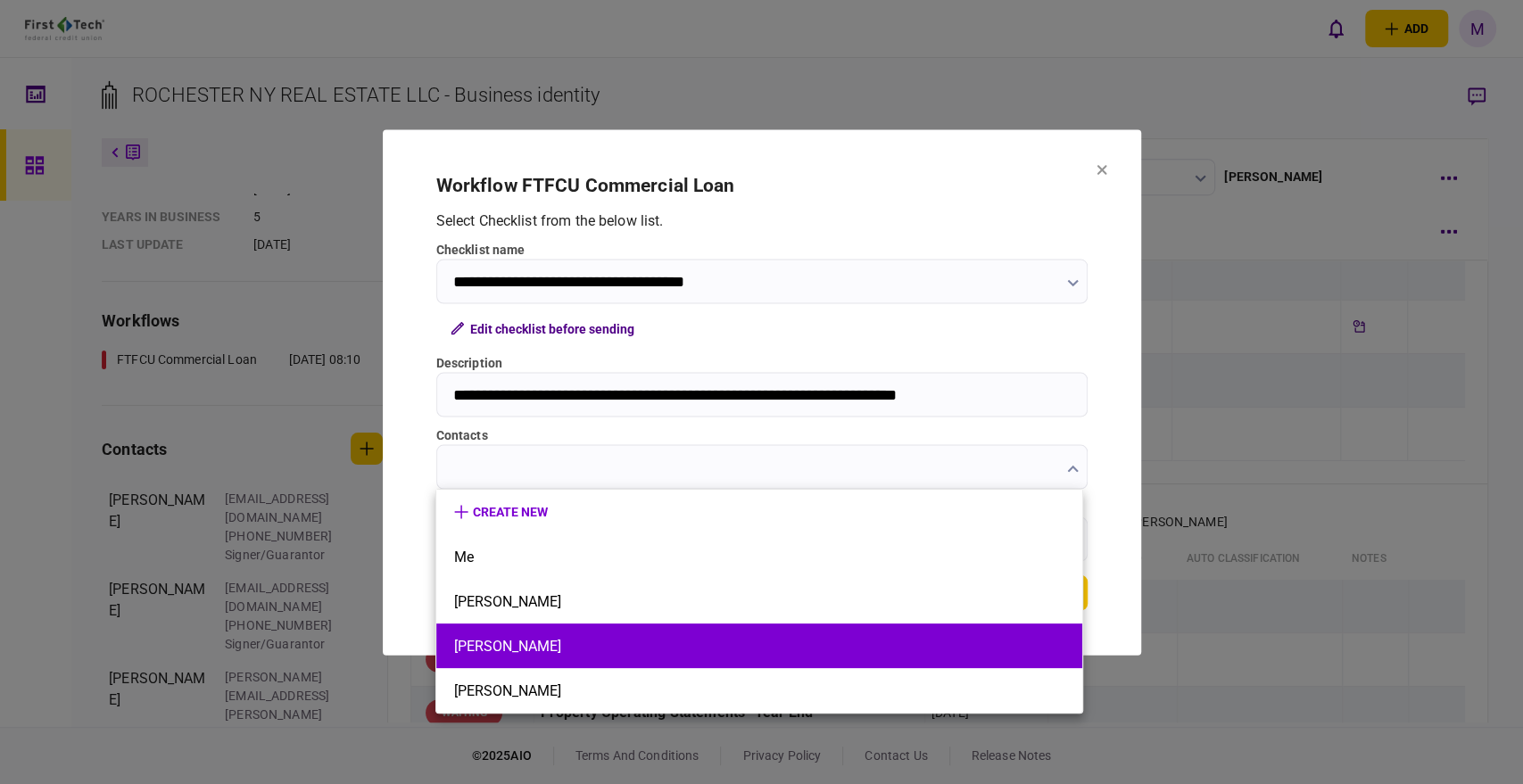 click on "[PERSON_NAME]" at bounding box center (759, 646) 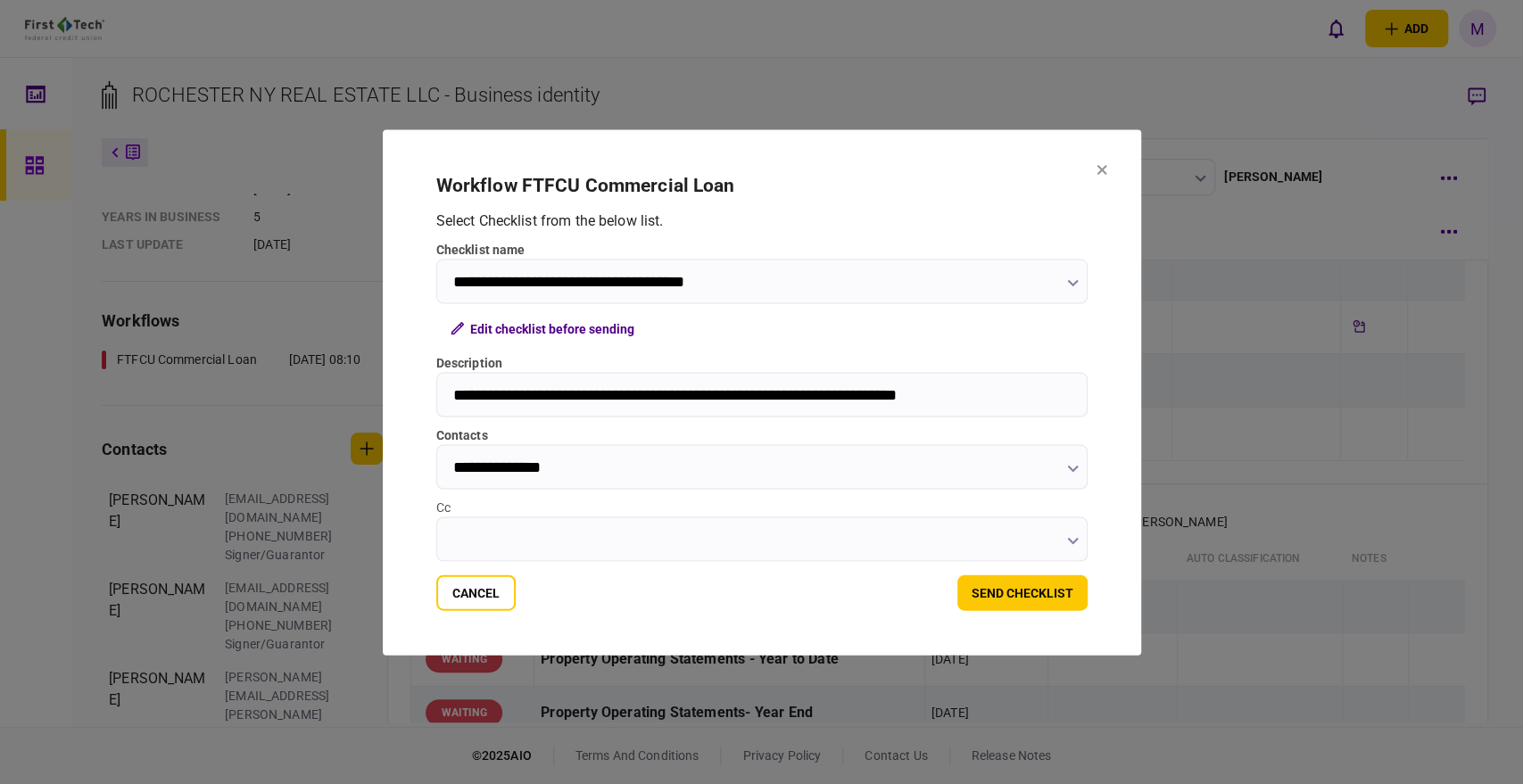 click 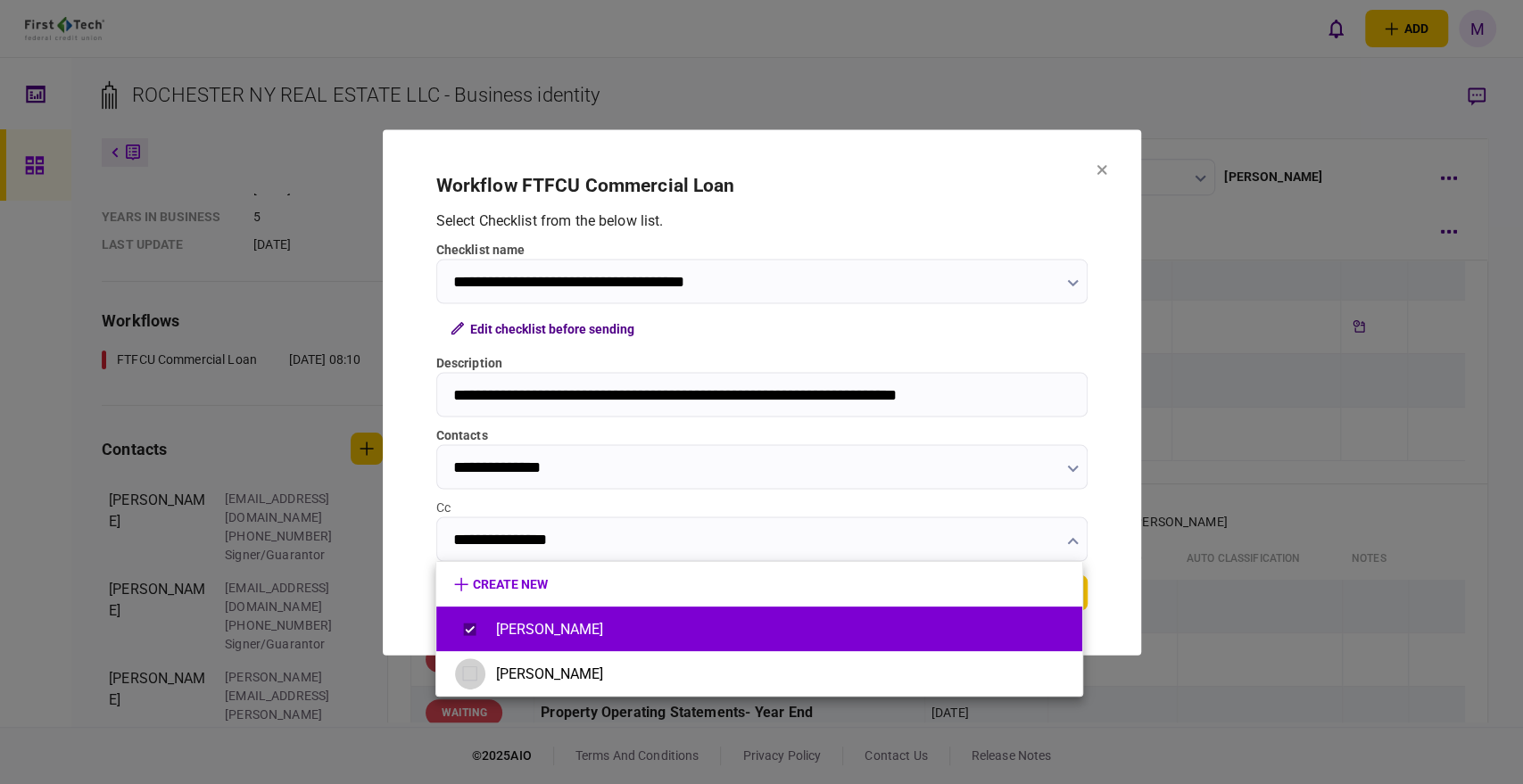 type on "**********" 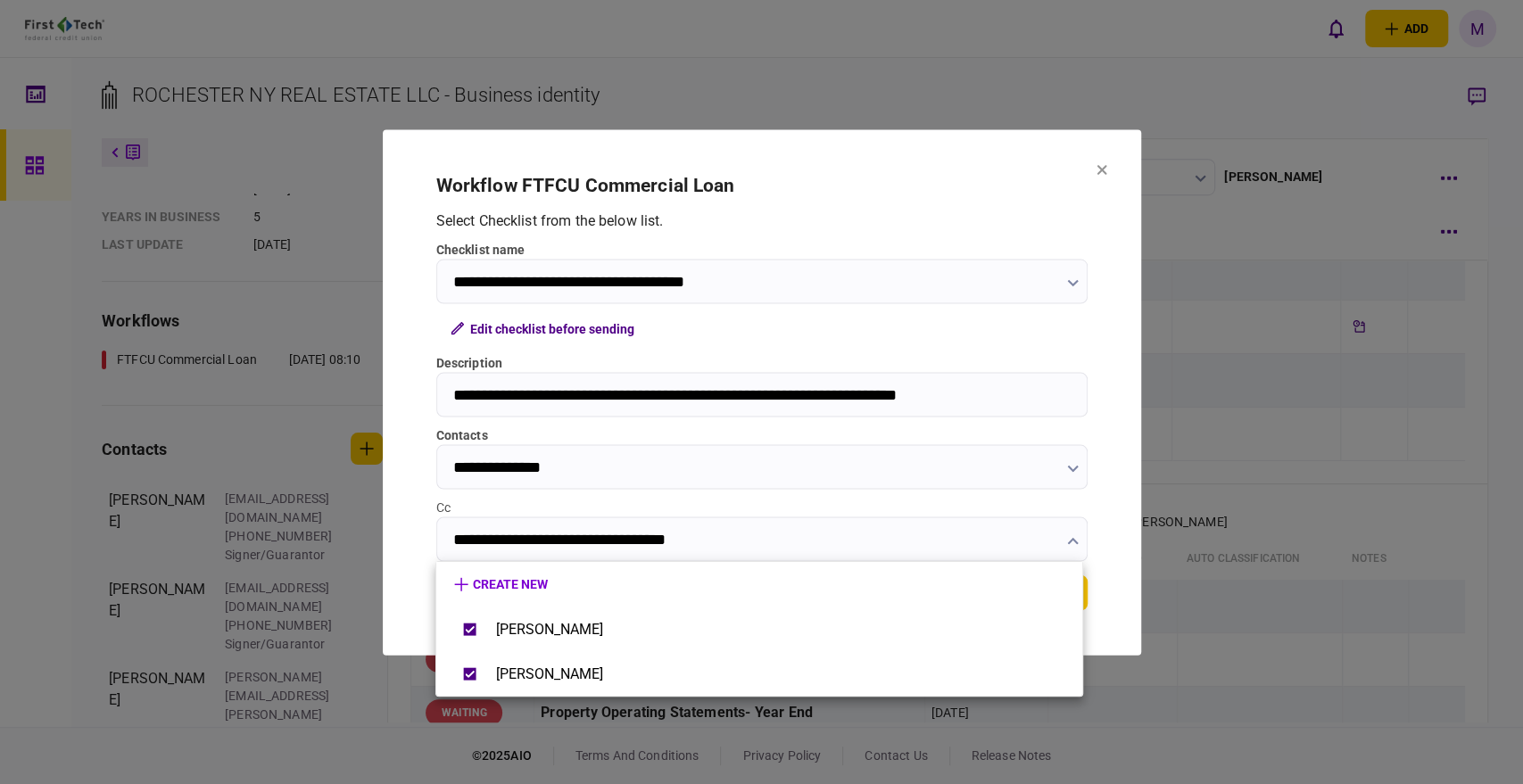 click at bounding box center (761, 392) 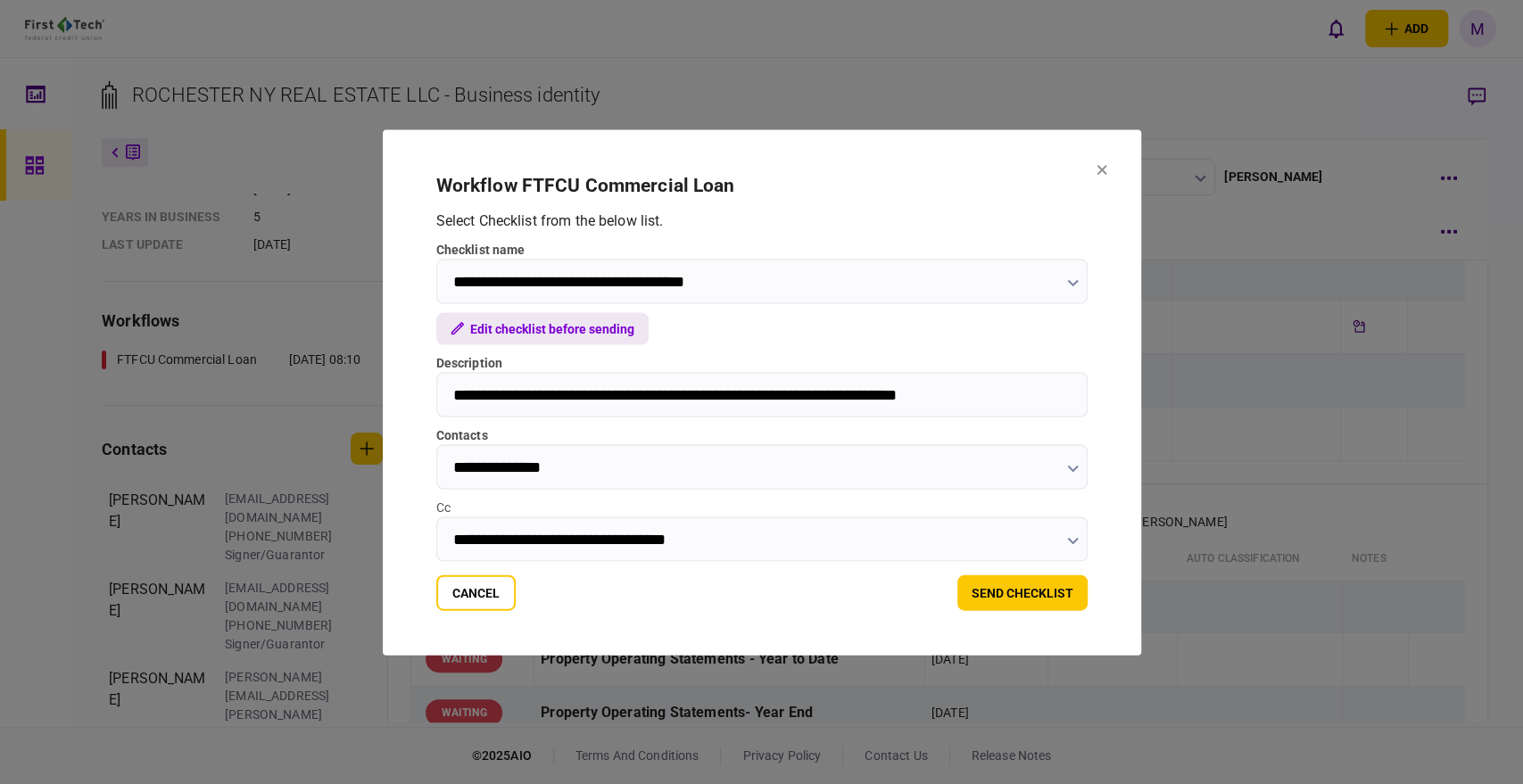 click on "Edit checklist before sending" at bounding box center (542, 328) 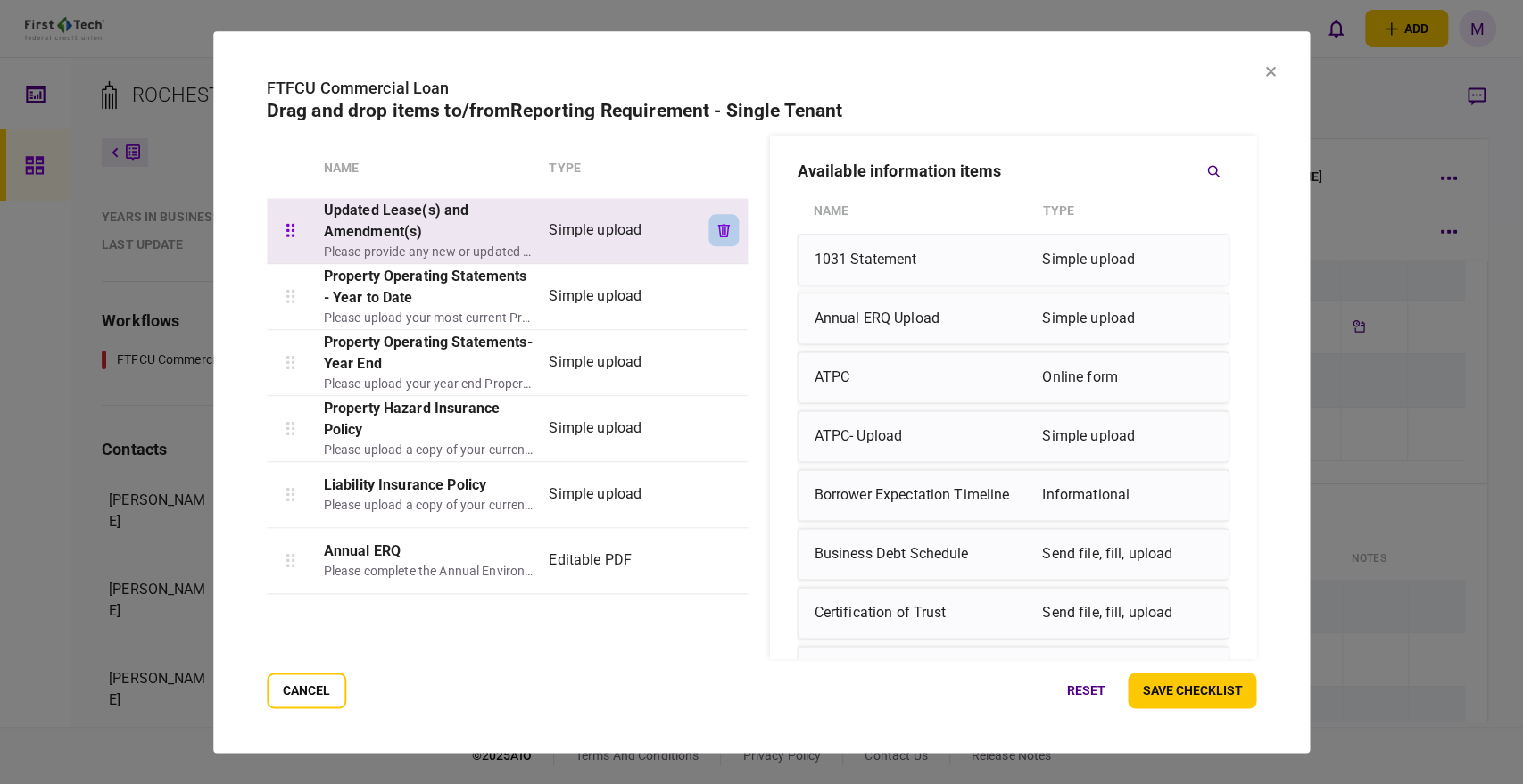 click 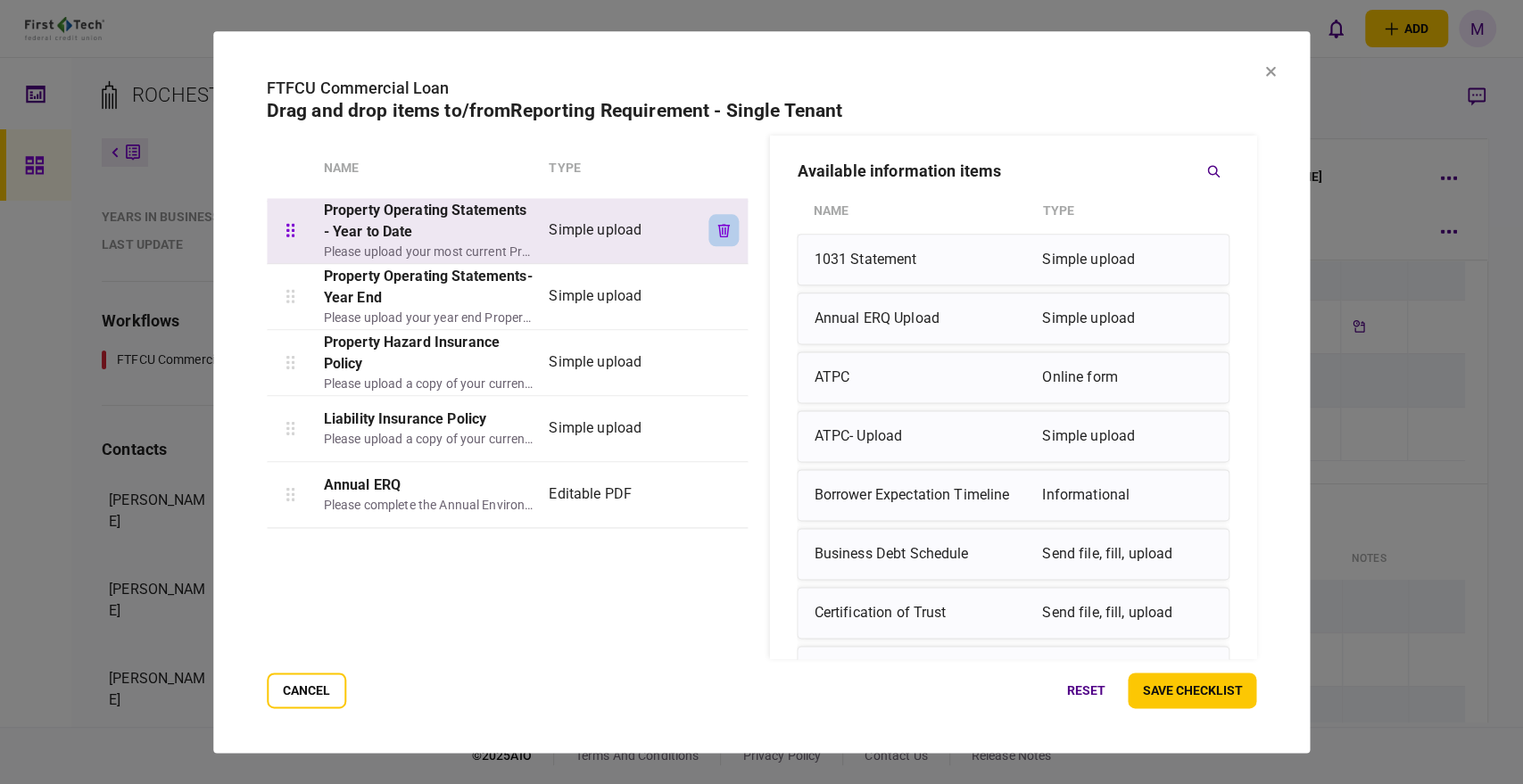 click 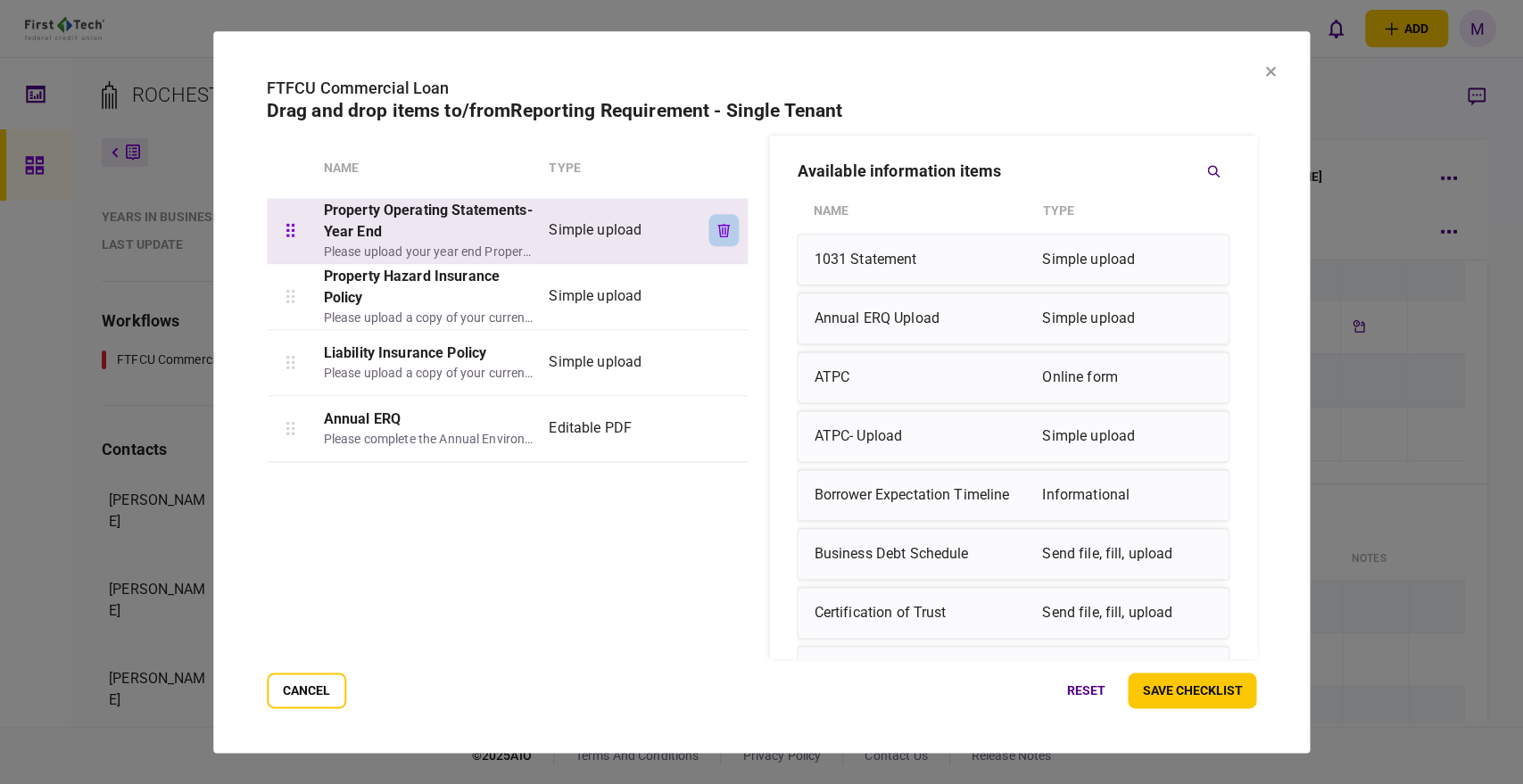 click 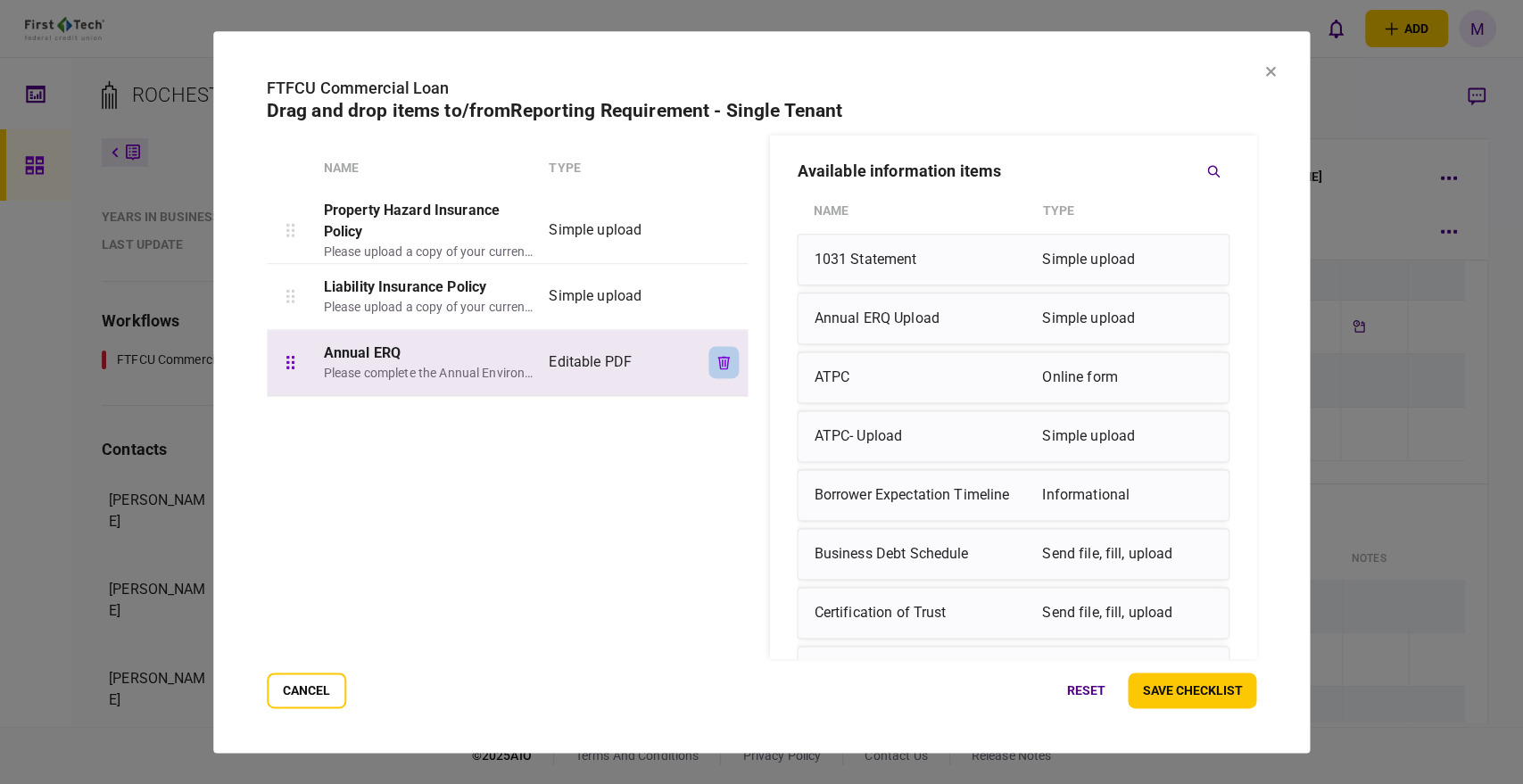 click 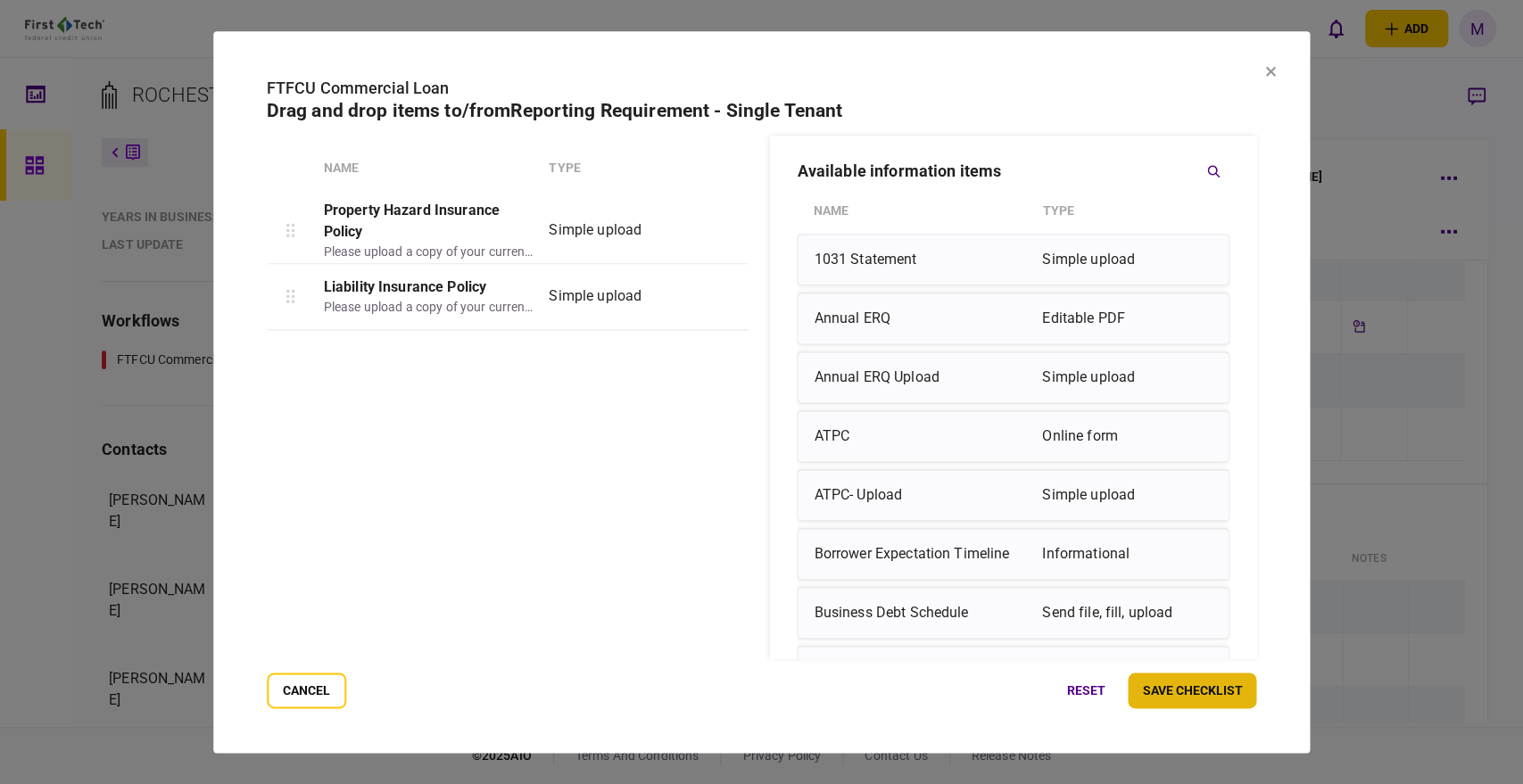 click on "save checklist" at bounding box center (1192, 690) 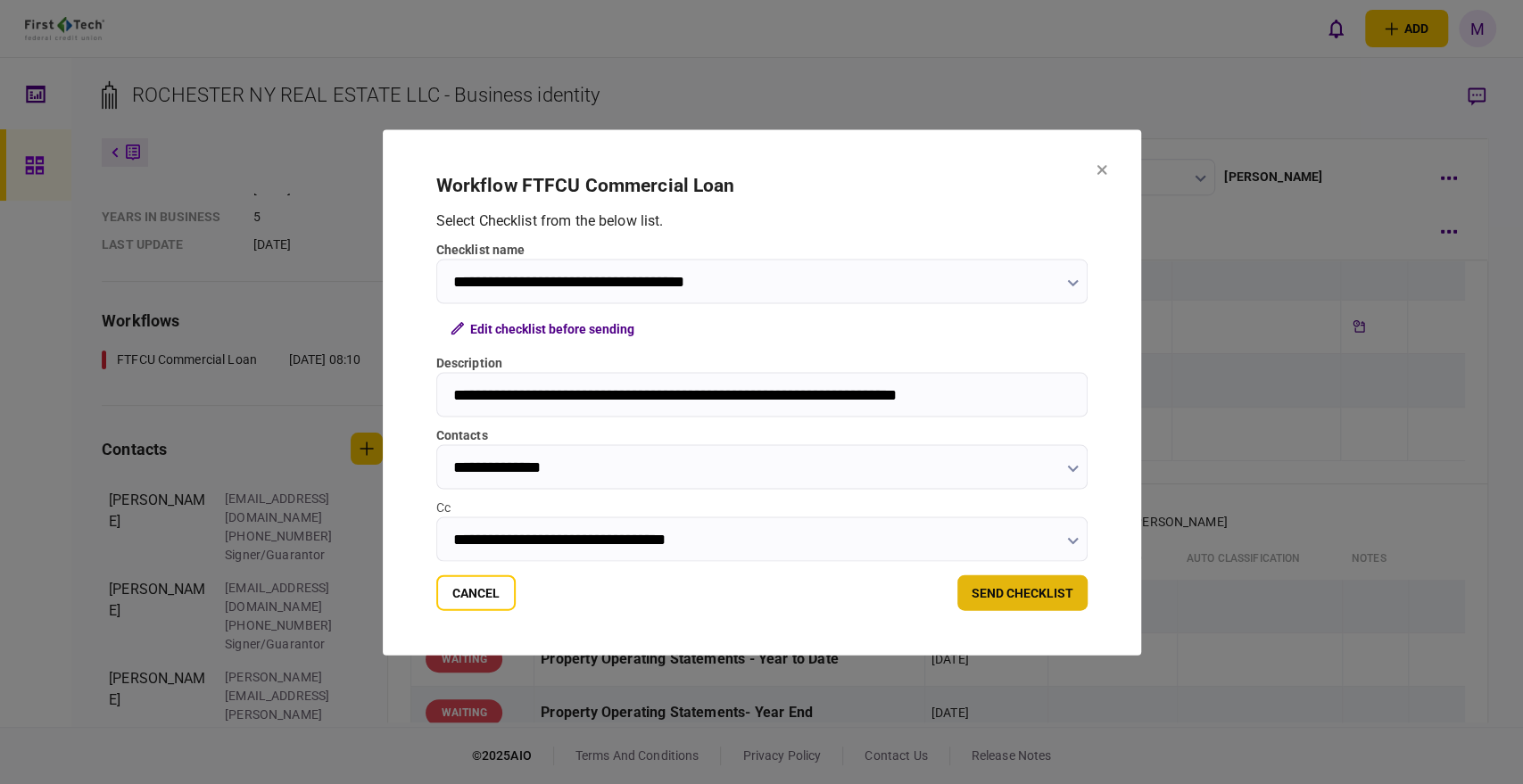 click on "send checklist" at bounding box center [1022, 592] 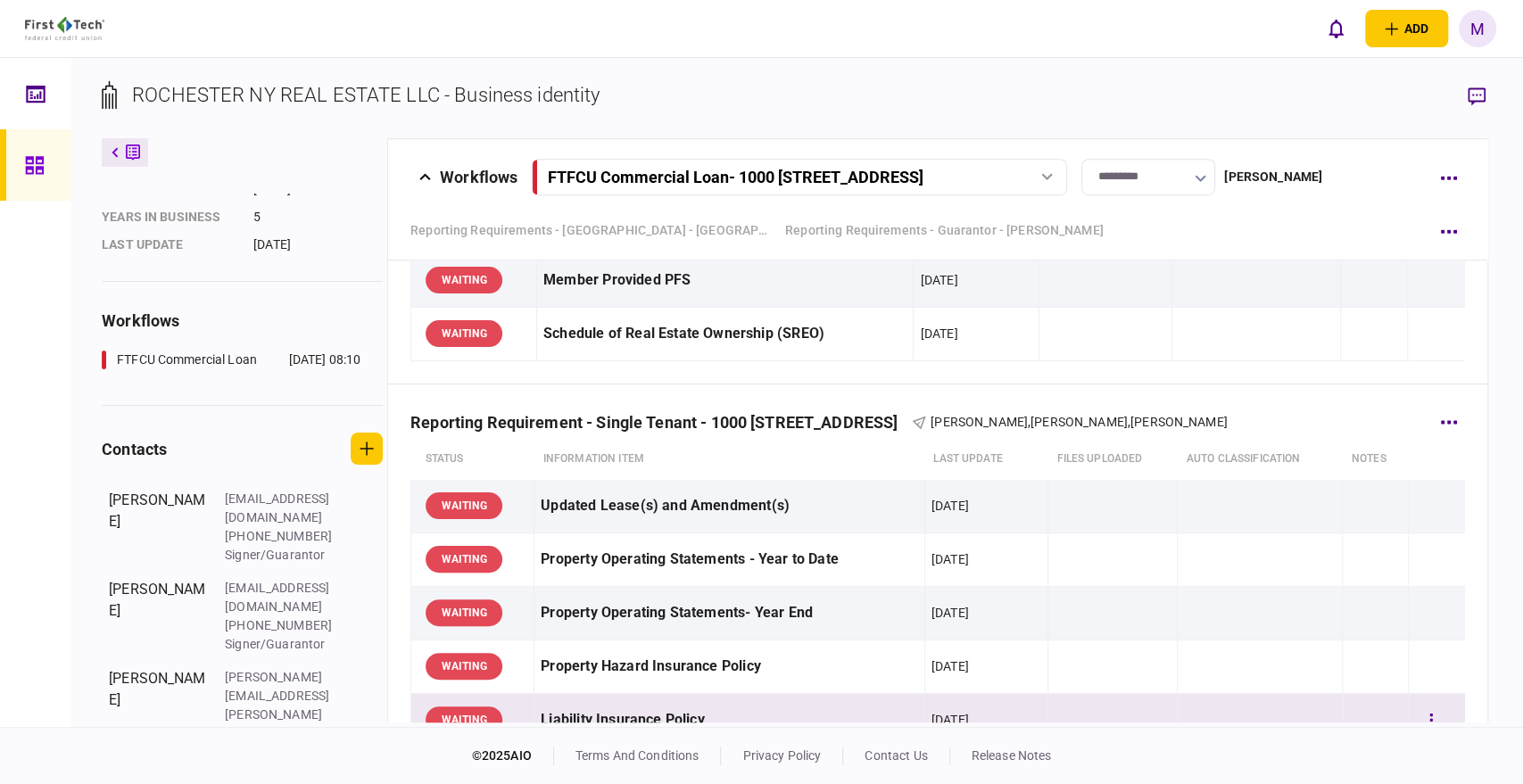 scroll, scrollTop: 892, scrollLeft: 0, axis: vertical 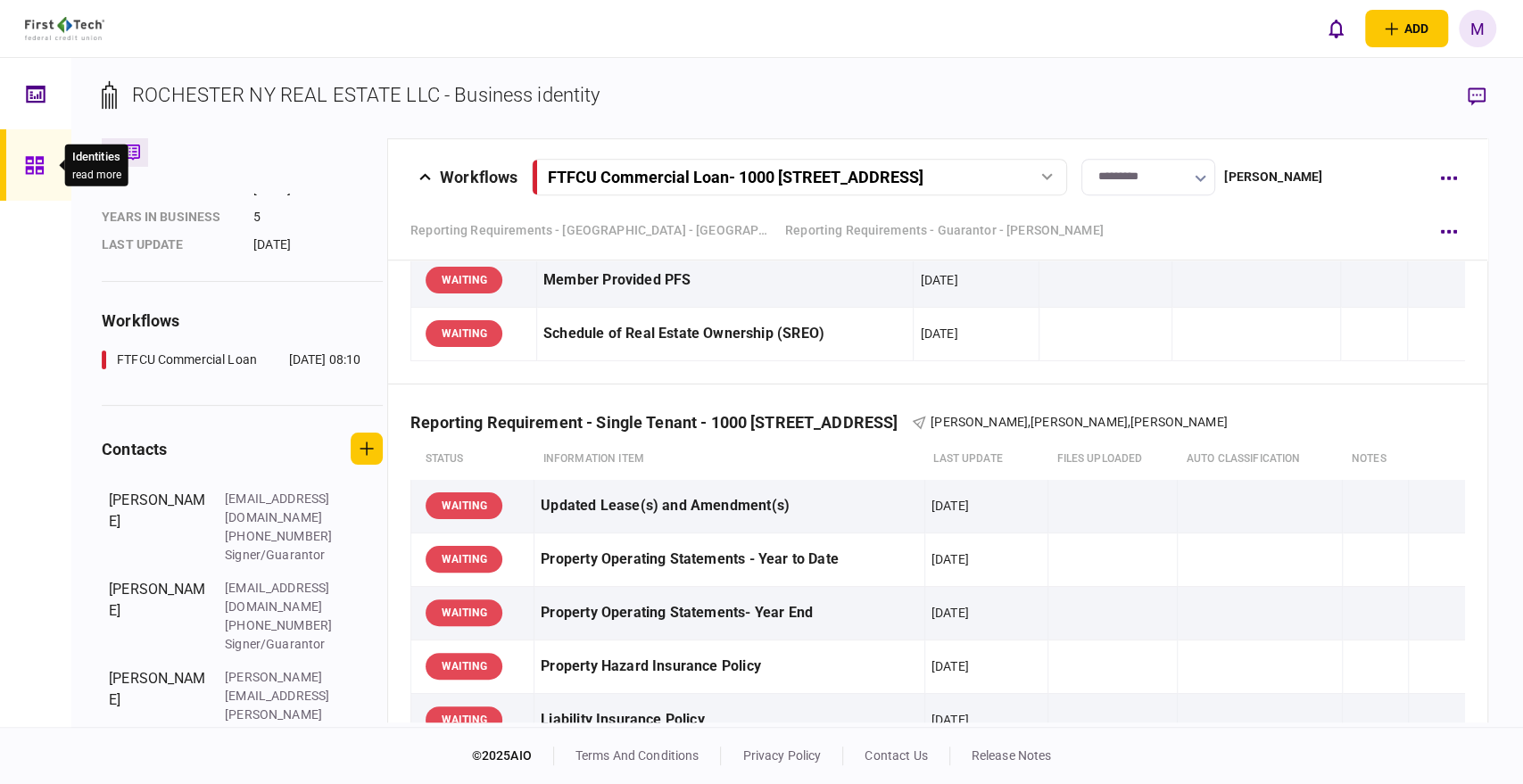 click 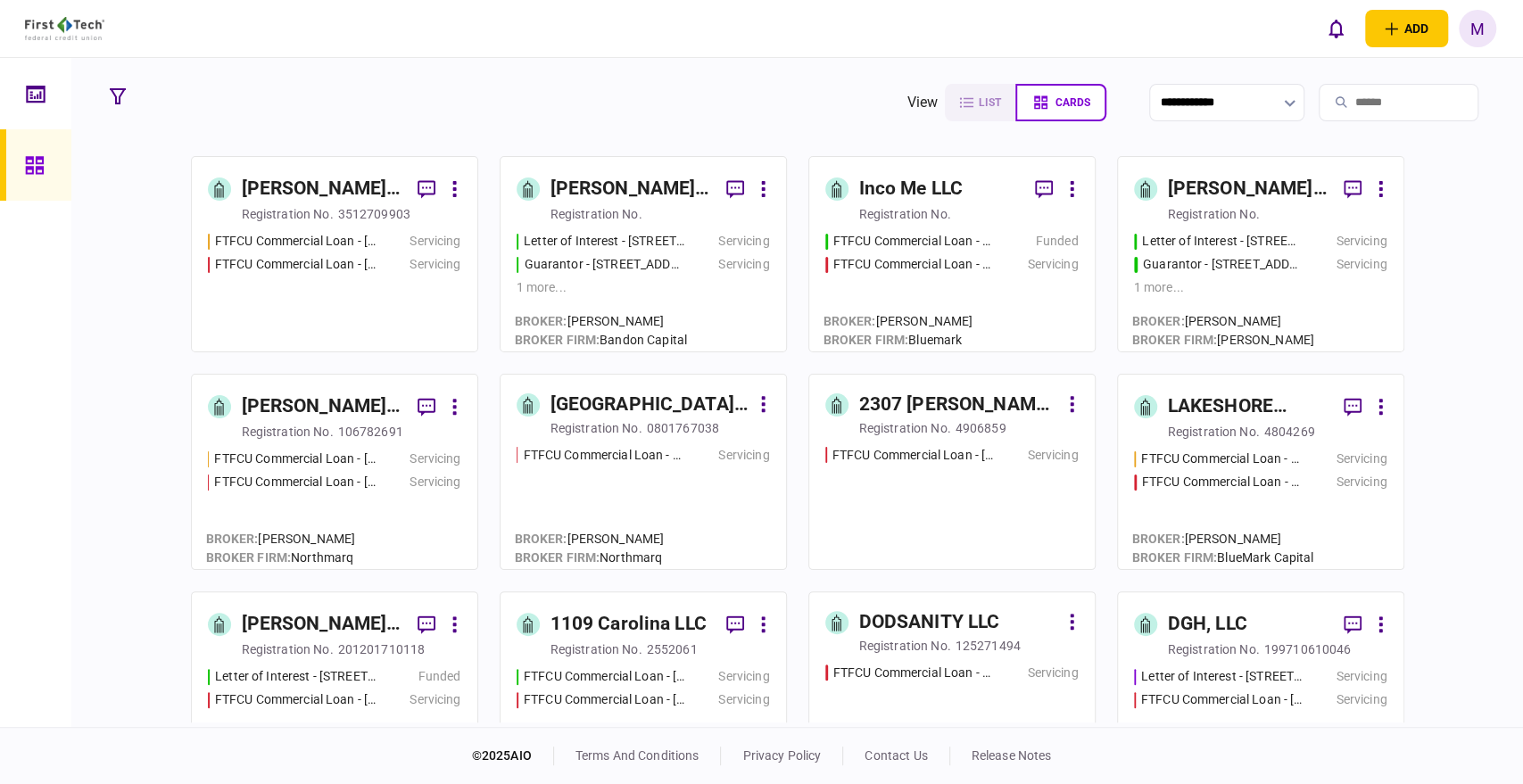 click at bounding box center [1398, 103] 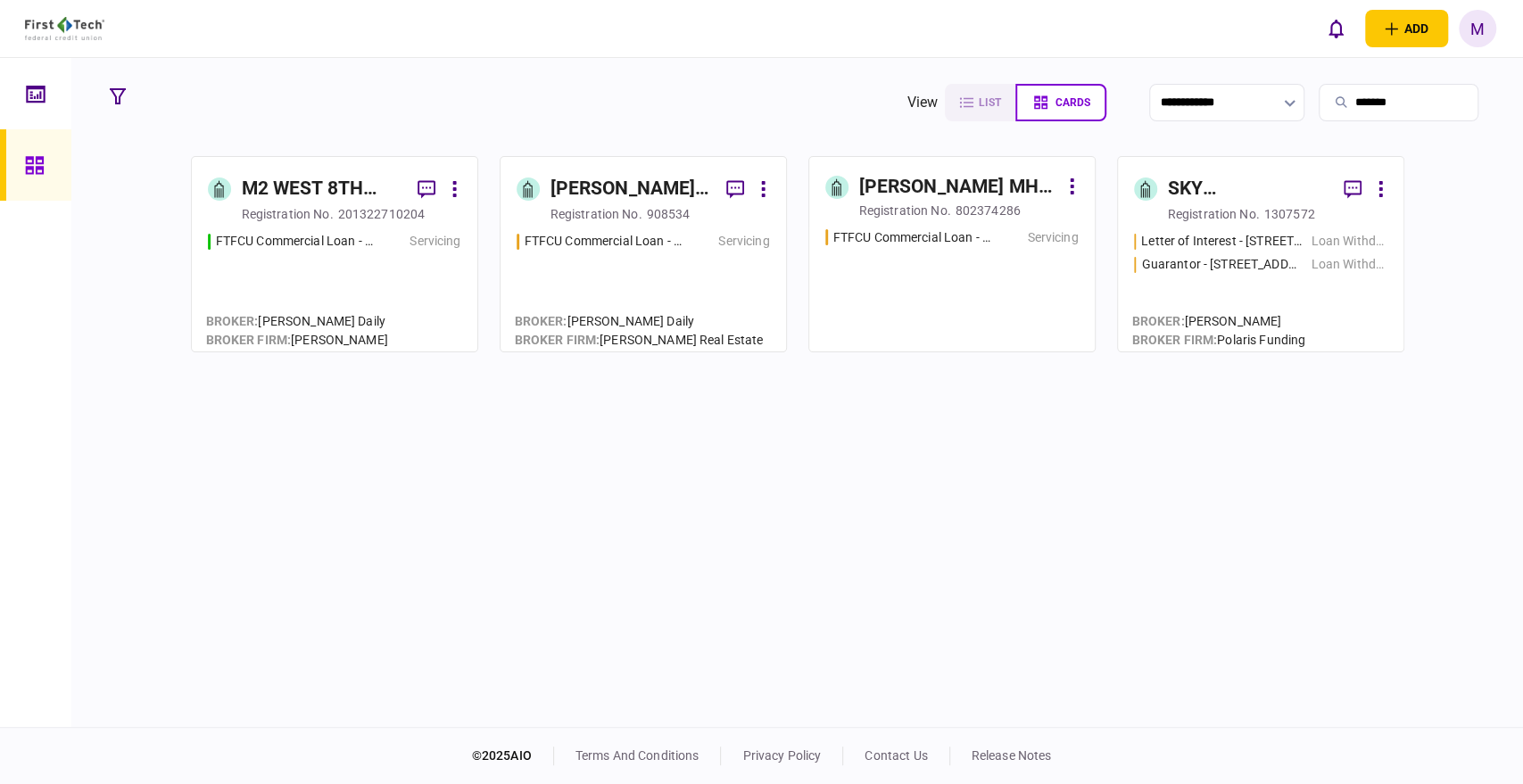 type on "*******" 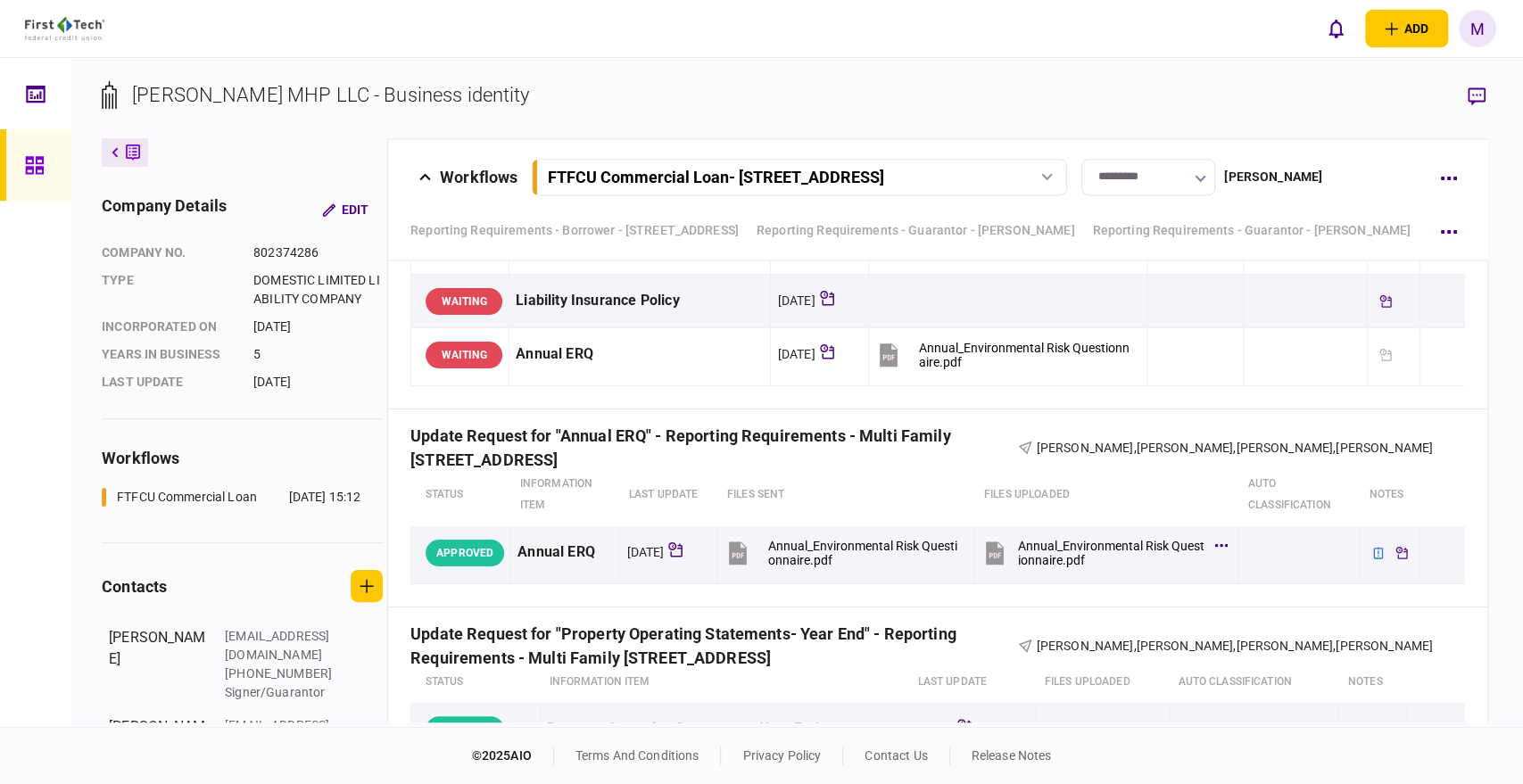 scroll, scrollTop: 1784, scrollLeft: 0, axis: vertical 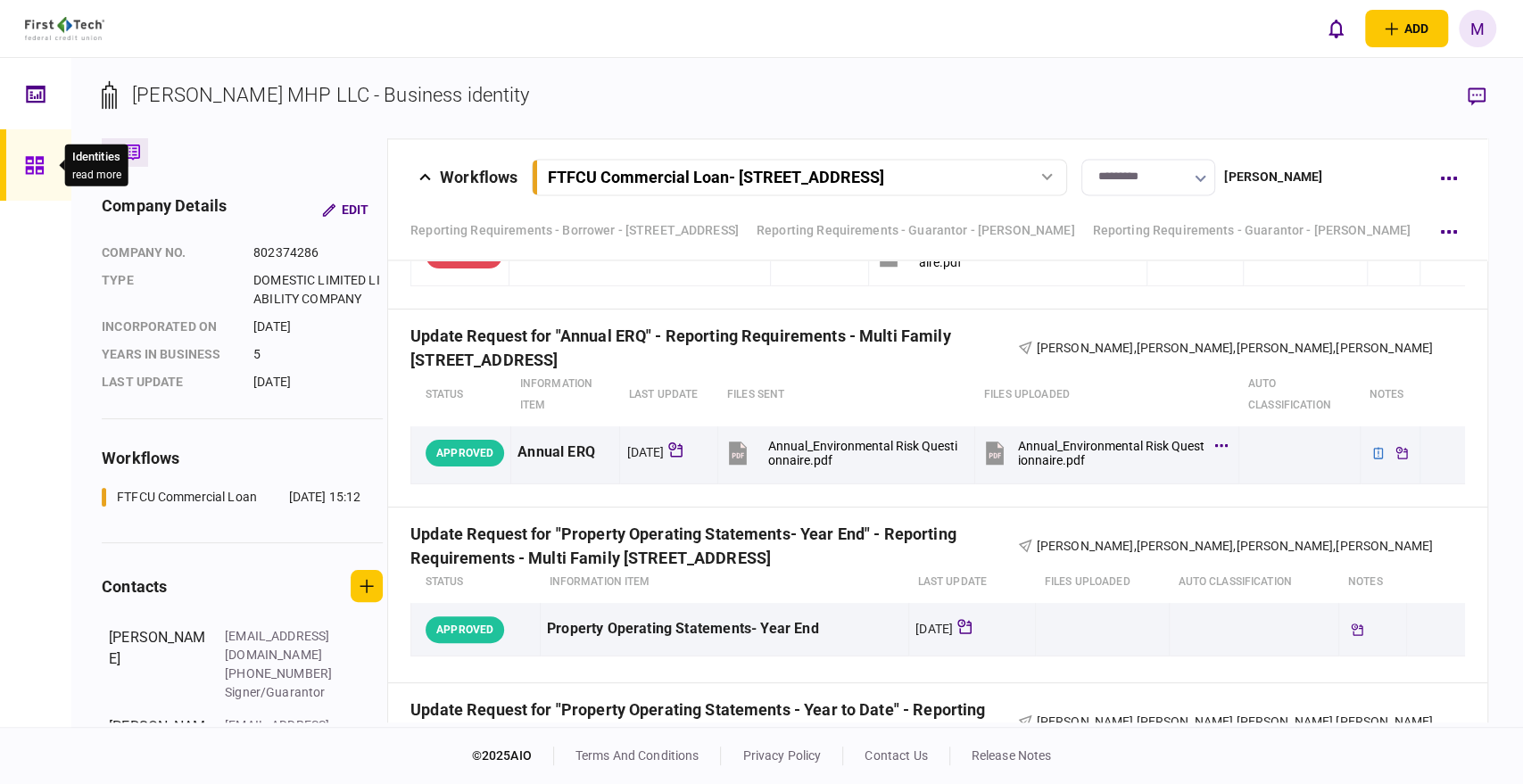click 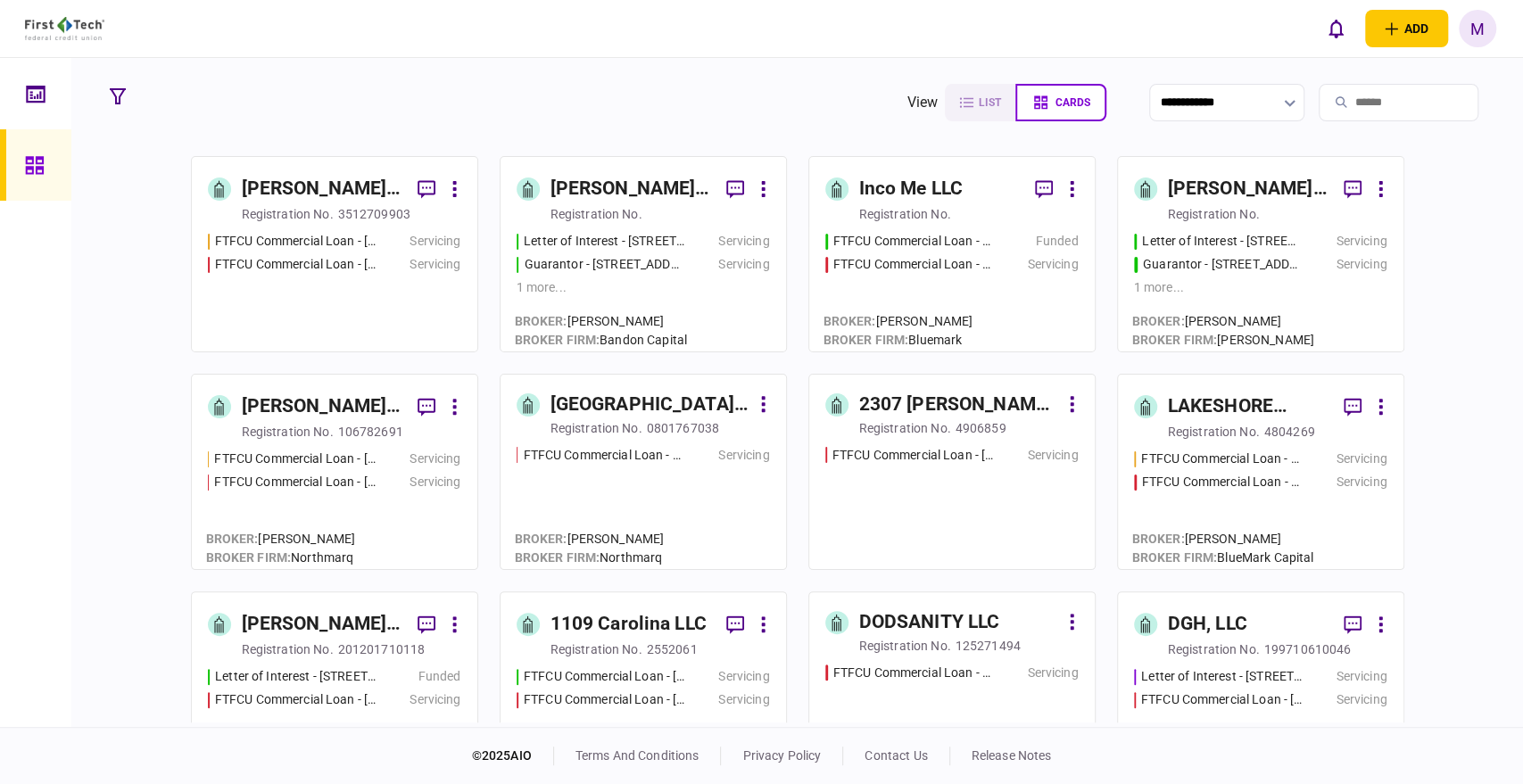 click at bounding box center [1398, 103] 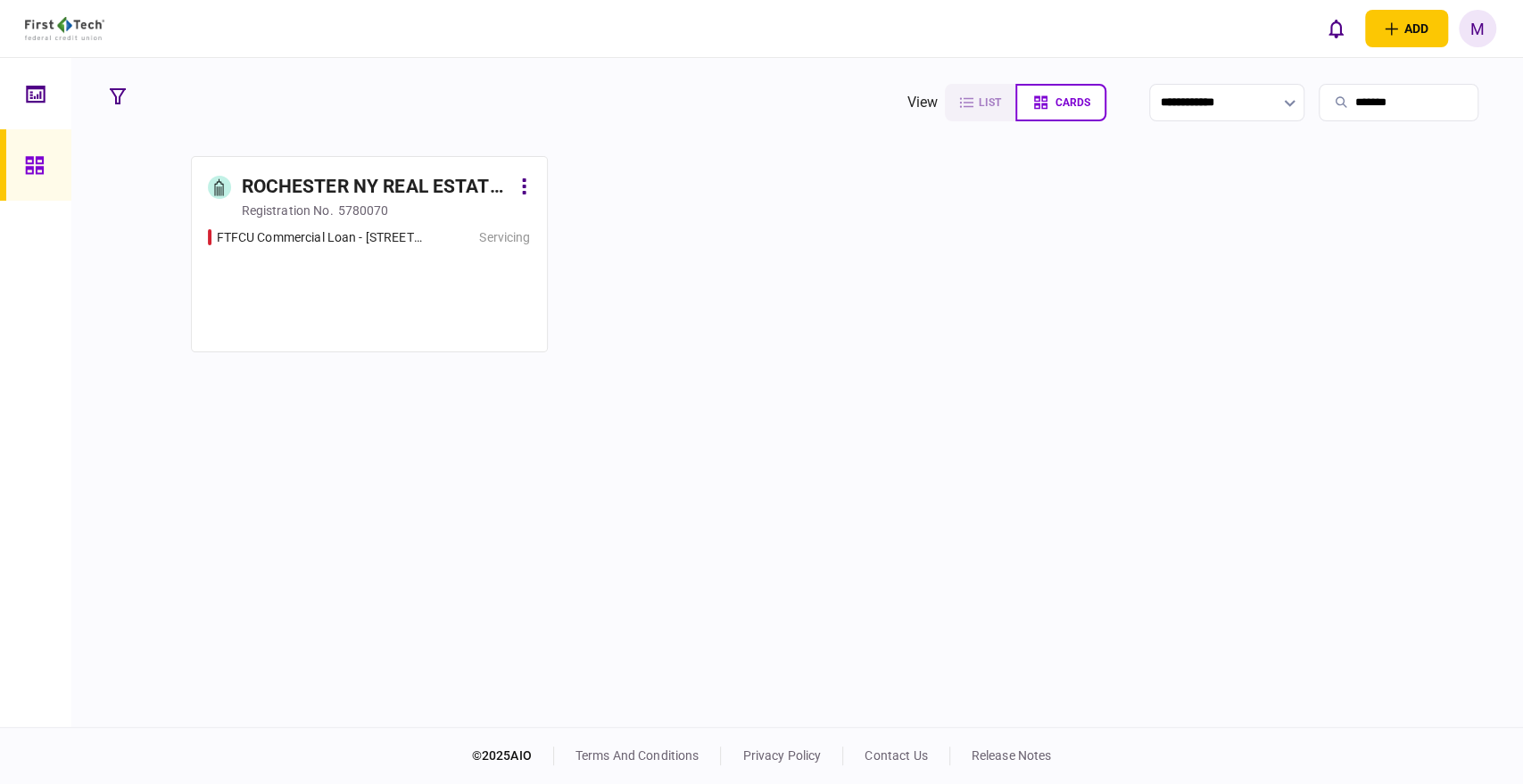 type on "*******" 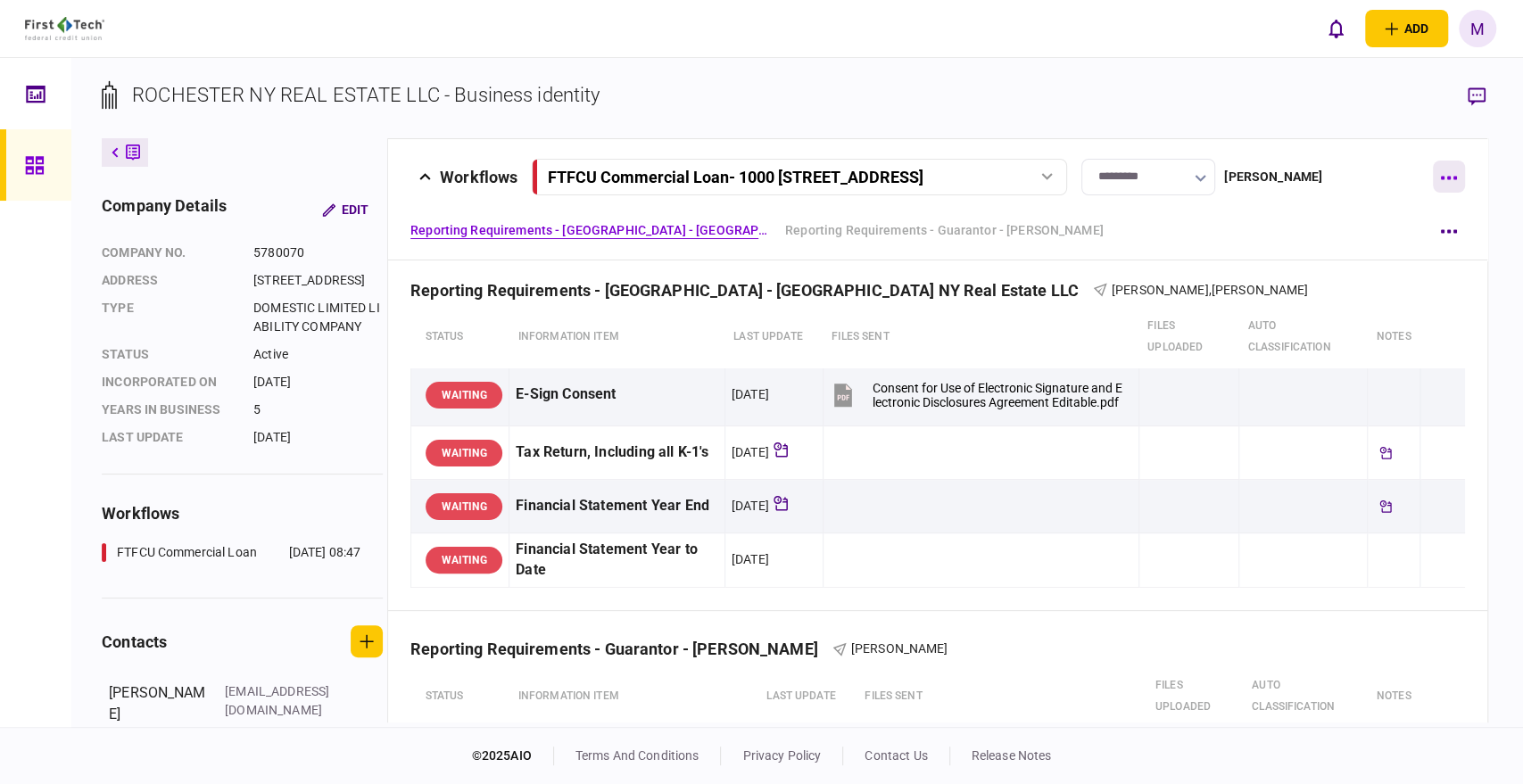click 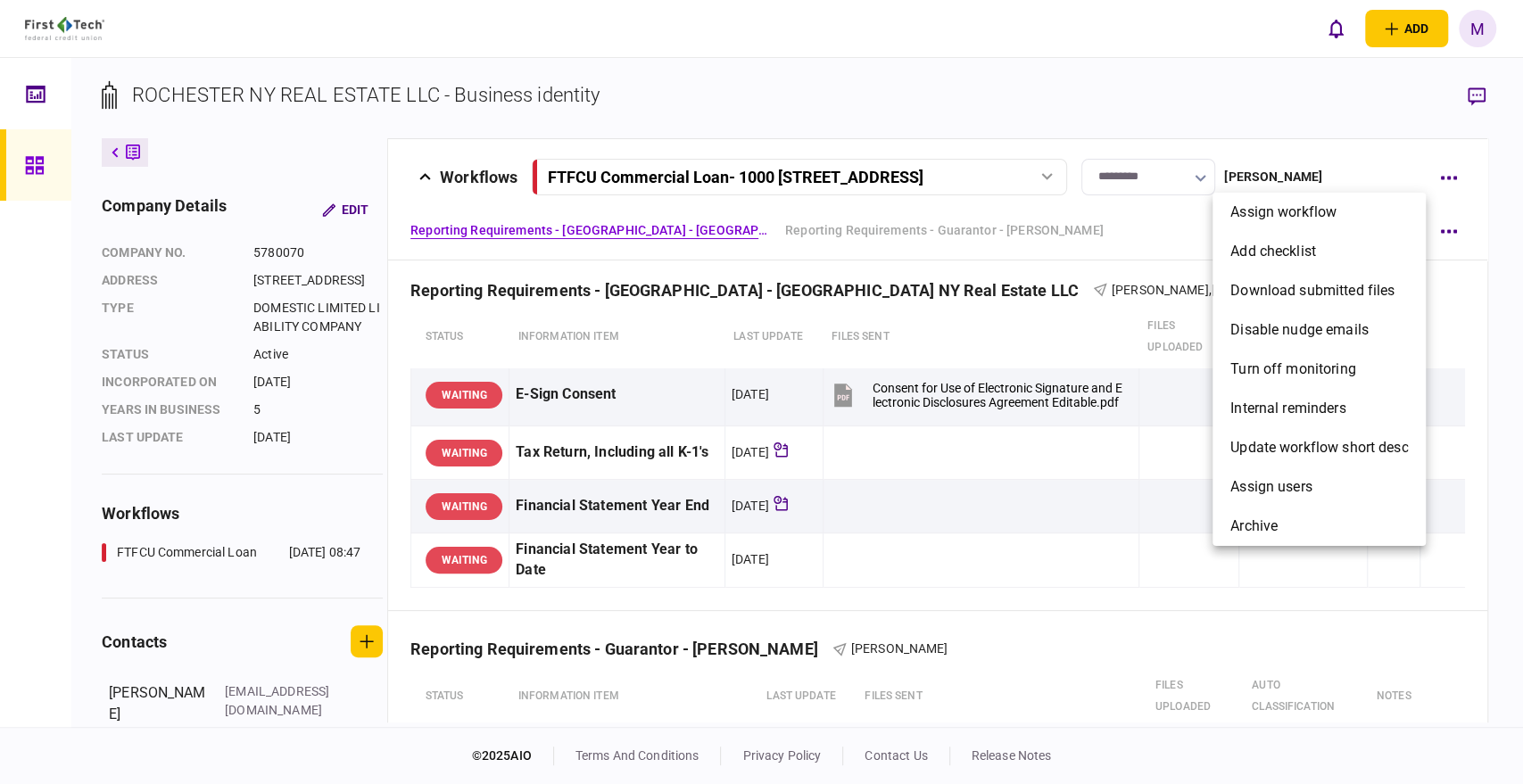click at bounding box center [761, 392] 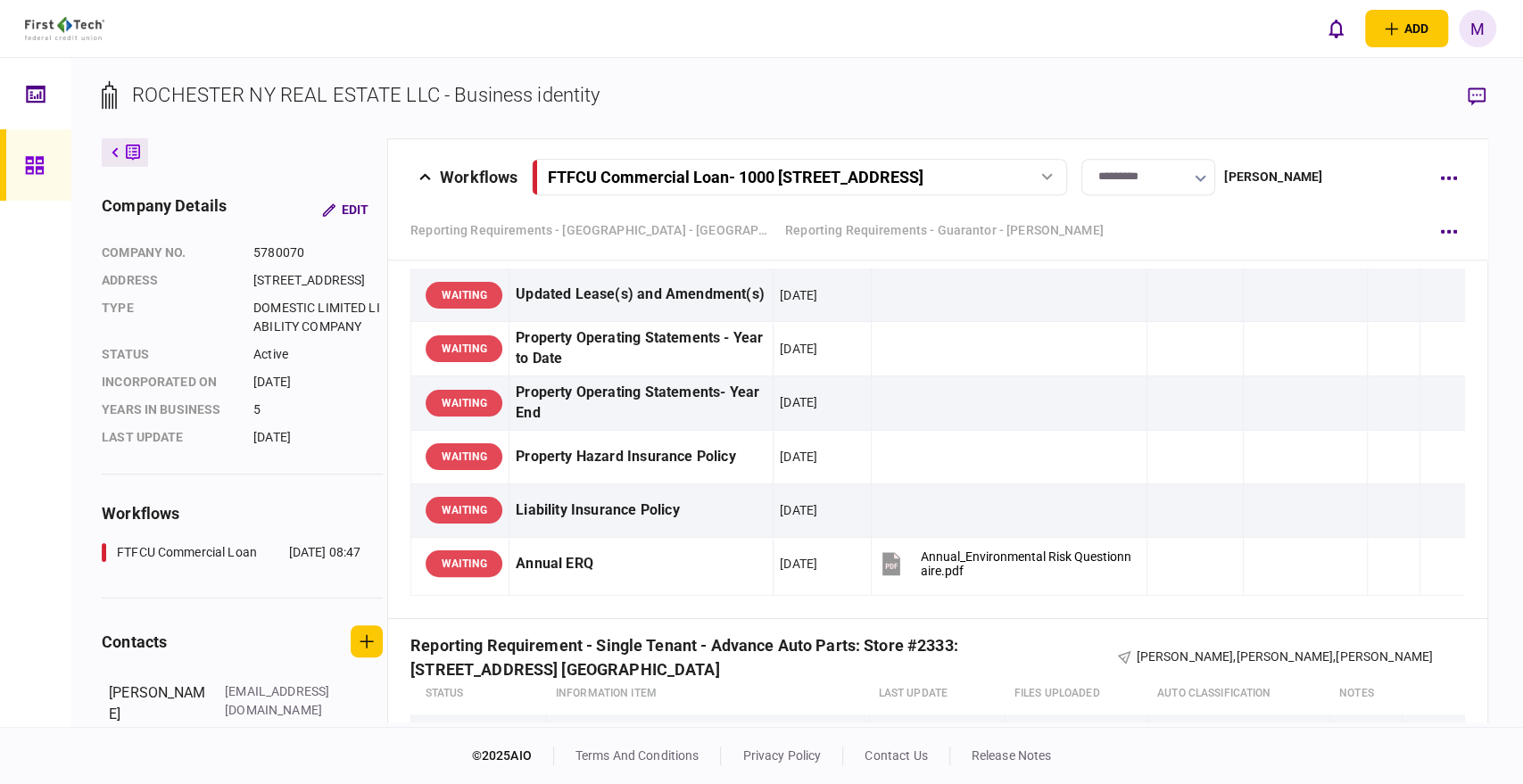 scroll, scrollTop: 1090, scrollLeft: 0, axis: vertical 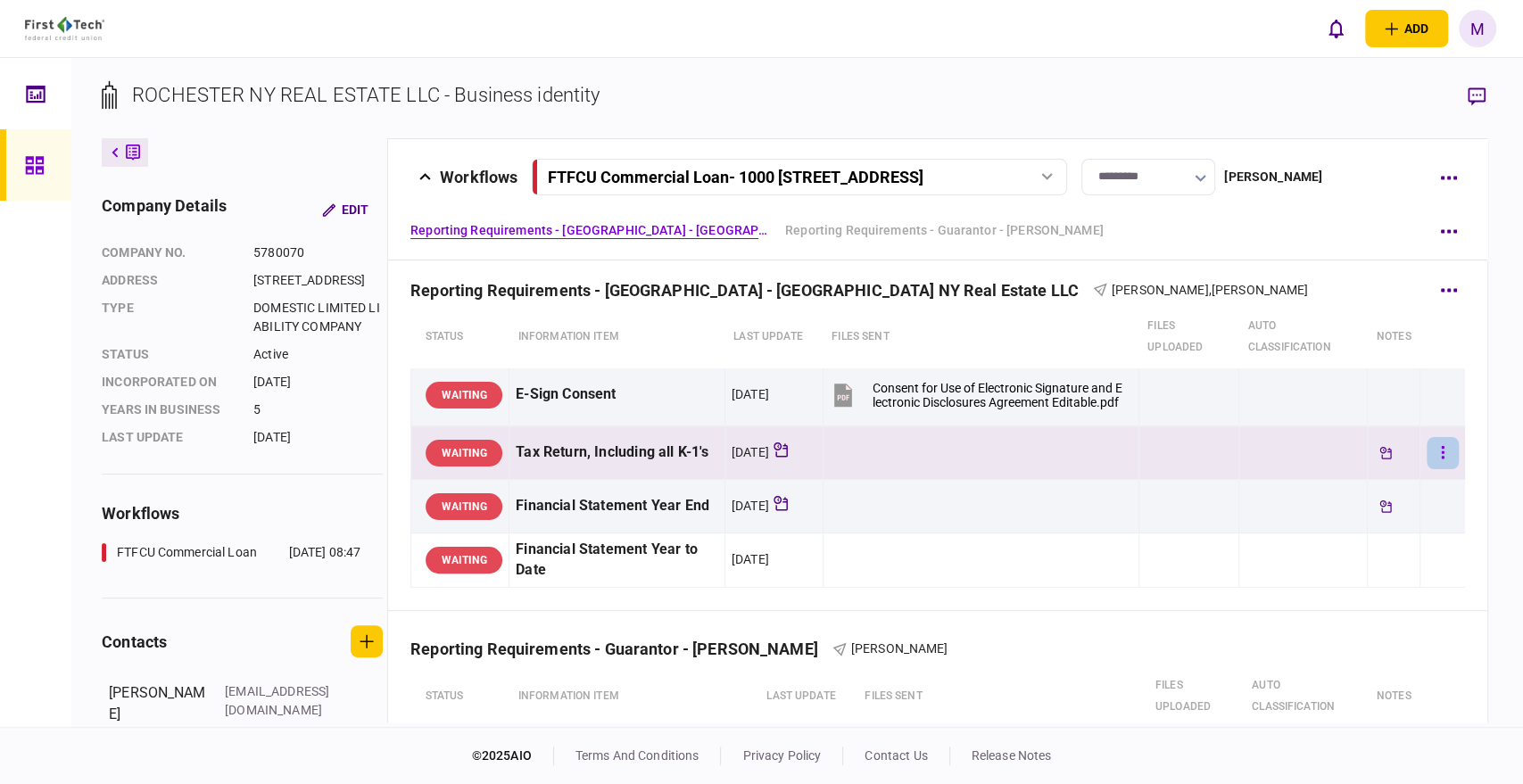 click 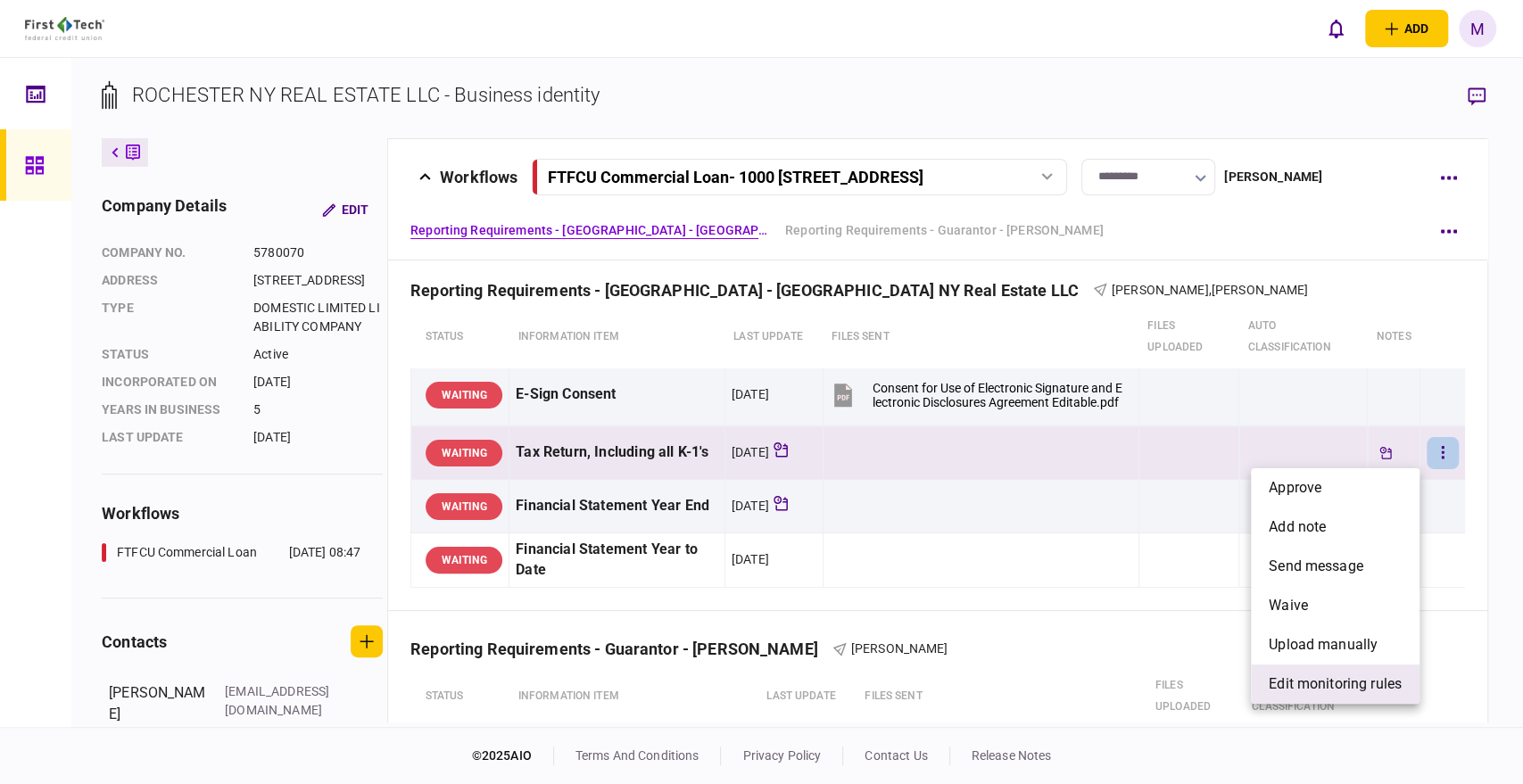 click on "edit monitoring rules" at bounding box center [1335, 684] 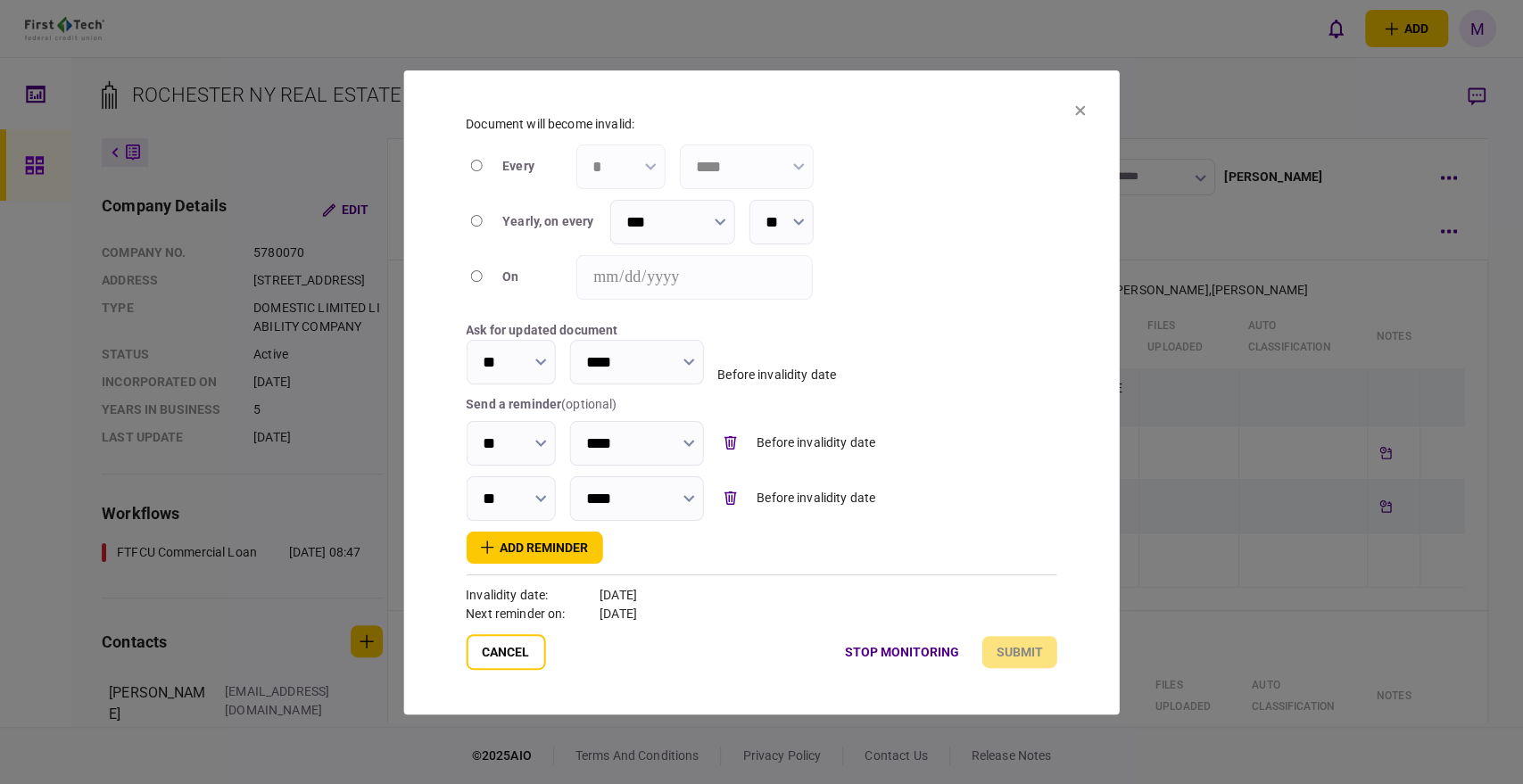 click 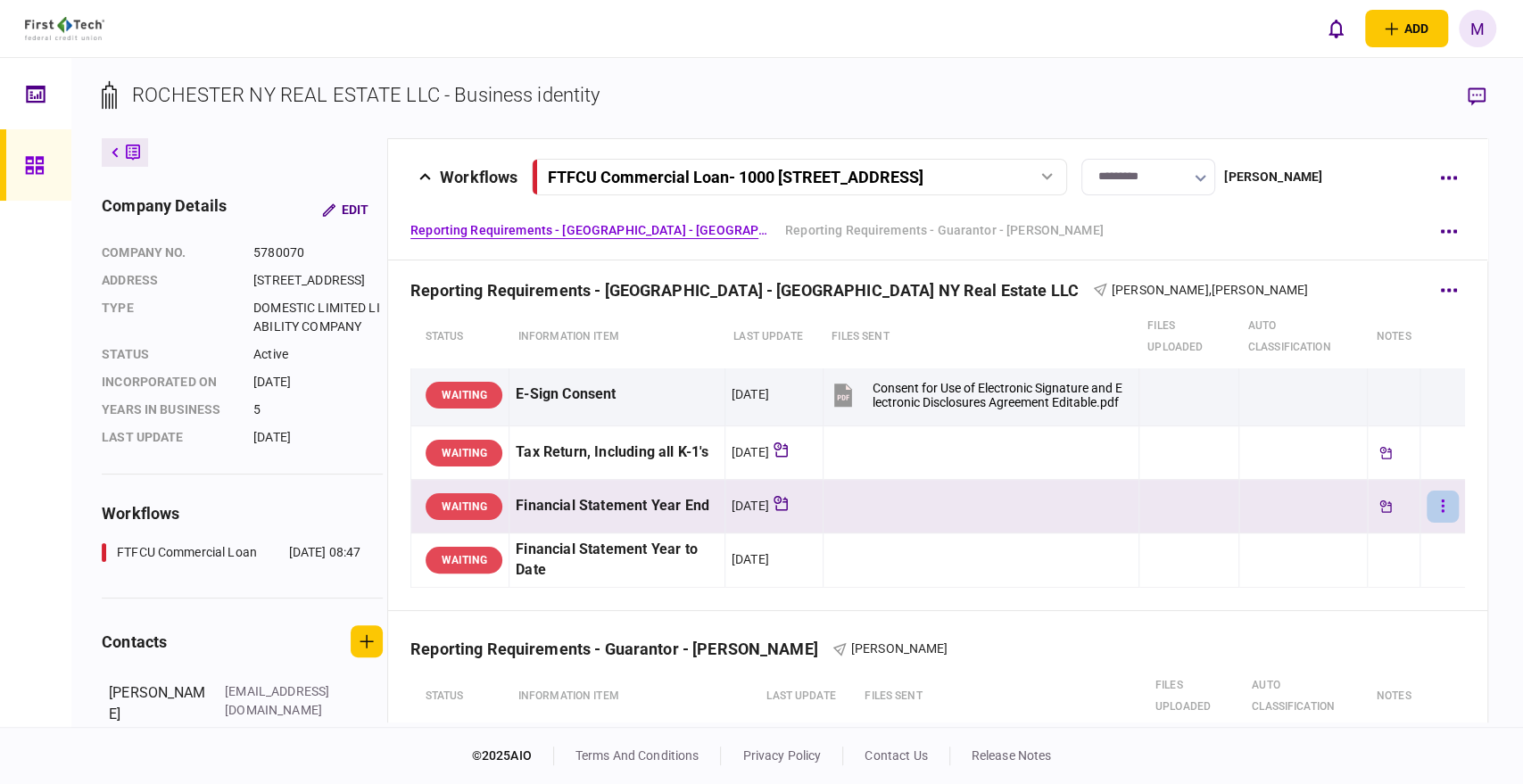 click at bounding box center [1443, 507] 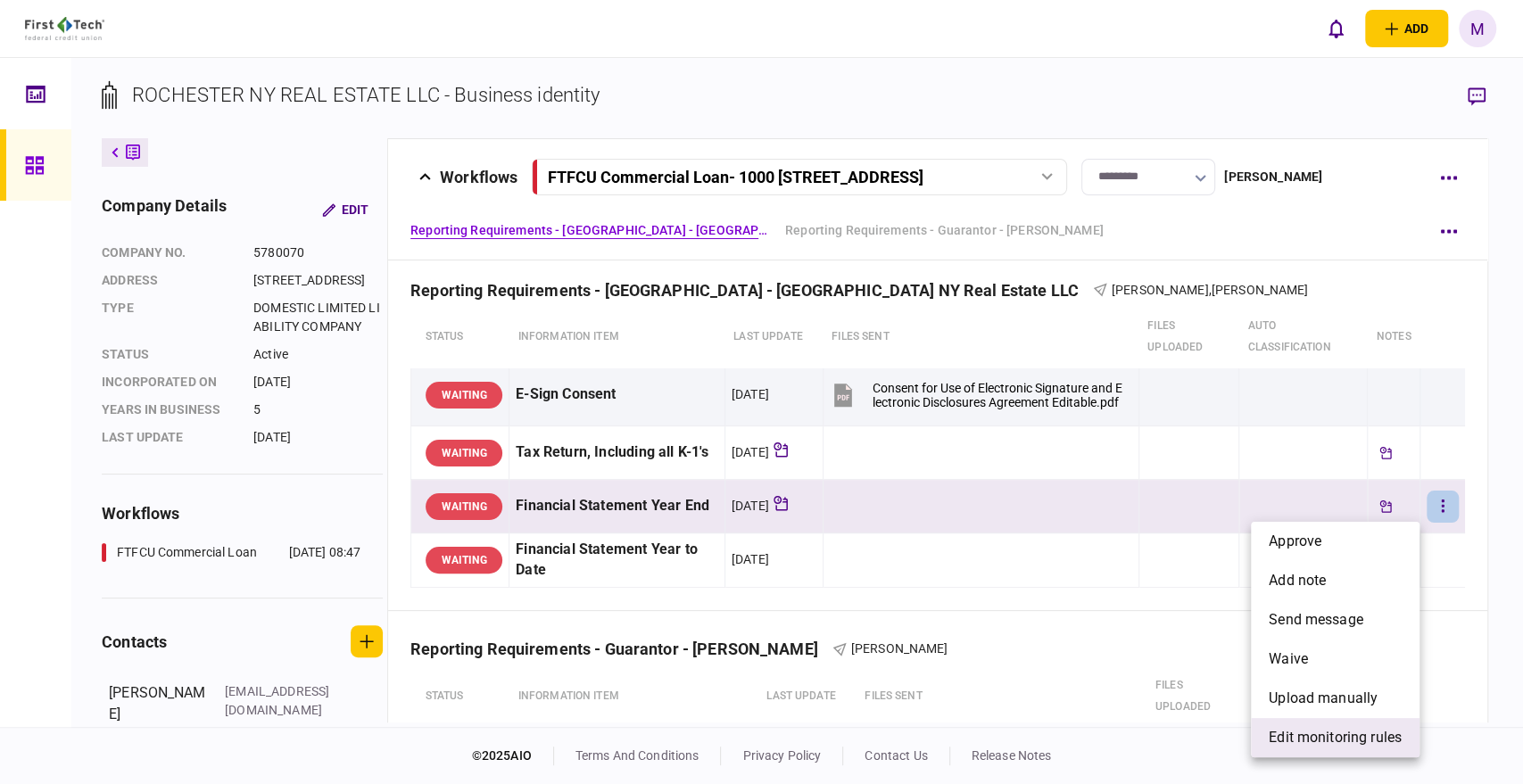 click on "edit monitoring rules" at bounding box center [1335, 738] 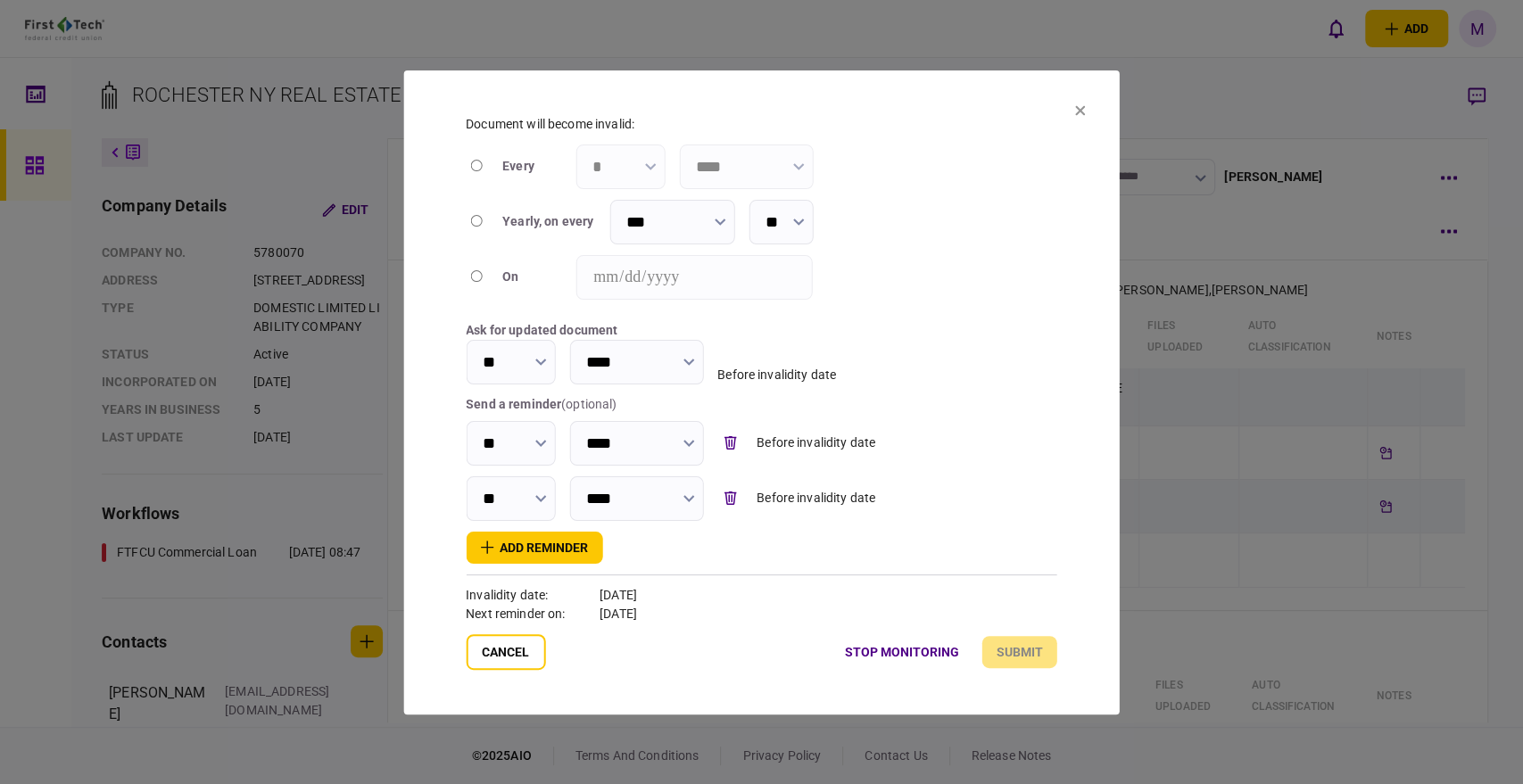 click 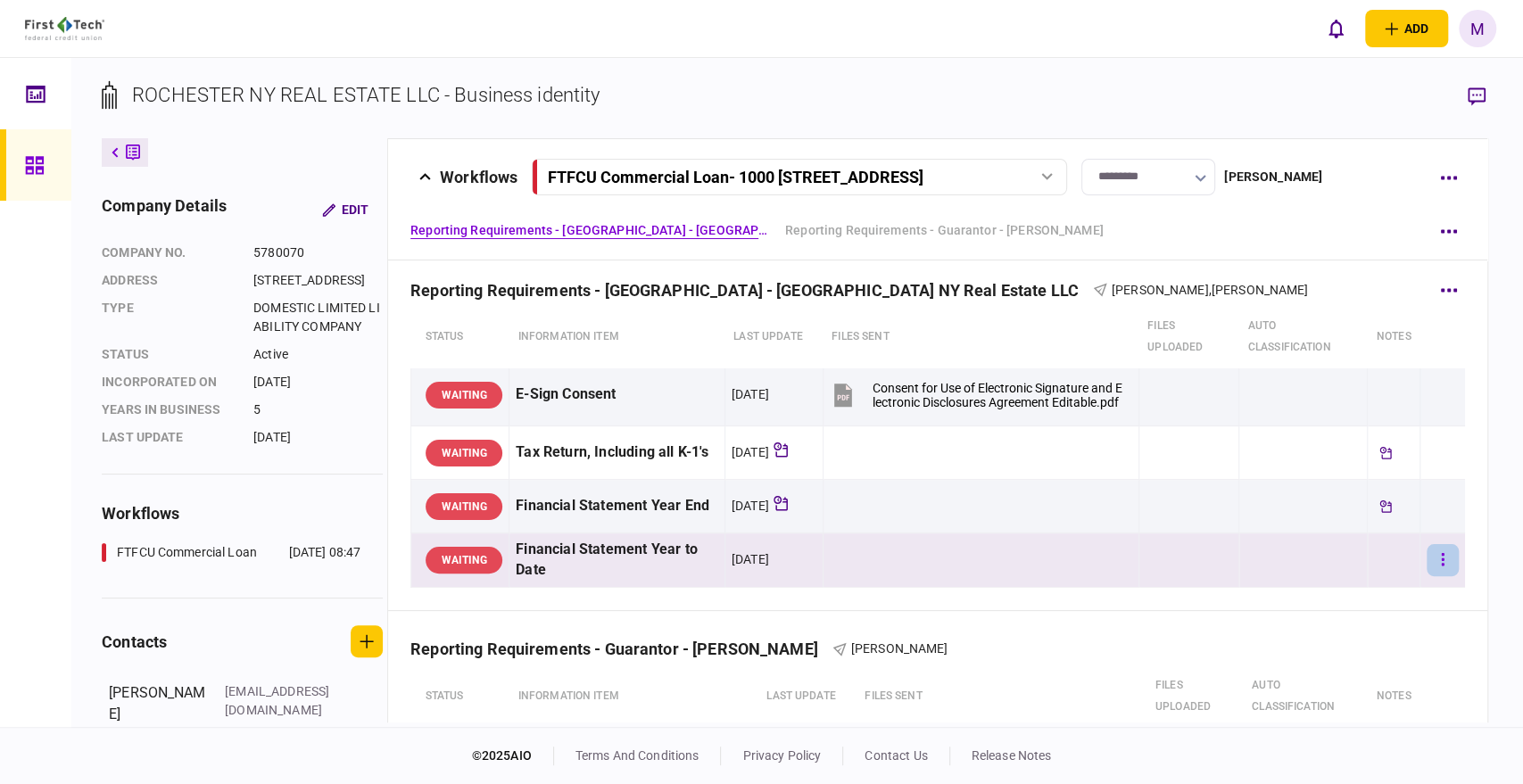 click at bounding box center (1443, 560) 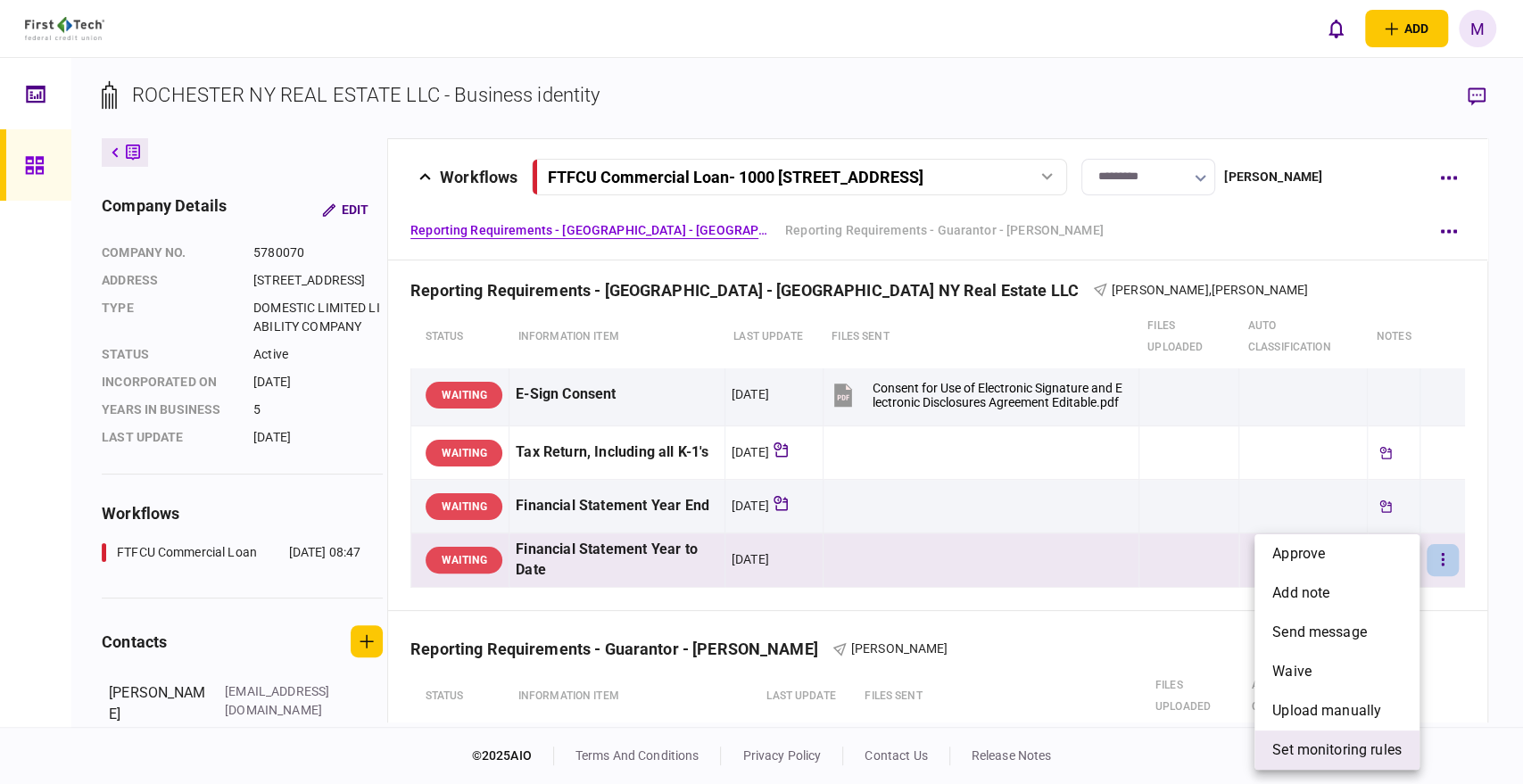 click on "set monitoring rules" at bounding box center [1337, 750] 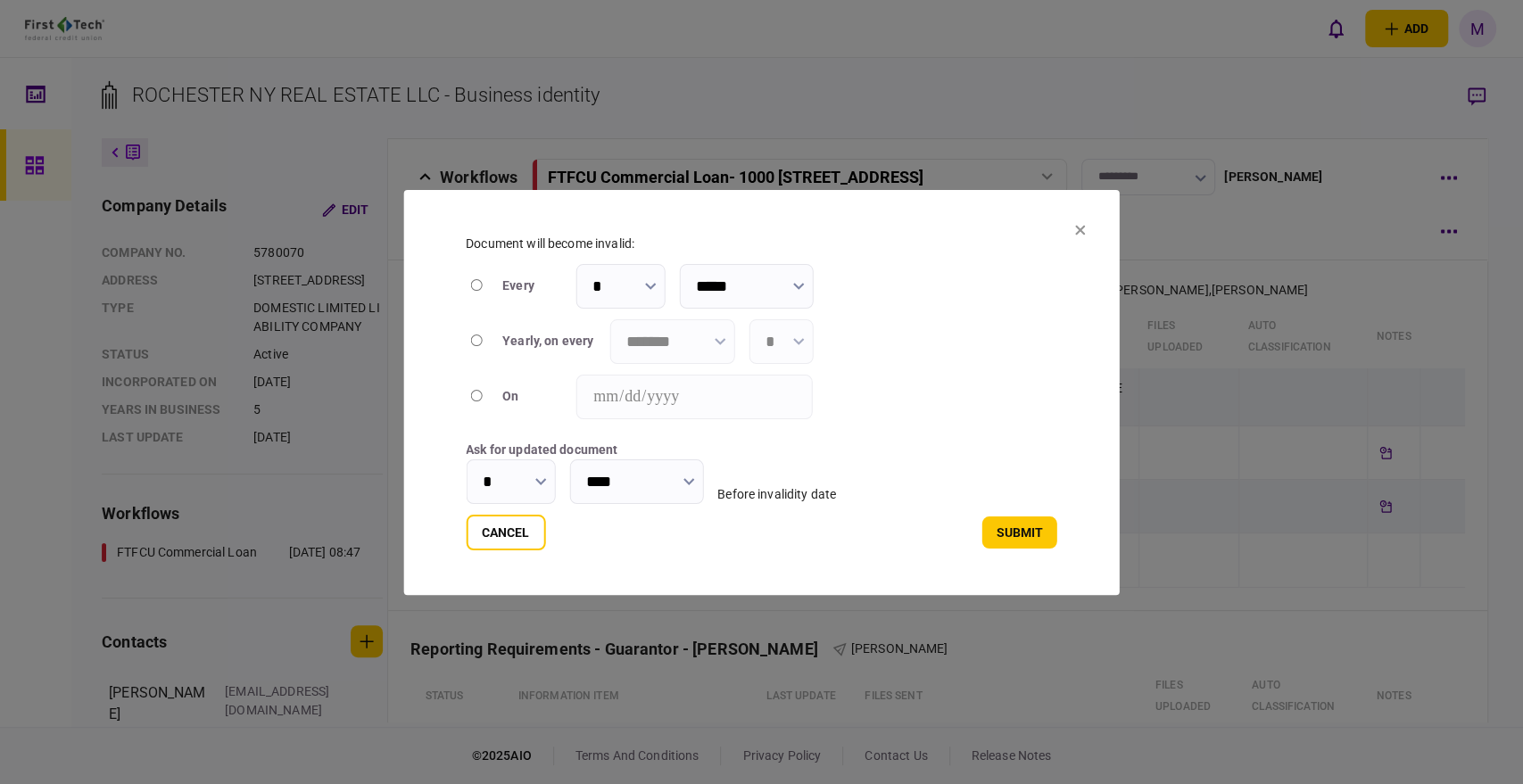 click 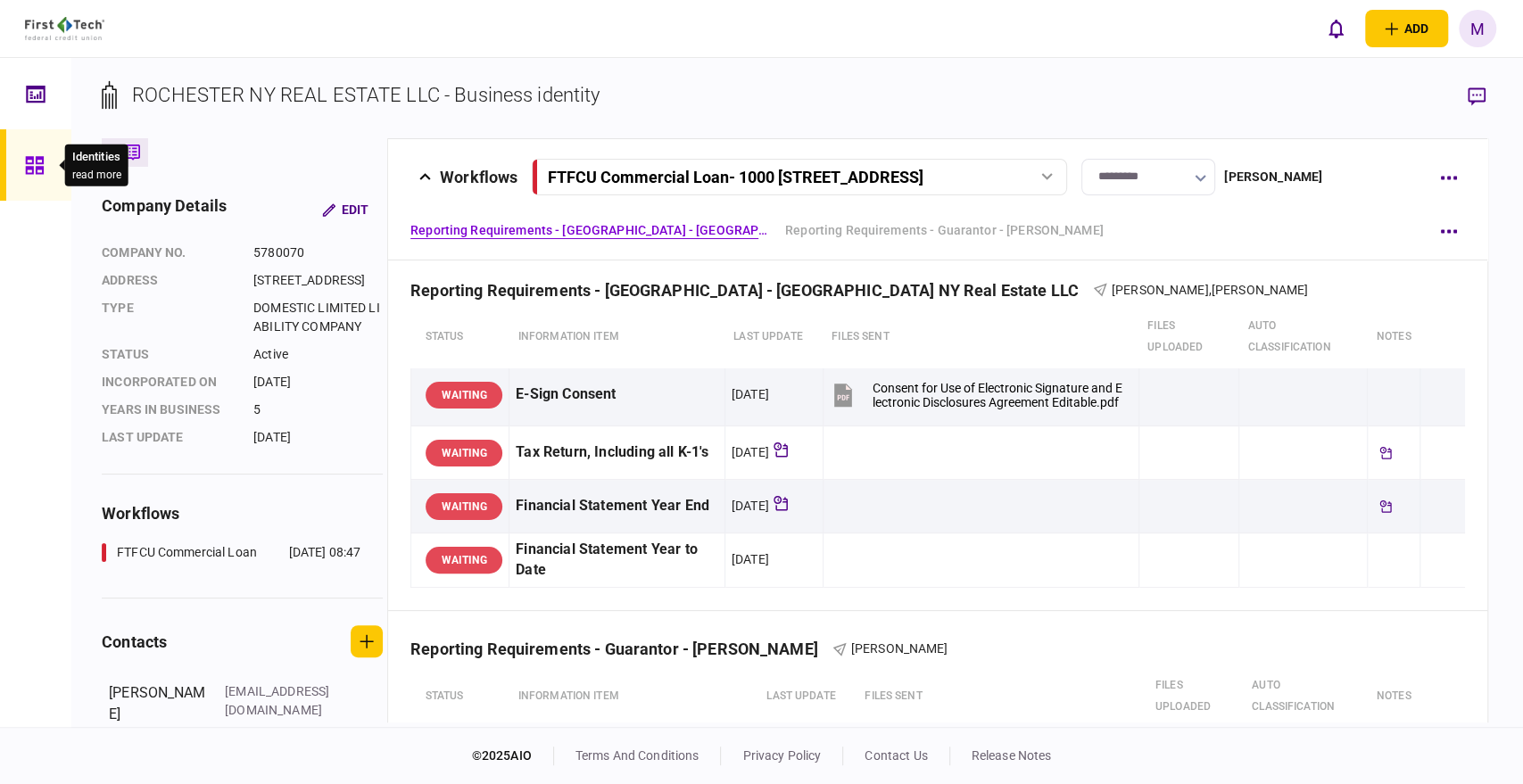 click 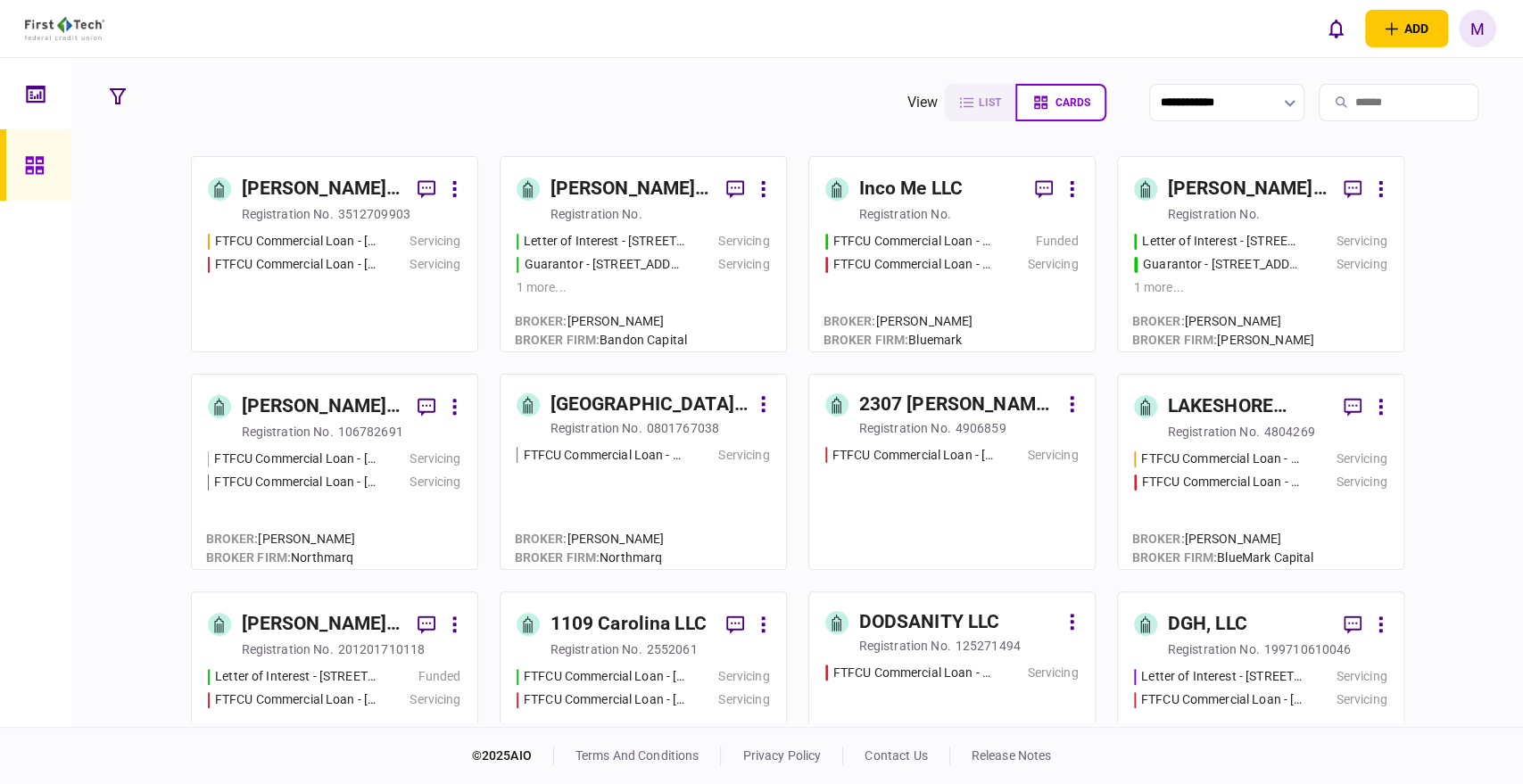 click at bounding box center [1398, 103] 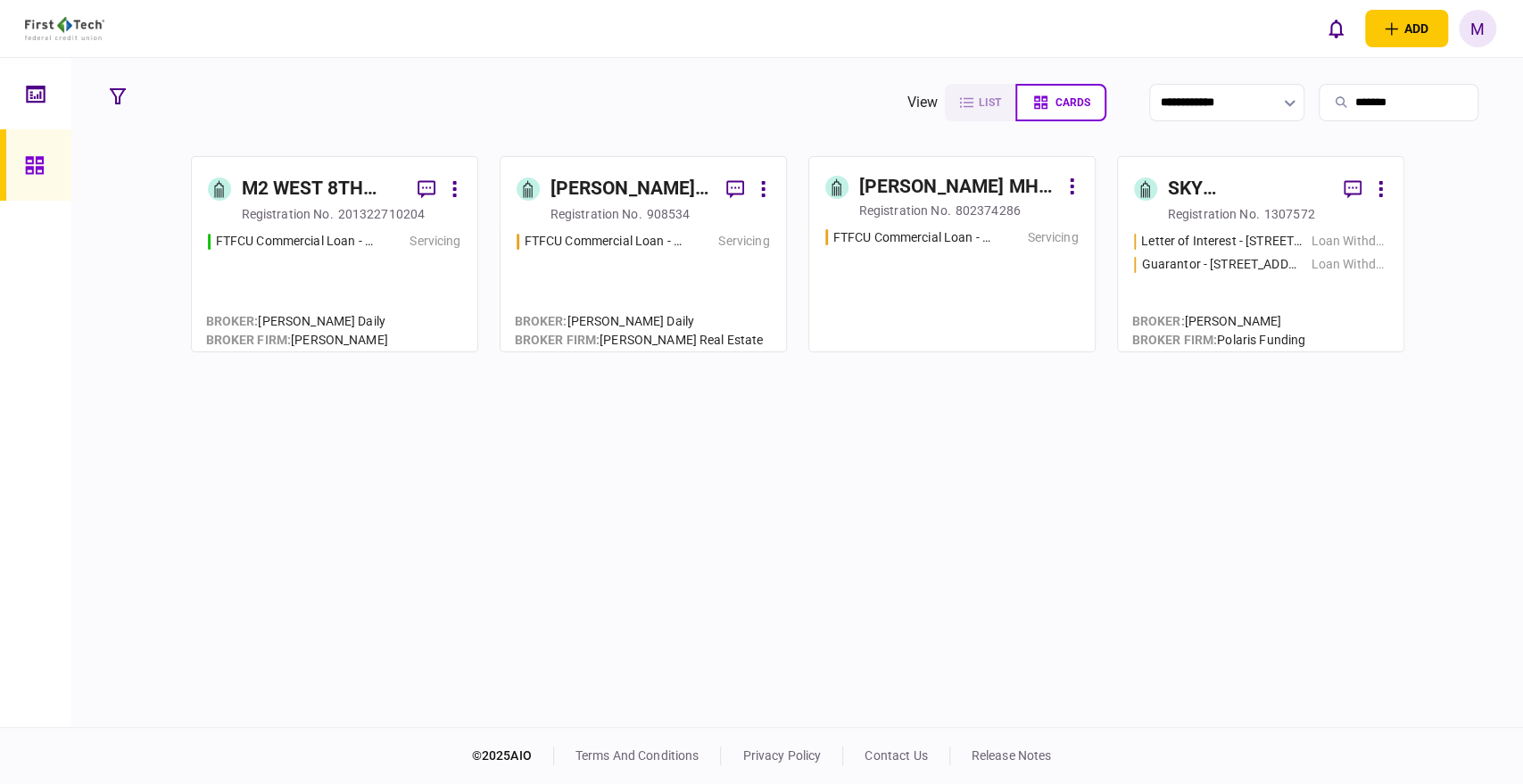type on "*******" 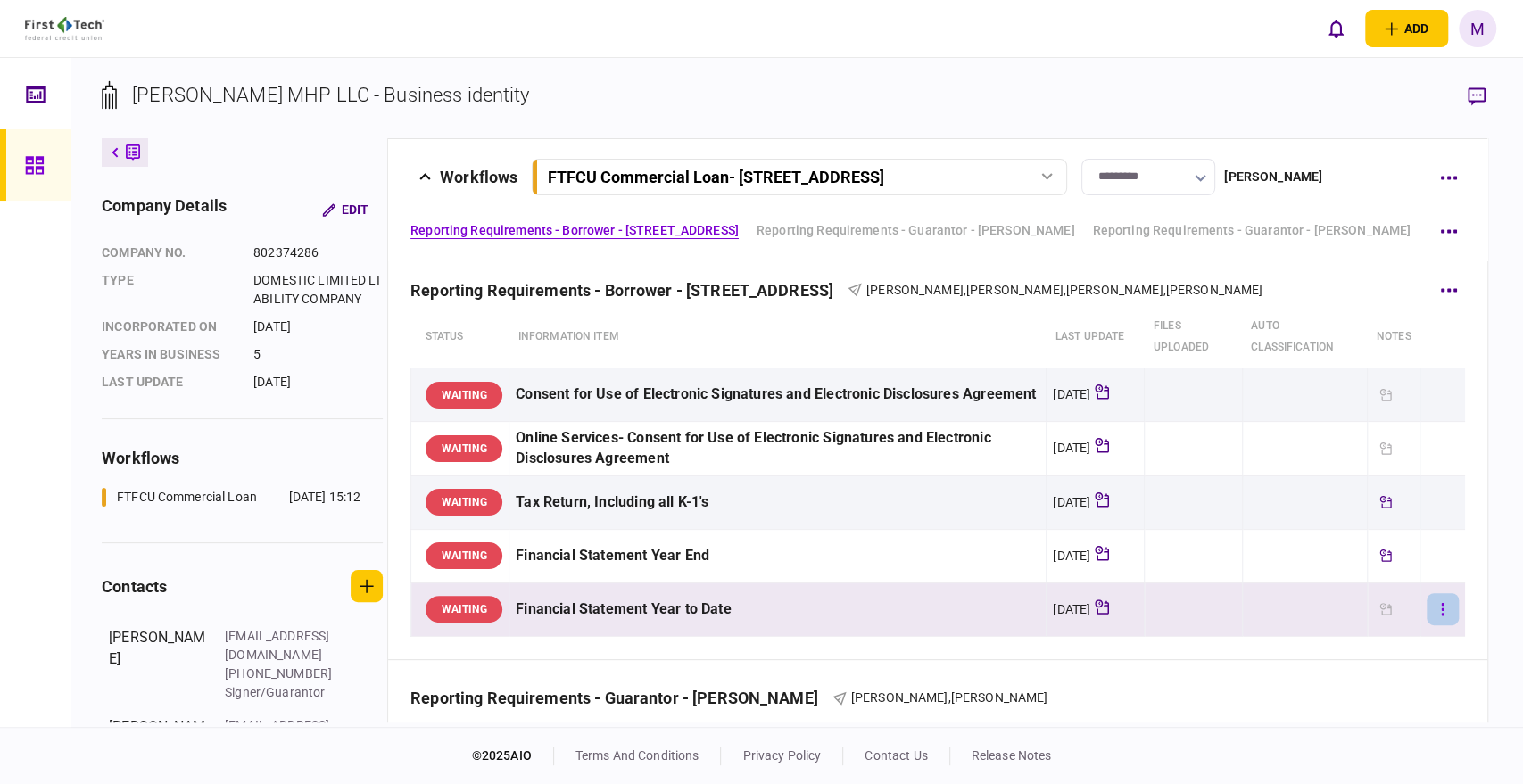 click at bounding box center (1443, 609) 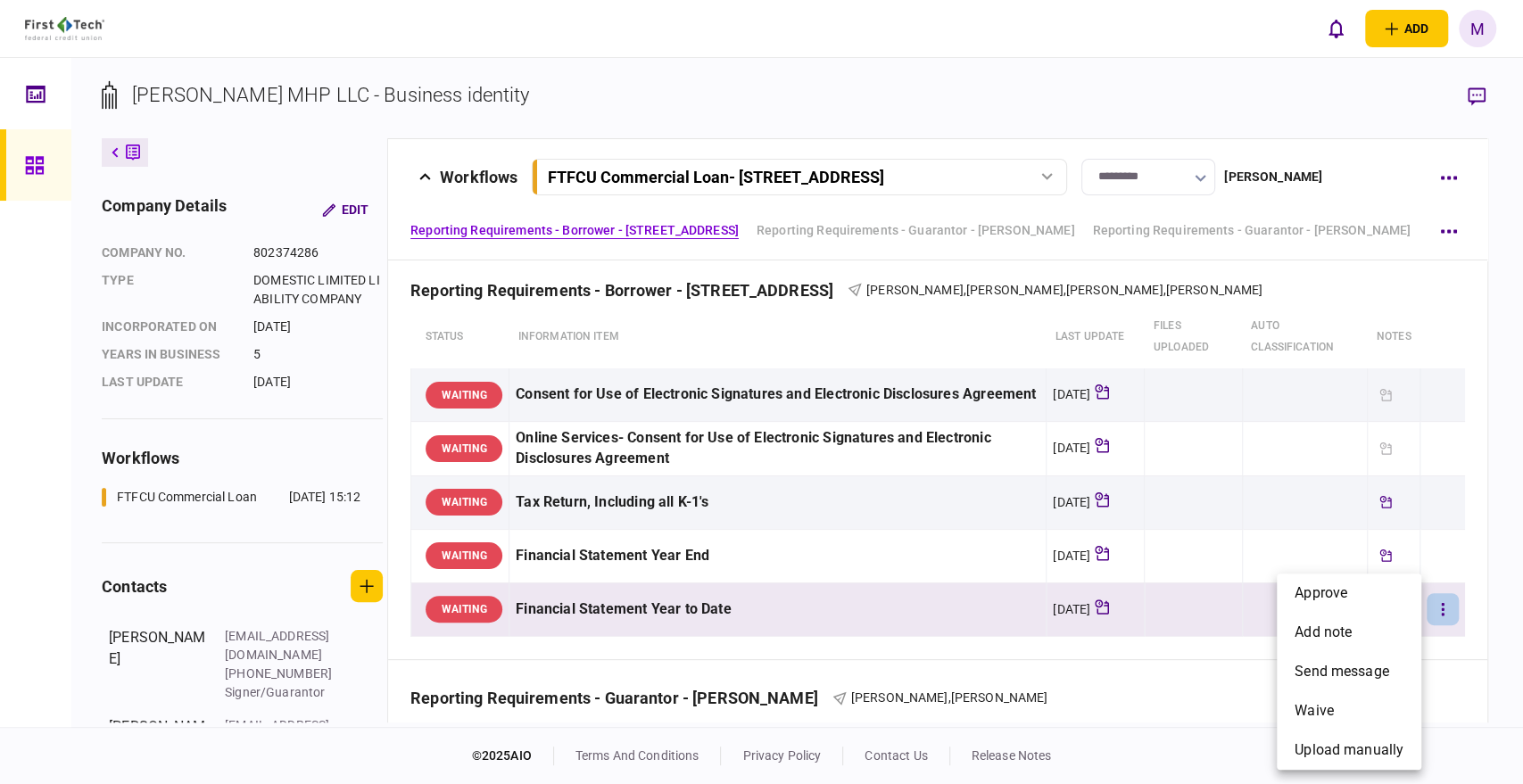 click at bounding box center (761, 392) 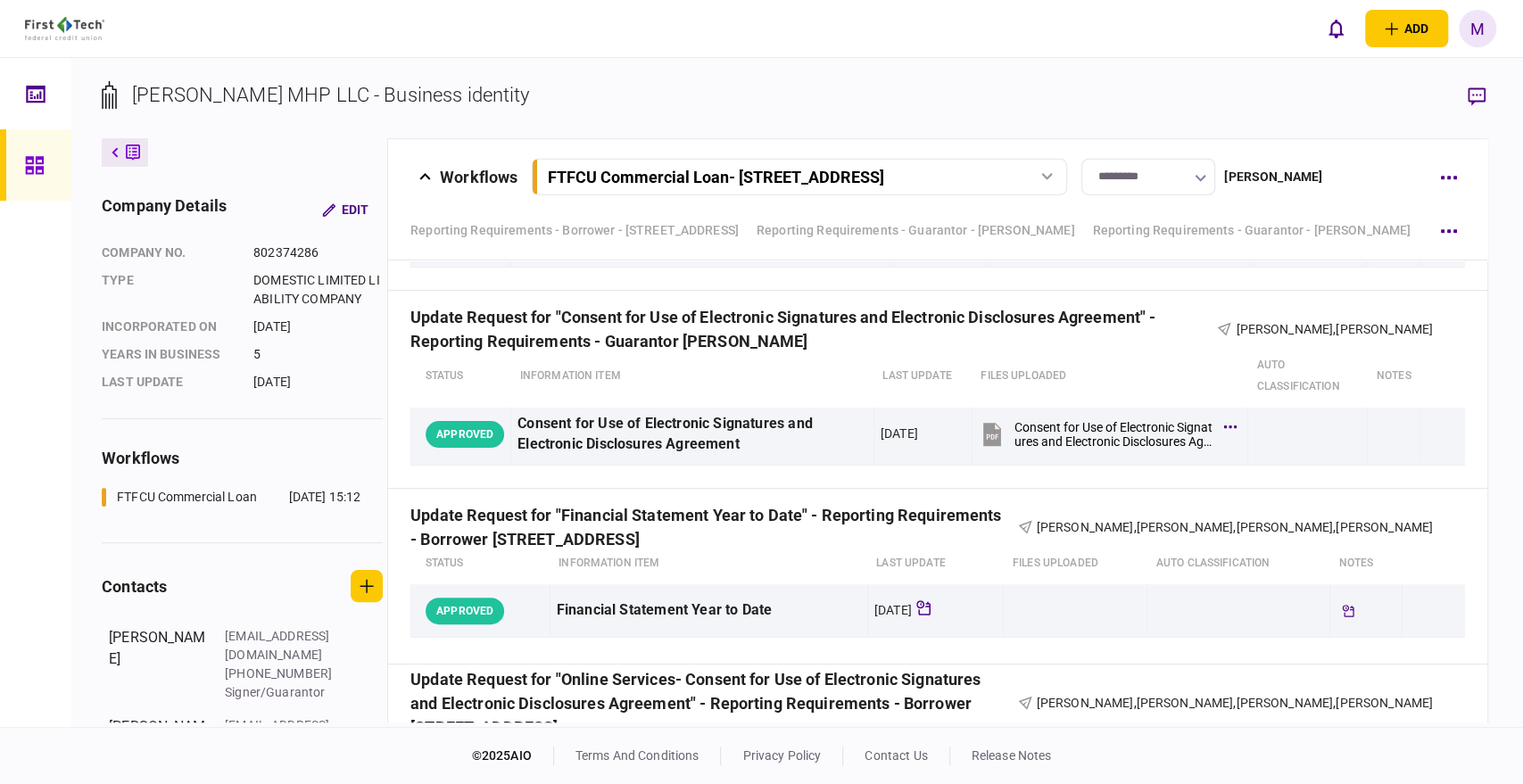scroll, scrollTop: 3865, scrollLeft: 0, axis: vertical 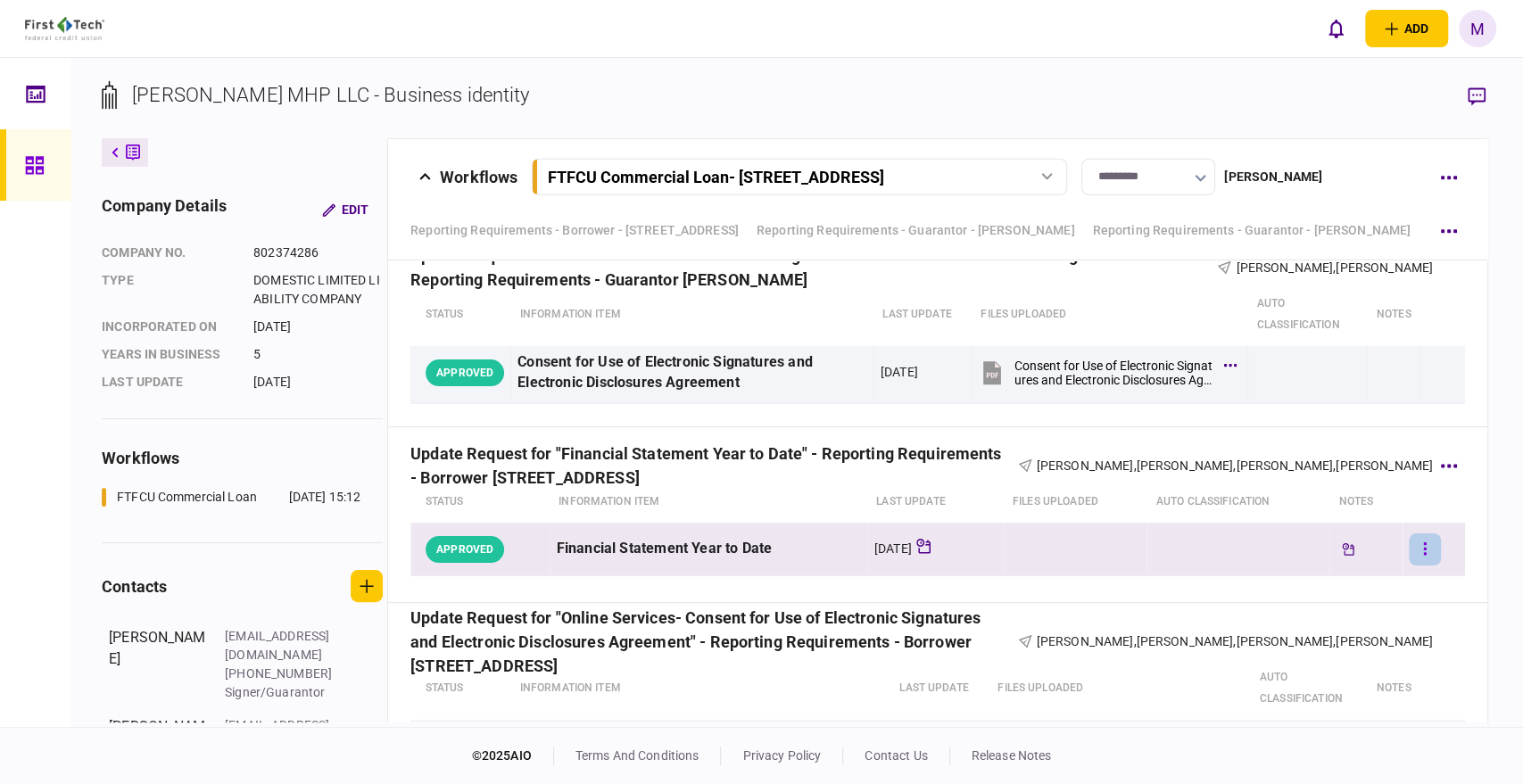 click at bounding box center (1425, 549) 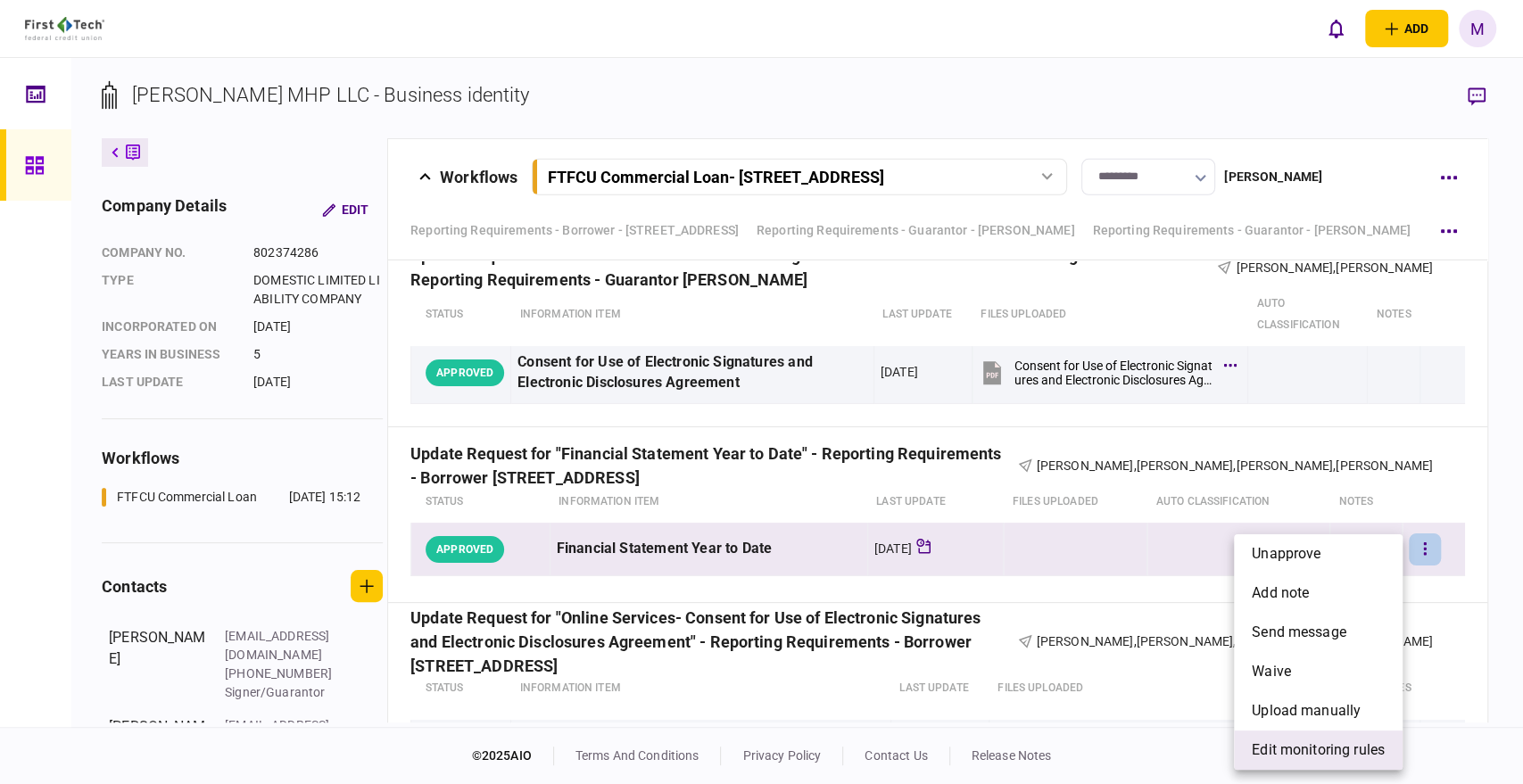 click on "edit monitoring rules" at bounding box center (1318, 750) 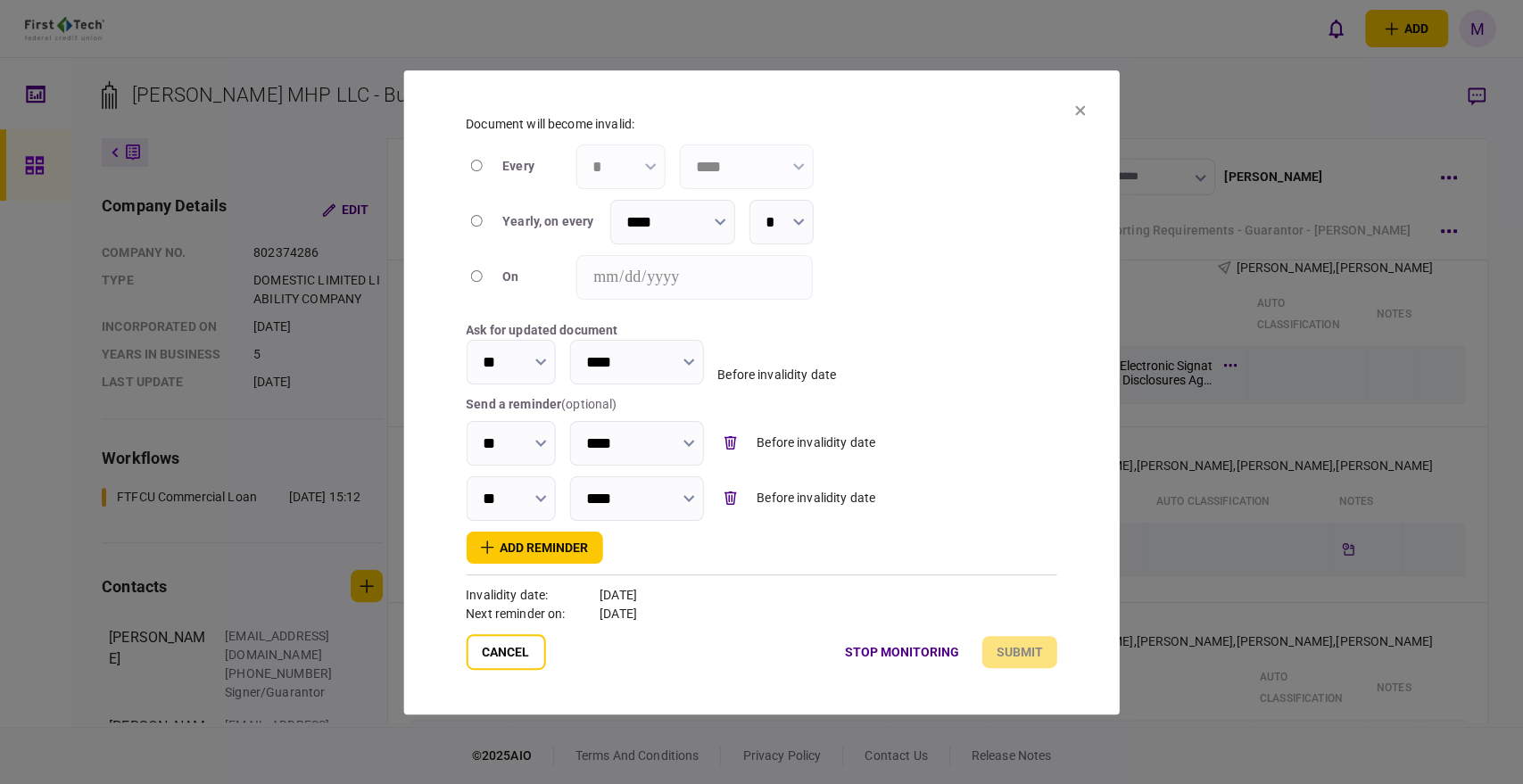 click 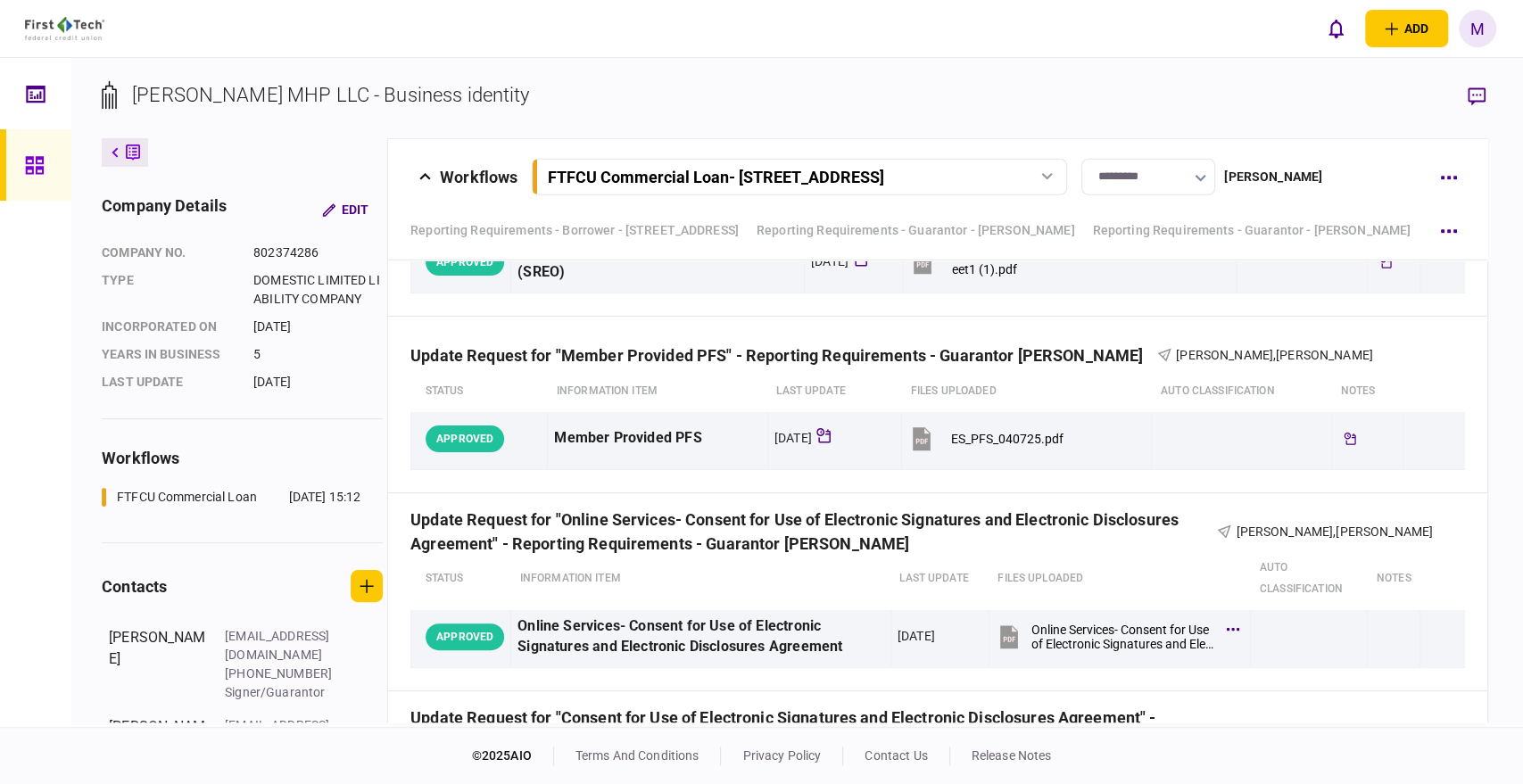 scroll, scrollTop: 3369, scrollLeft: 0, axis: vertical 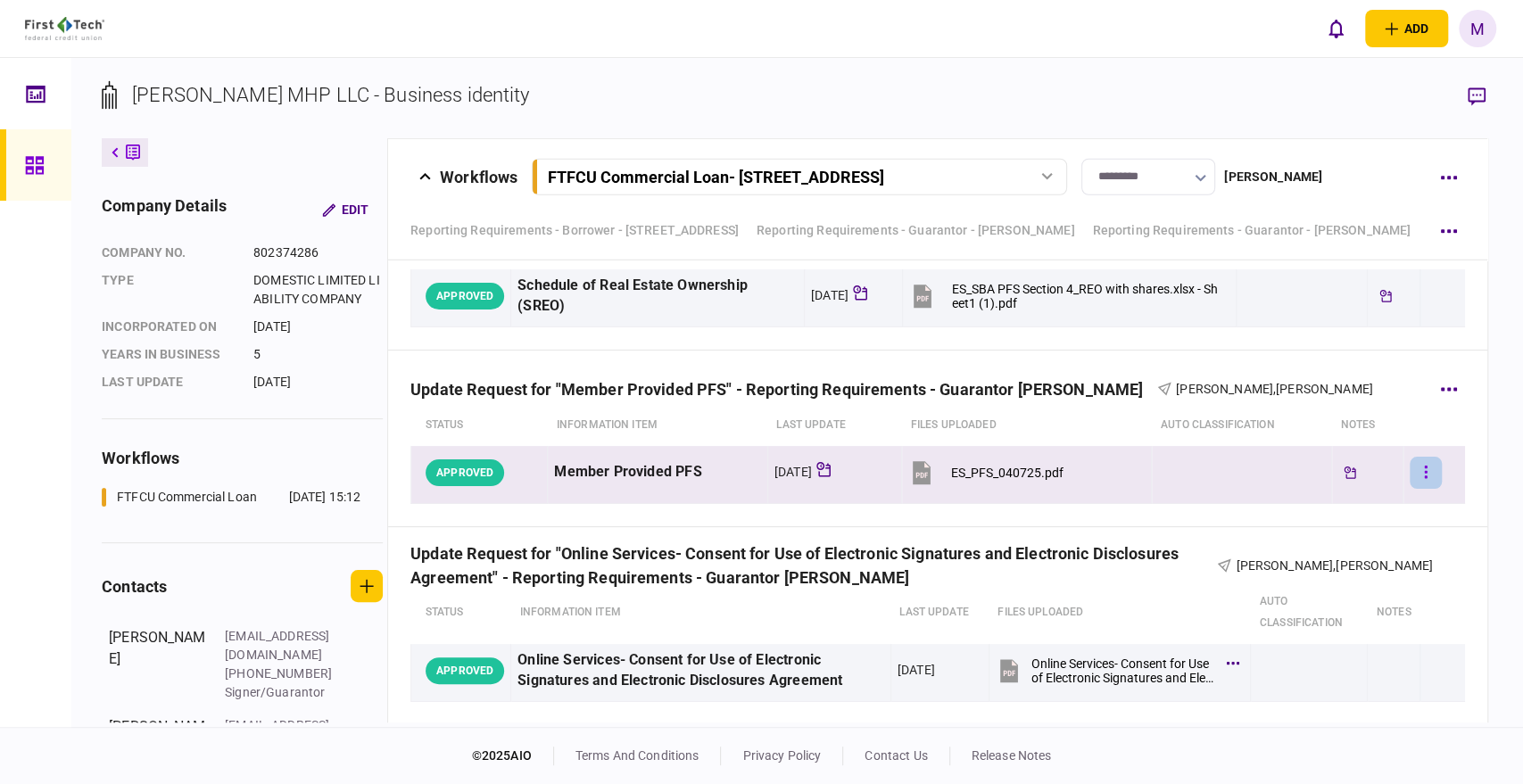 click at bounding box center [1426, 473] 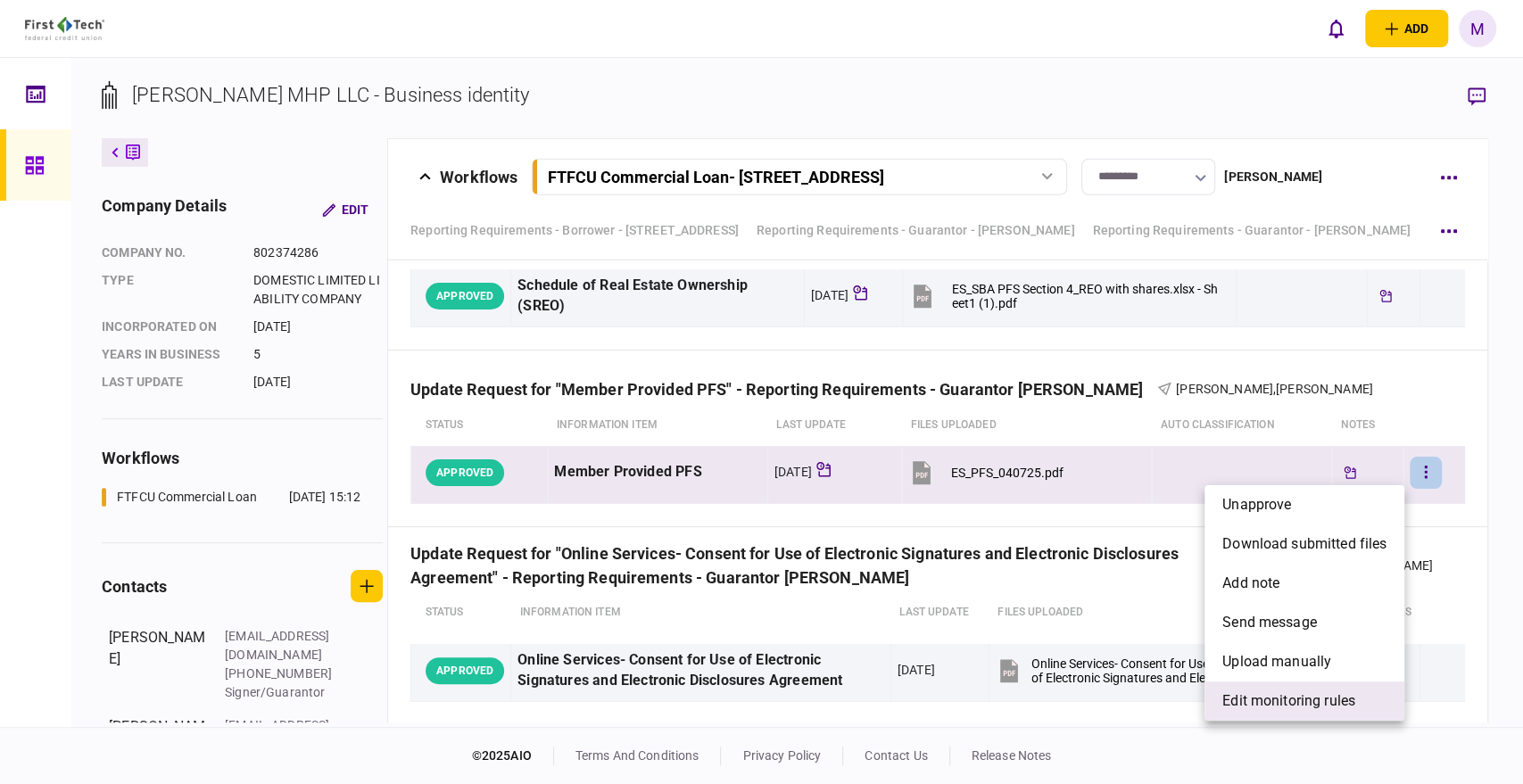 click on "edit monitoring rules" at bounding box center (1288, 701) 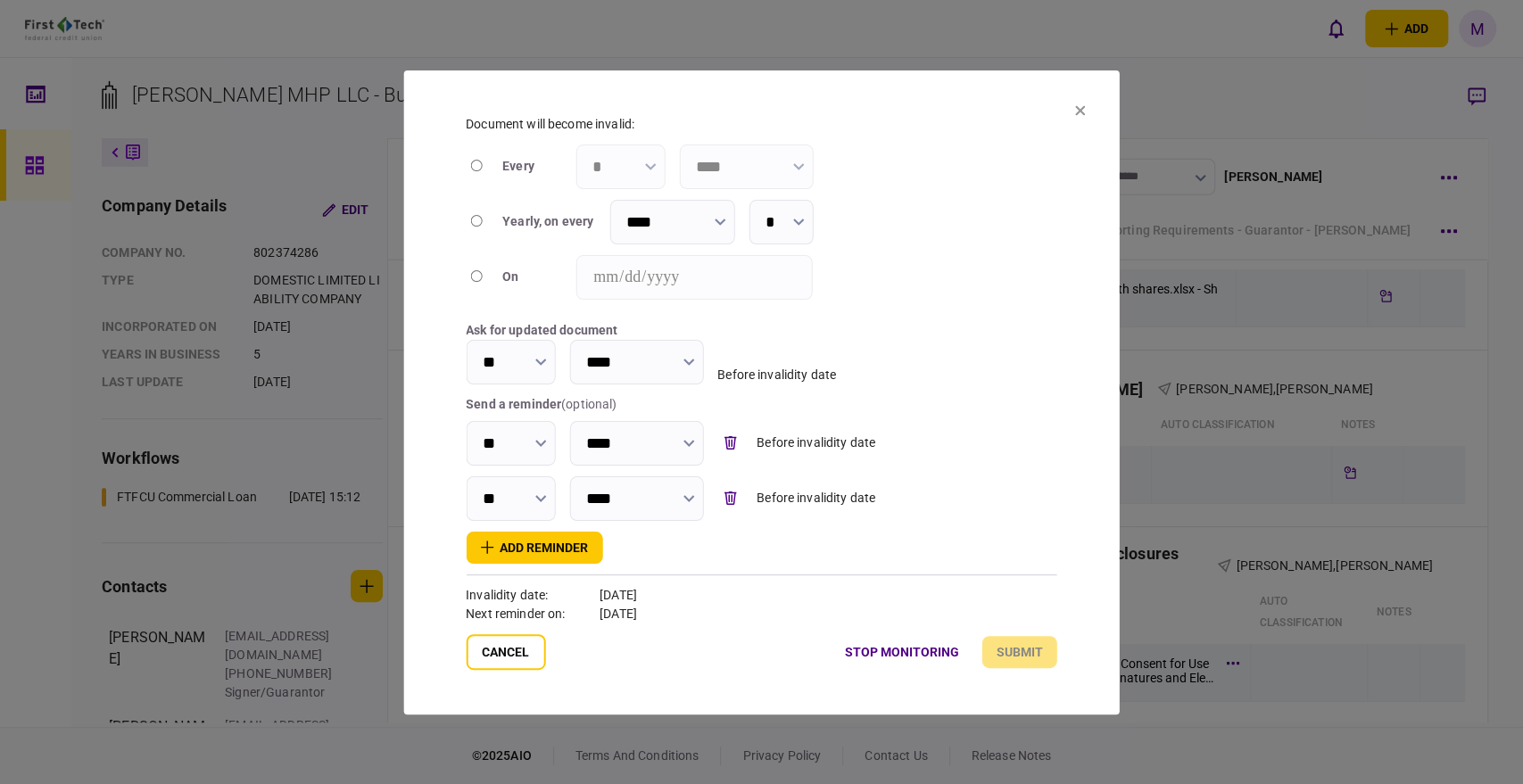 click 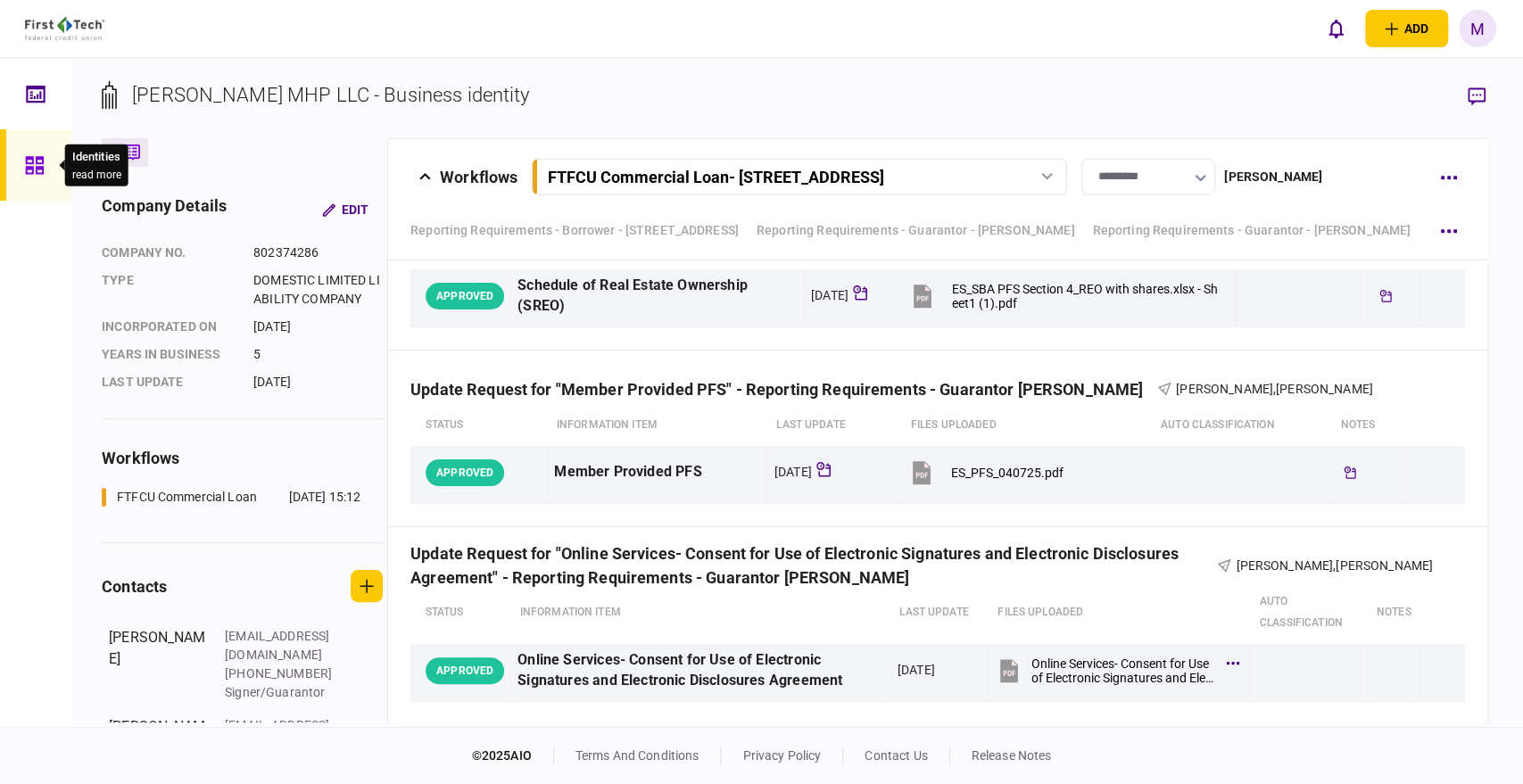 click 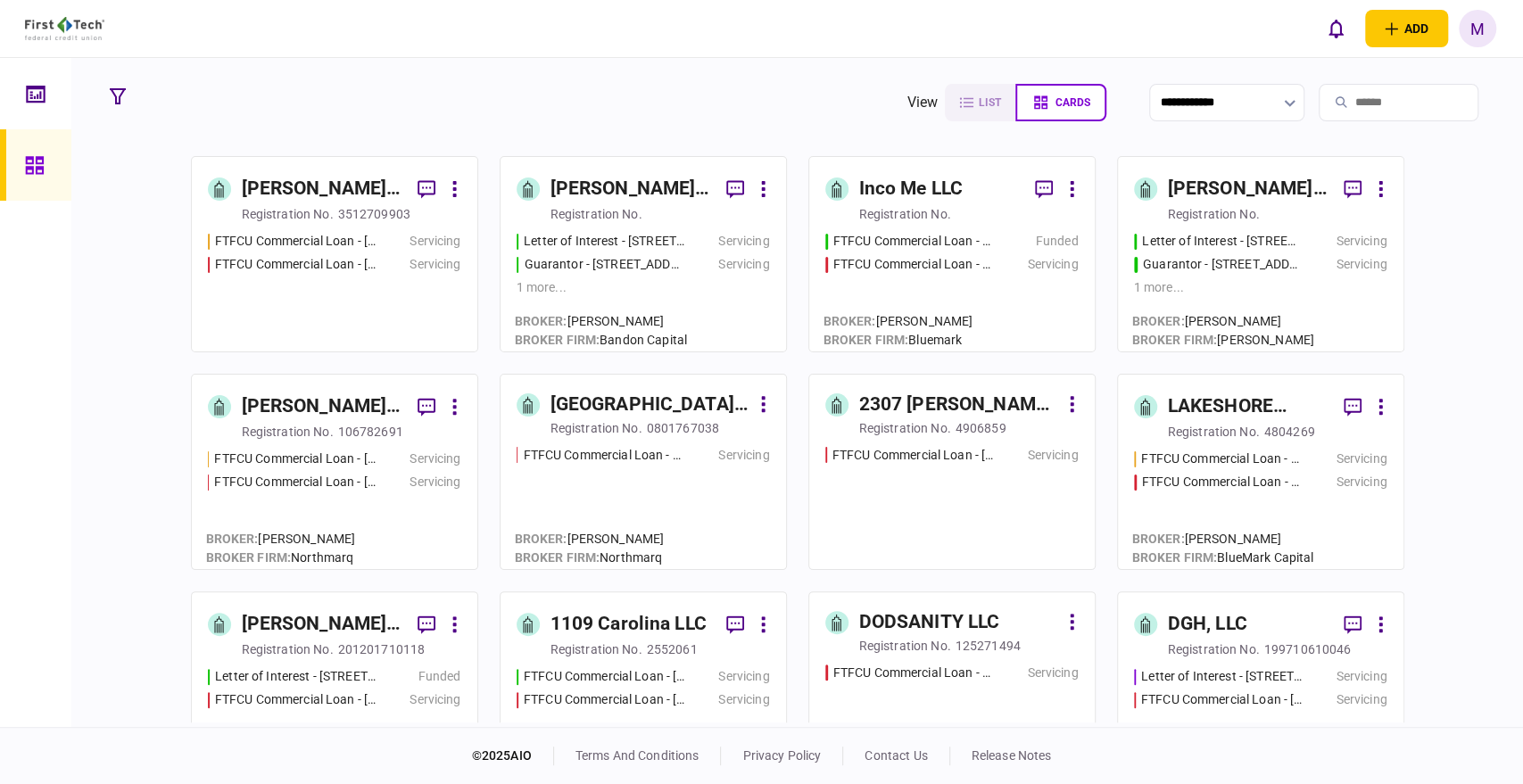 click at bounding box center [1398, 103] 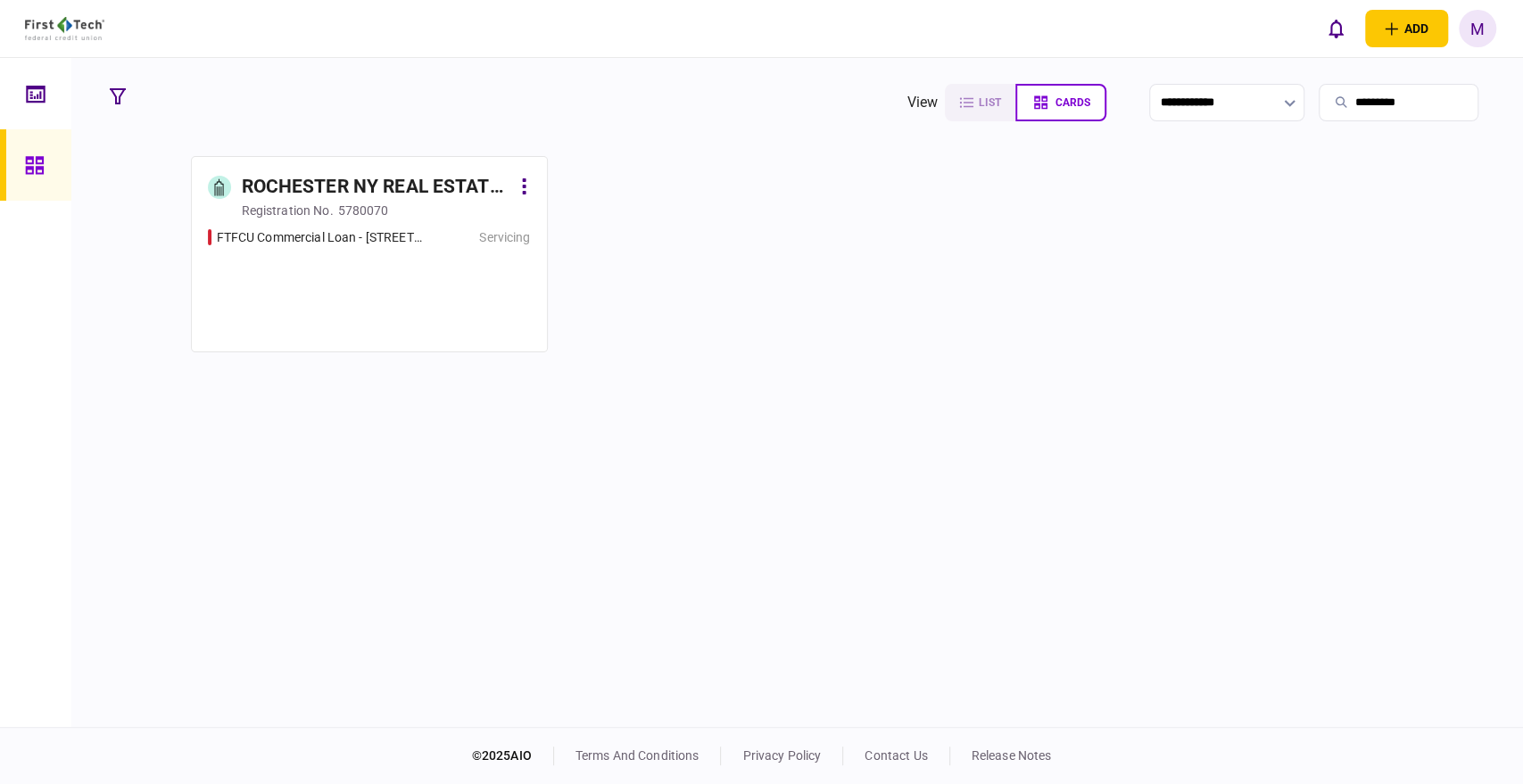 type on "*********" 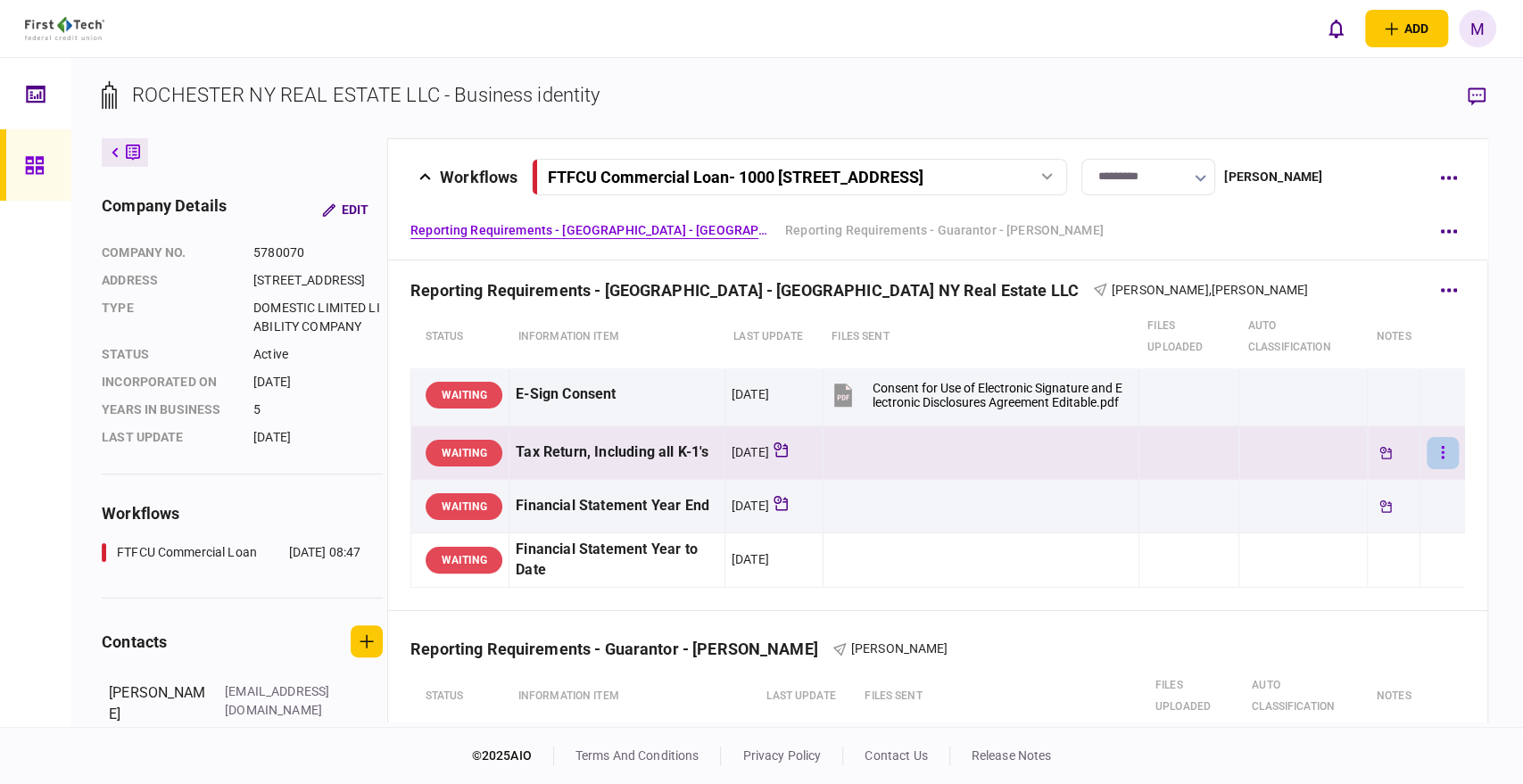click at bounding box center [1443, 453] 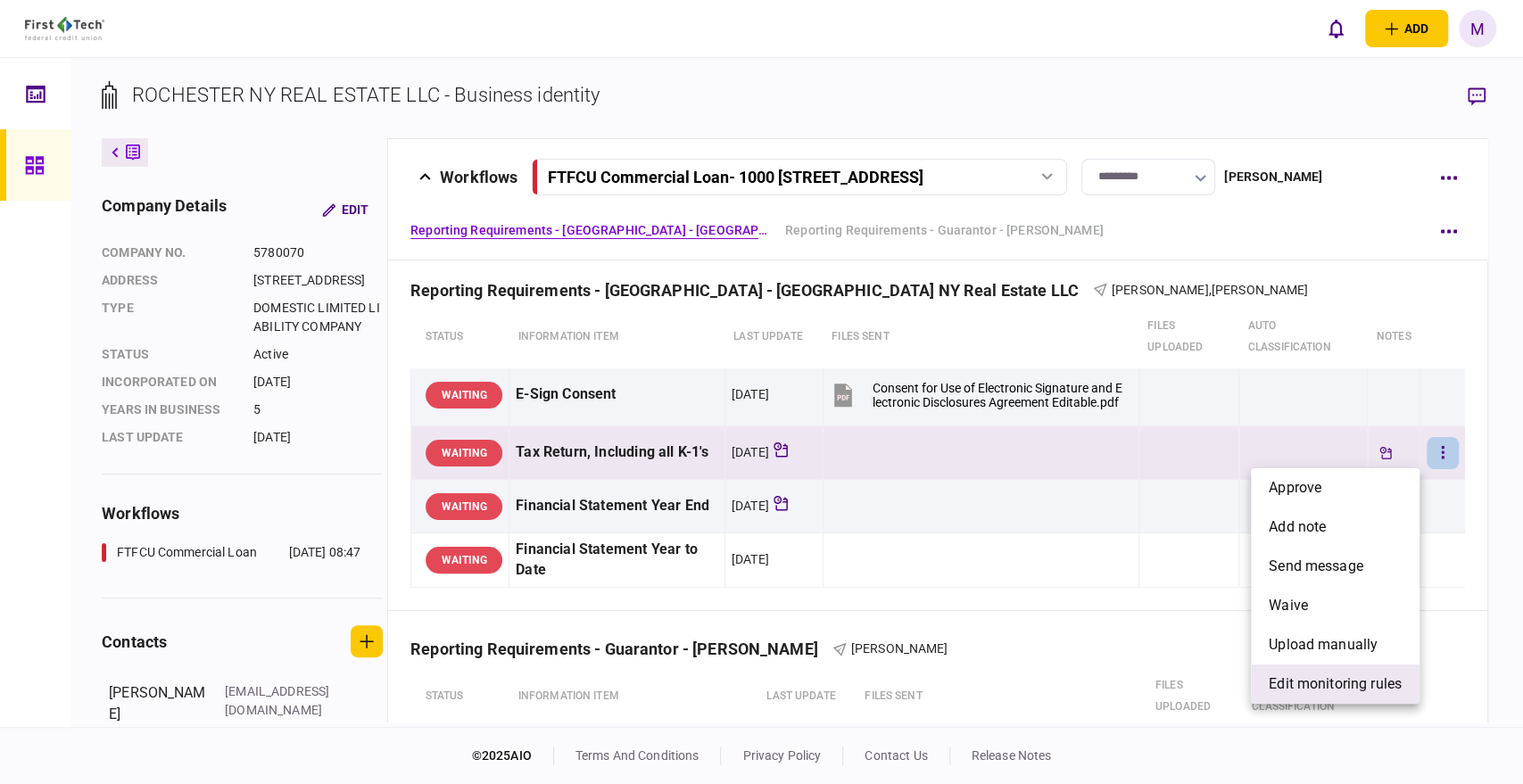click on "edit monitoring rules" at bounding box center (1335, 684) 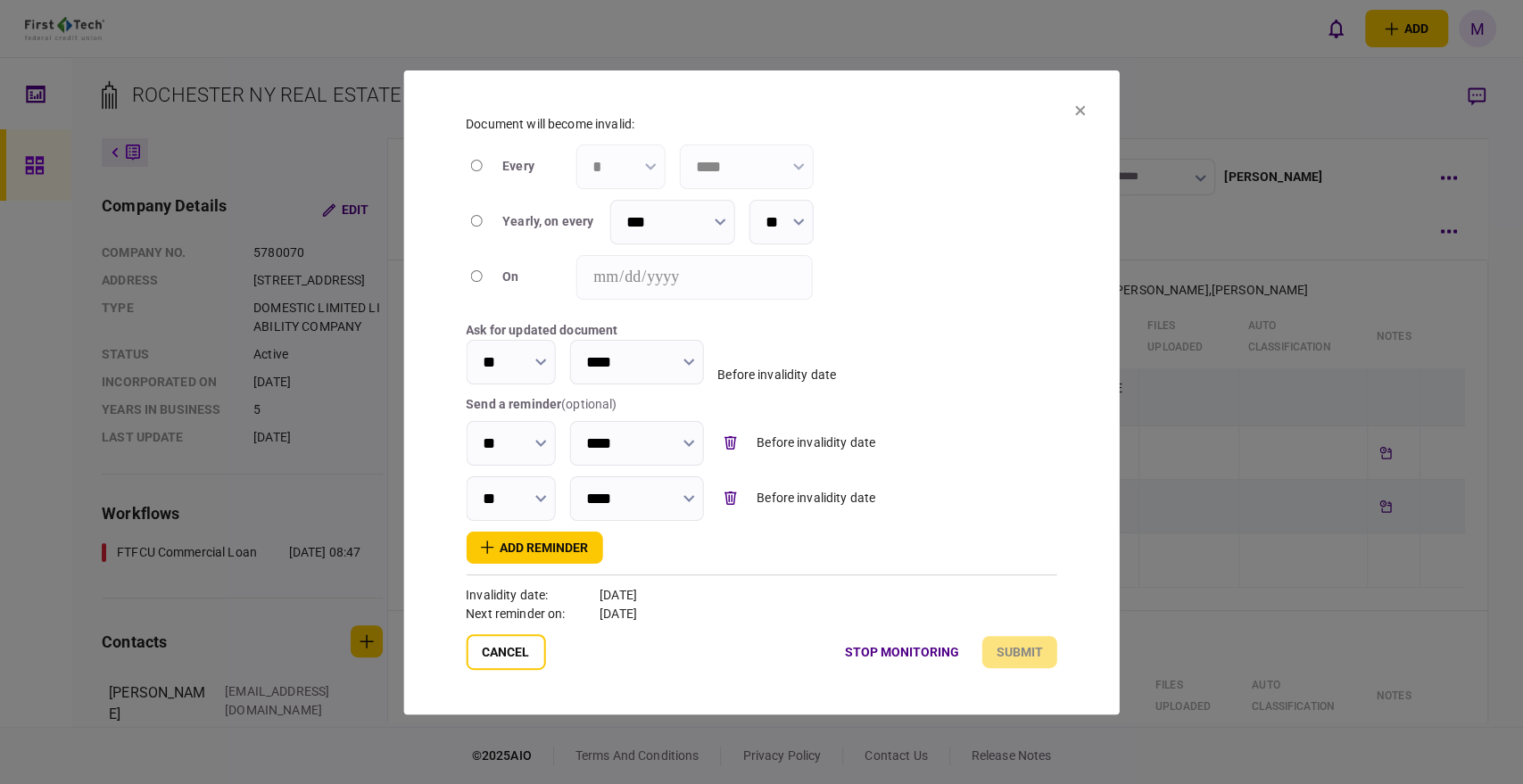 click 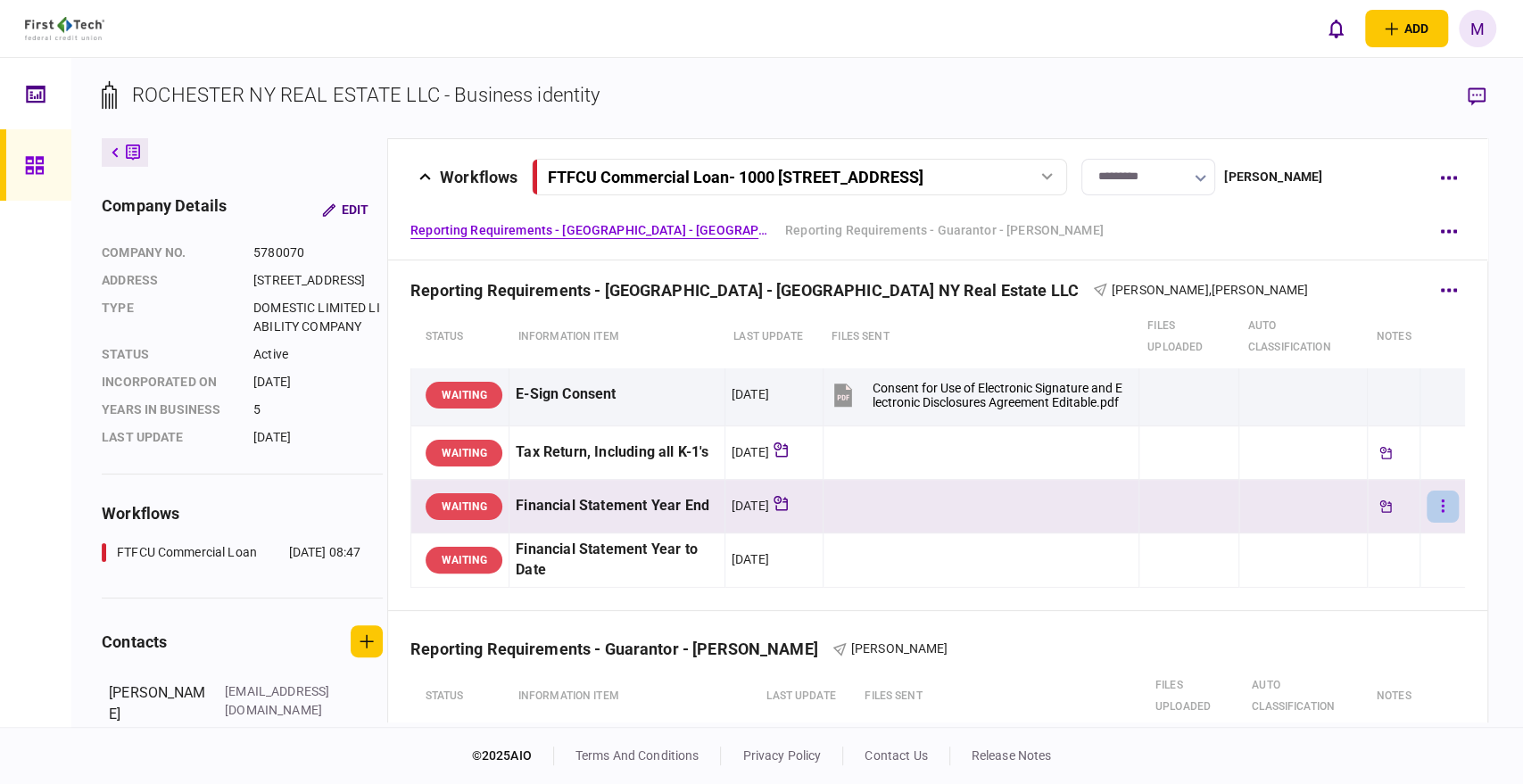 click at bounding box center [1443, 507] 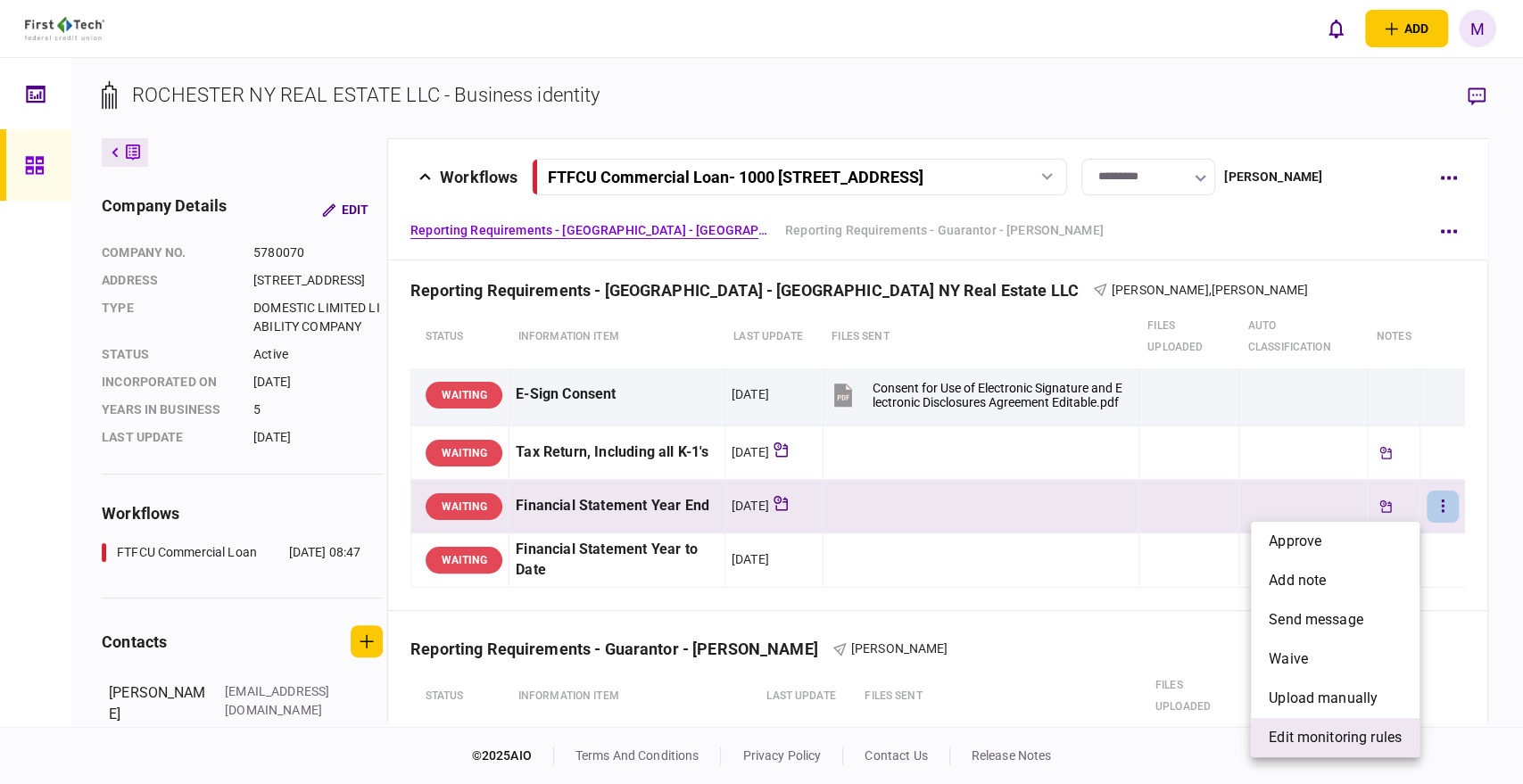 click on "edit monitoring rules" at bounding box center [1335, 738] 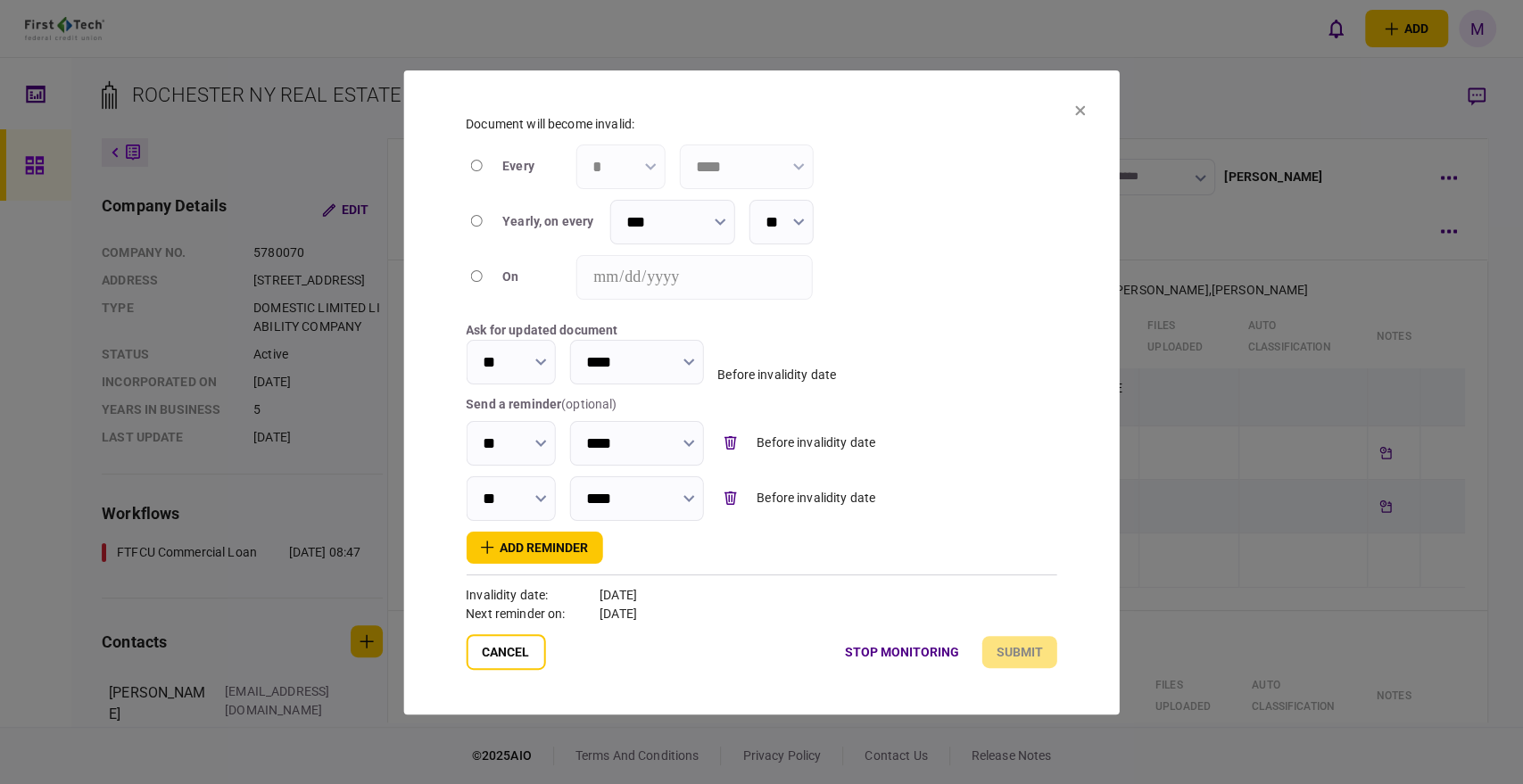click 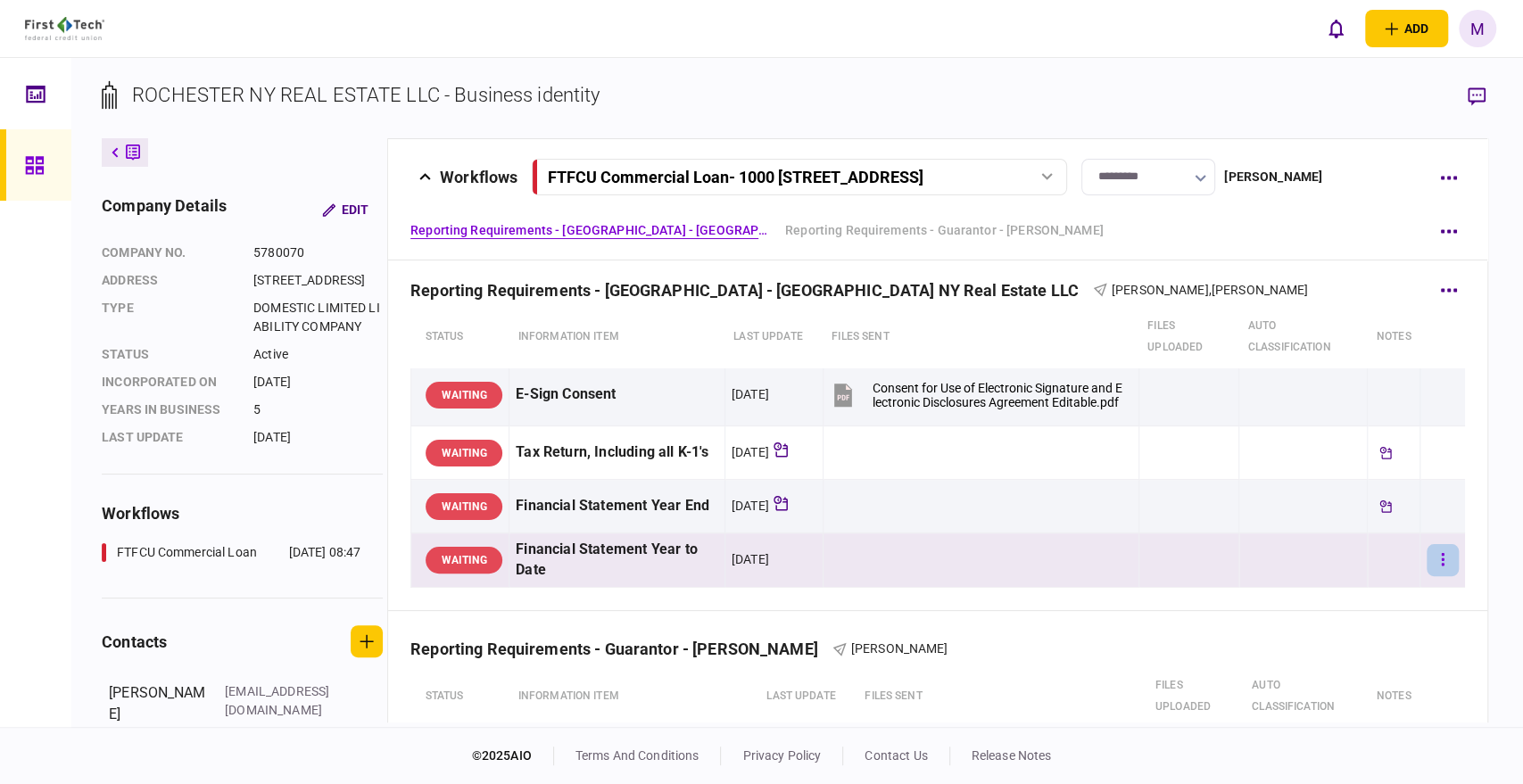 click 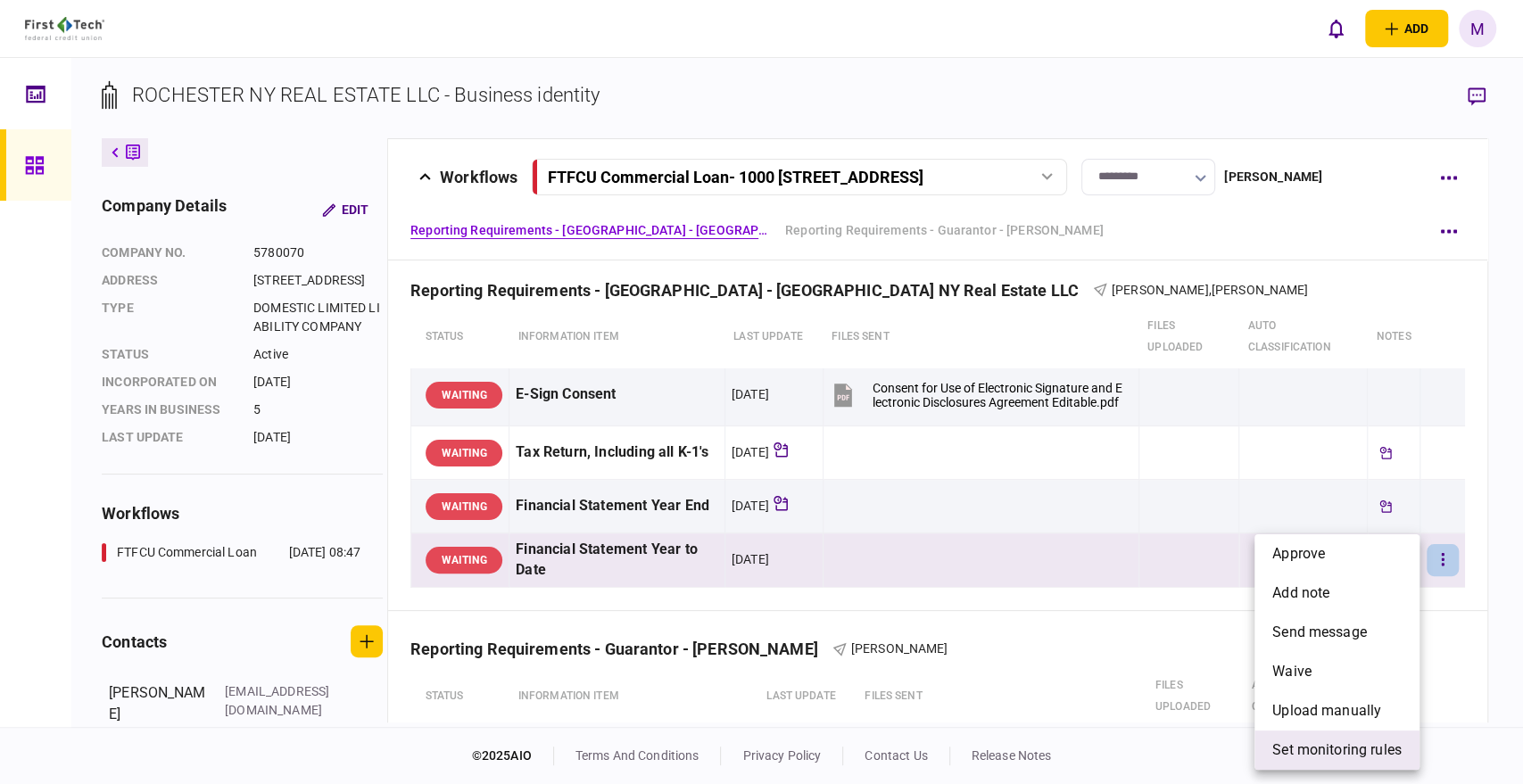 click on "set monitoring rules" at bounding box center (1337, 750) 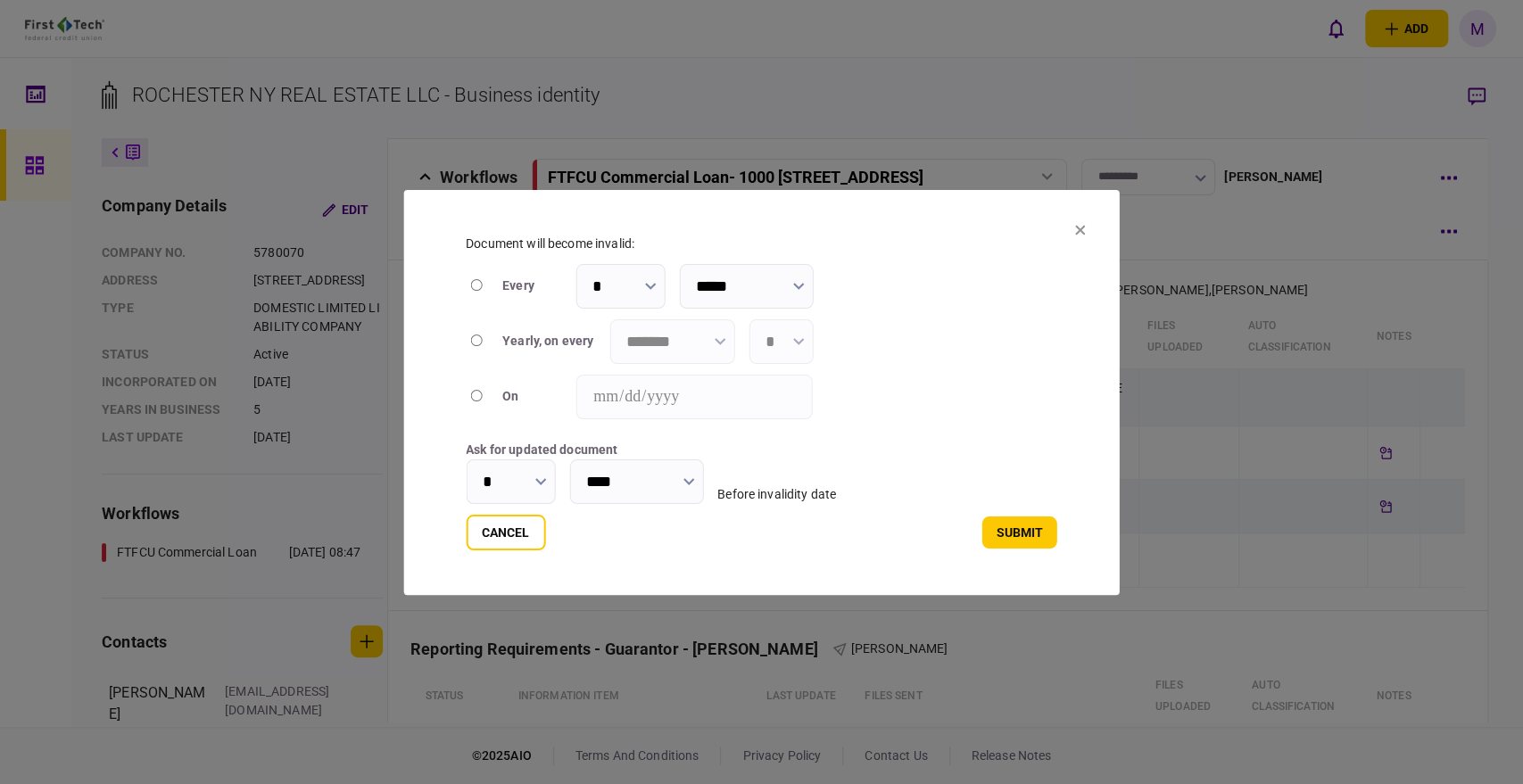 type on "****" 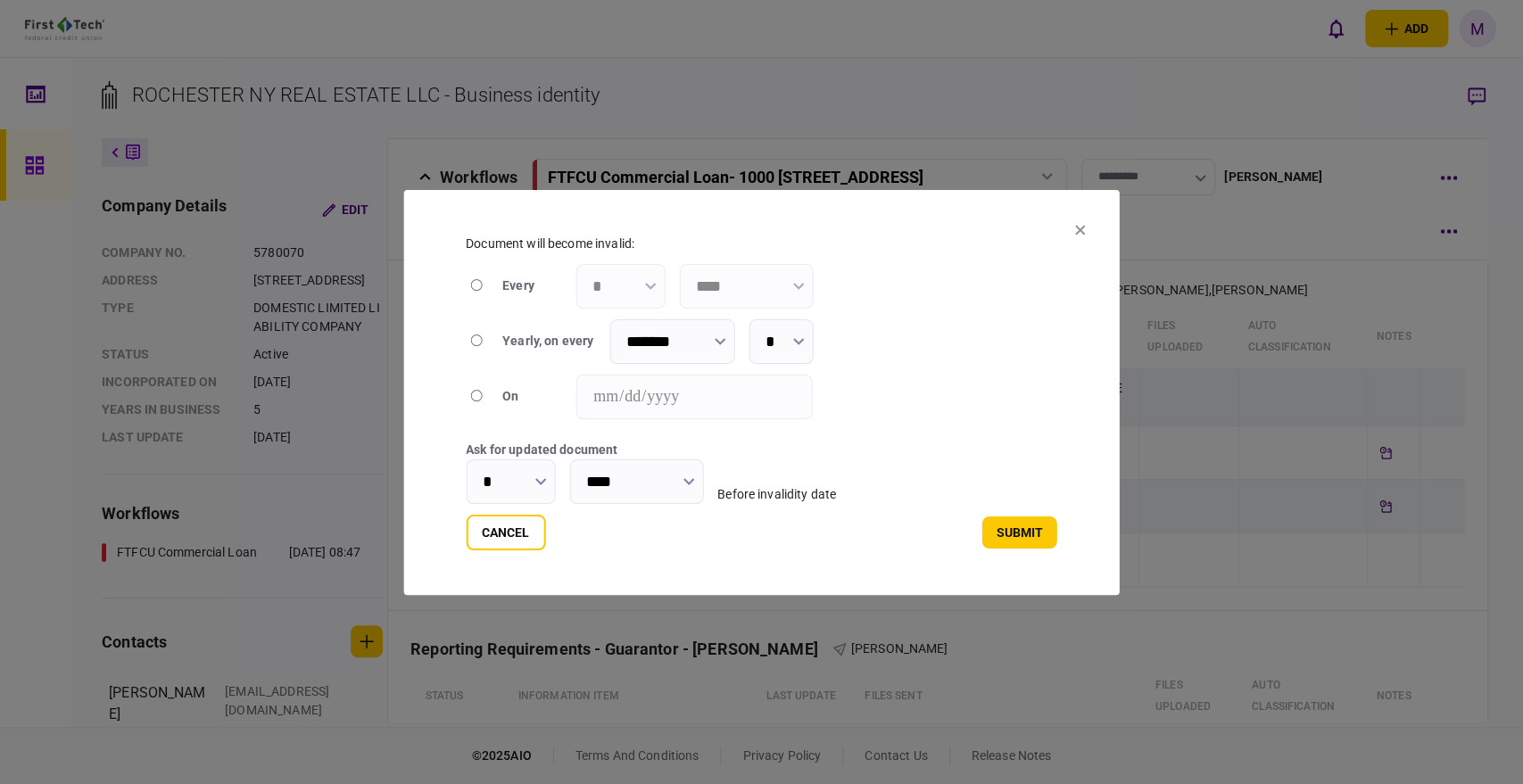 click on "*******" at bounding box center [672, 342] 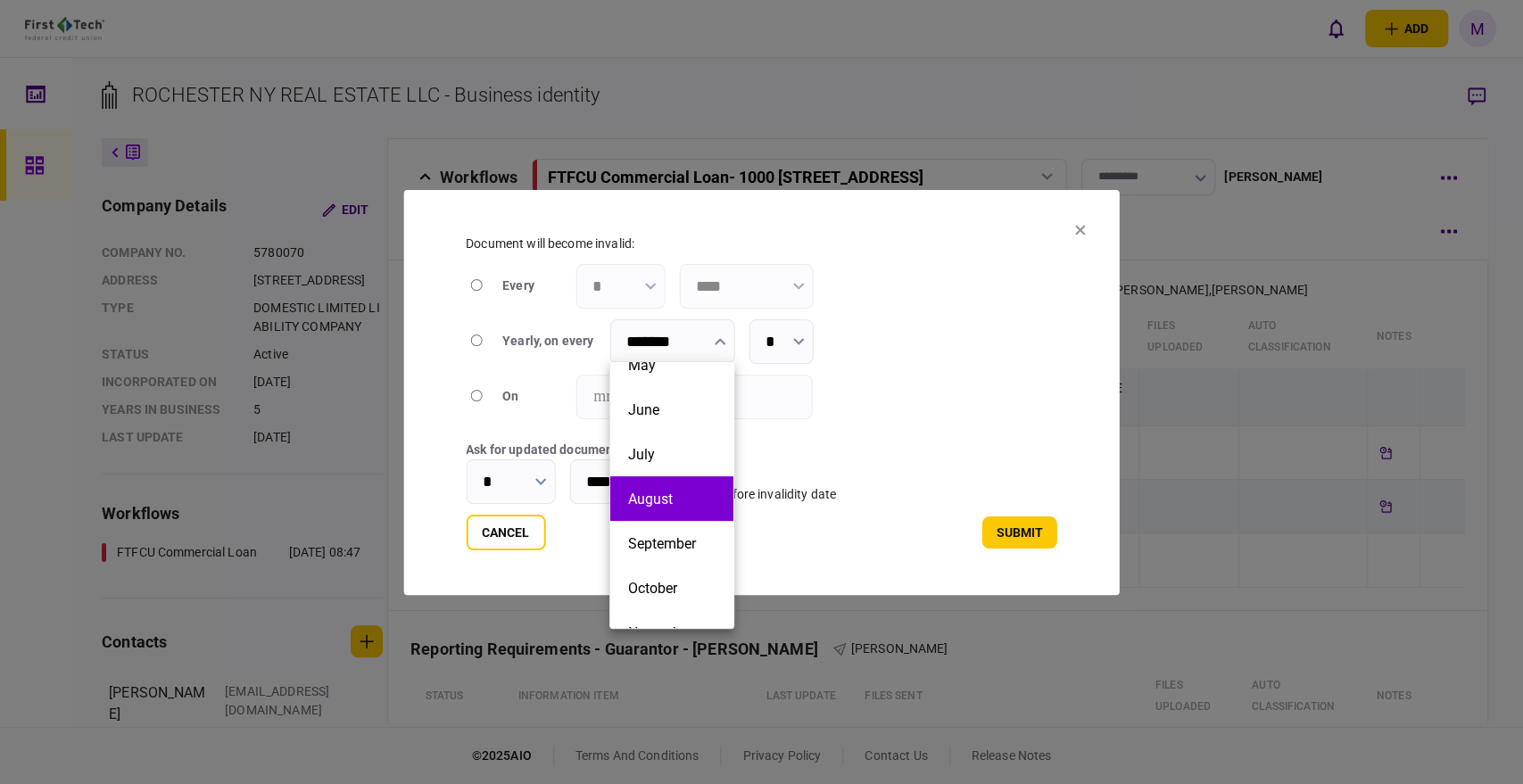 scroll, scrollTop: 268, scrollLeft: 0, axis: vertical 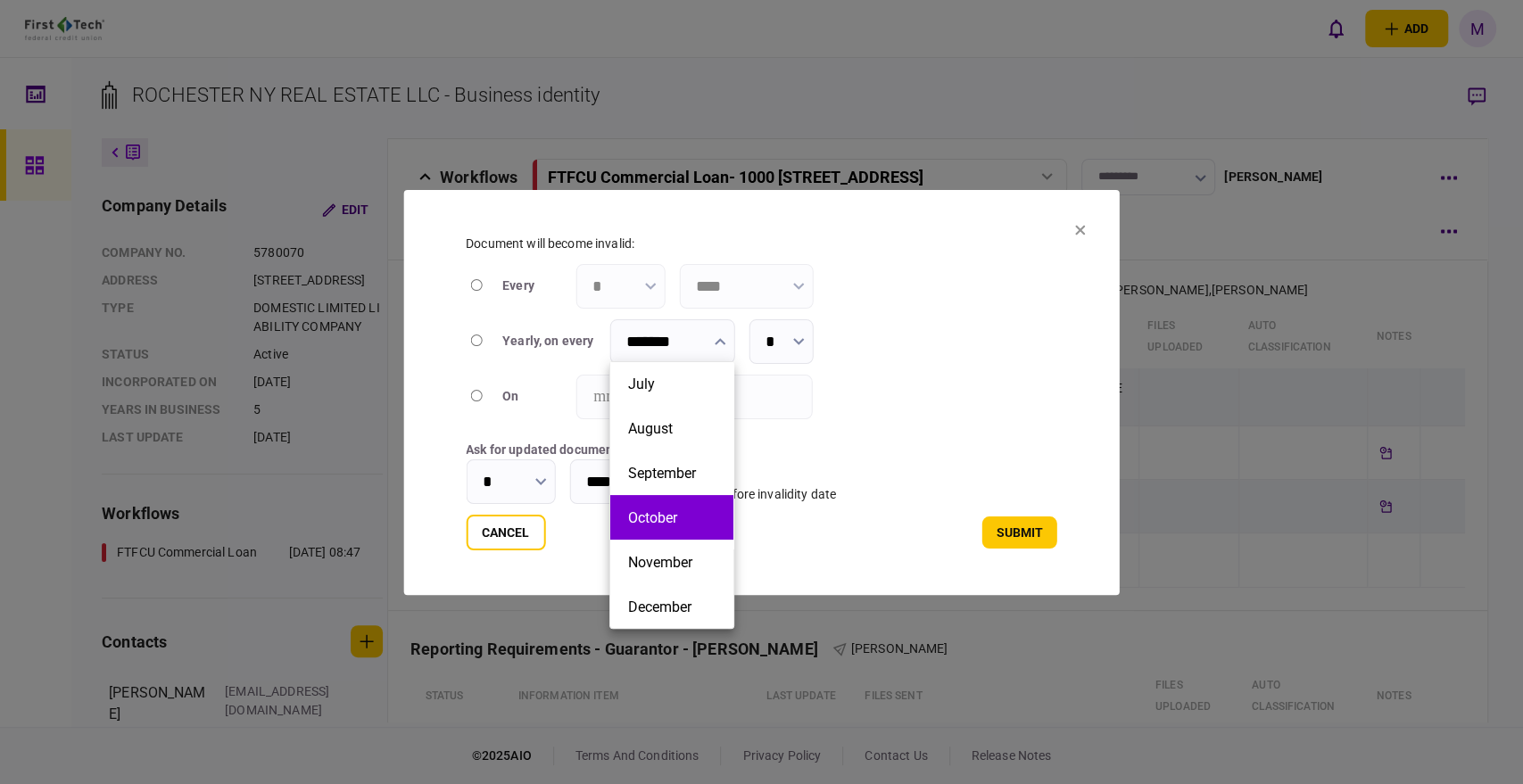 click on "October" at bounding box center [672, 517] 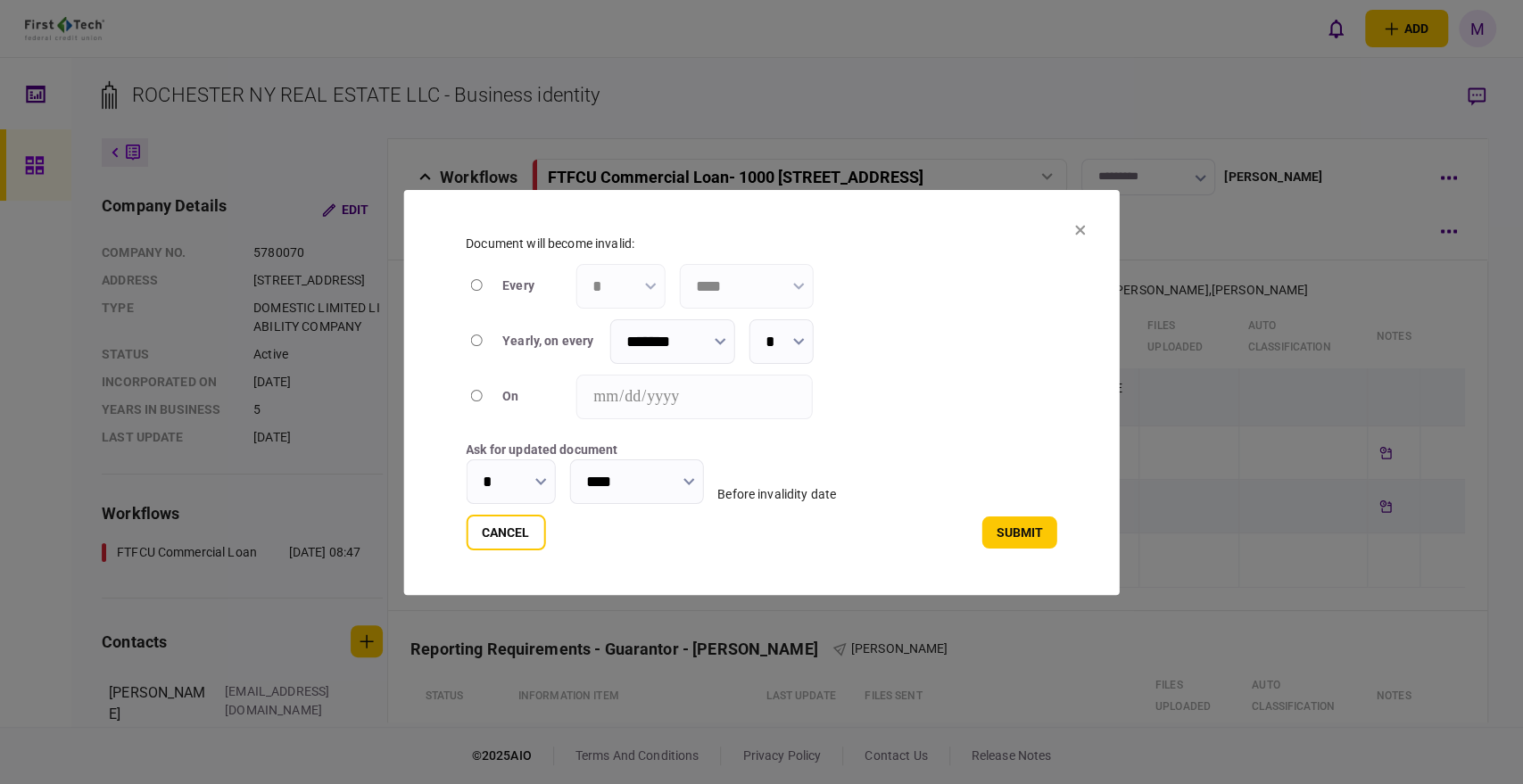 click on "*" at bounding box center (510, 482) 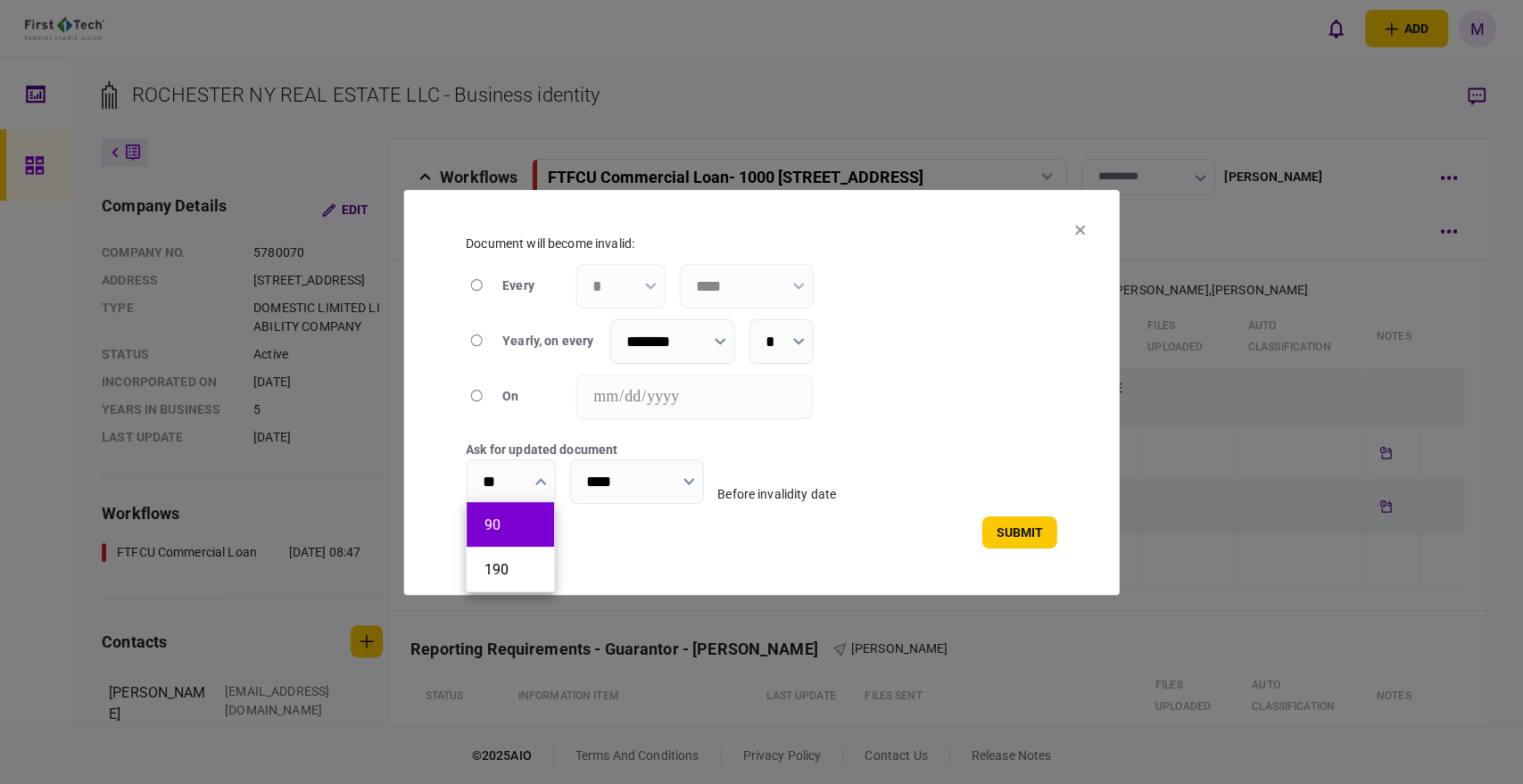 type on "**" 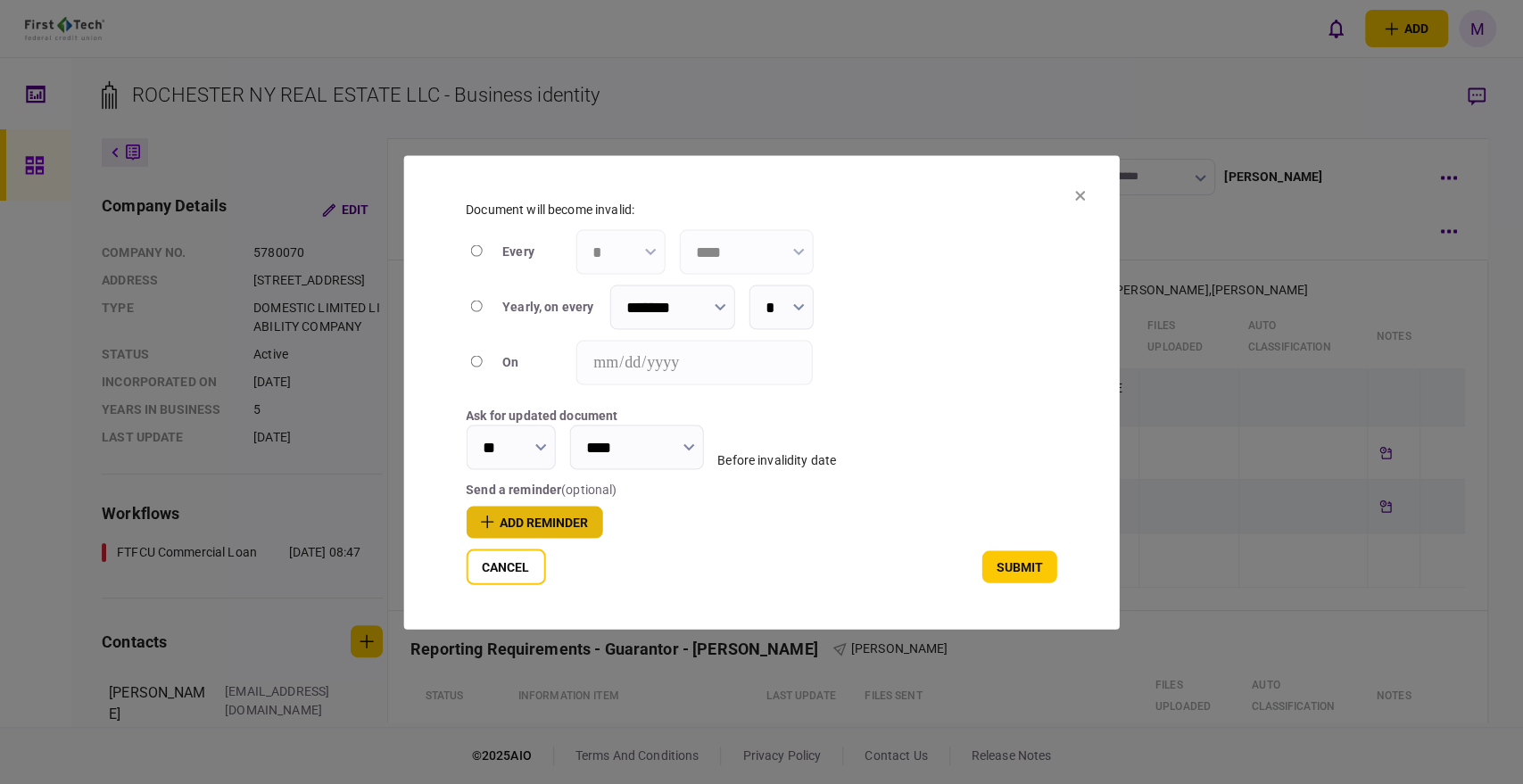 click on "add reminder" at bounding box center [534, 522] 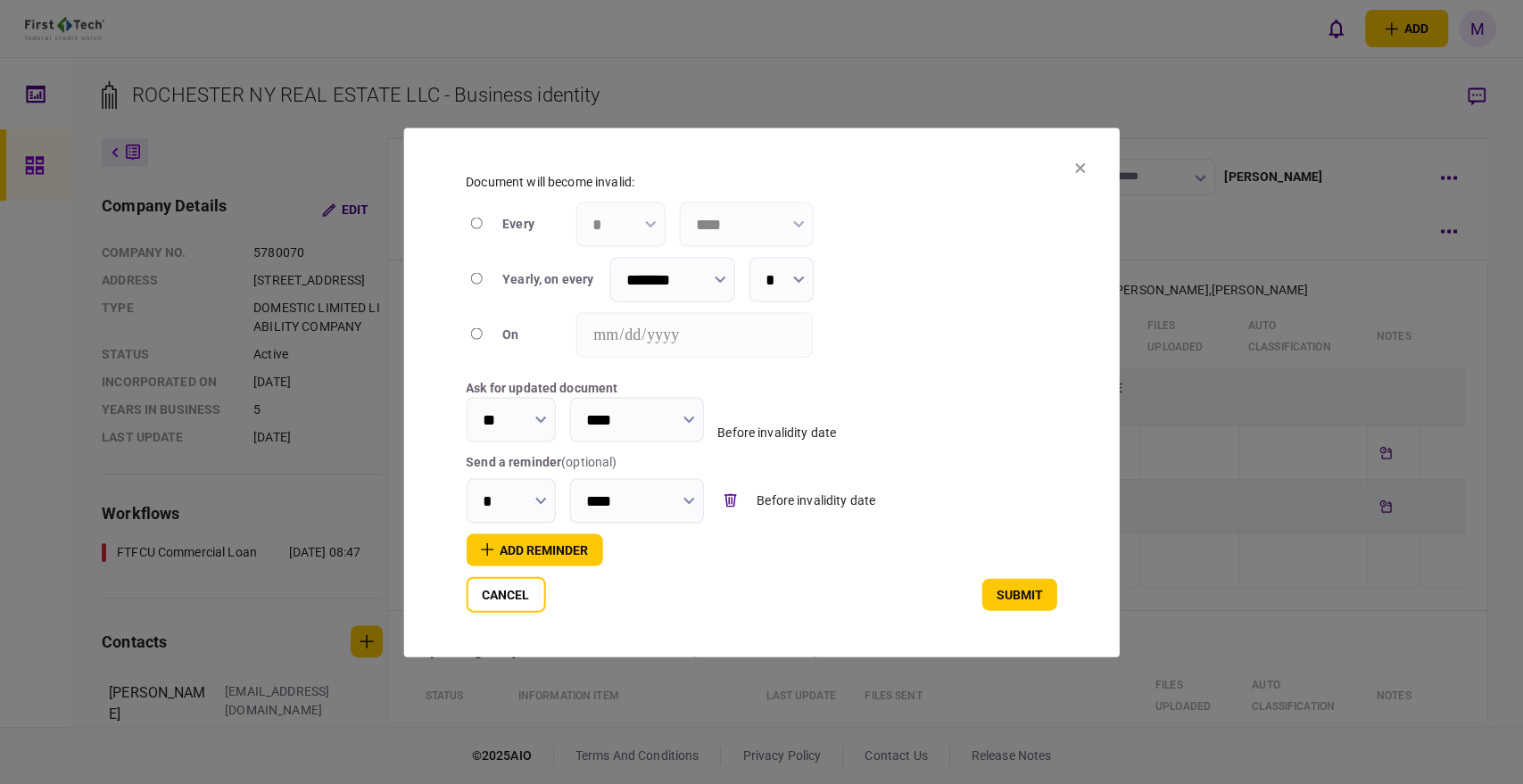 click on "*" at bounding box center (510, 500) 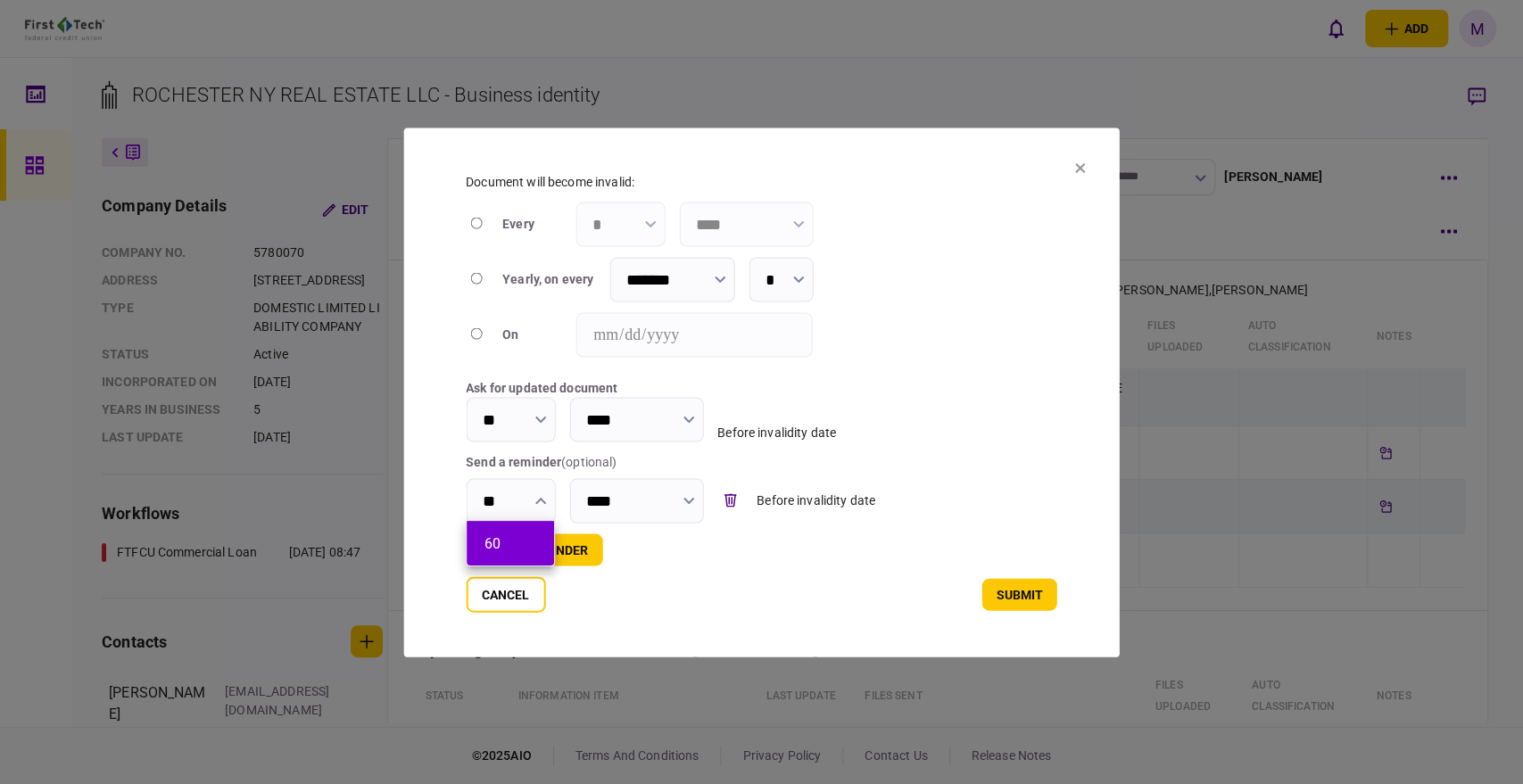 type on "**" 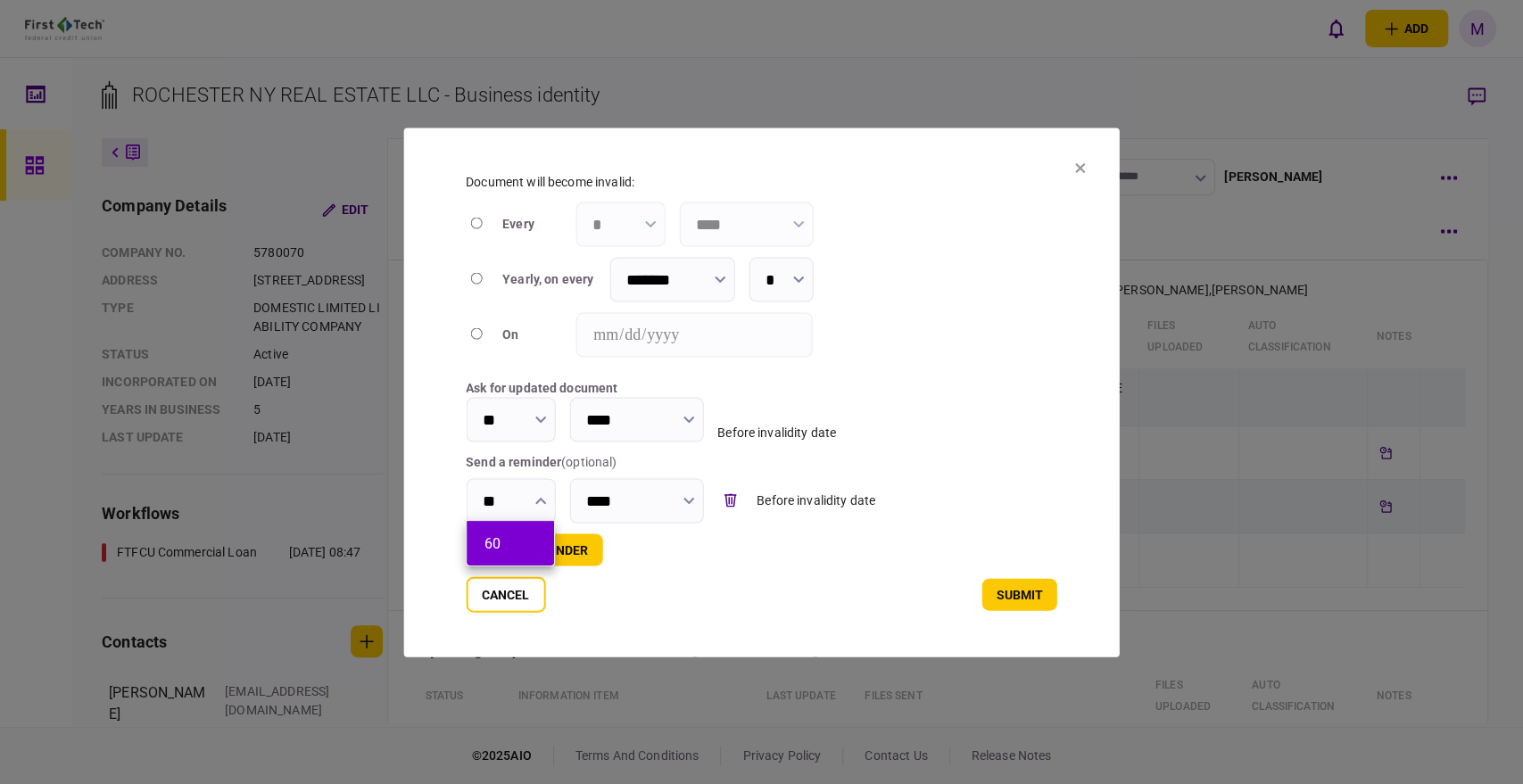 click on "60" at bounding box center [510, 543] 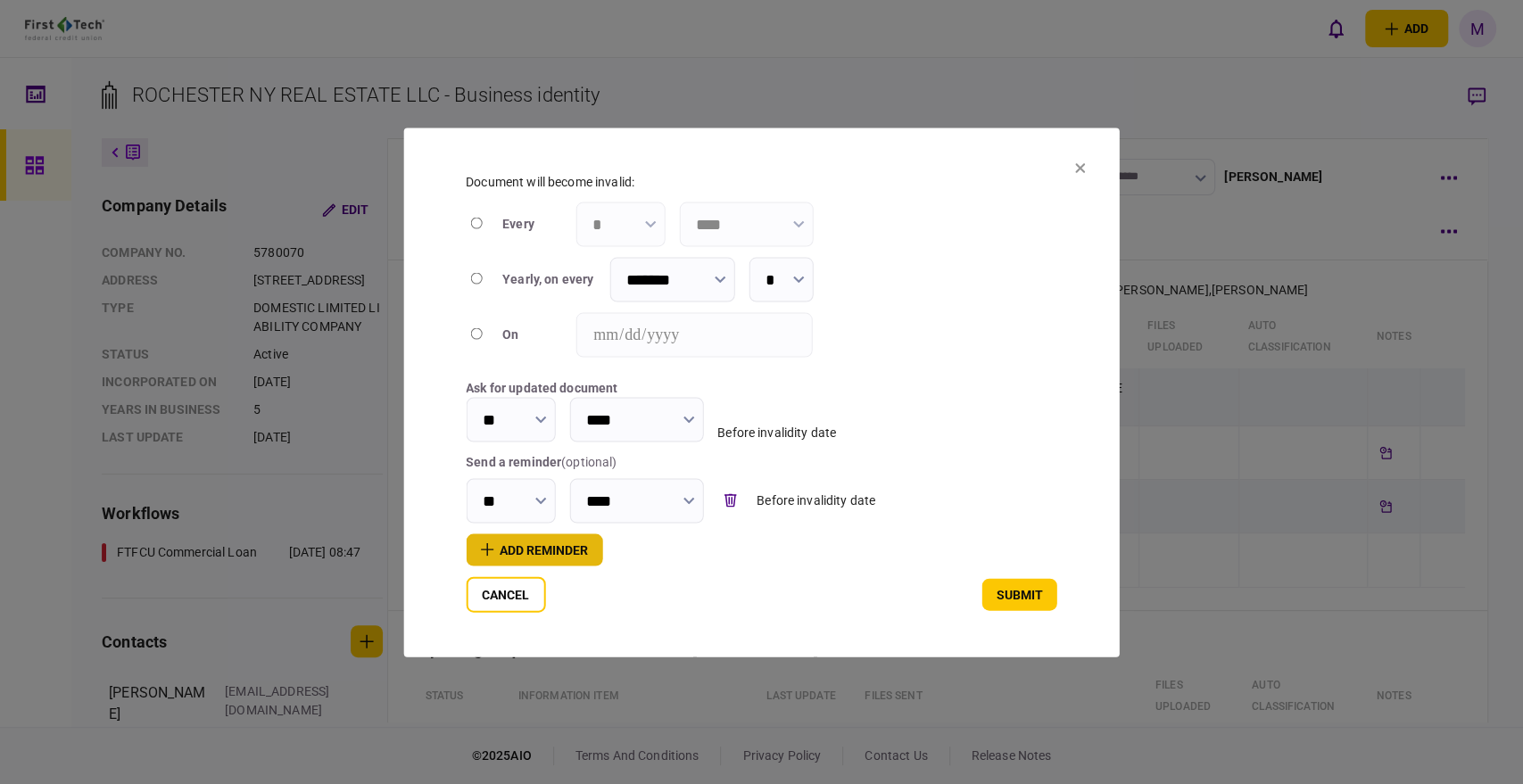 click on "add reminder" at bounding box center [534, 549] 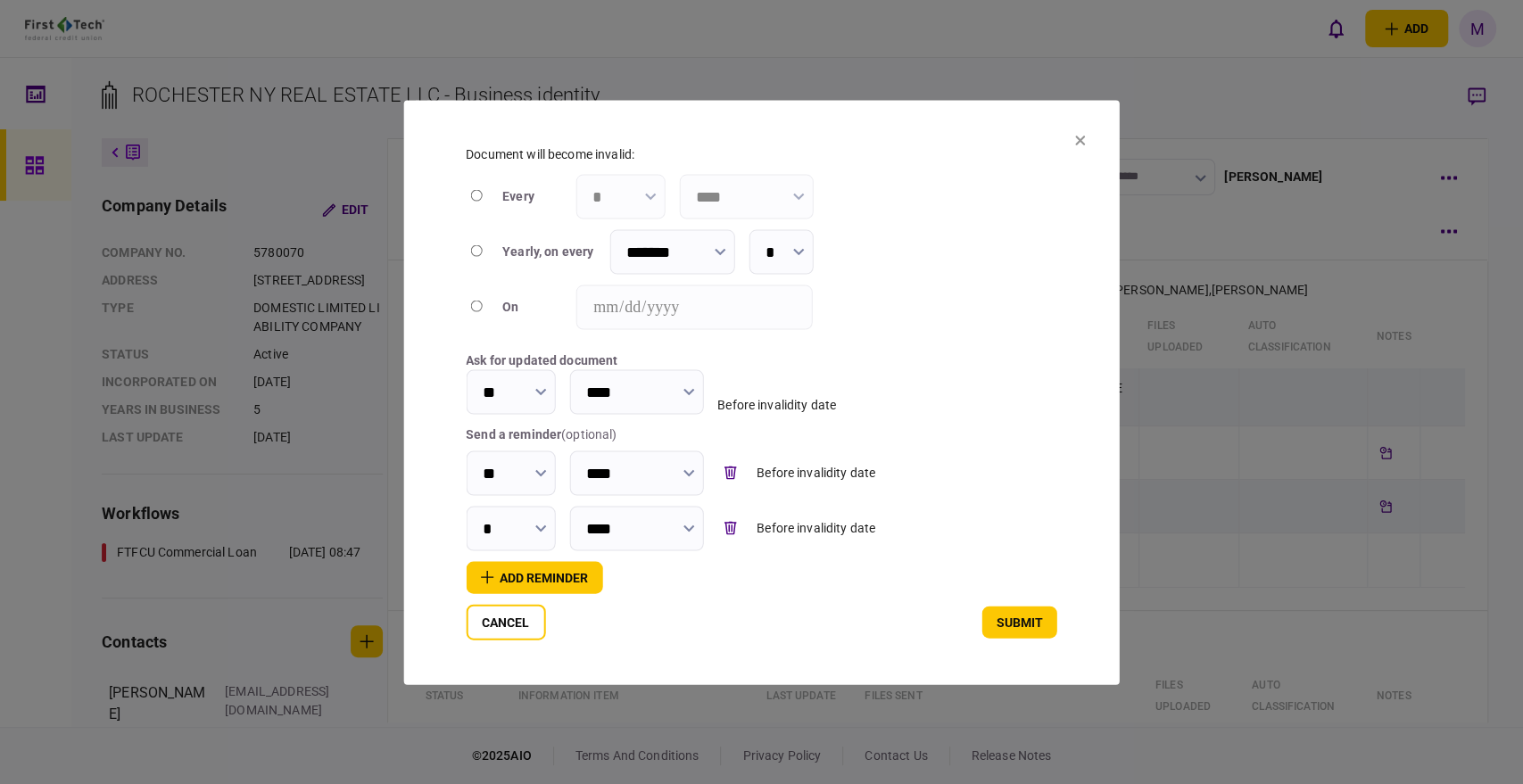 click on "*" at bounding box center [510, 528] 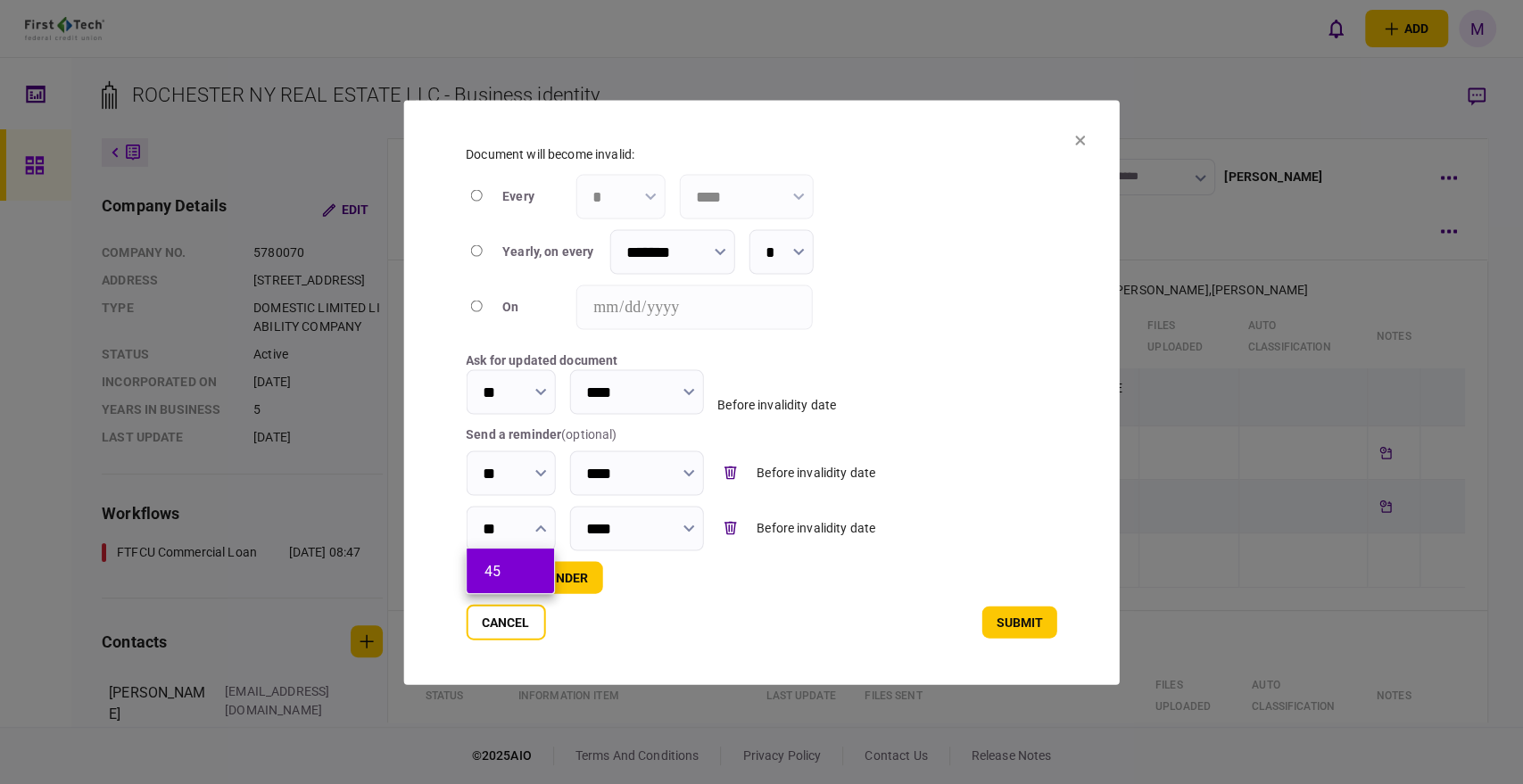 type on "**" 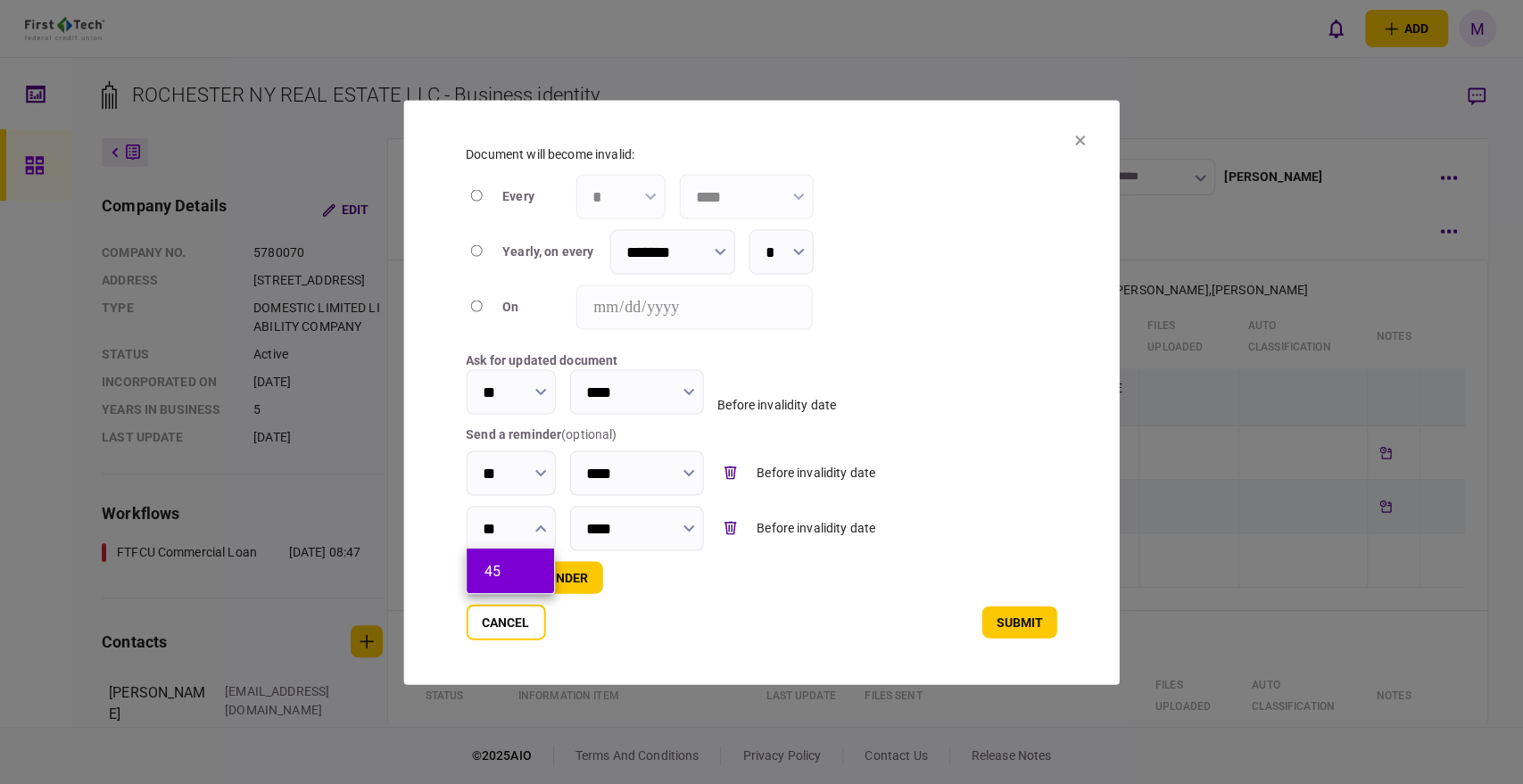 click on "45" at bounding box center (510, 571) 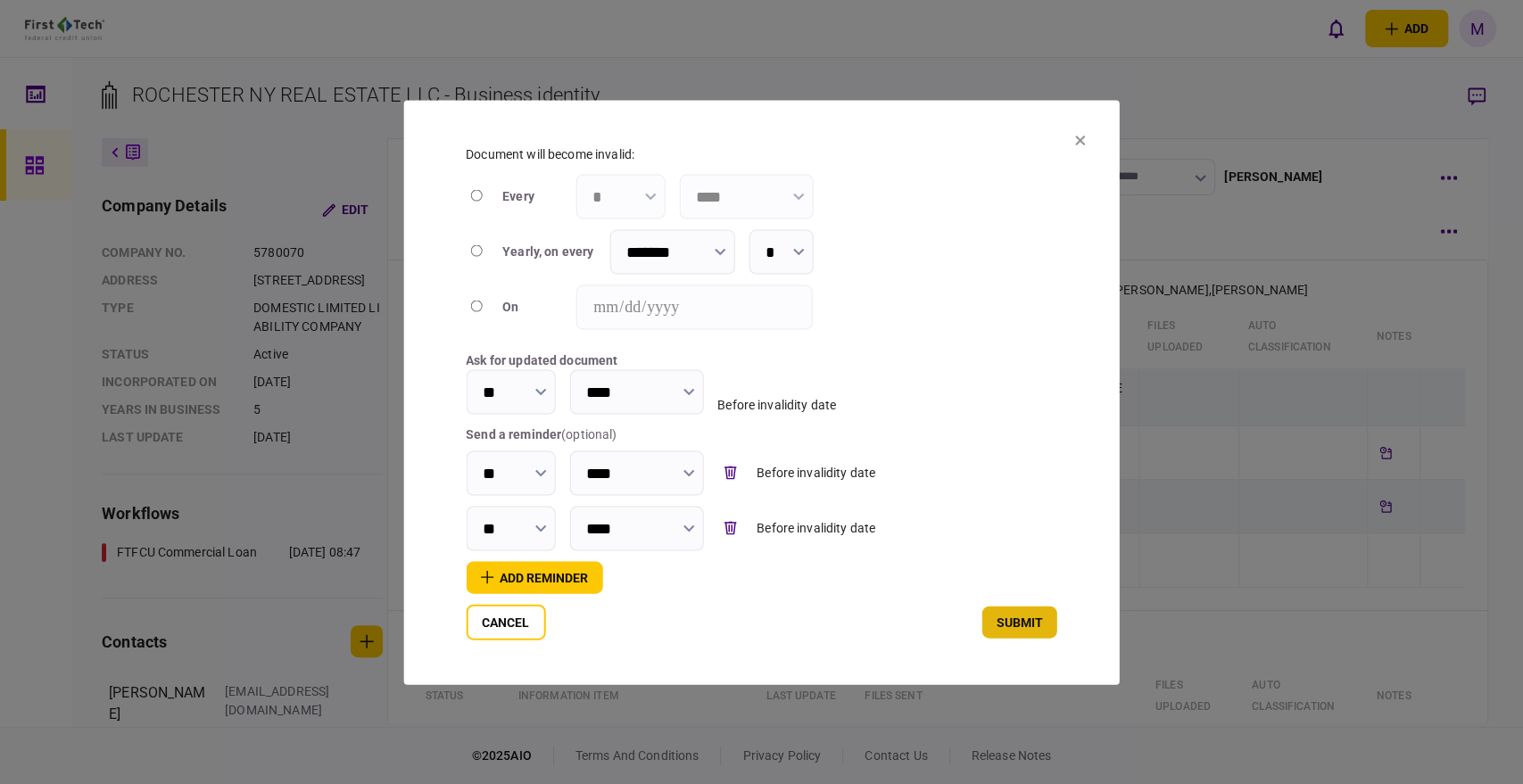 click on "submit" at bounding box center (1020, 622) 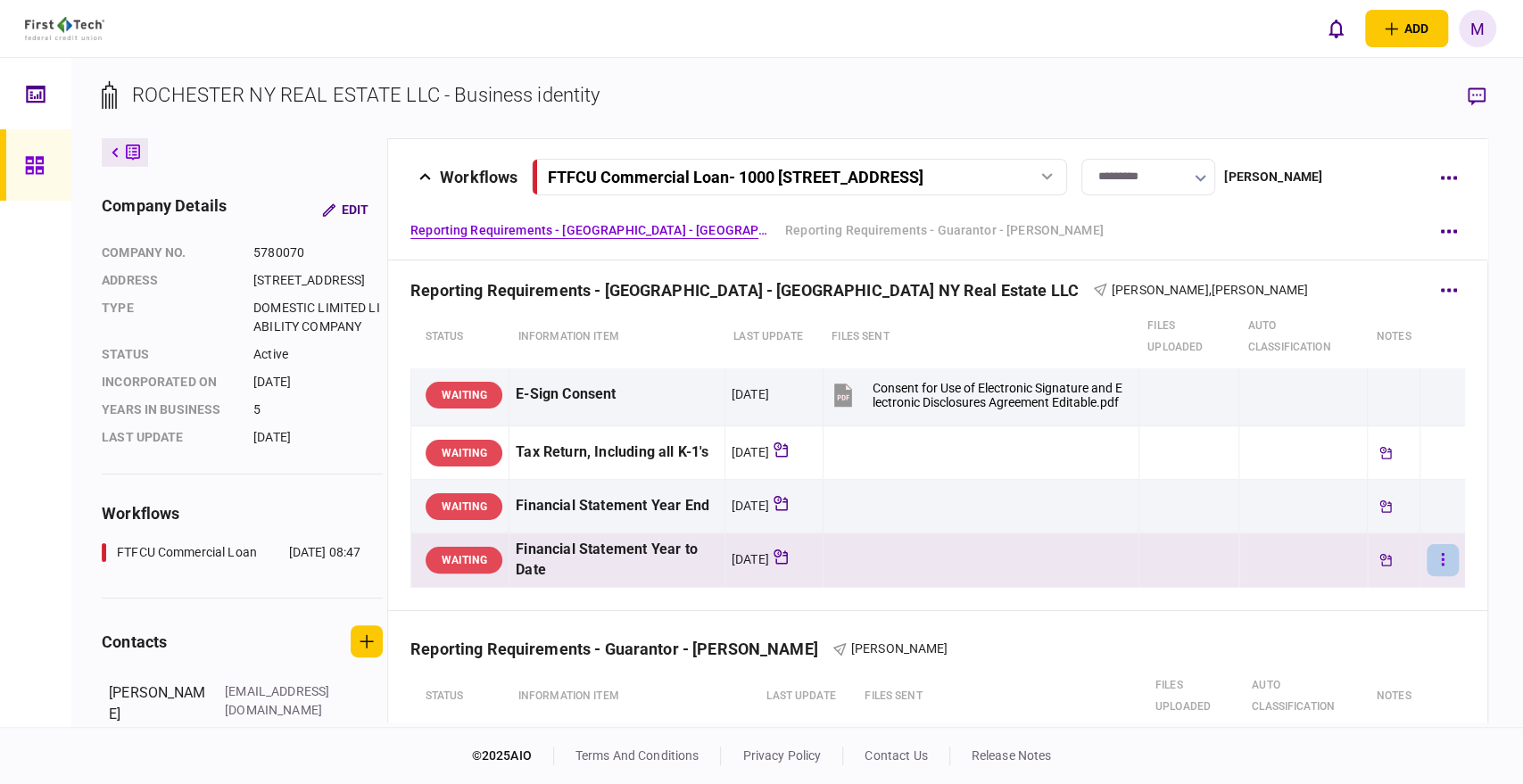 click at bounding box center (1443, 560) 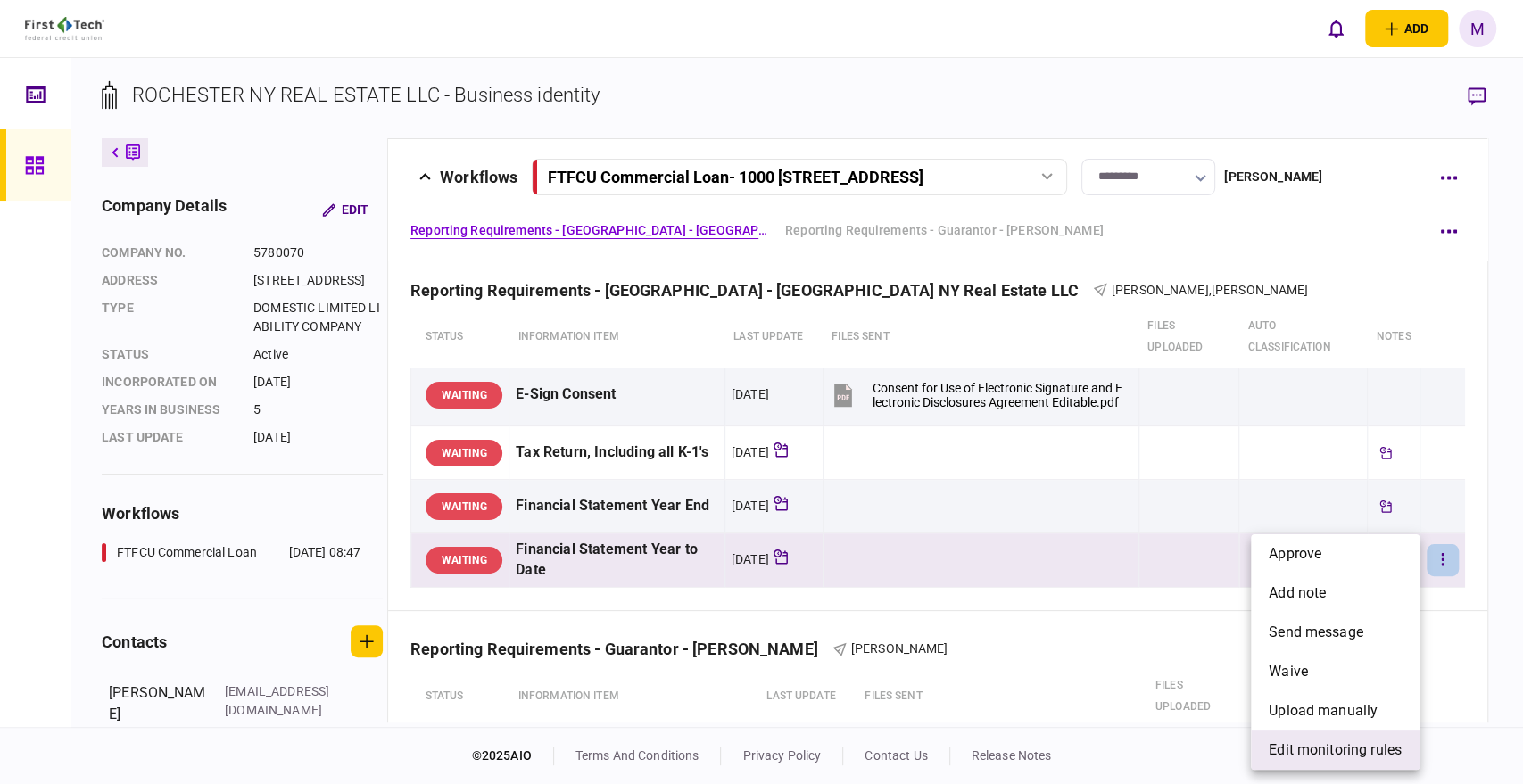 click on "edit monitoring rules" at bounding box center [1335, 750] 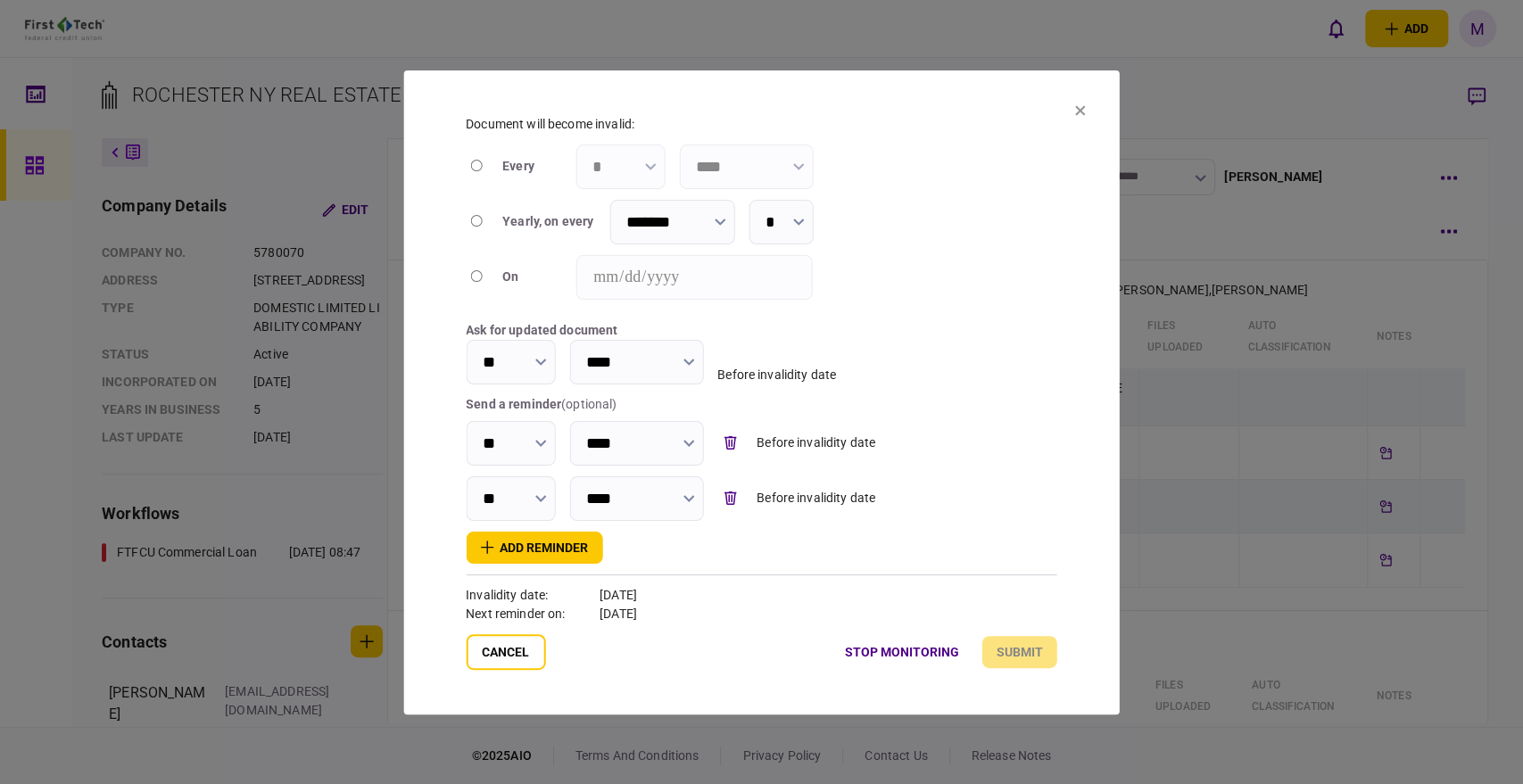 click 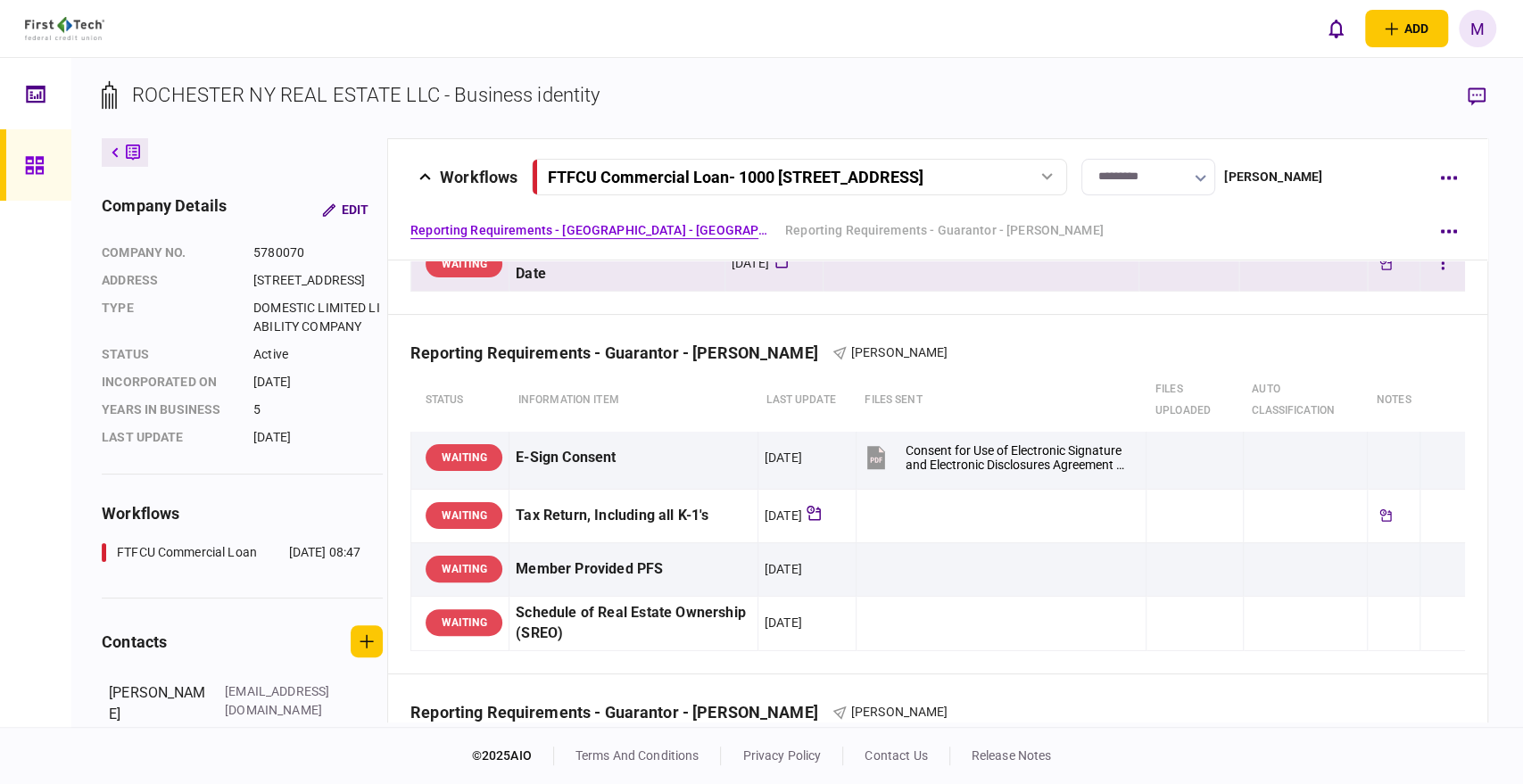 scroll, scrollTop: 297, scrollLeft: 0, axis: vertical 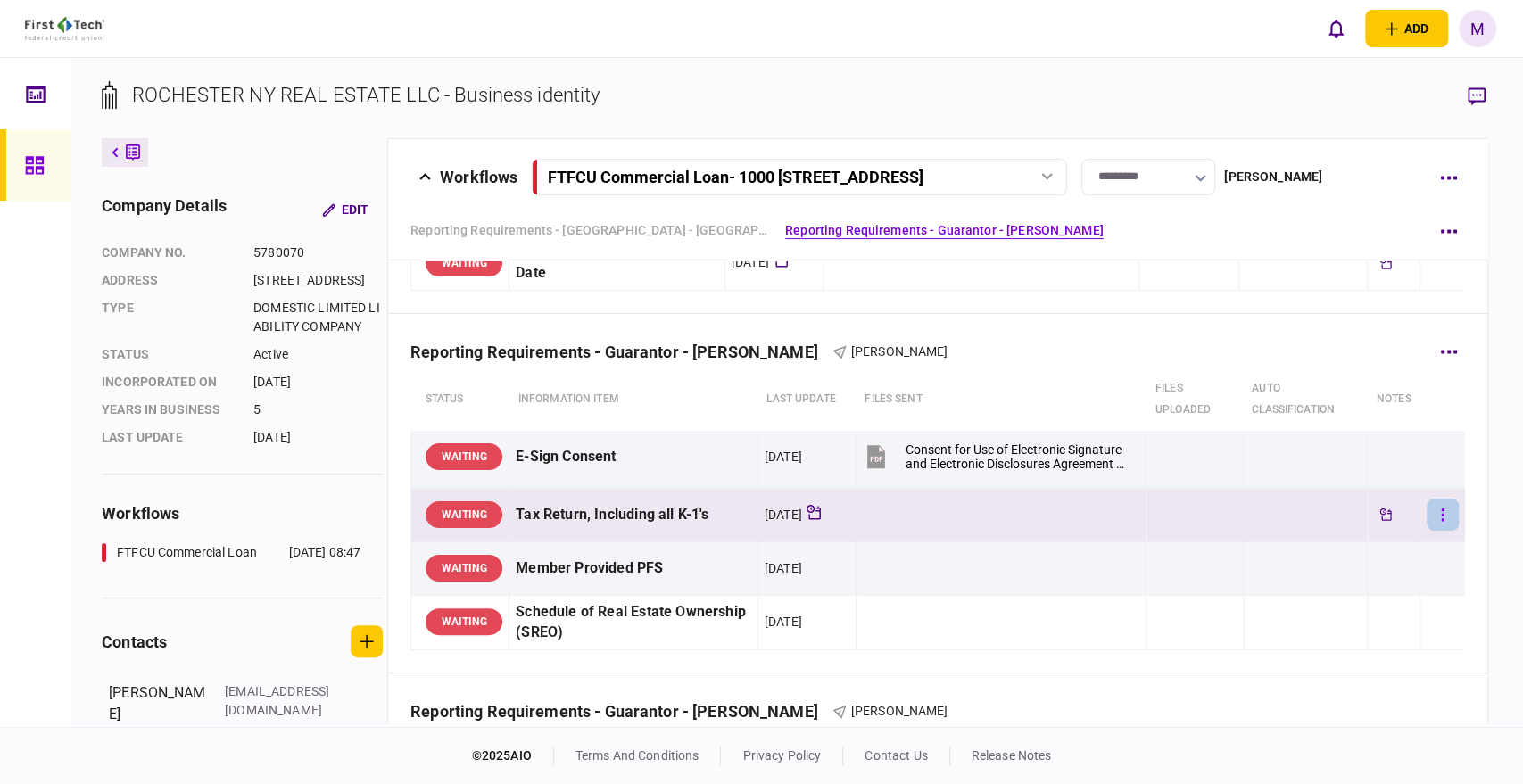 click 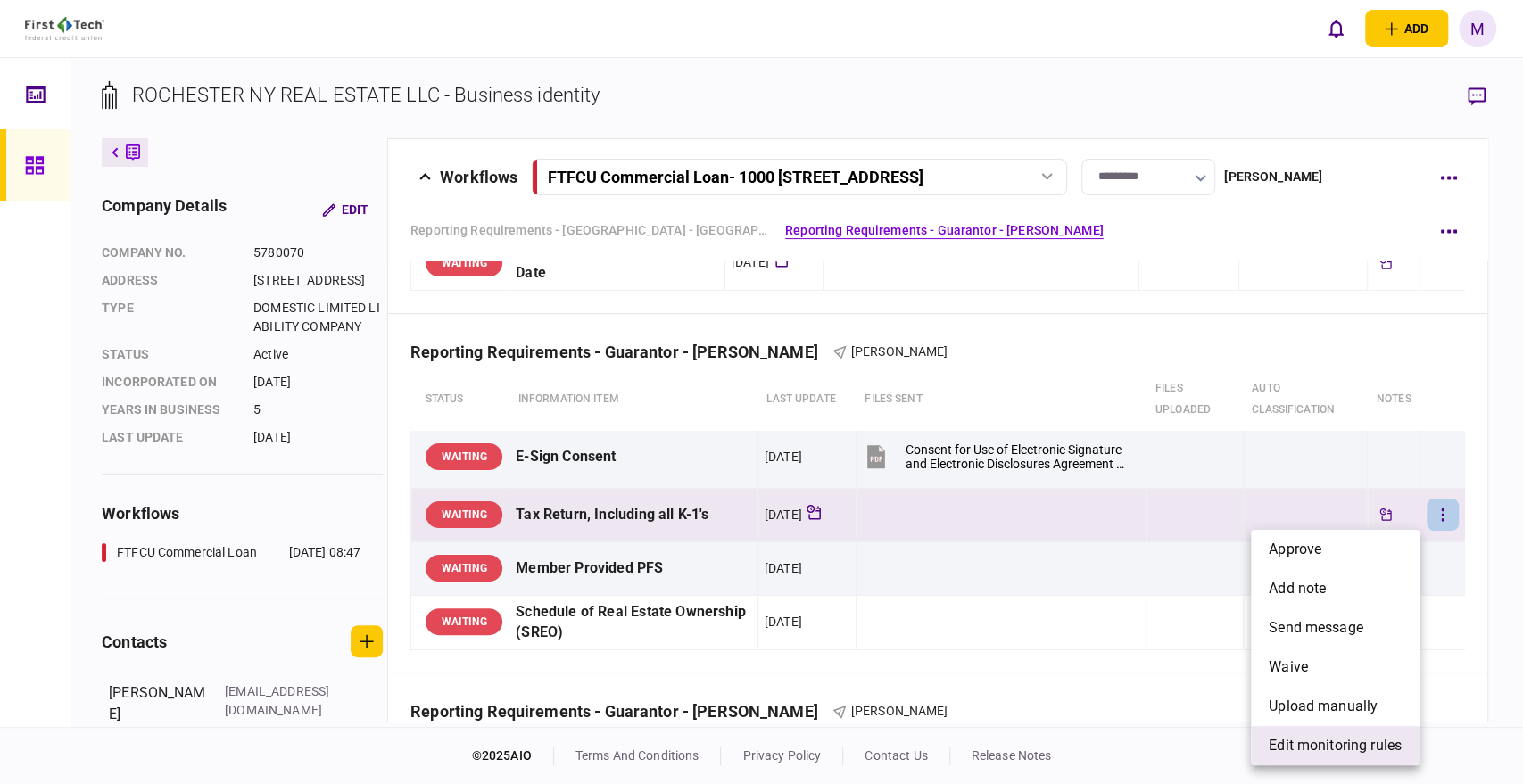 click on "edit monitoring rules" at bounding box center (1335, 746) 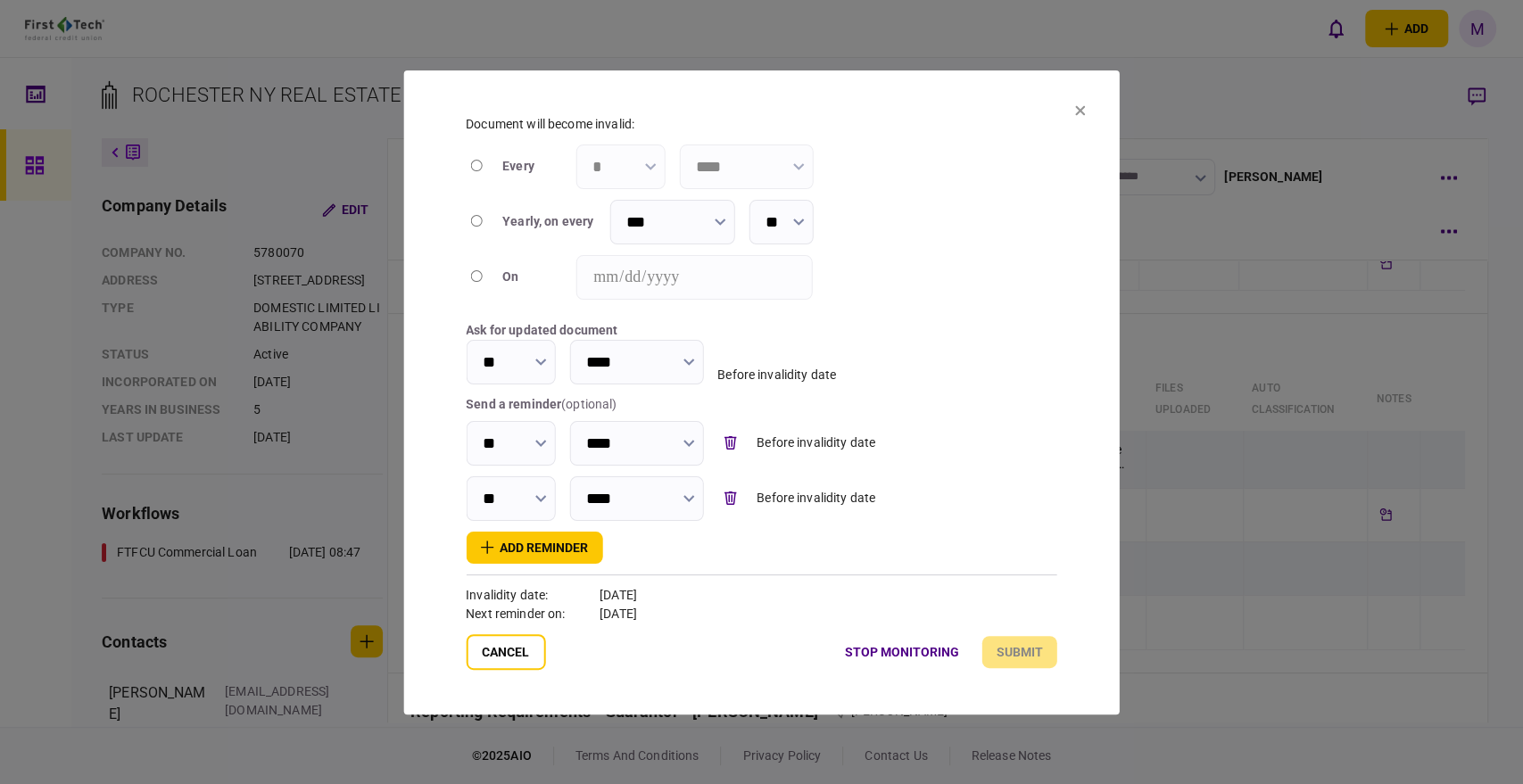 click 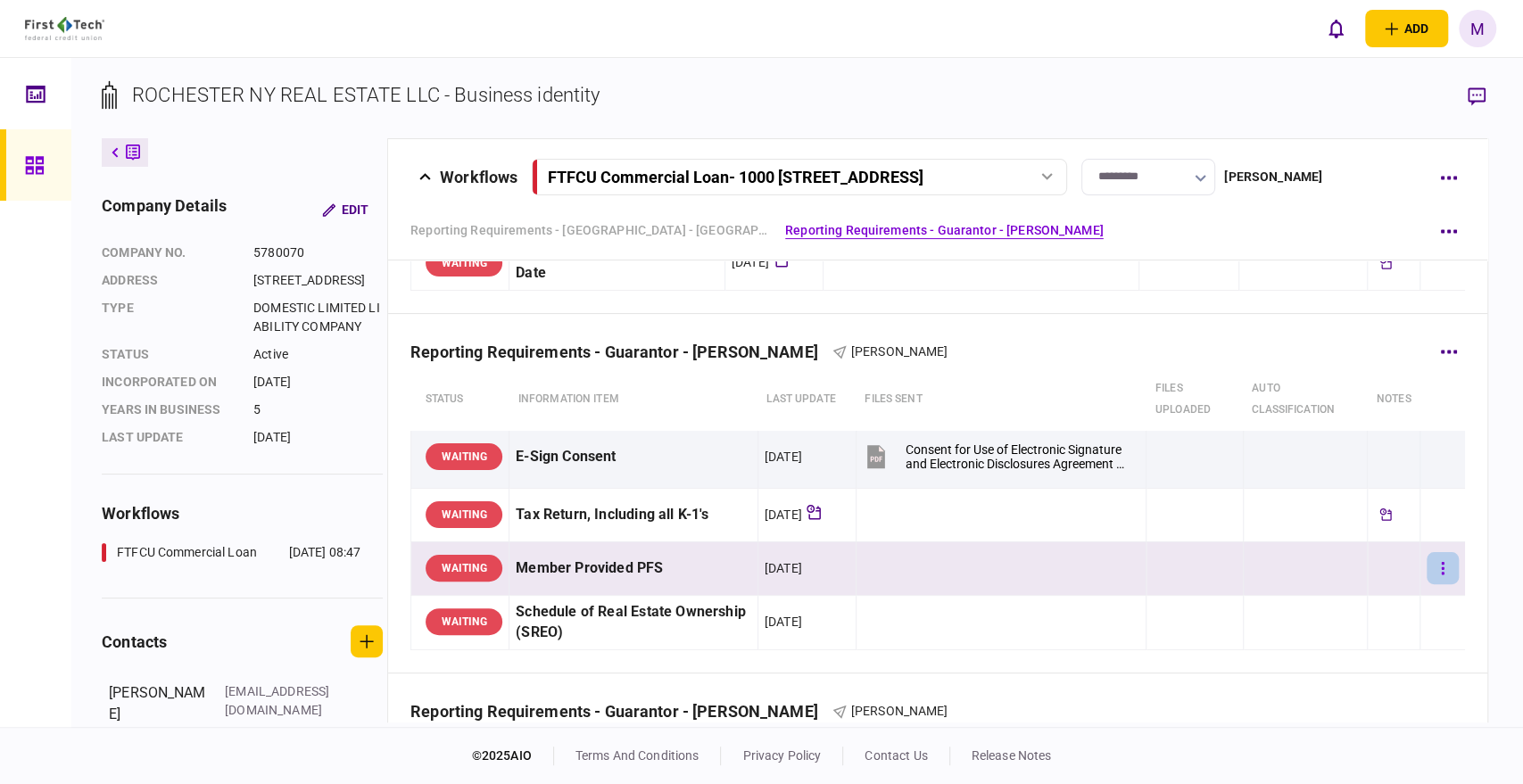 click at bounding box center (1443, 568) 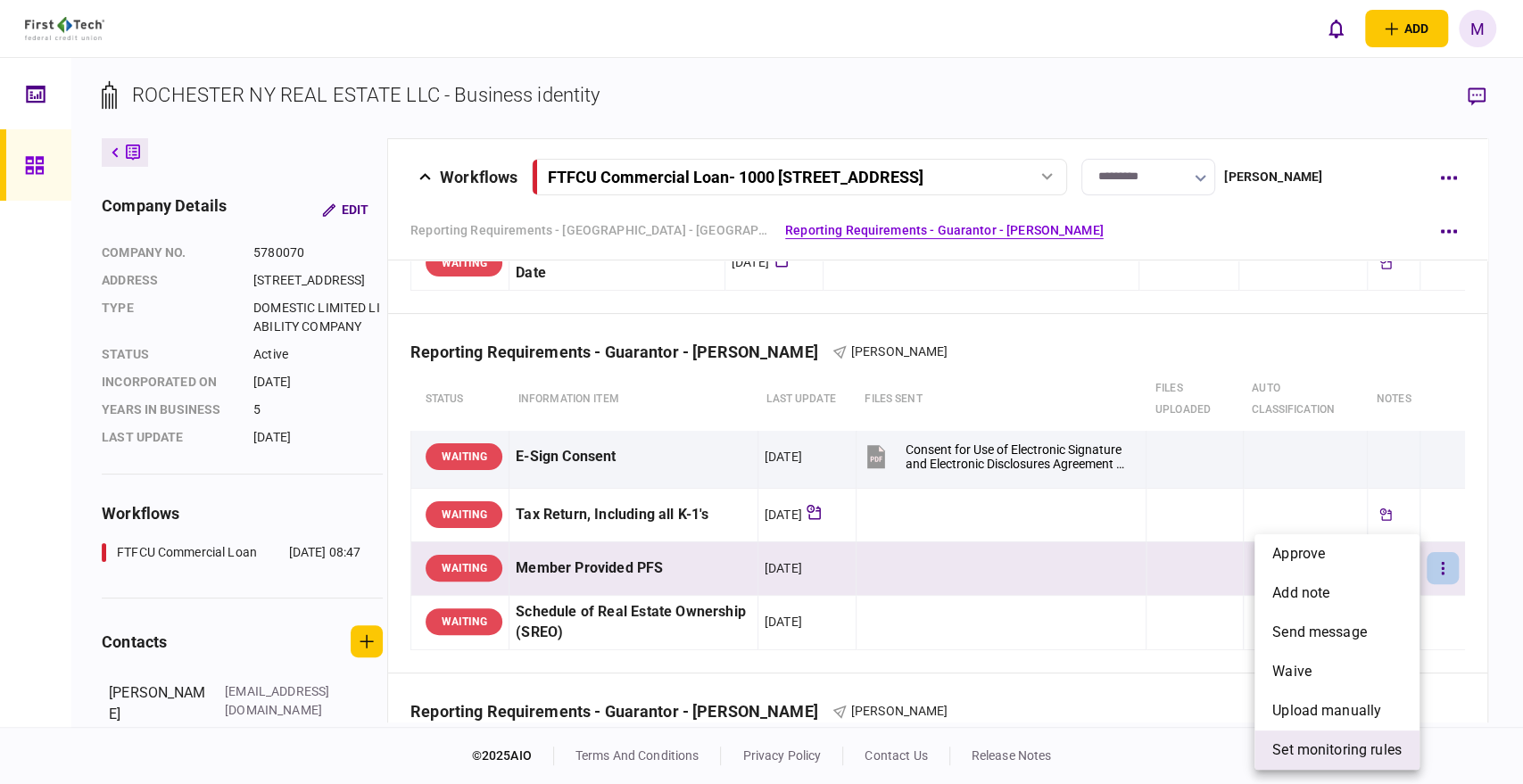click on "set monitoring rules" at bounding box center (1337, 750) 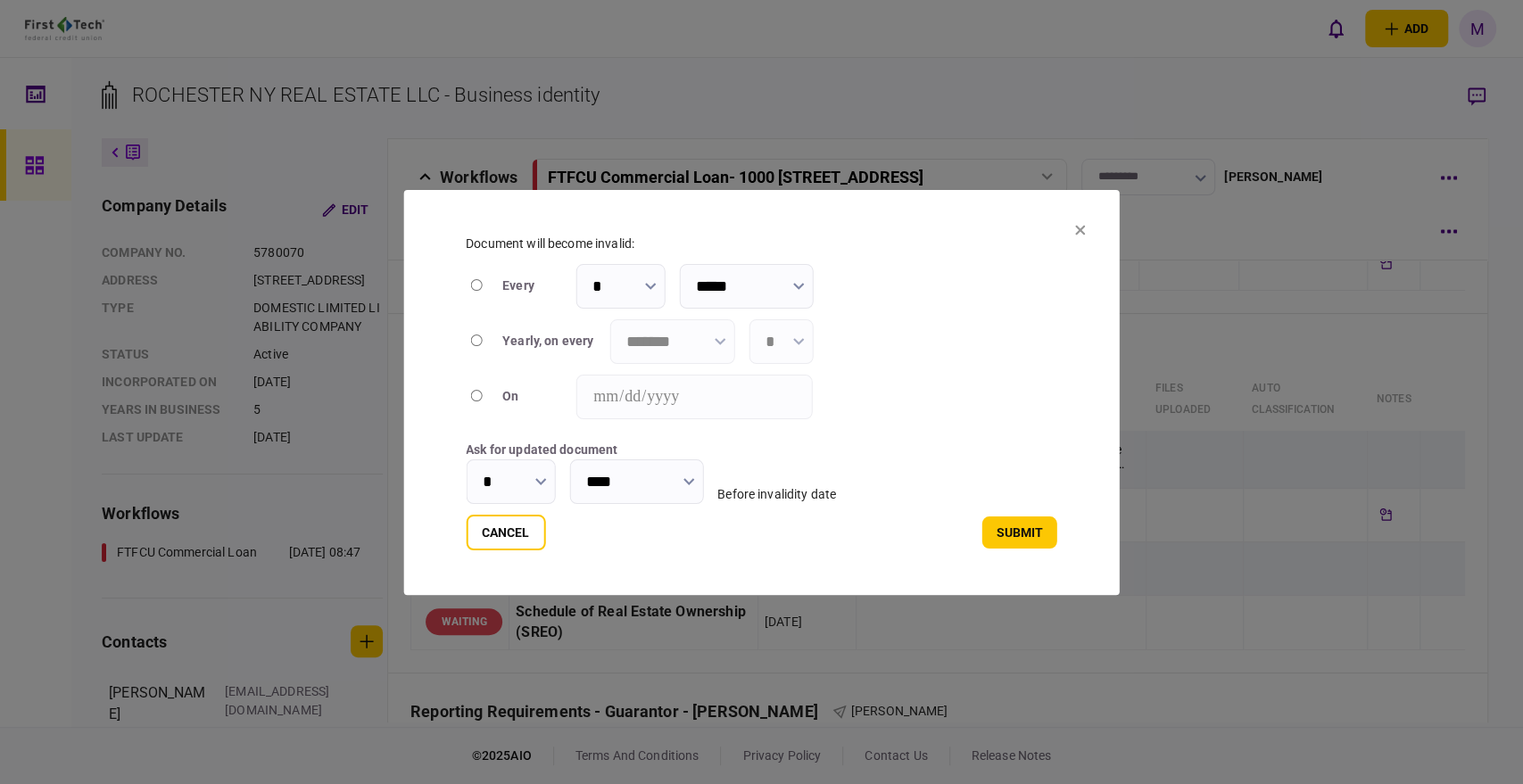 type on "****" 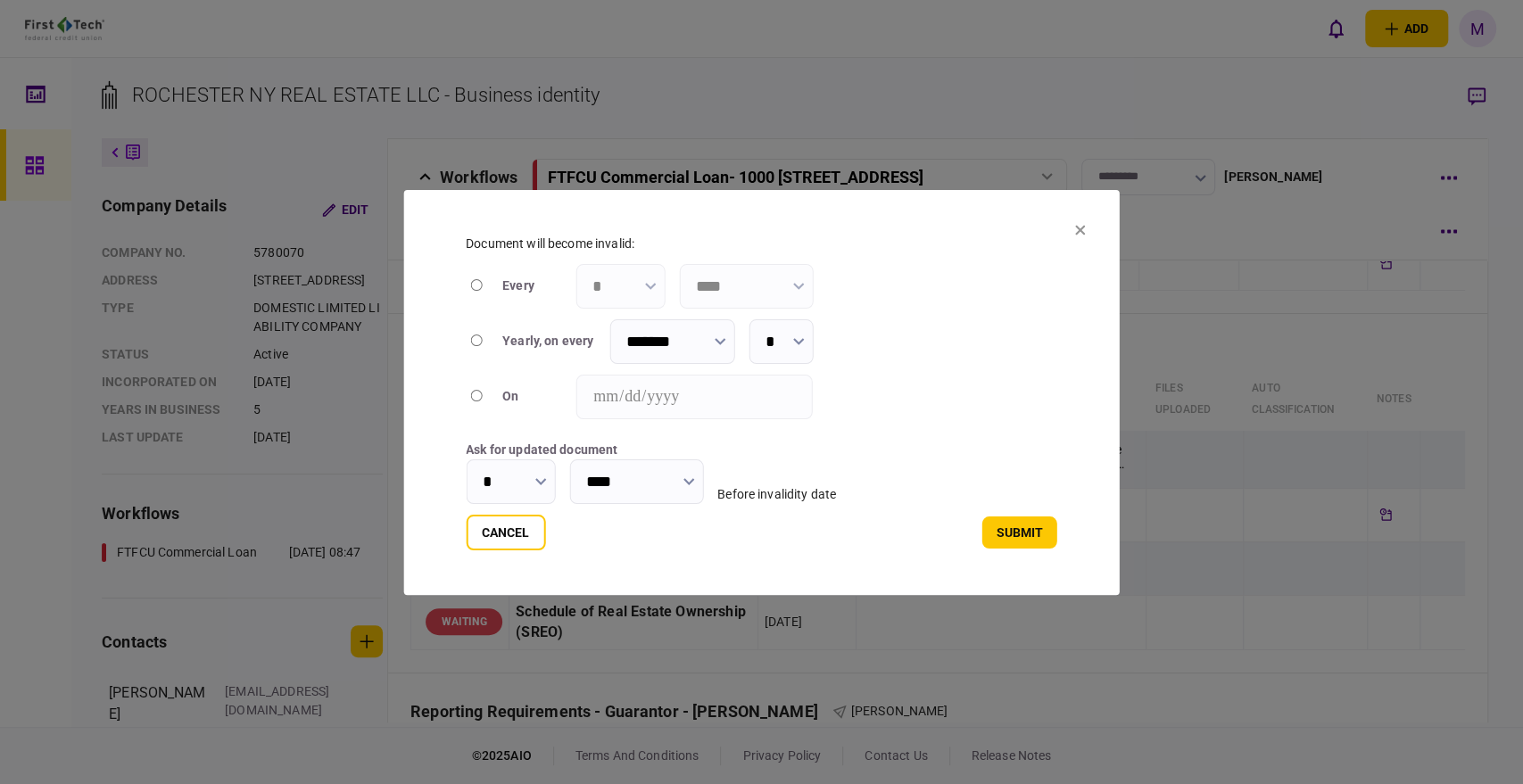 click 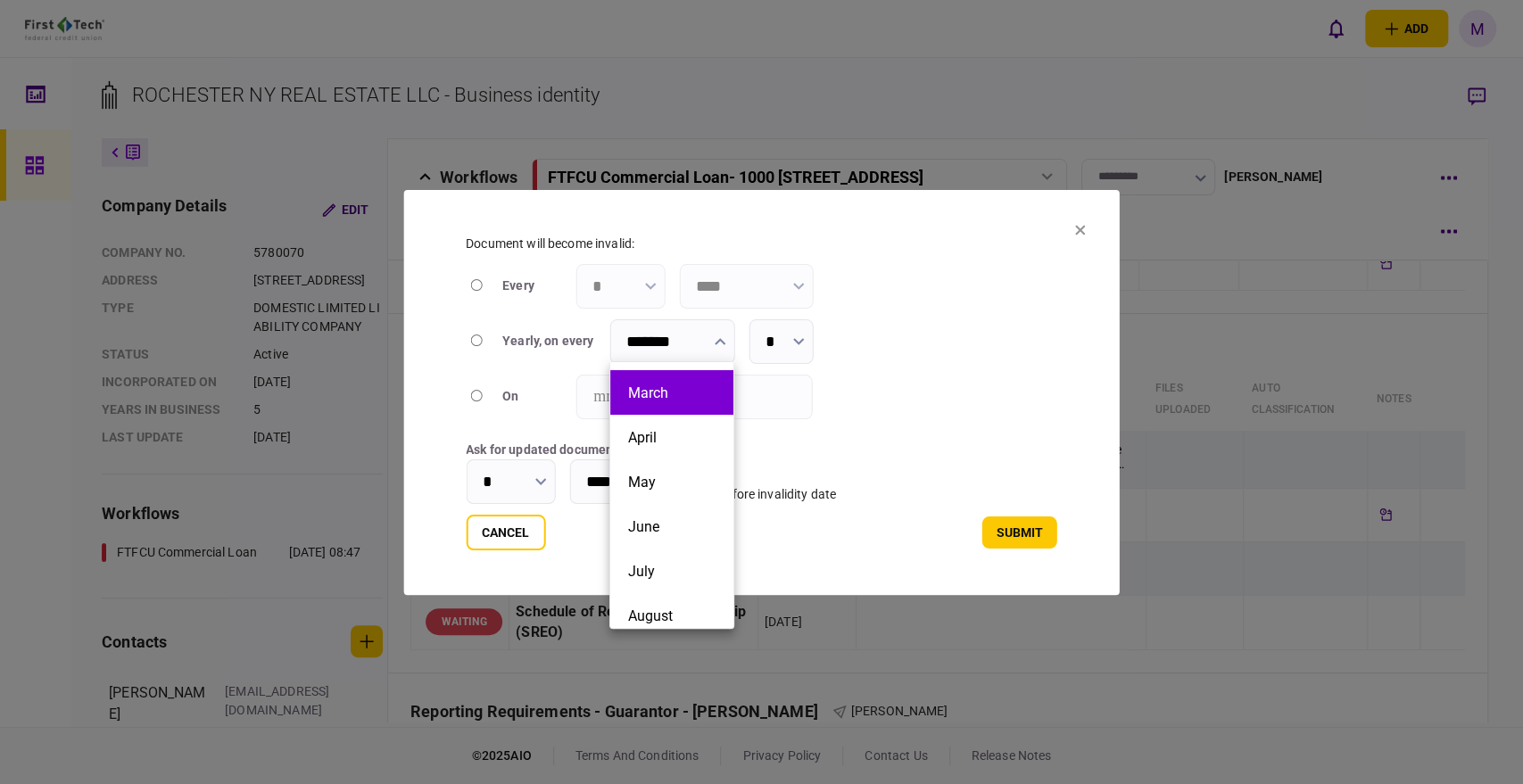 scroll, scrollTop: 198, scrollLeft: 0, axis: vertical 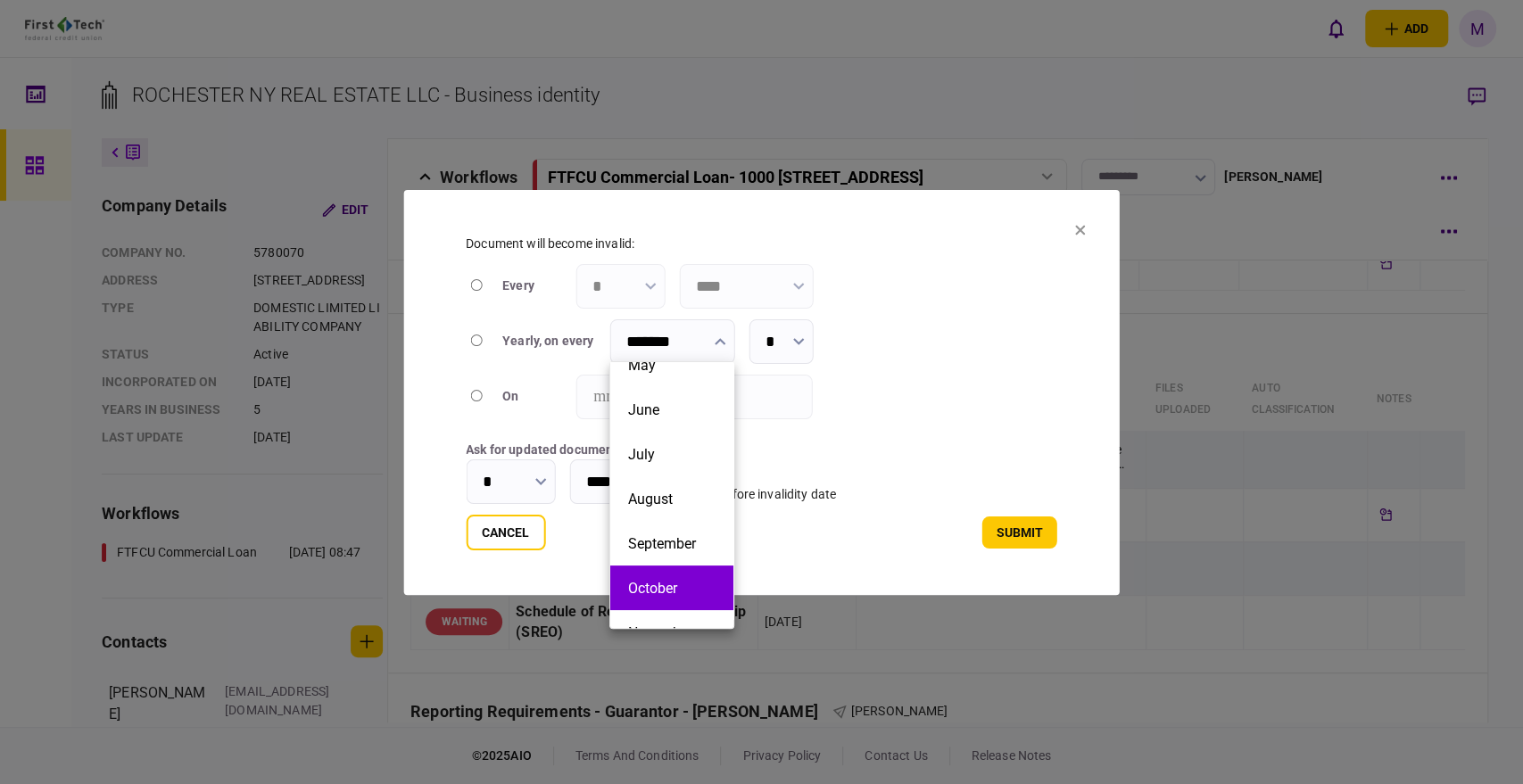 click on "October" at bounding box center [672, 588] 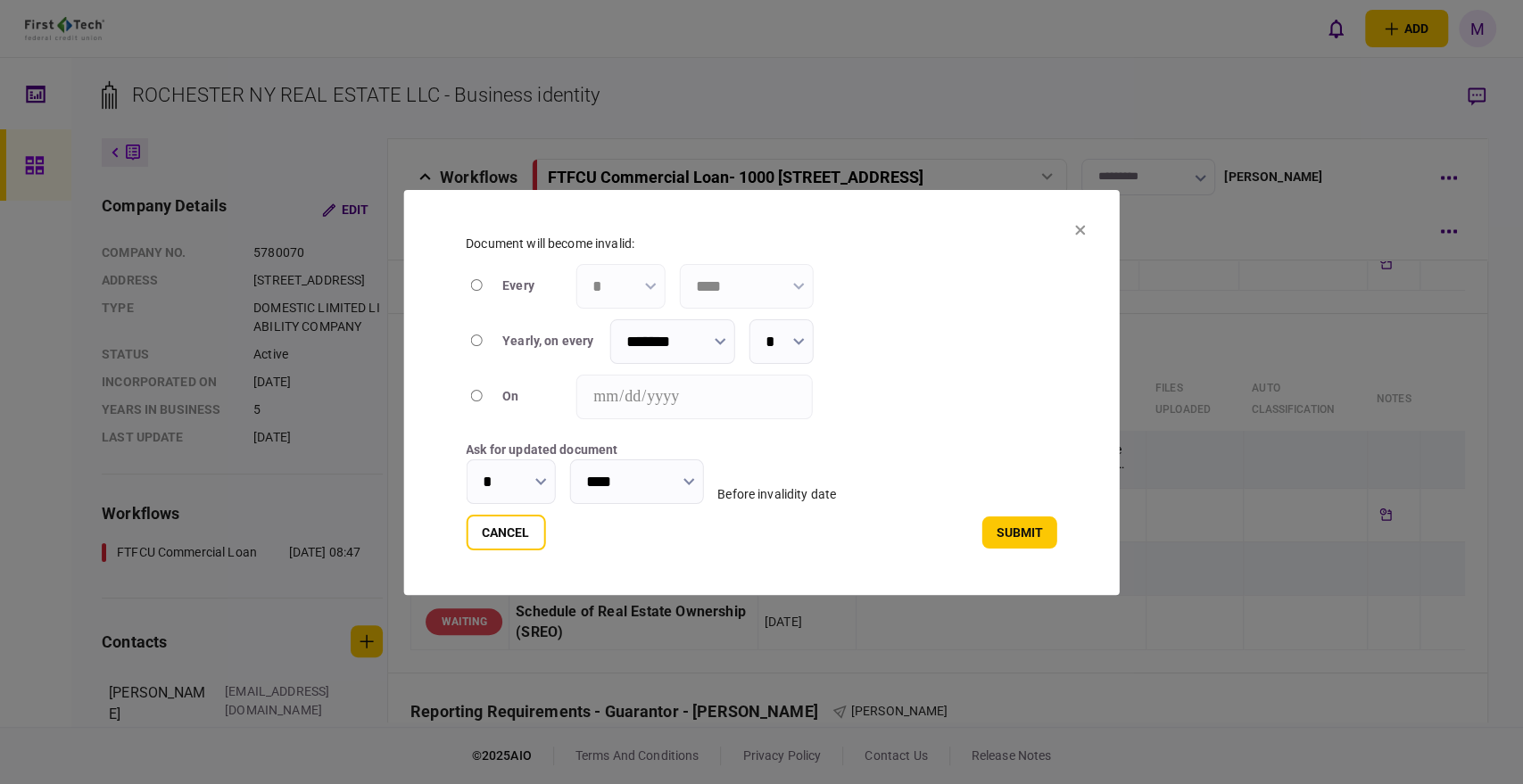 click on "*" at bounding box center (510, 482) 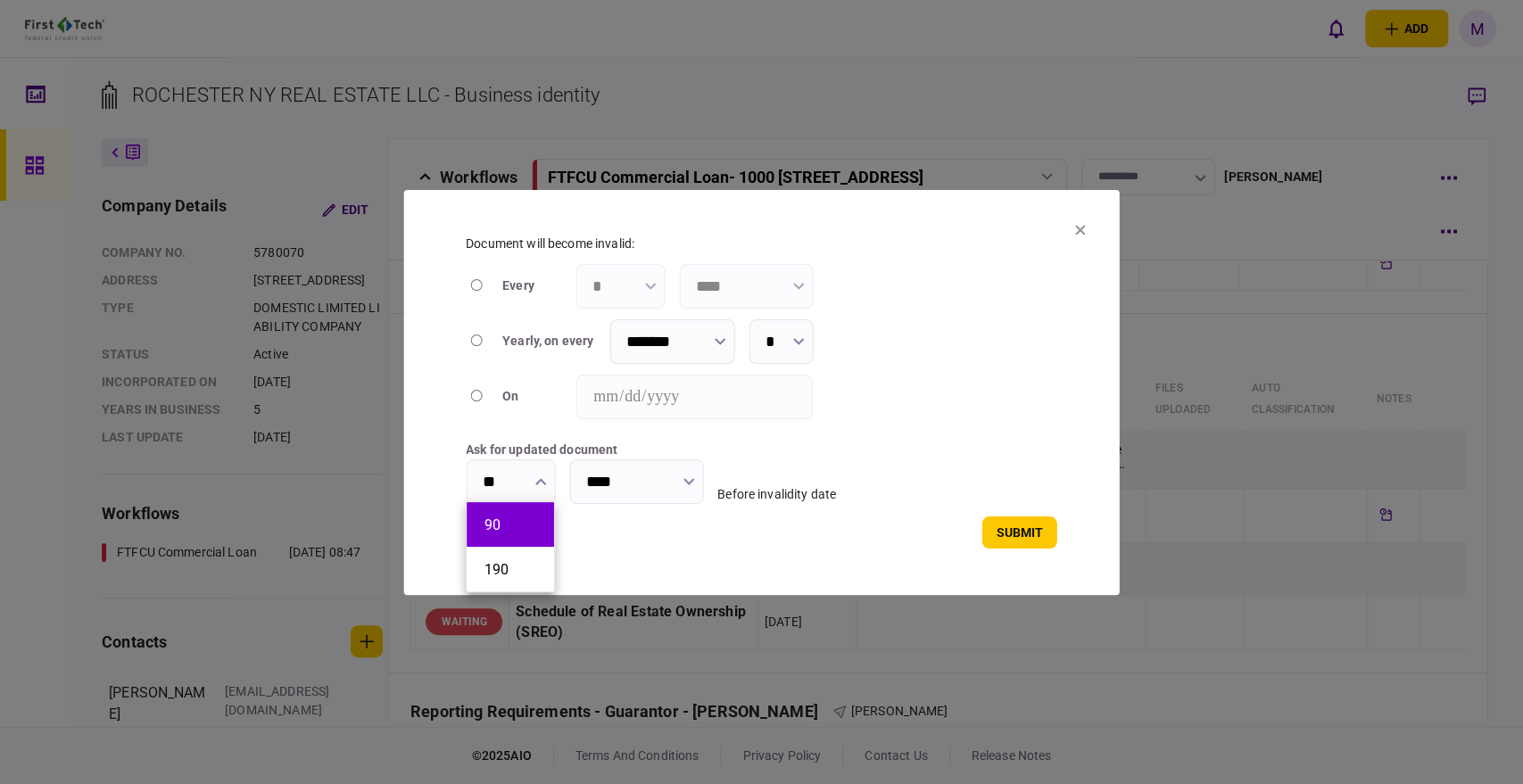 type on "**" 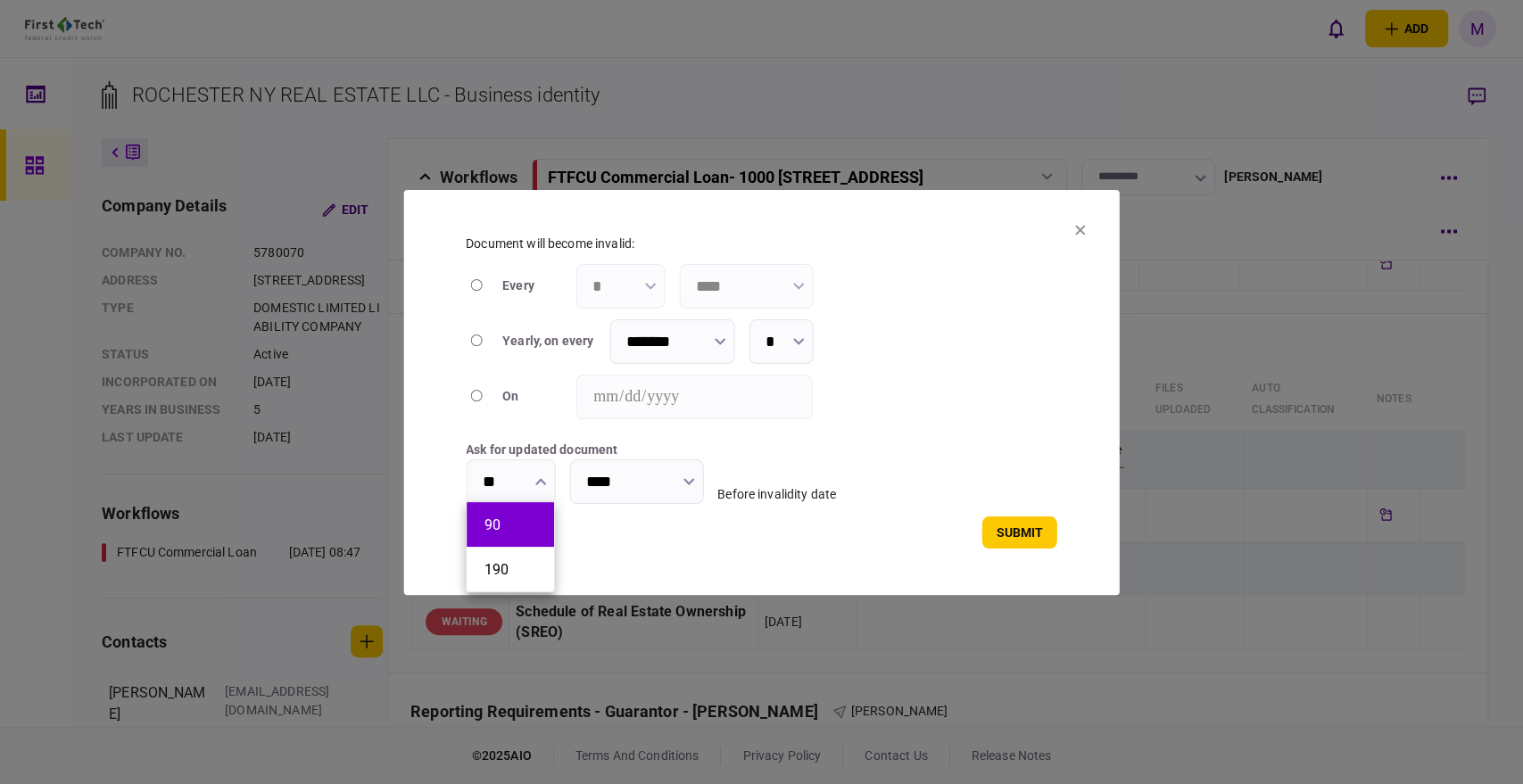 click on "90" at bounding box center [510, 524] 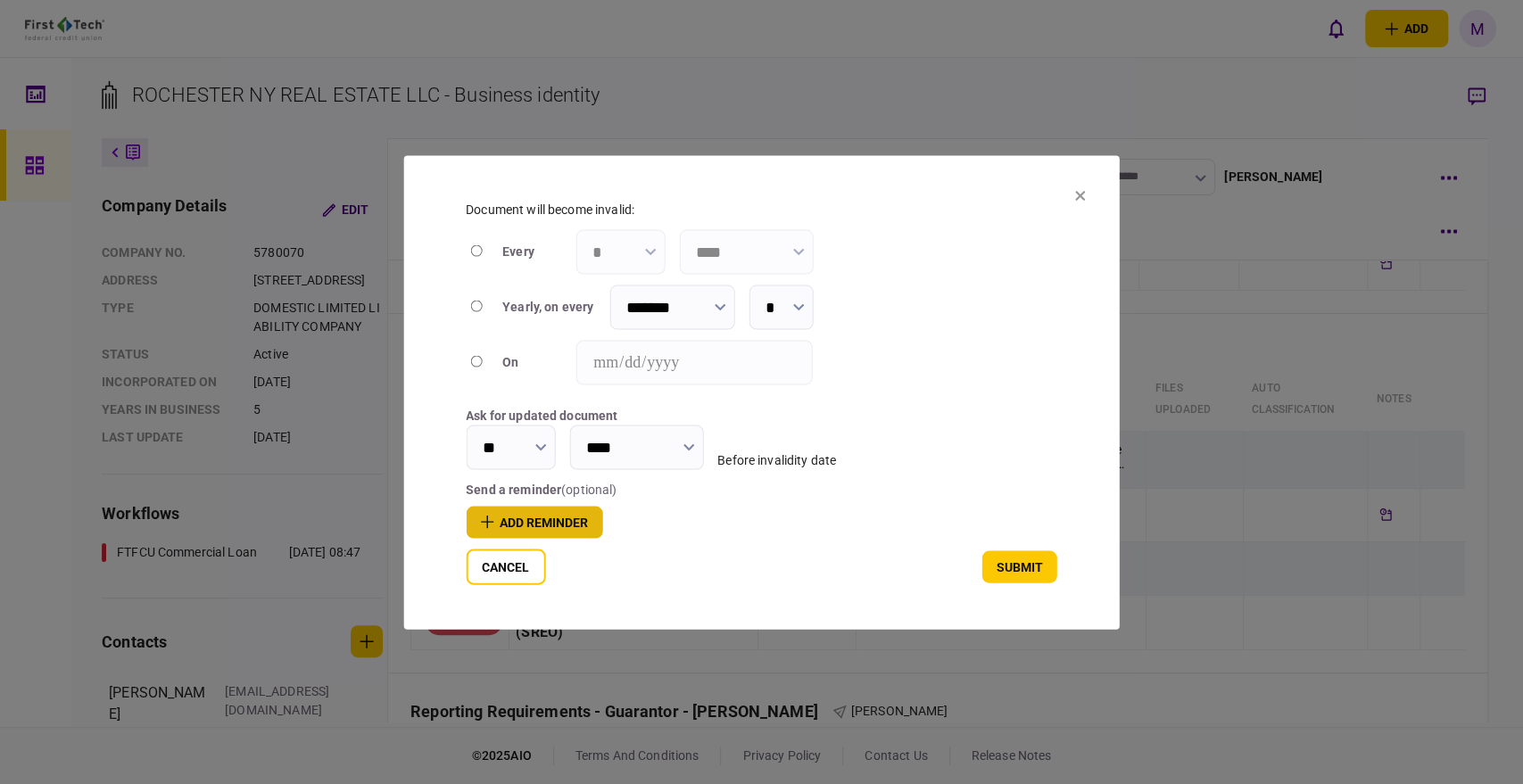click on "add reminder" at bounding box center [534, 522] 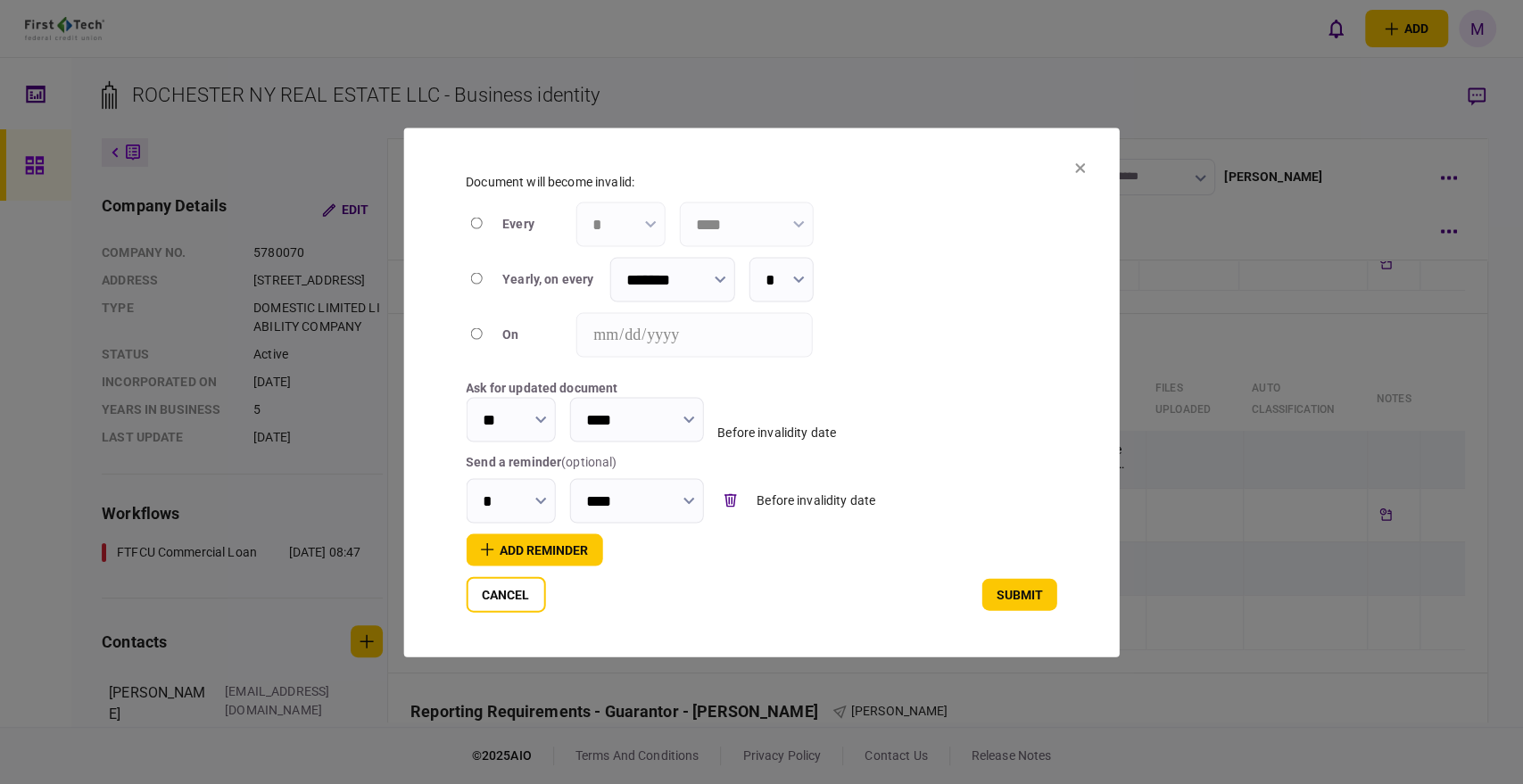 click on "*" at bounding box center (510, 500) 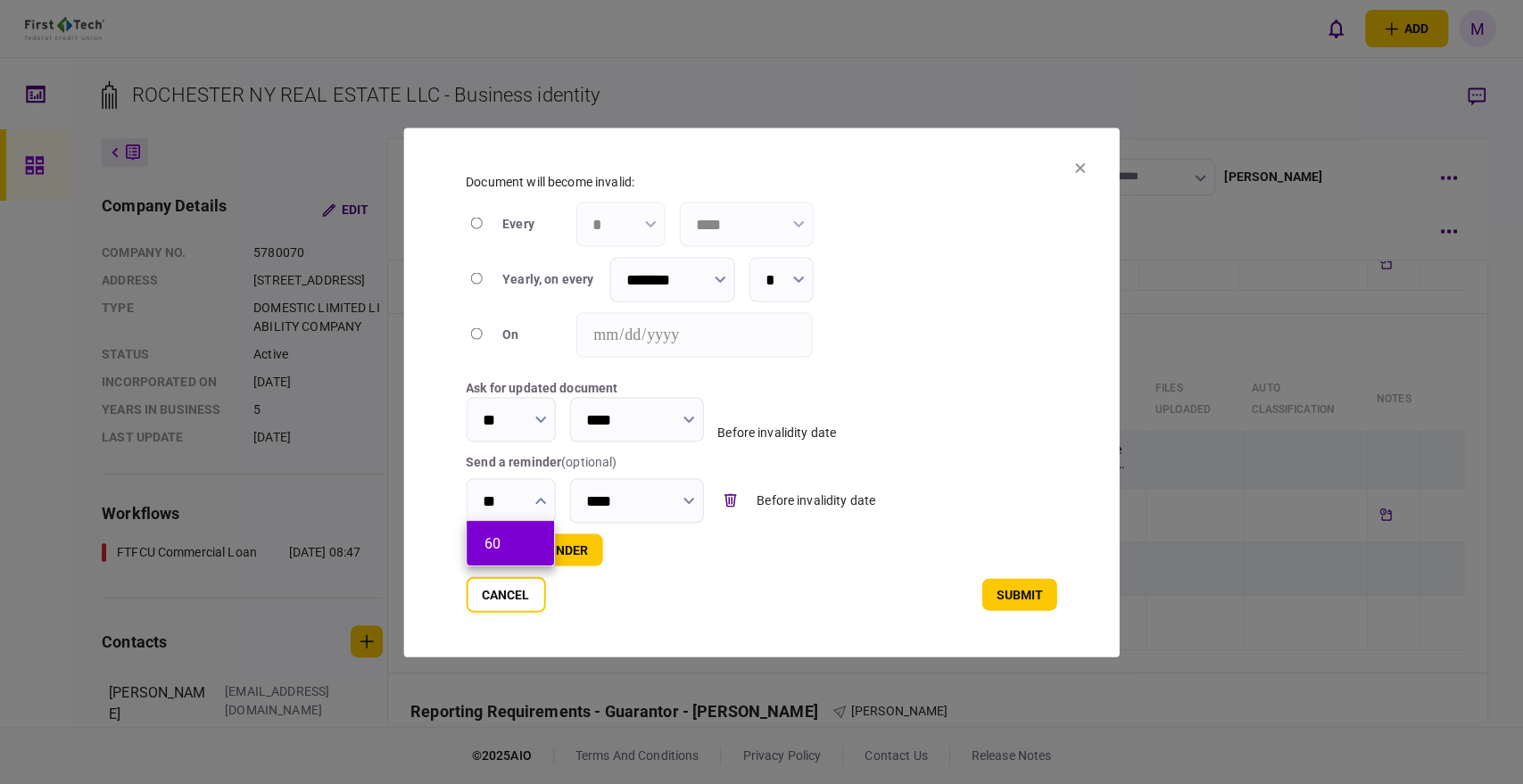 type on "**" 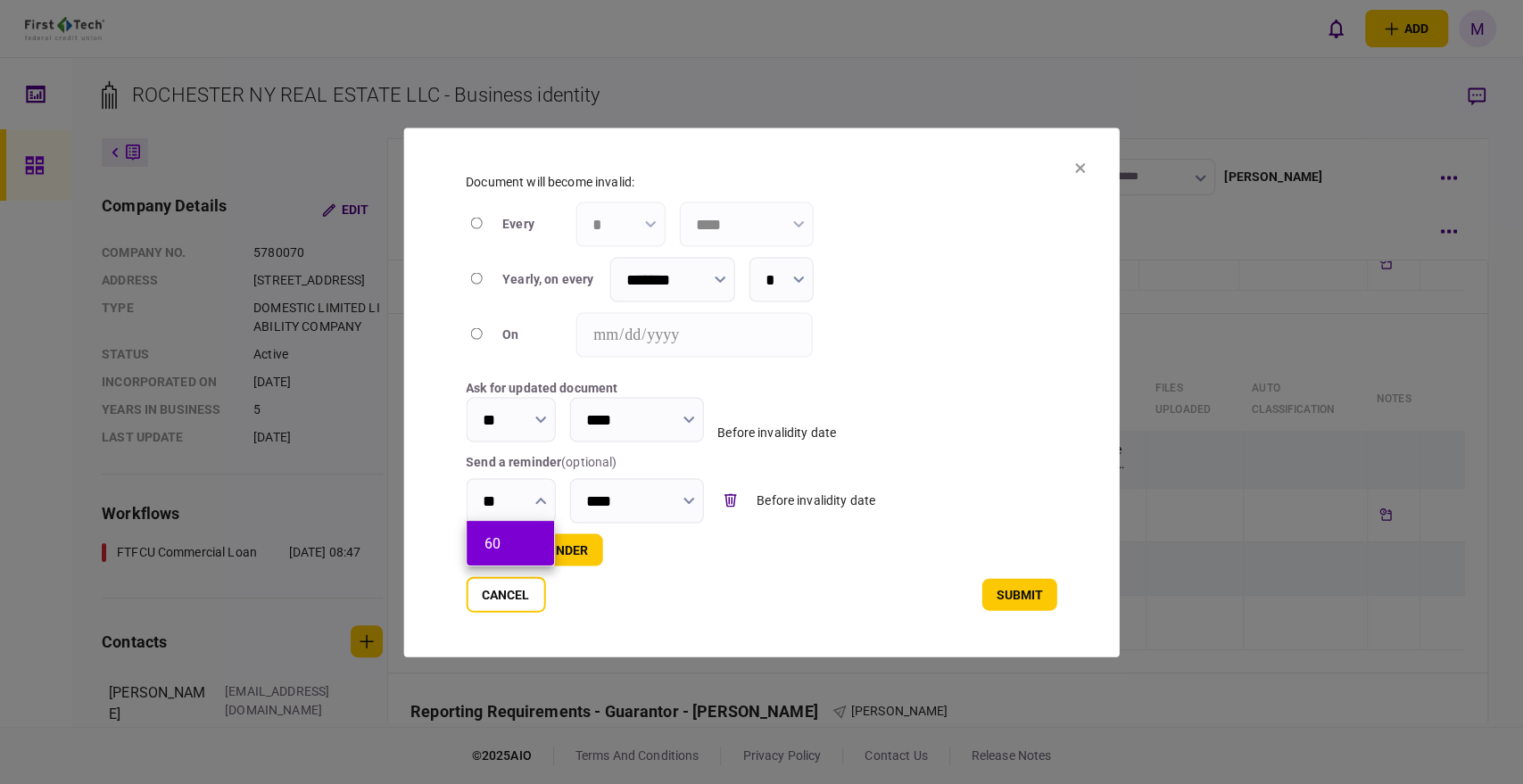 click on "60" at bounding box center (510, 543) 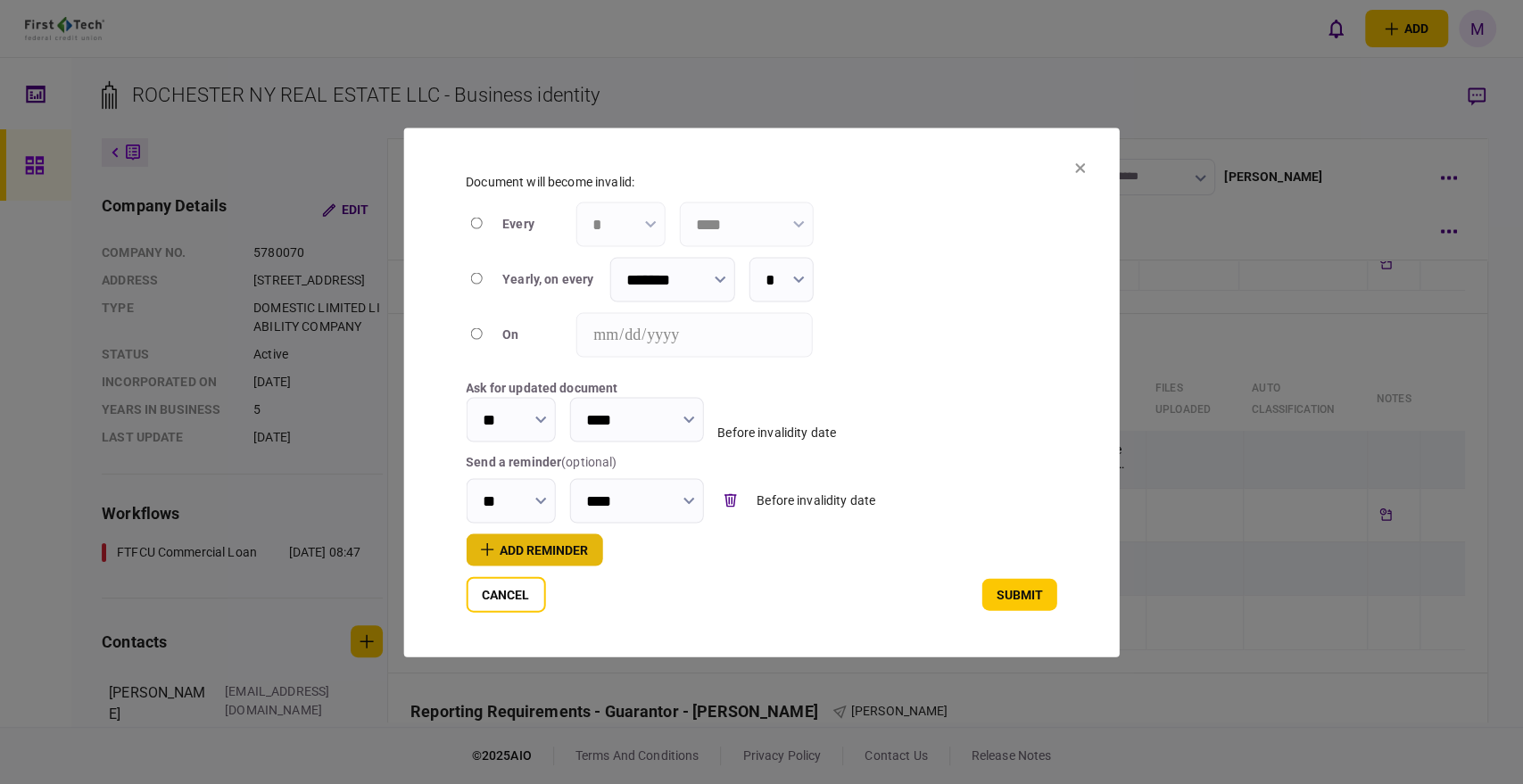 click on "add reminder" at bounding box center (534, 549) 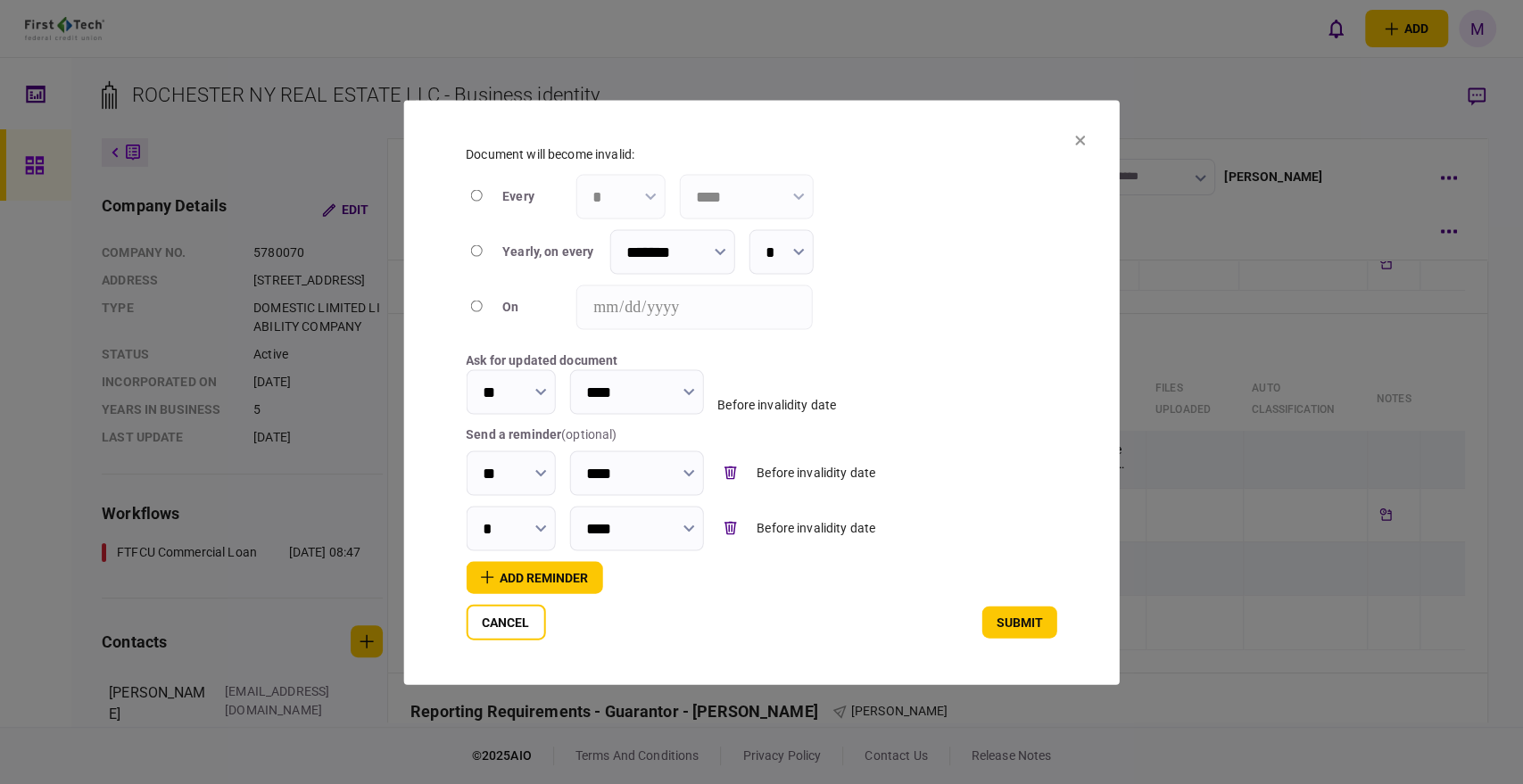 click on "*" at bounding box center [510, 528] 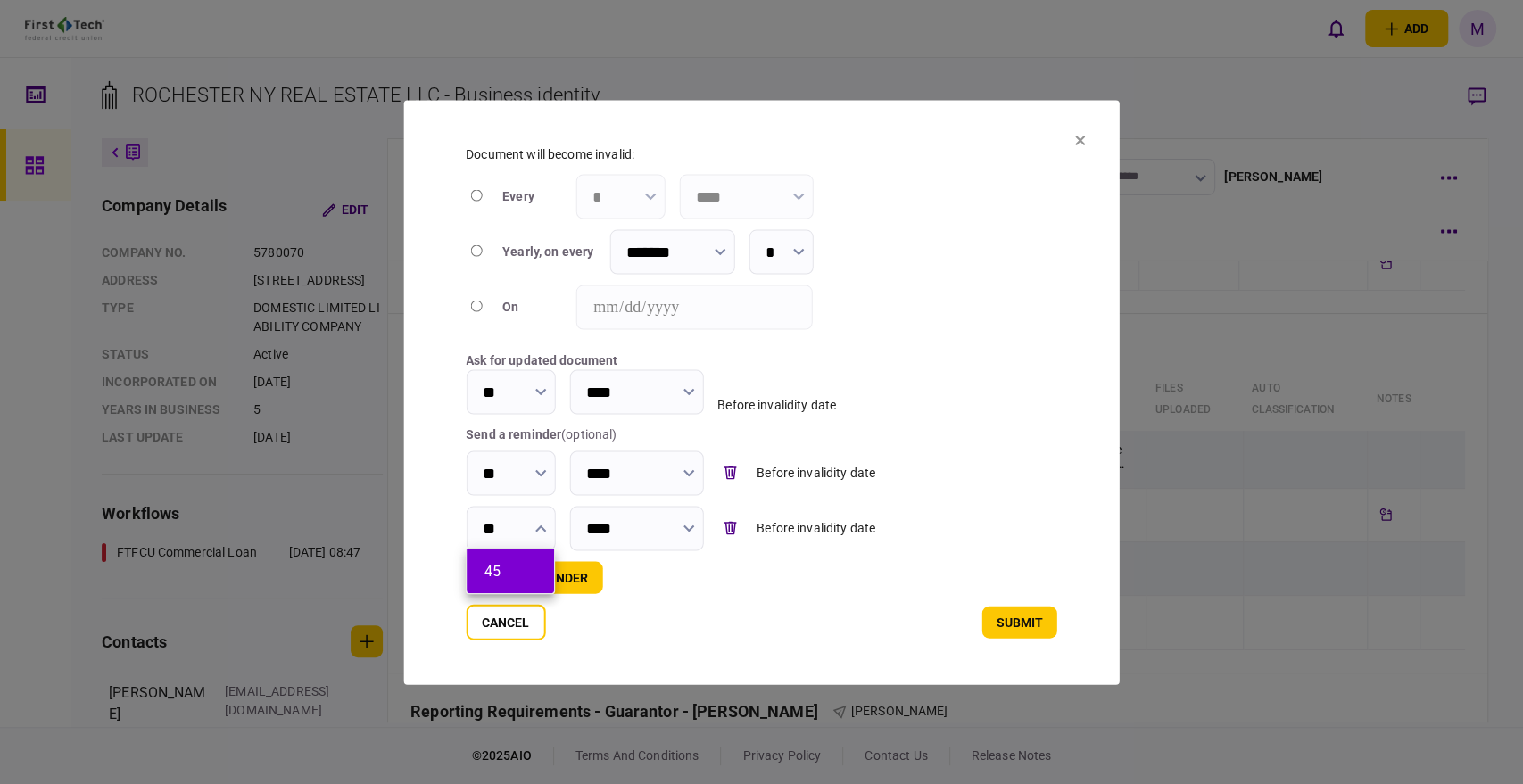 type on "**" 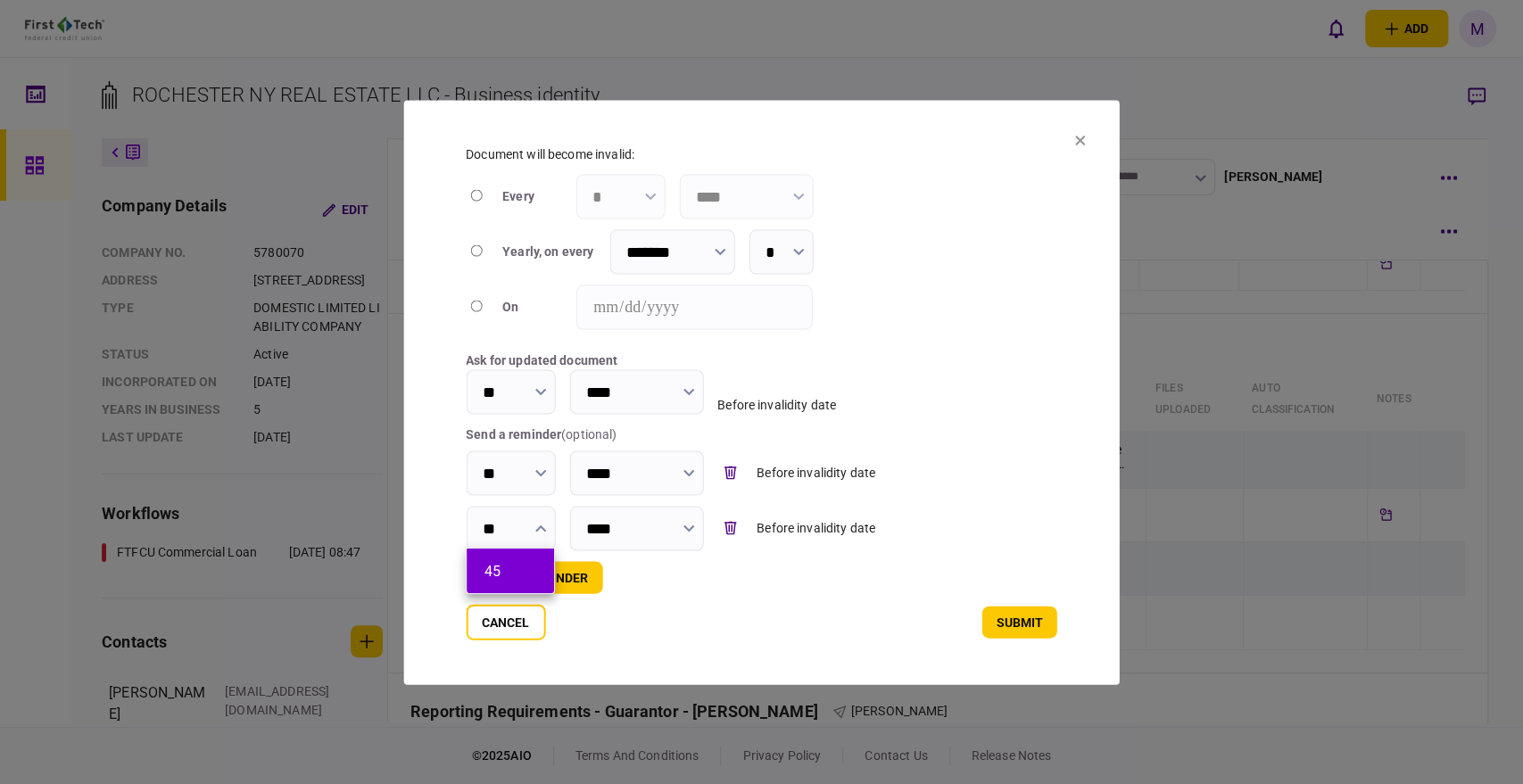 click on "45" at bounding box center (510, 571) 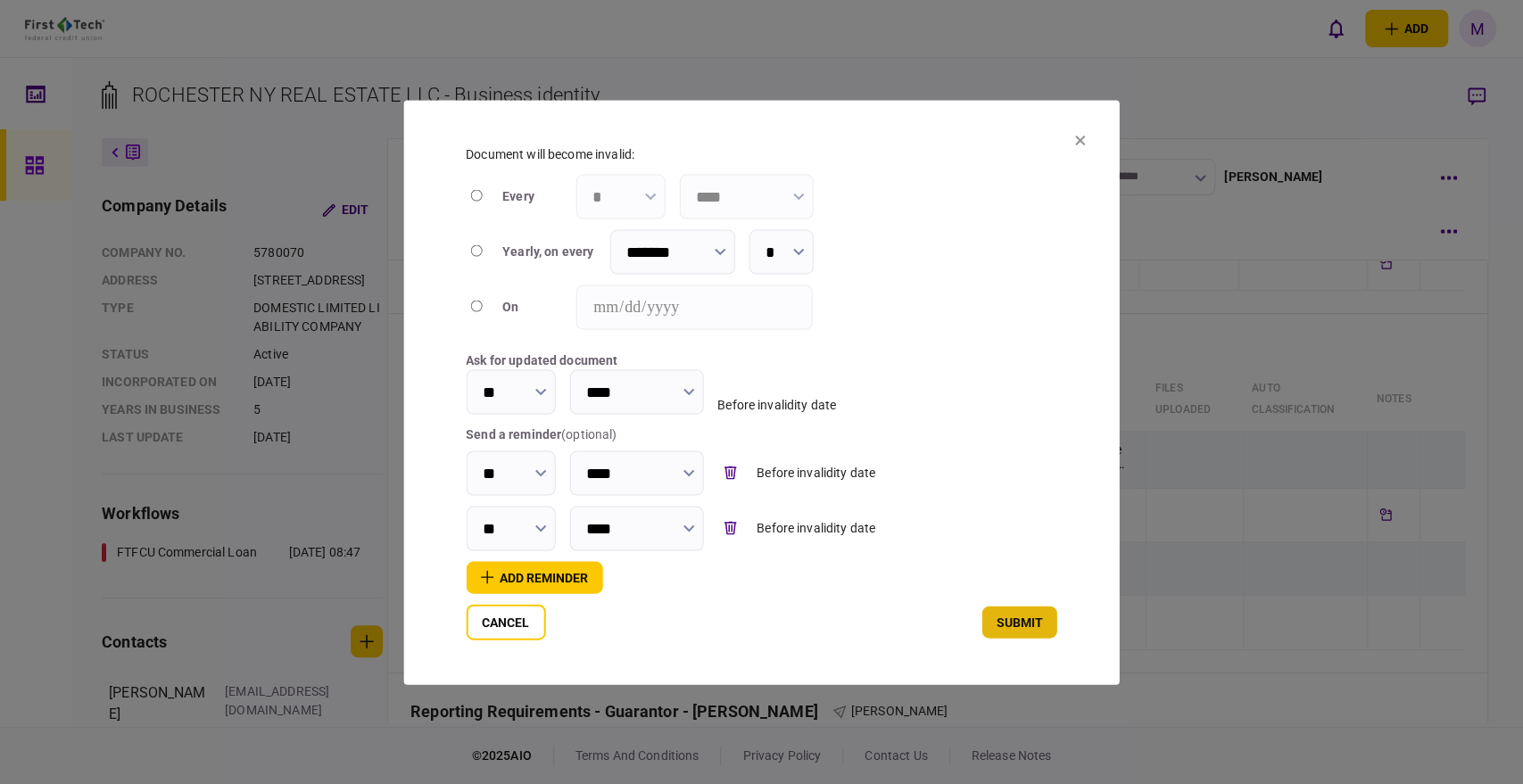 click on "submit" at bounding box center (1020, 622) 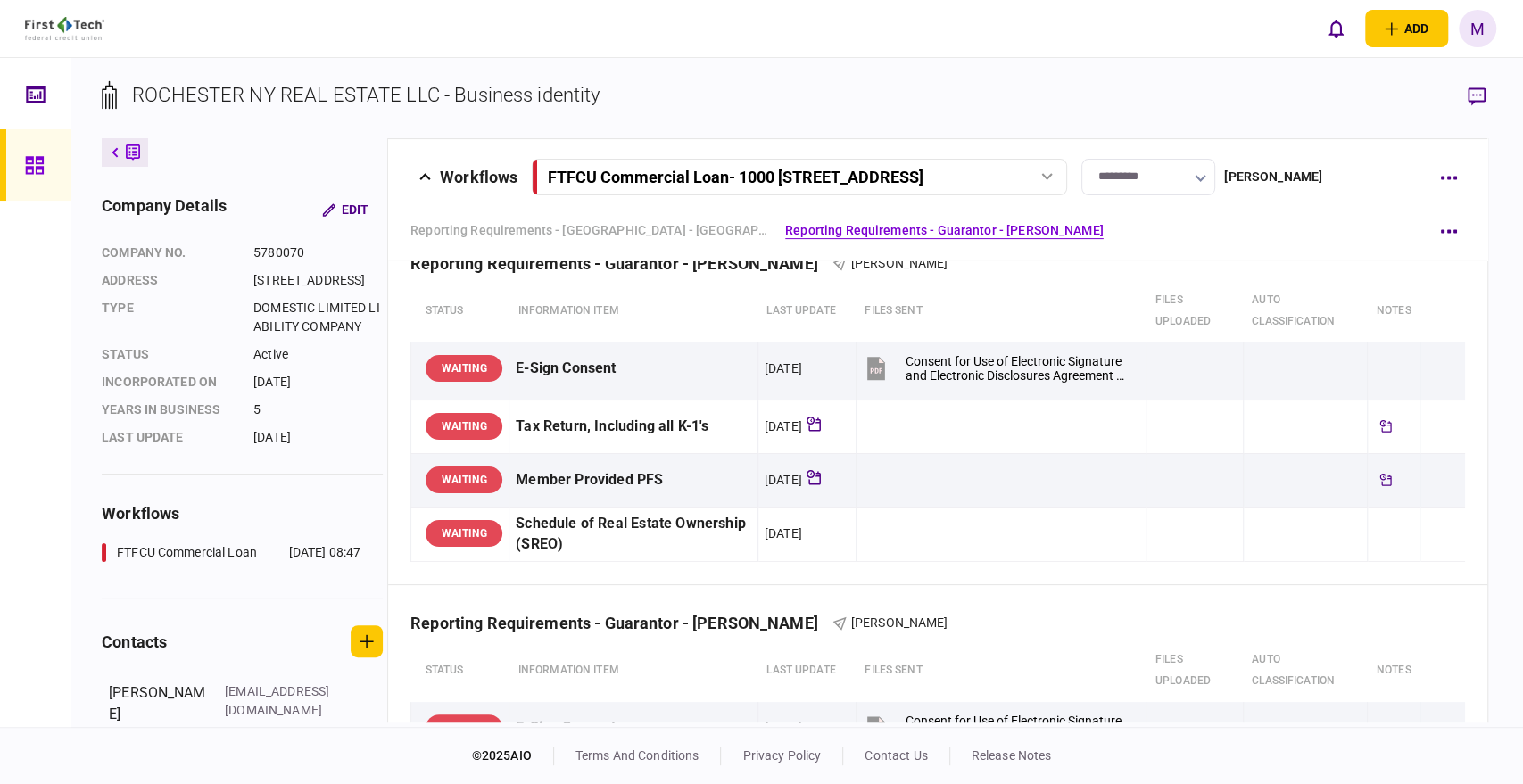 scroll, scrollTop: 396, scrollLeft: 0, axis: vertical 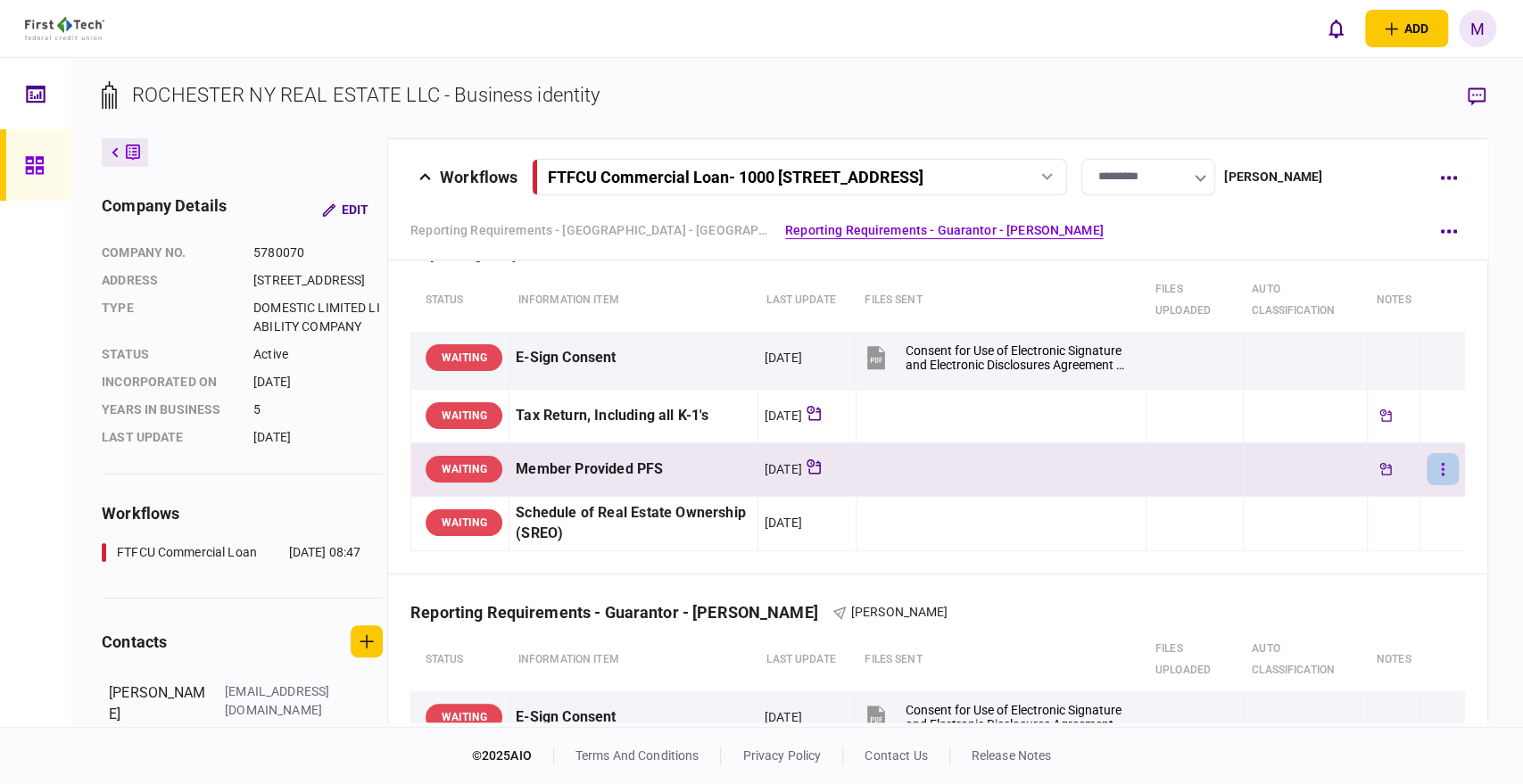 click 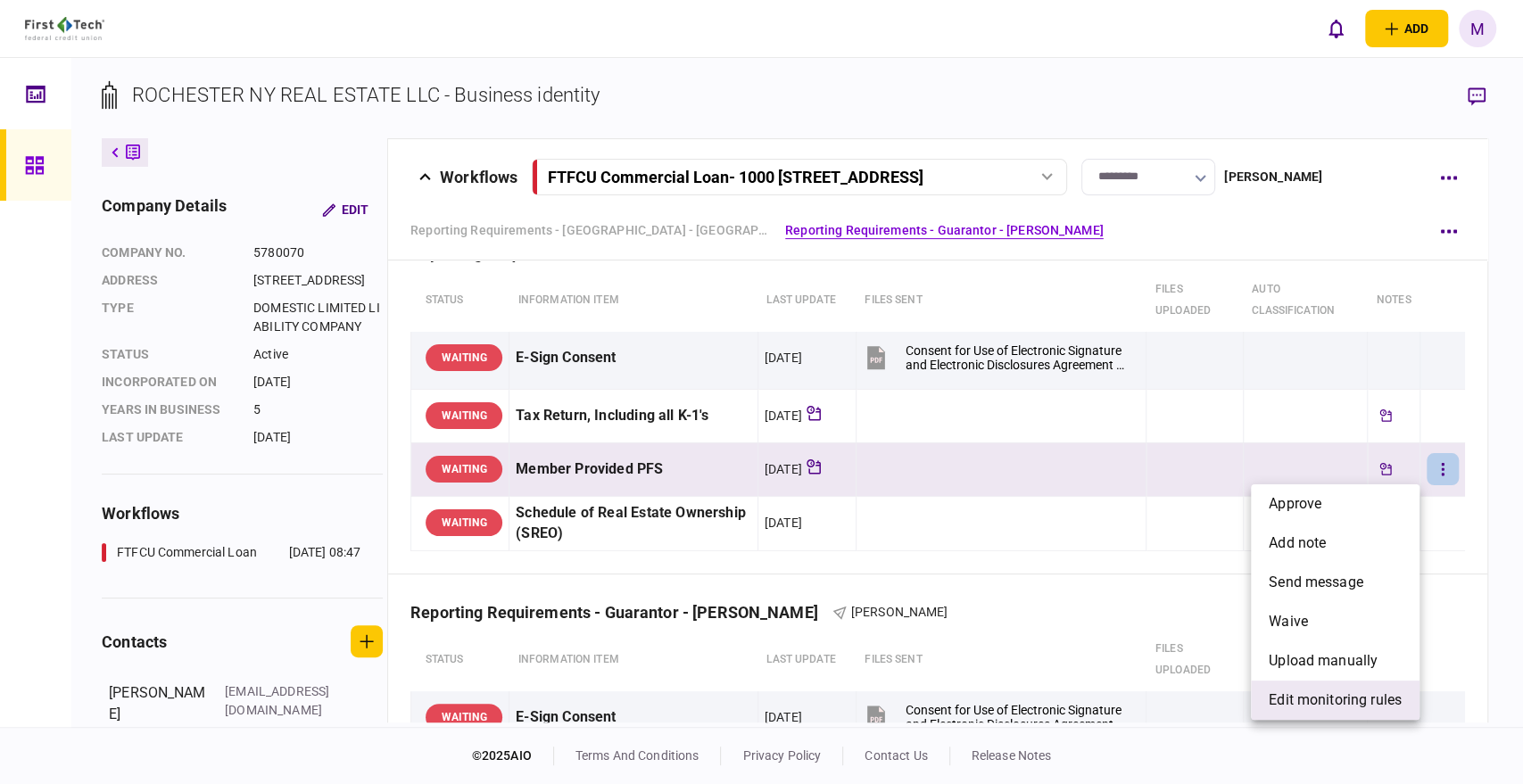 click on "edit monitoring rules" at bounding box center [1335, 700] 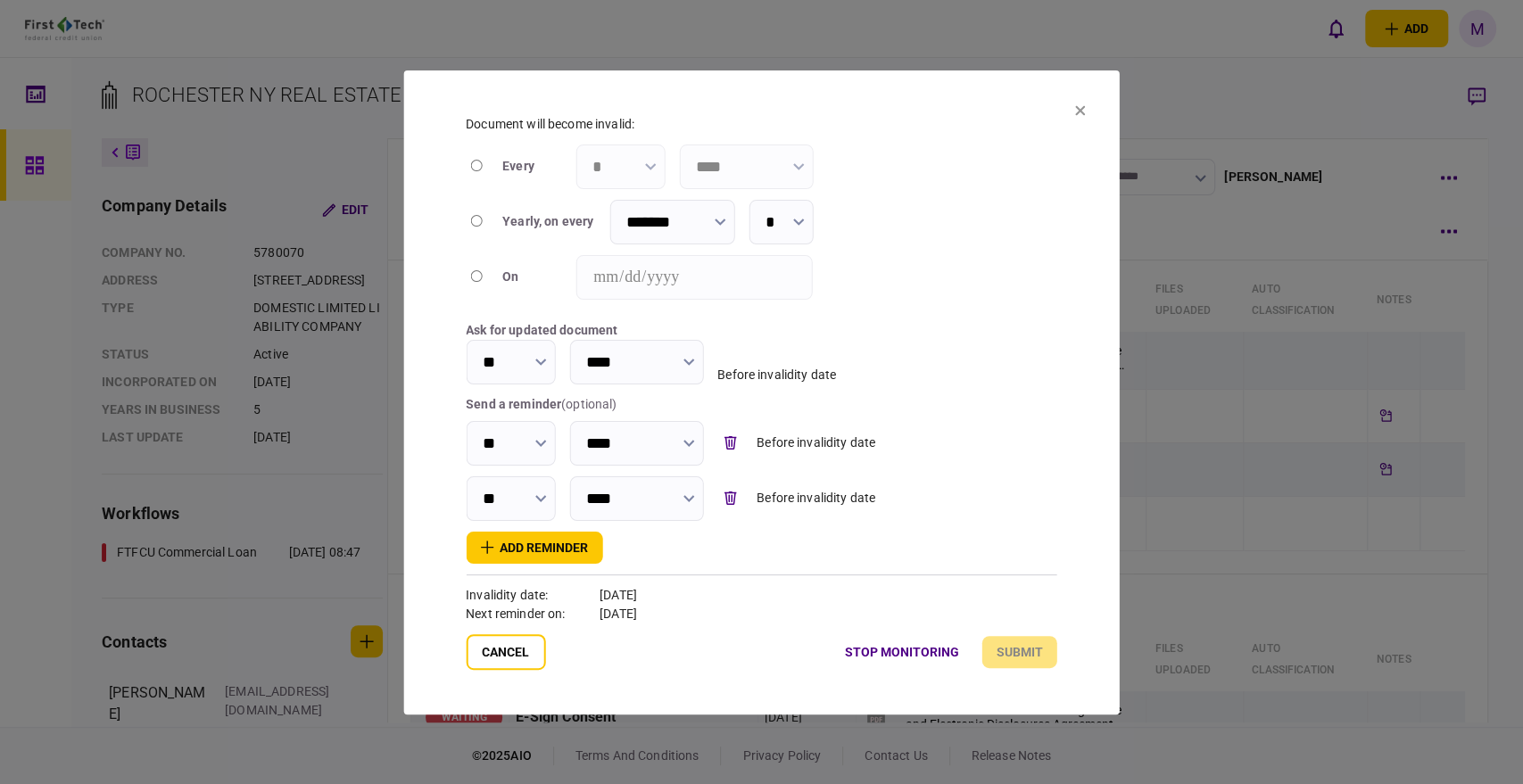 click 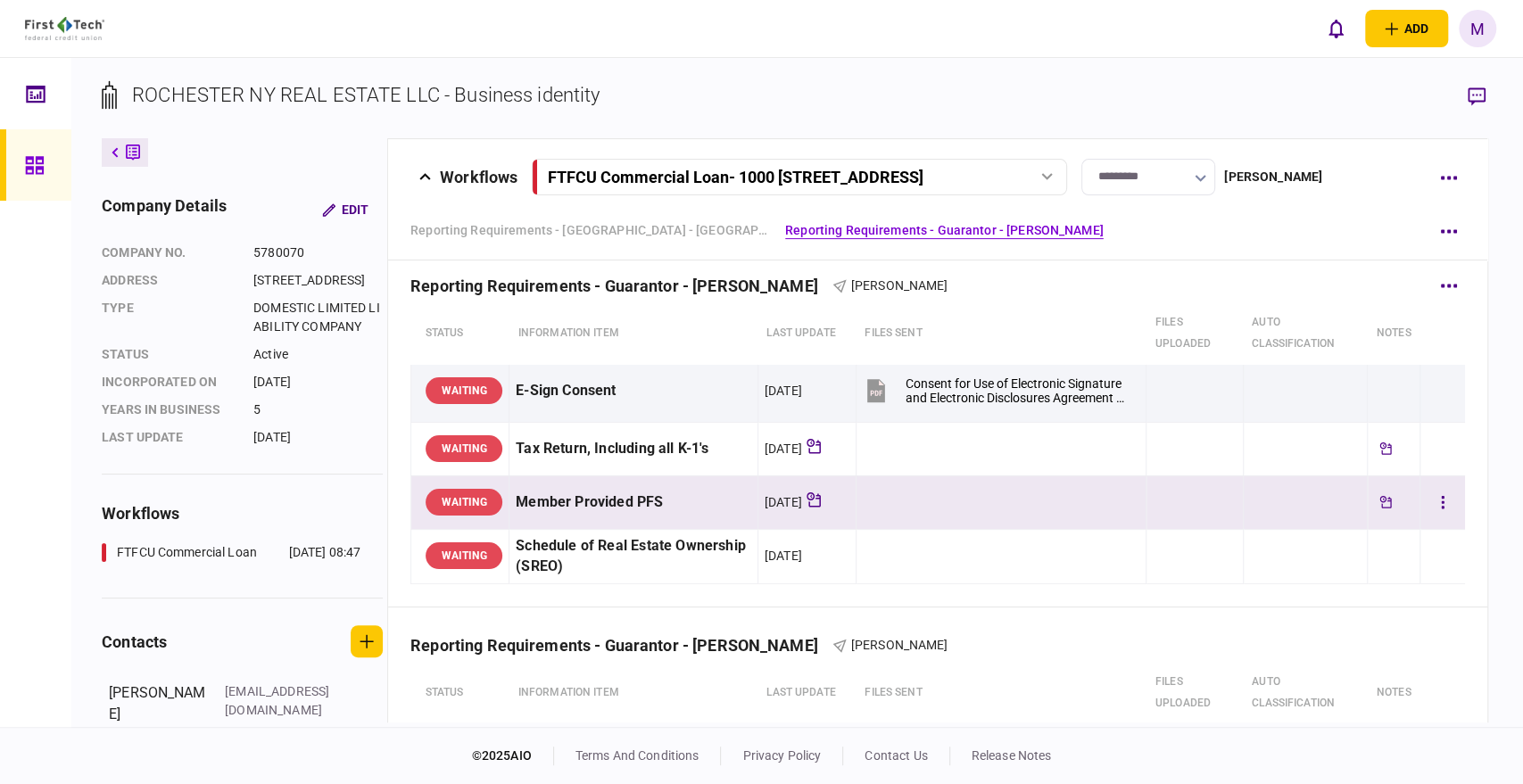 scroll, scrollTop: 396, scrollLeft: 0, axis: vertical 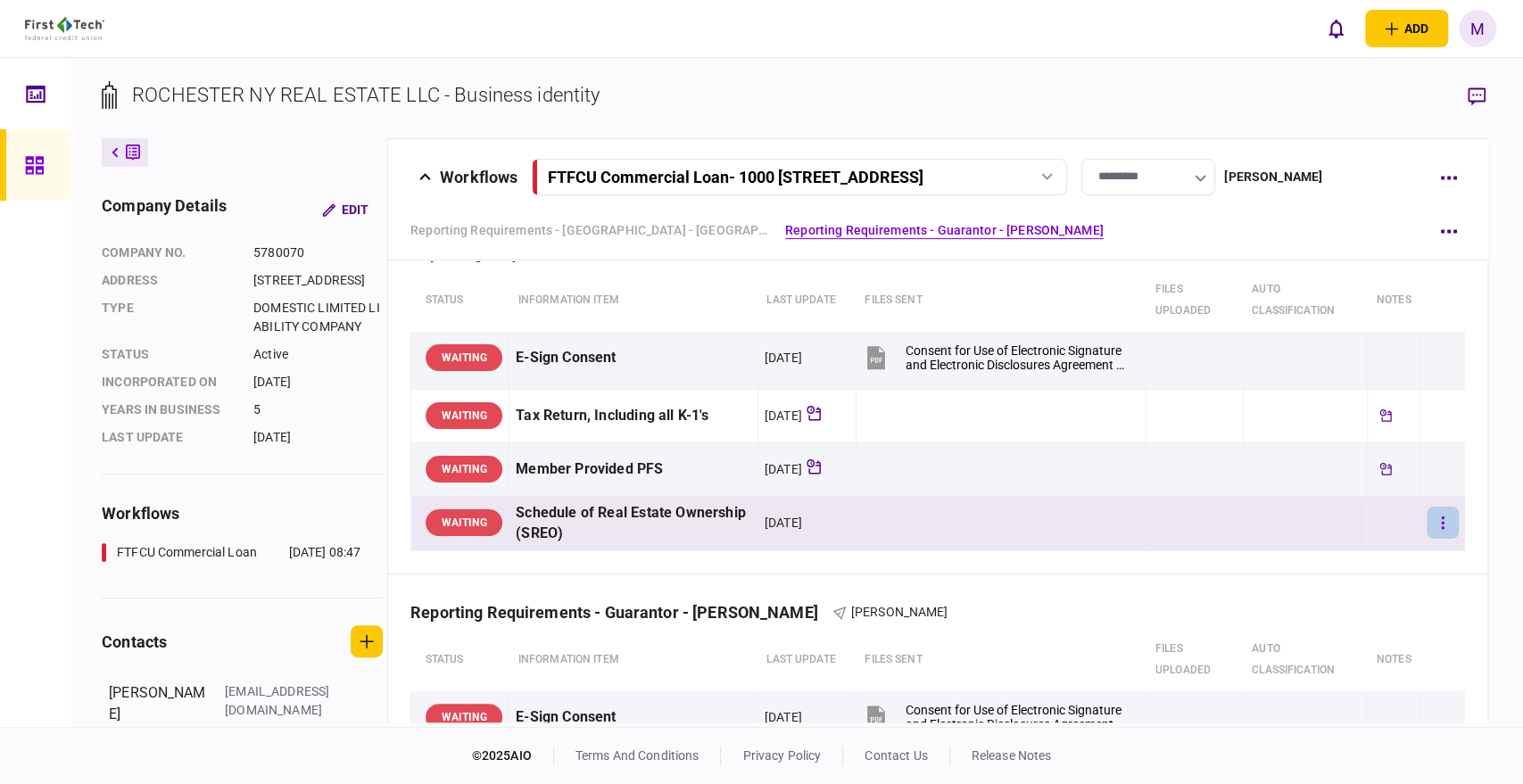click 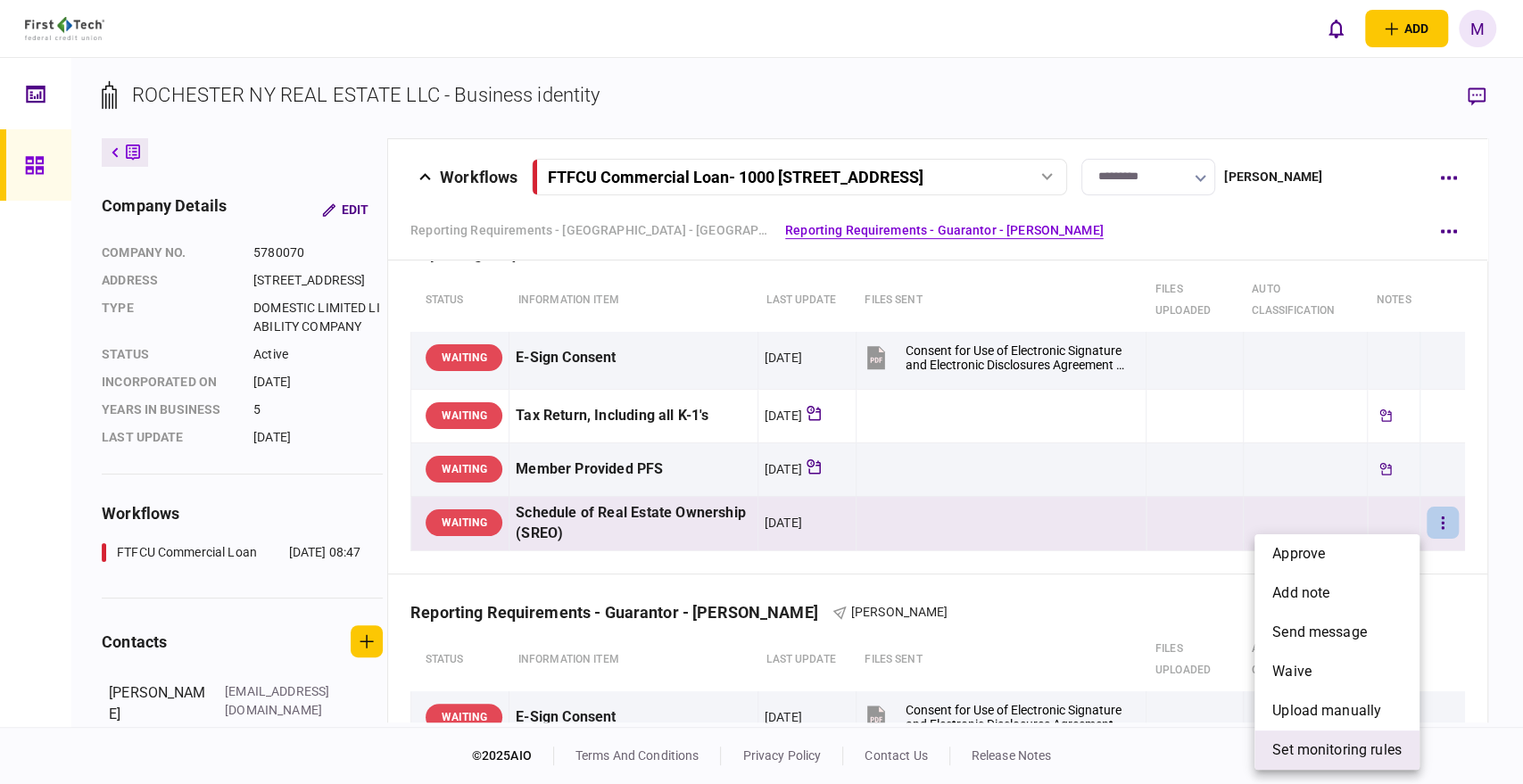 click on "set monitoring rules" at bounding box center [1337, 750] 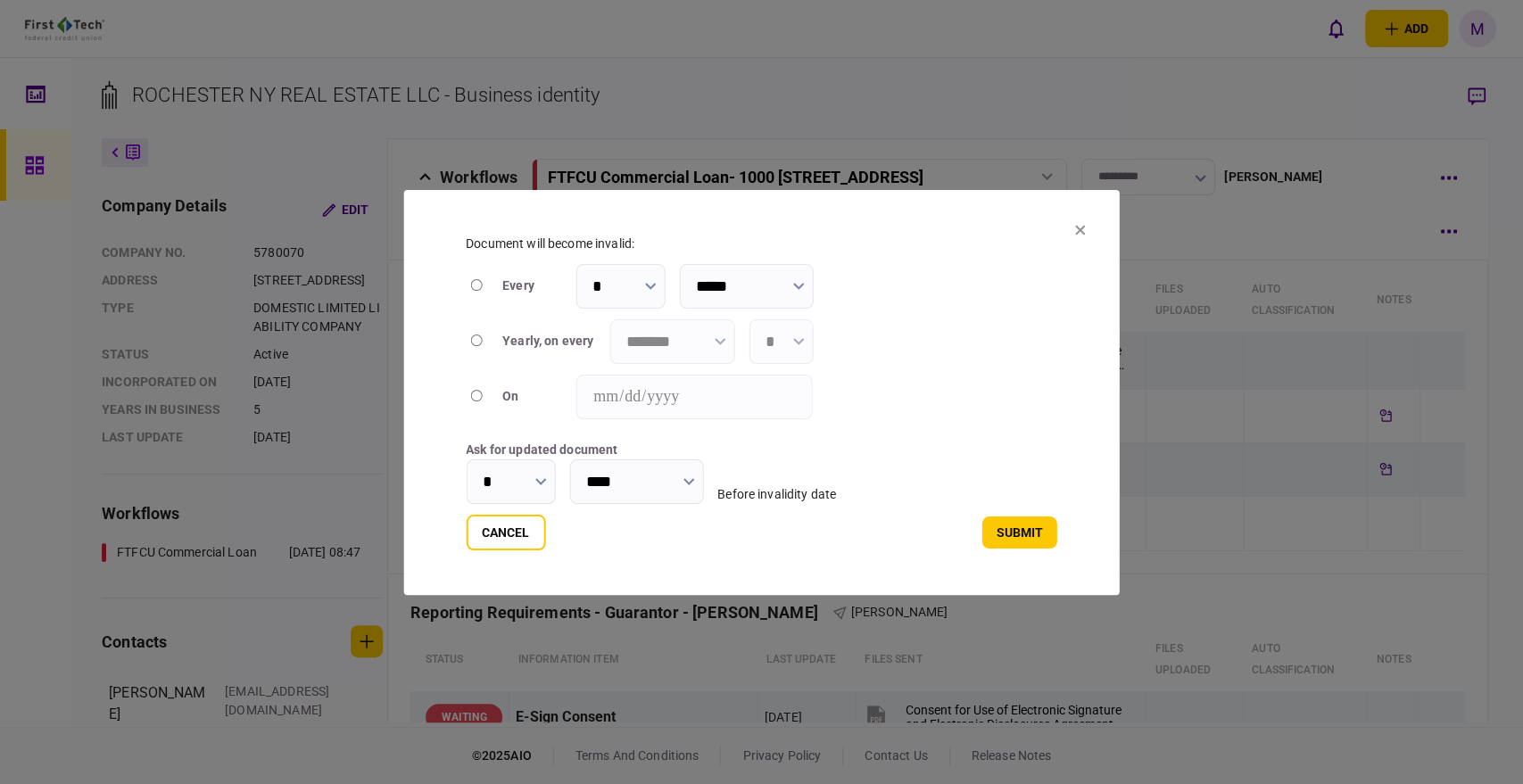 type on "****" 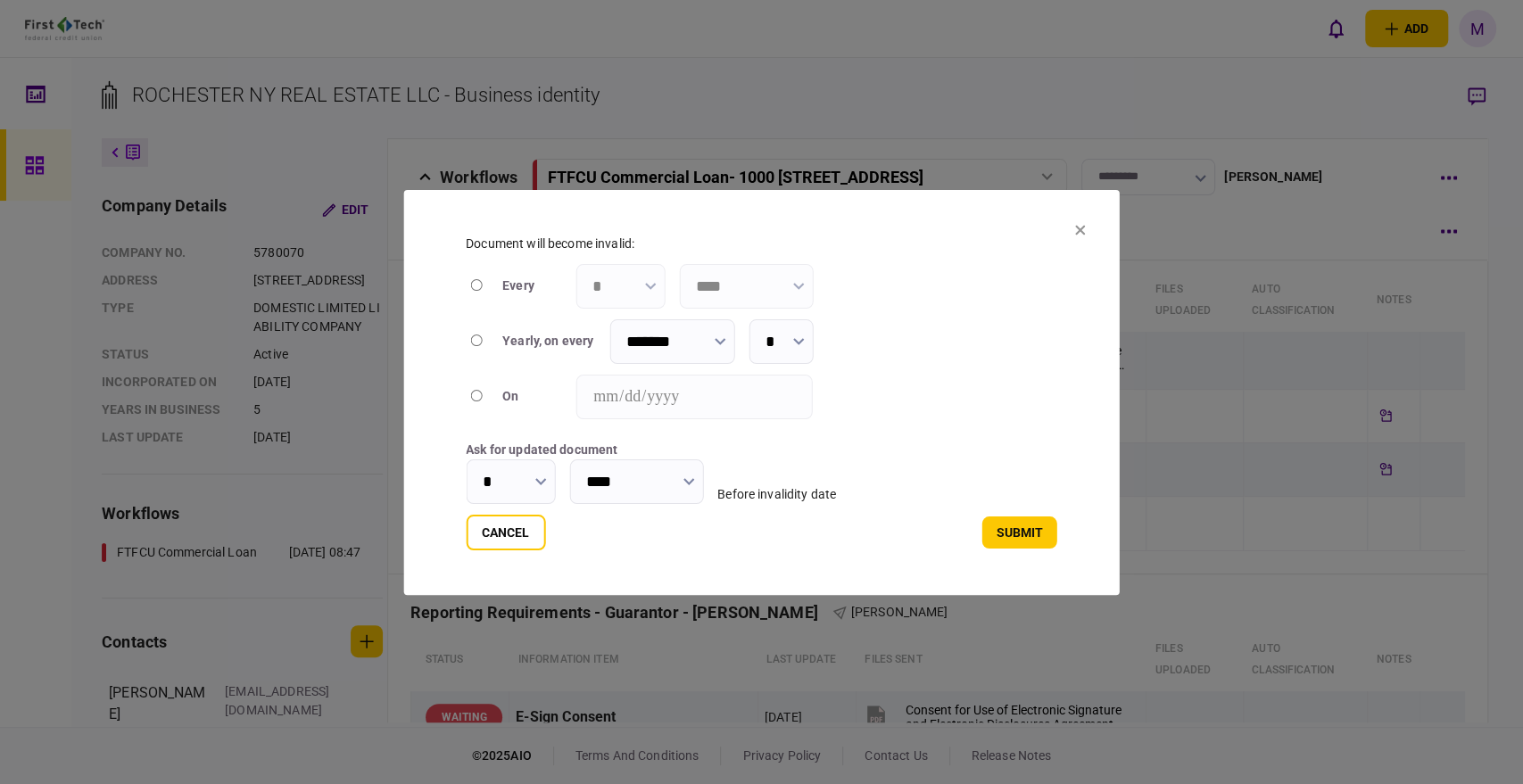 click 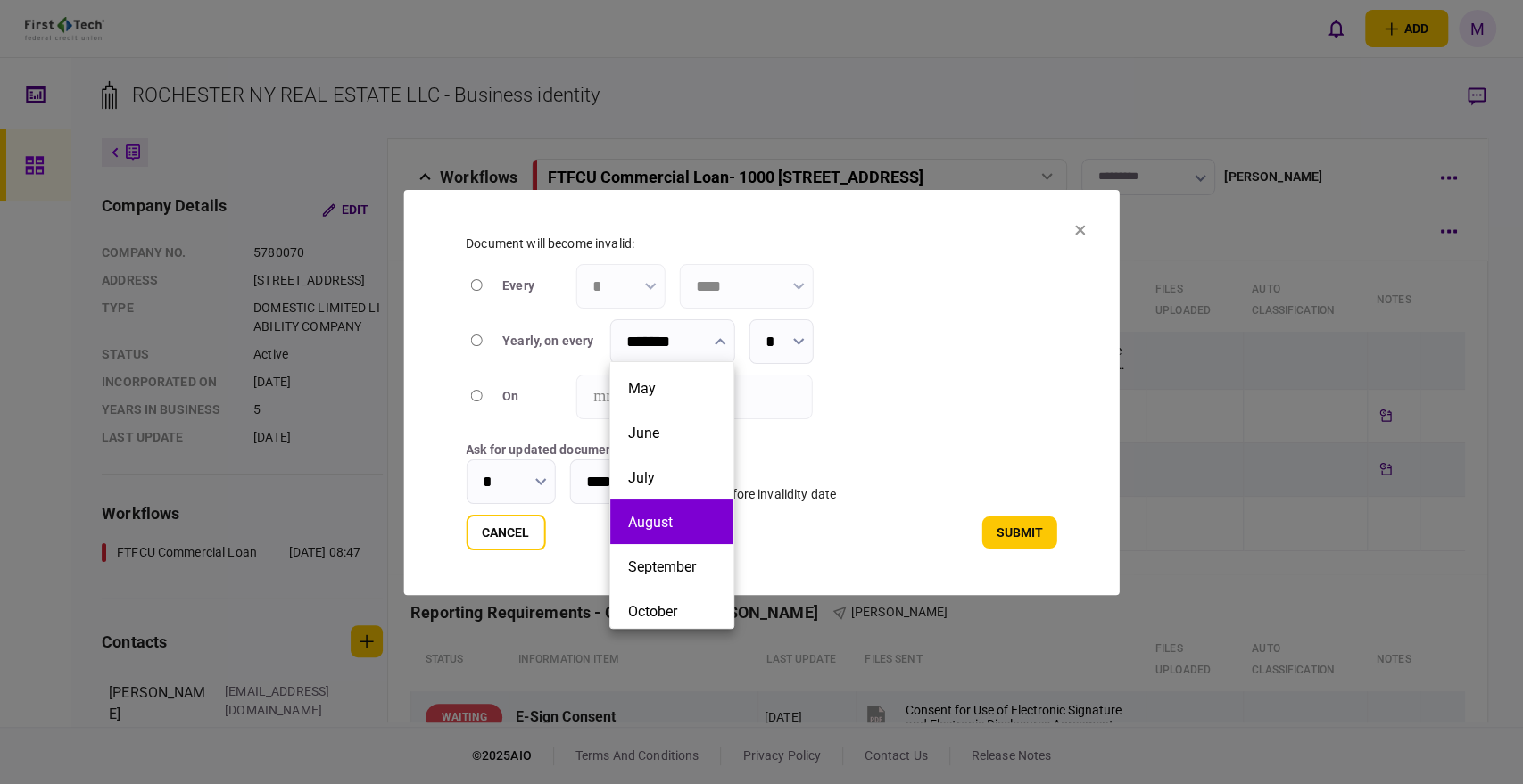 scroll, scrollTop: 198, scrollLeft: 0, axis: vertical 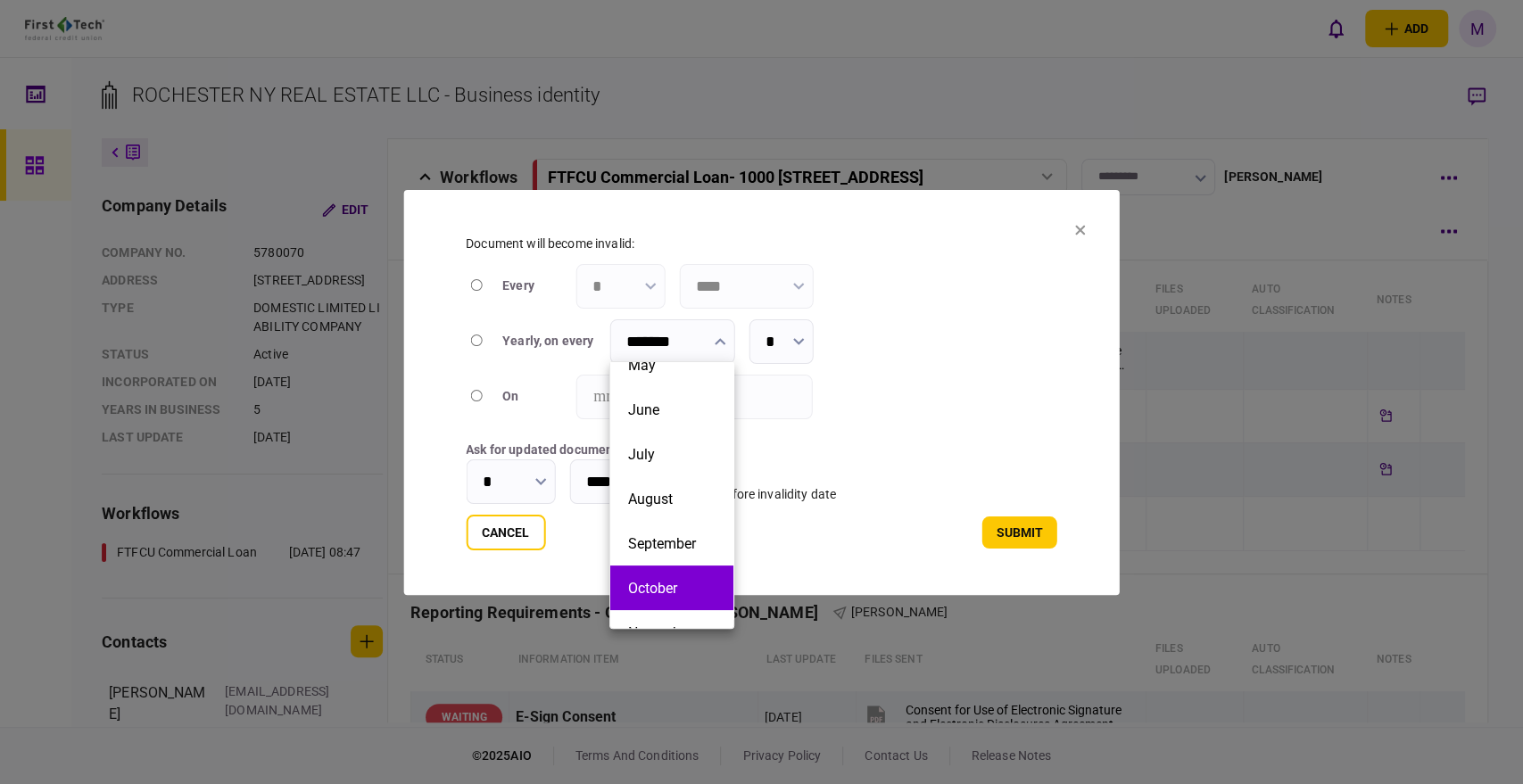 click on "October" at bounding box center (672, 588) 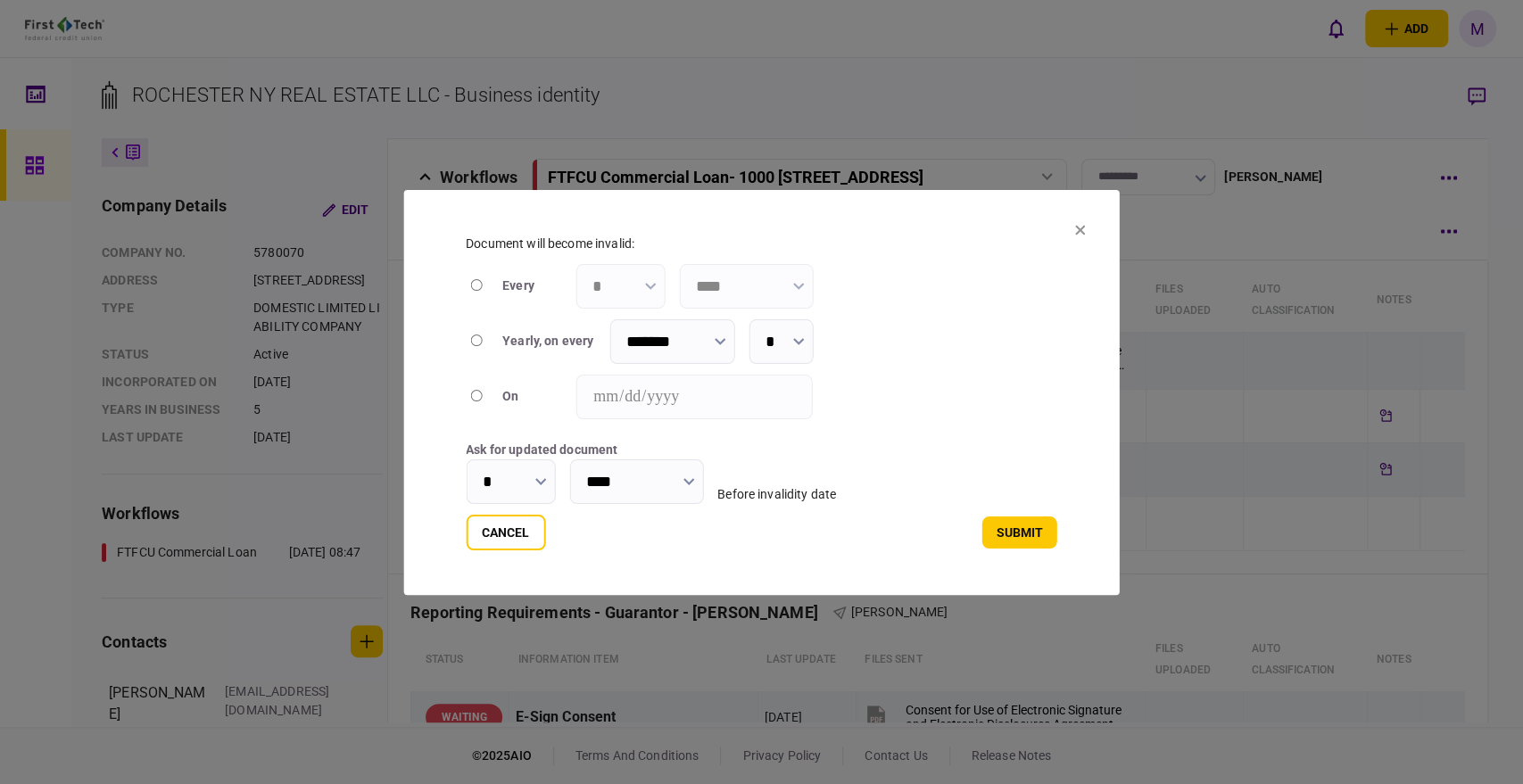 click on "*" at bounding box center (510, 482) 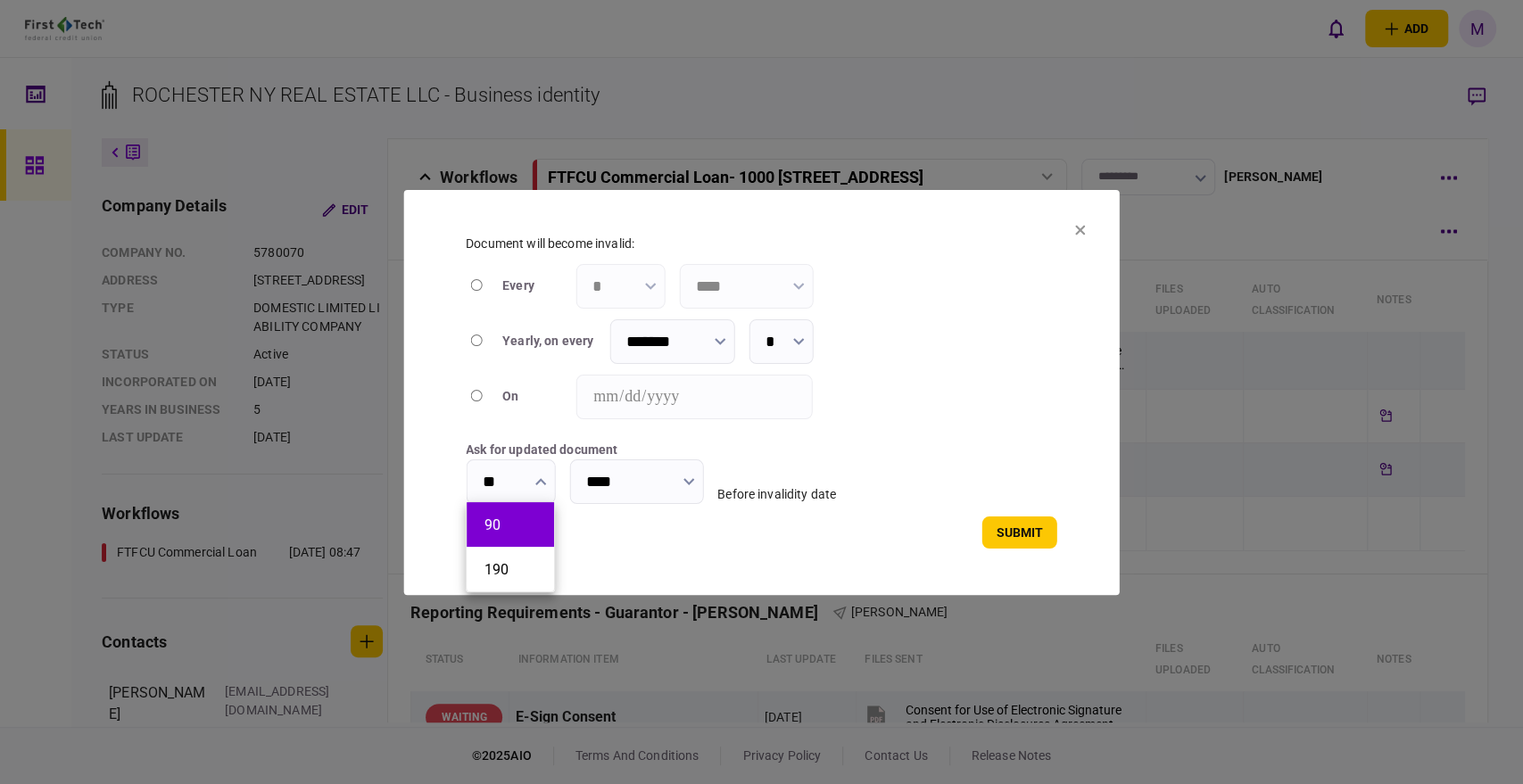 type on "**" 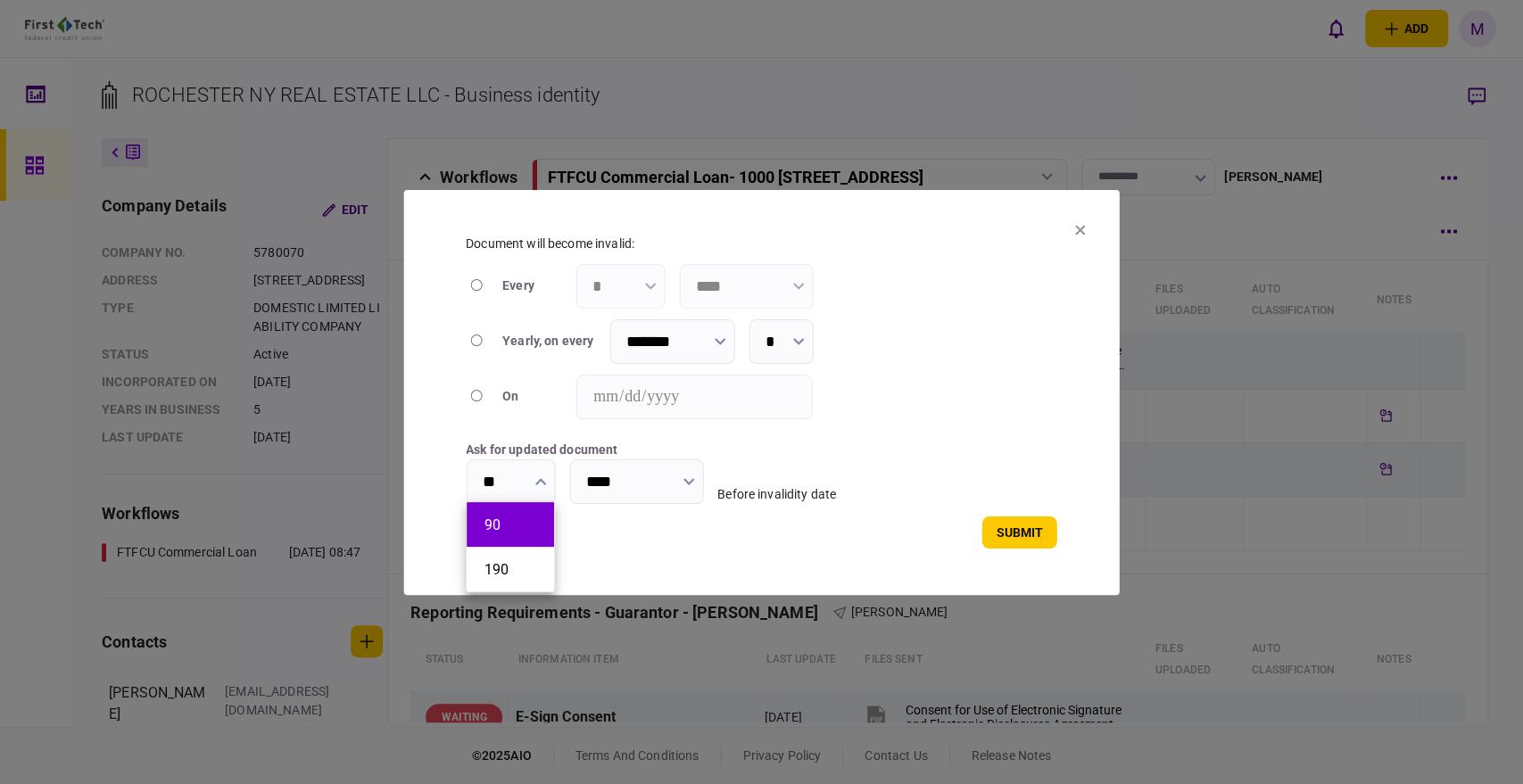 click on "90" at bounding box center (510, 524) 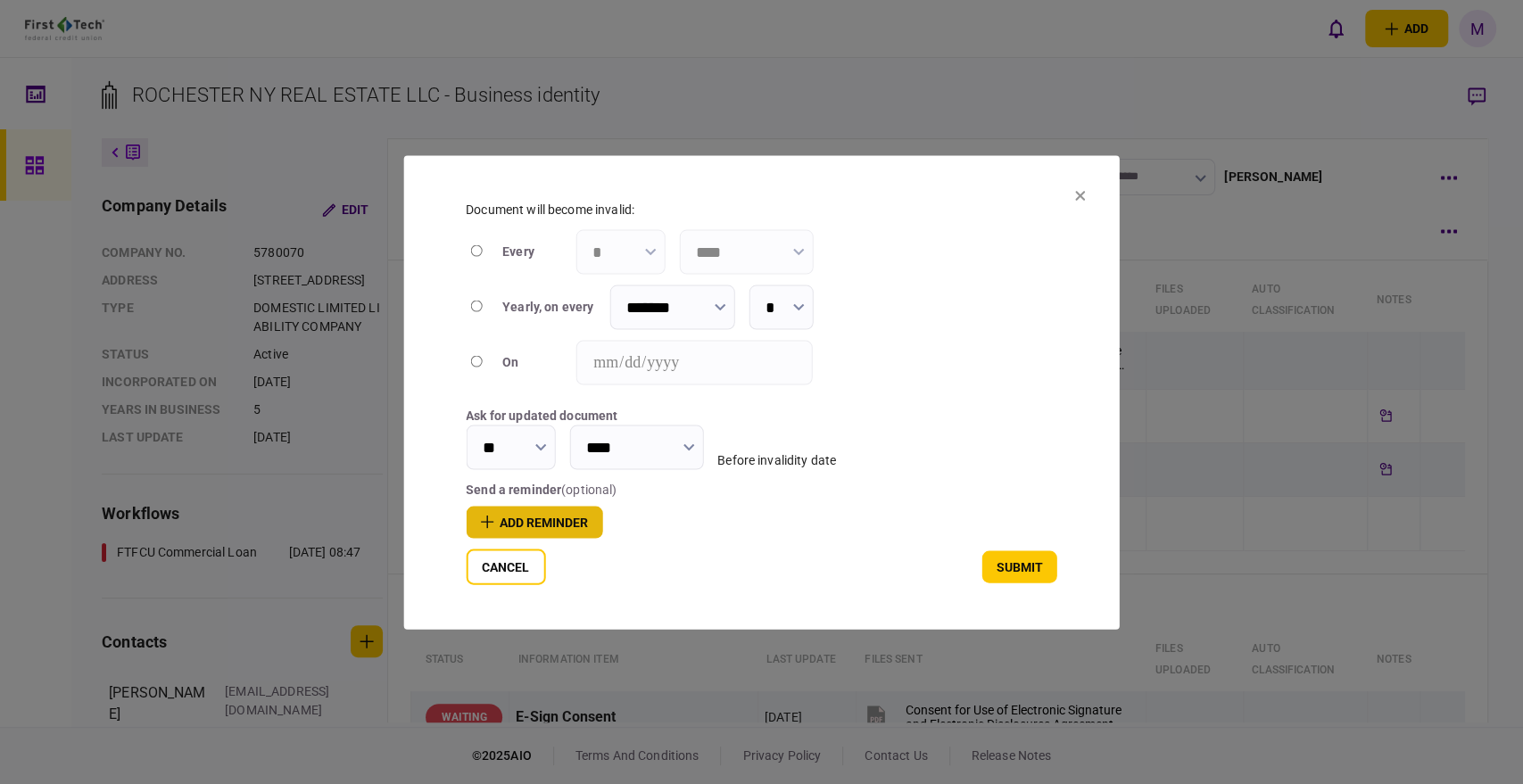 click on "add reminder" at bounding box center [534, 522] 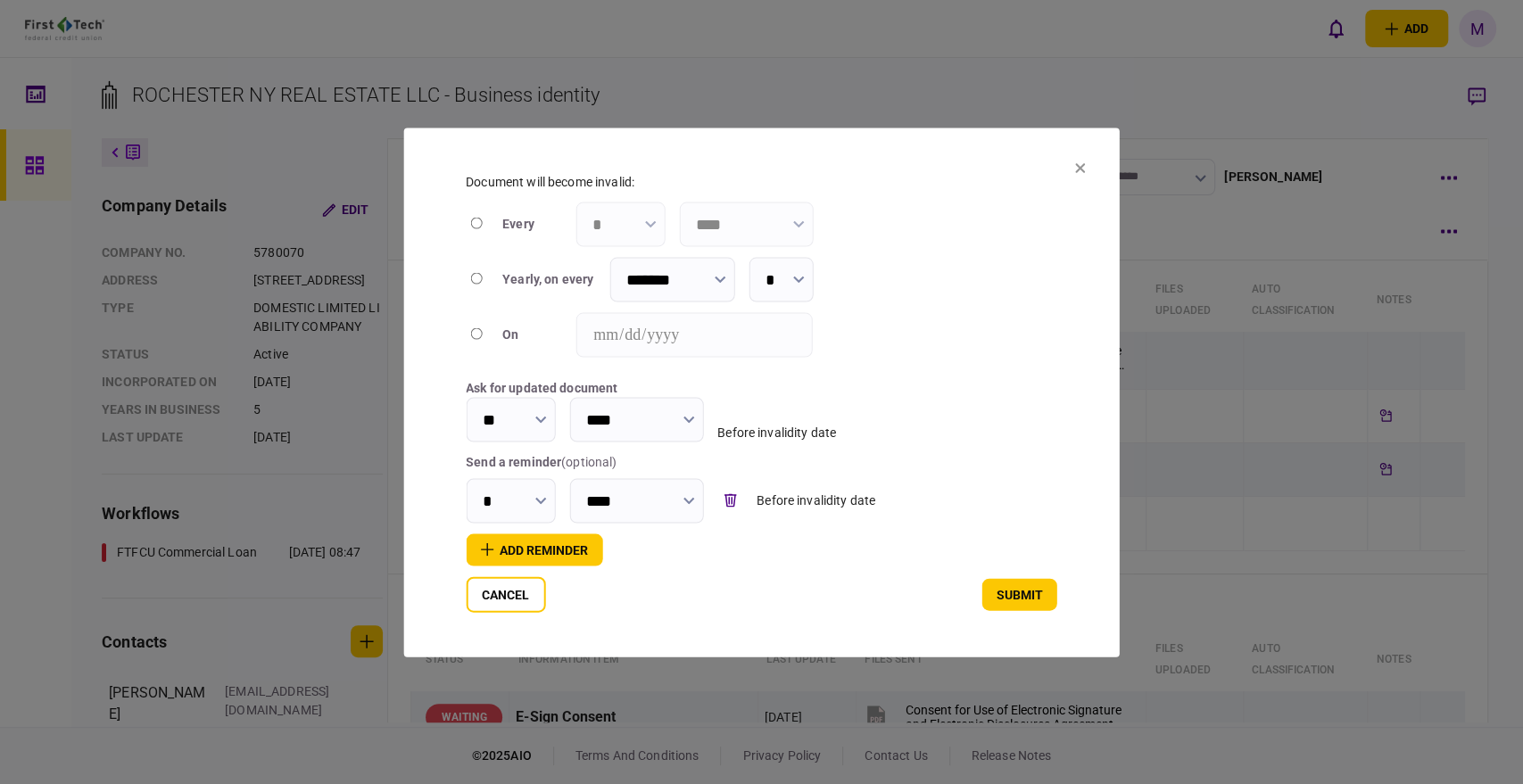 click on "*" at bounding box center (510, 500) 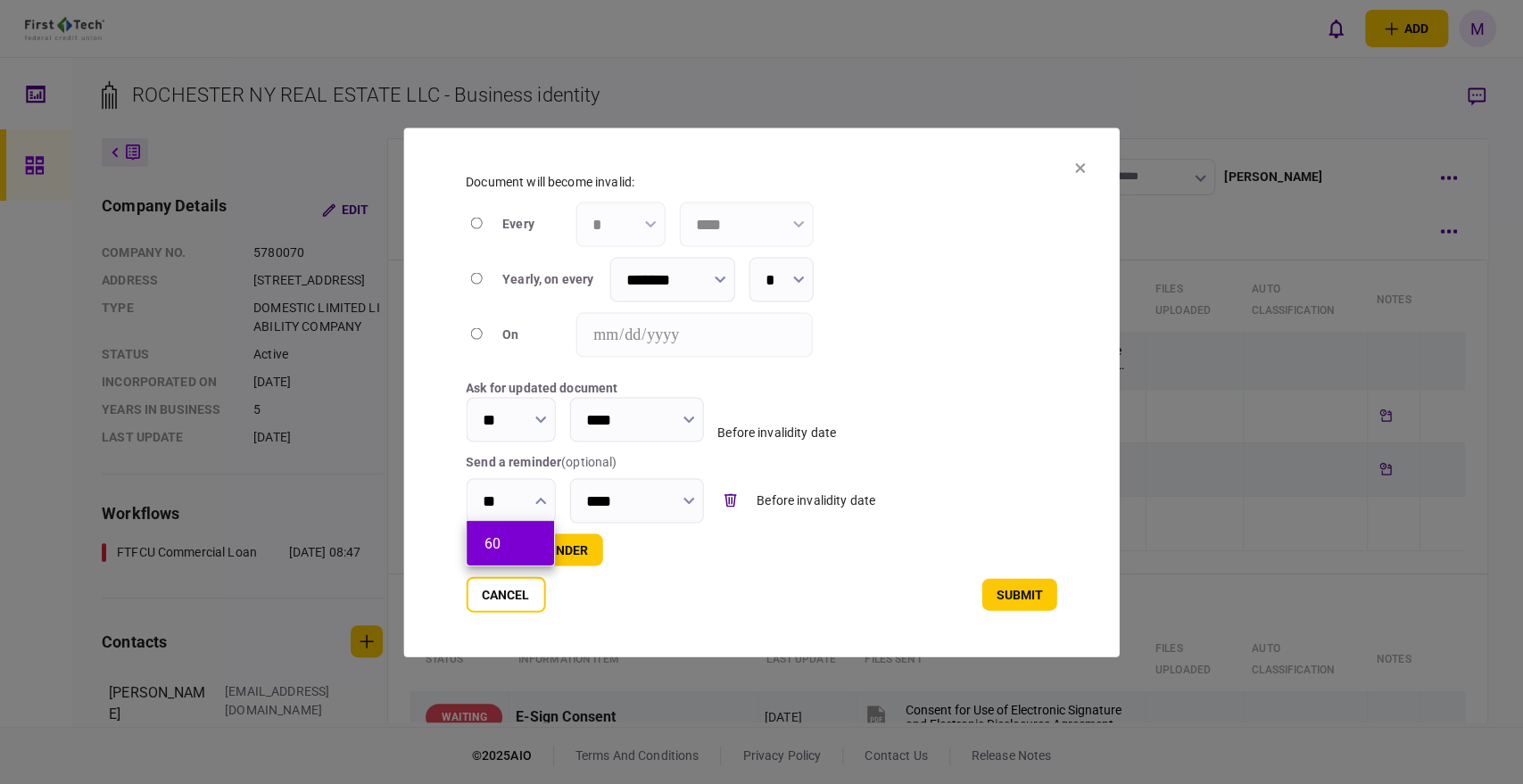 type on "**" 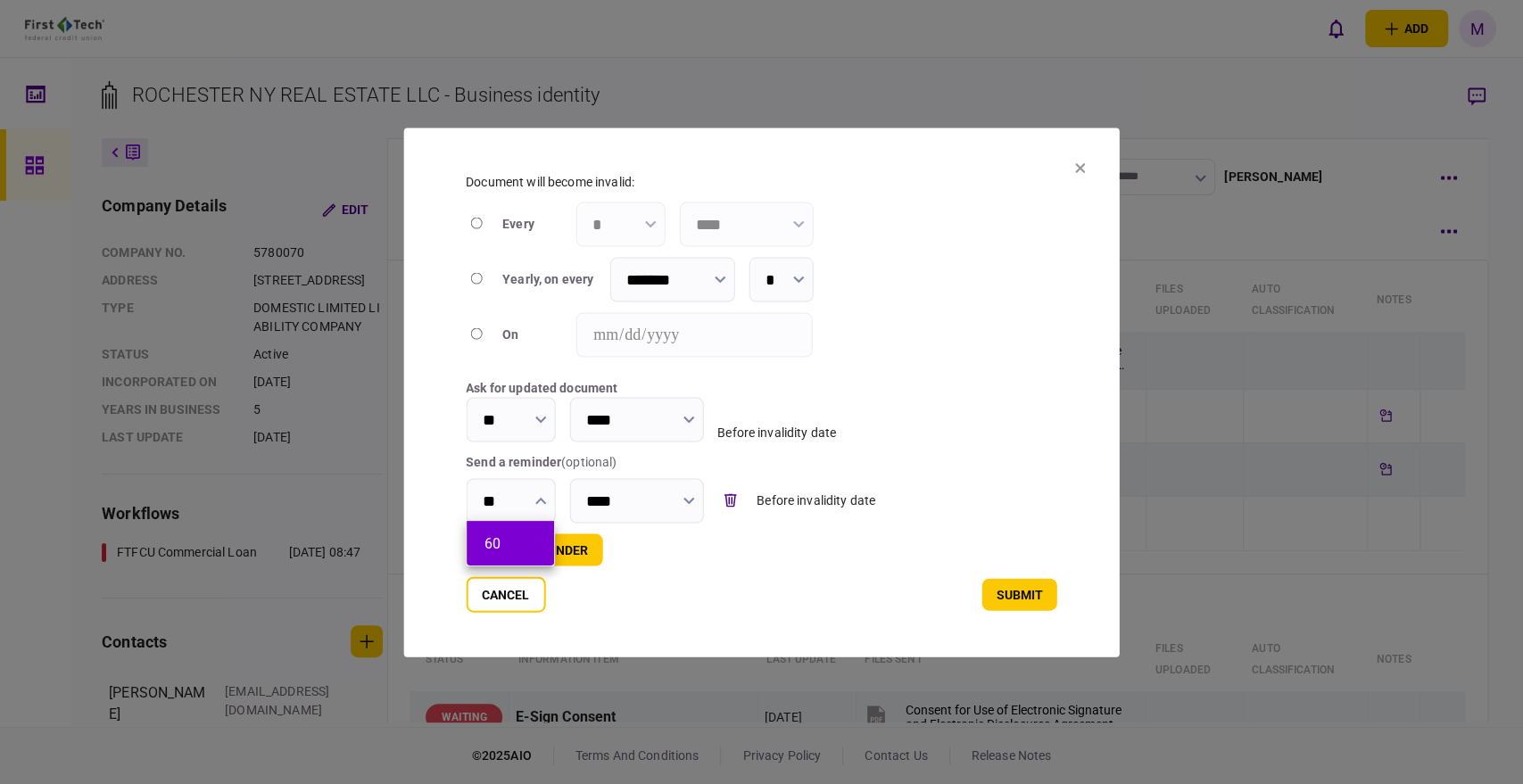 click on "60" at bounding box center [510, 543] 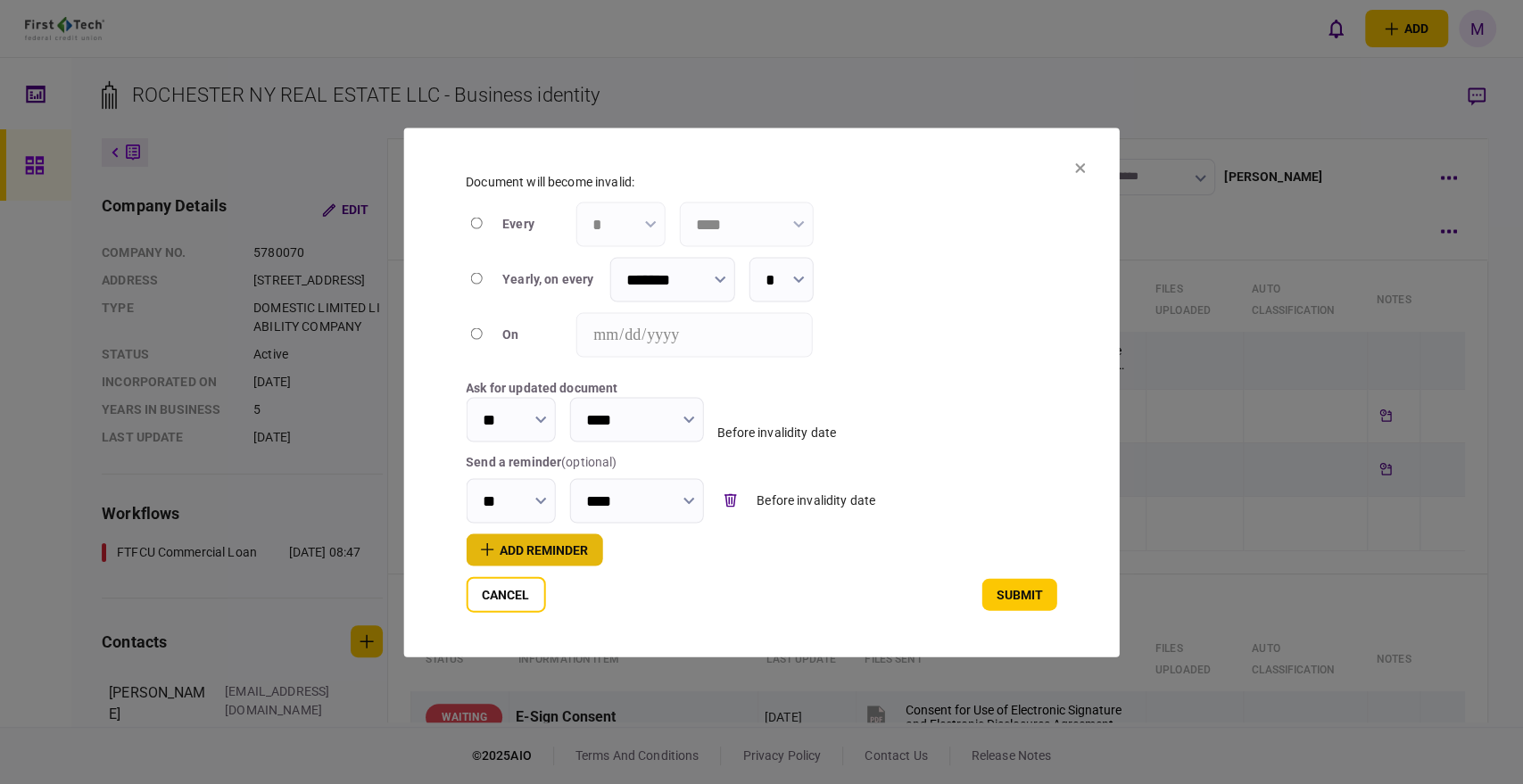 click on "add reminder" at bounding box center (534, 549) 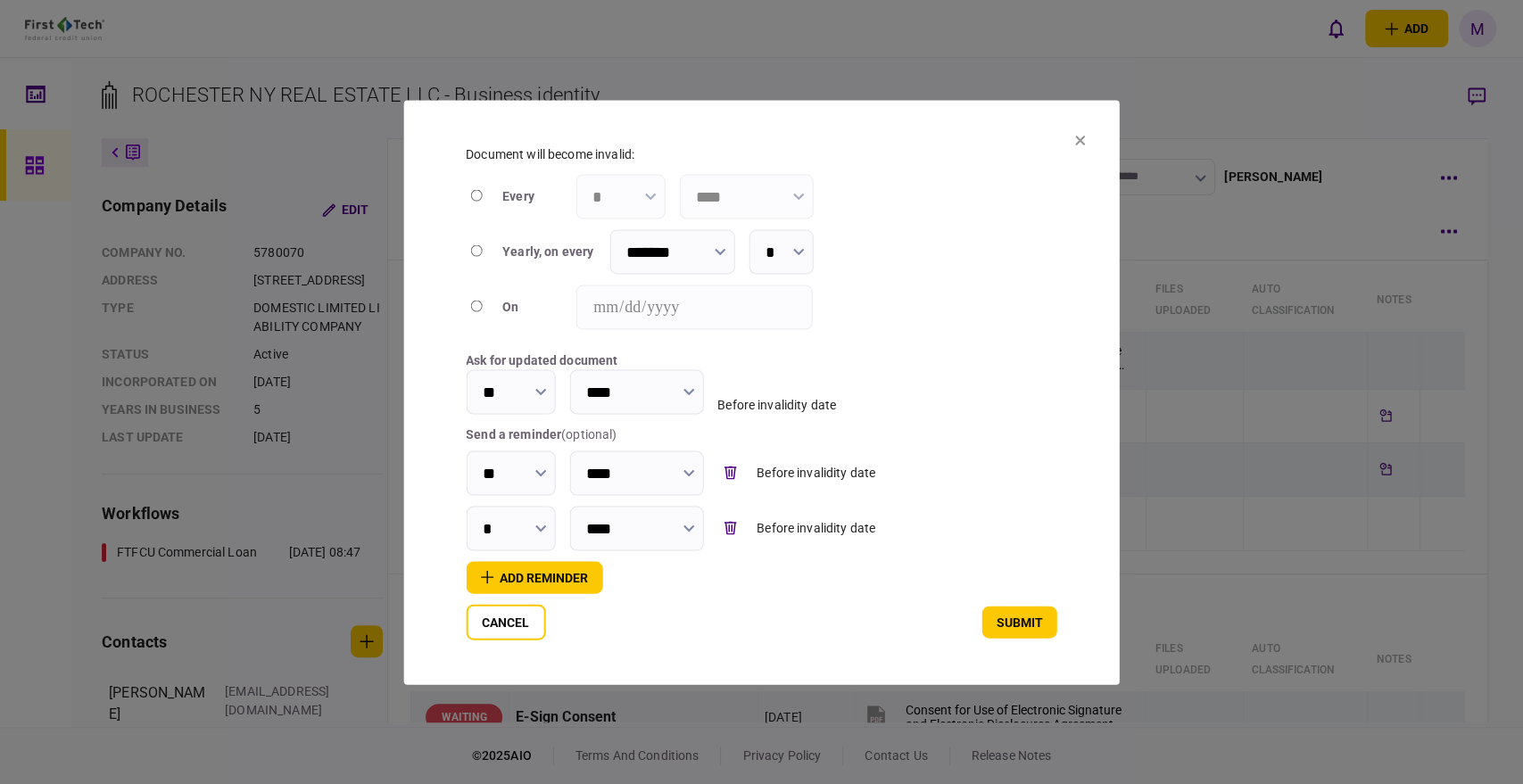 click on "*" at bounding box center (510, 528) 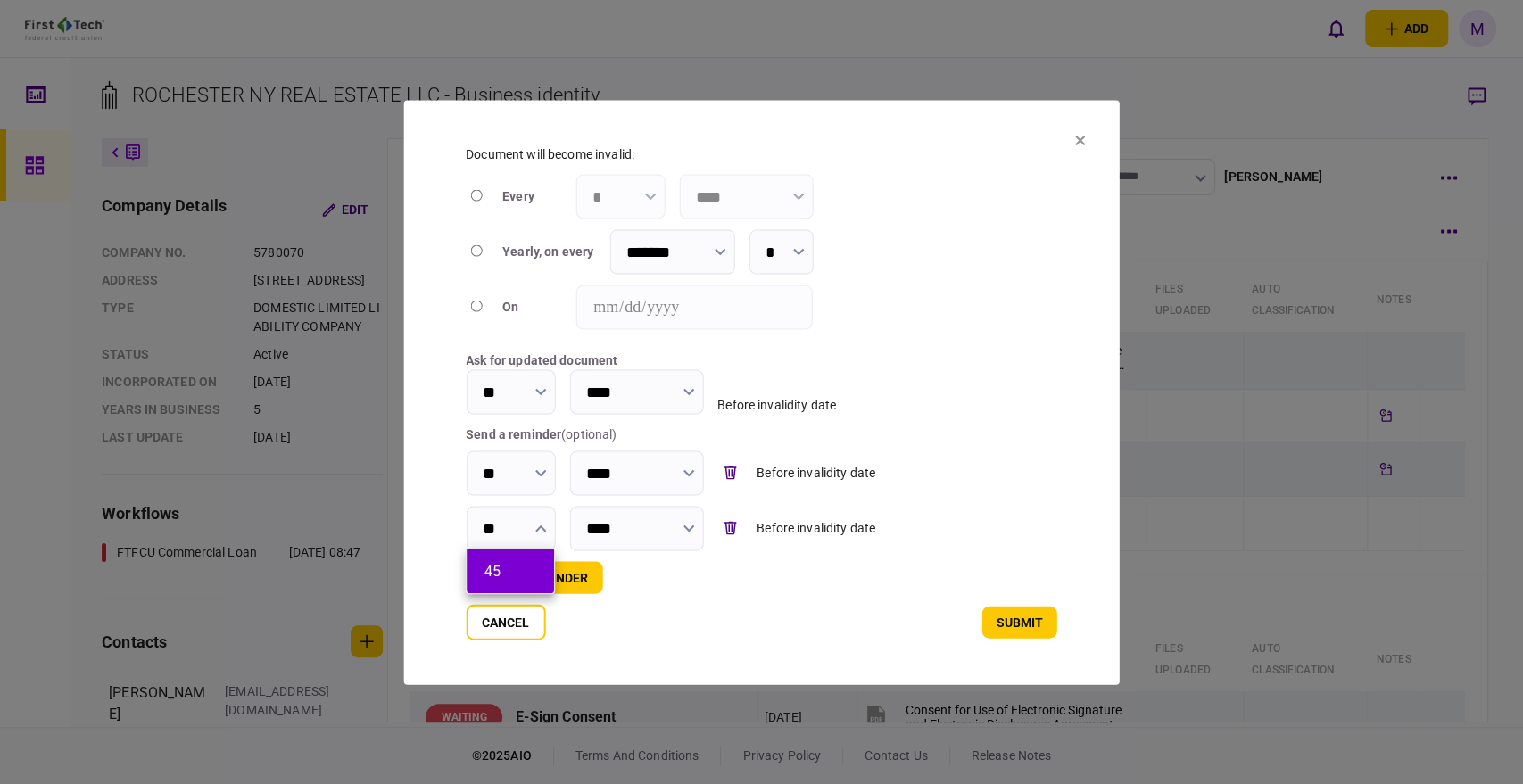 type on "**" 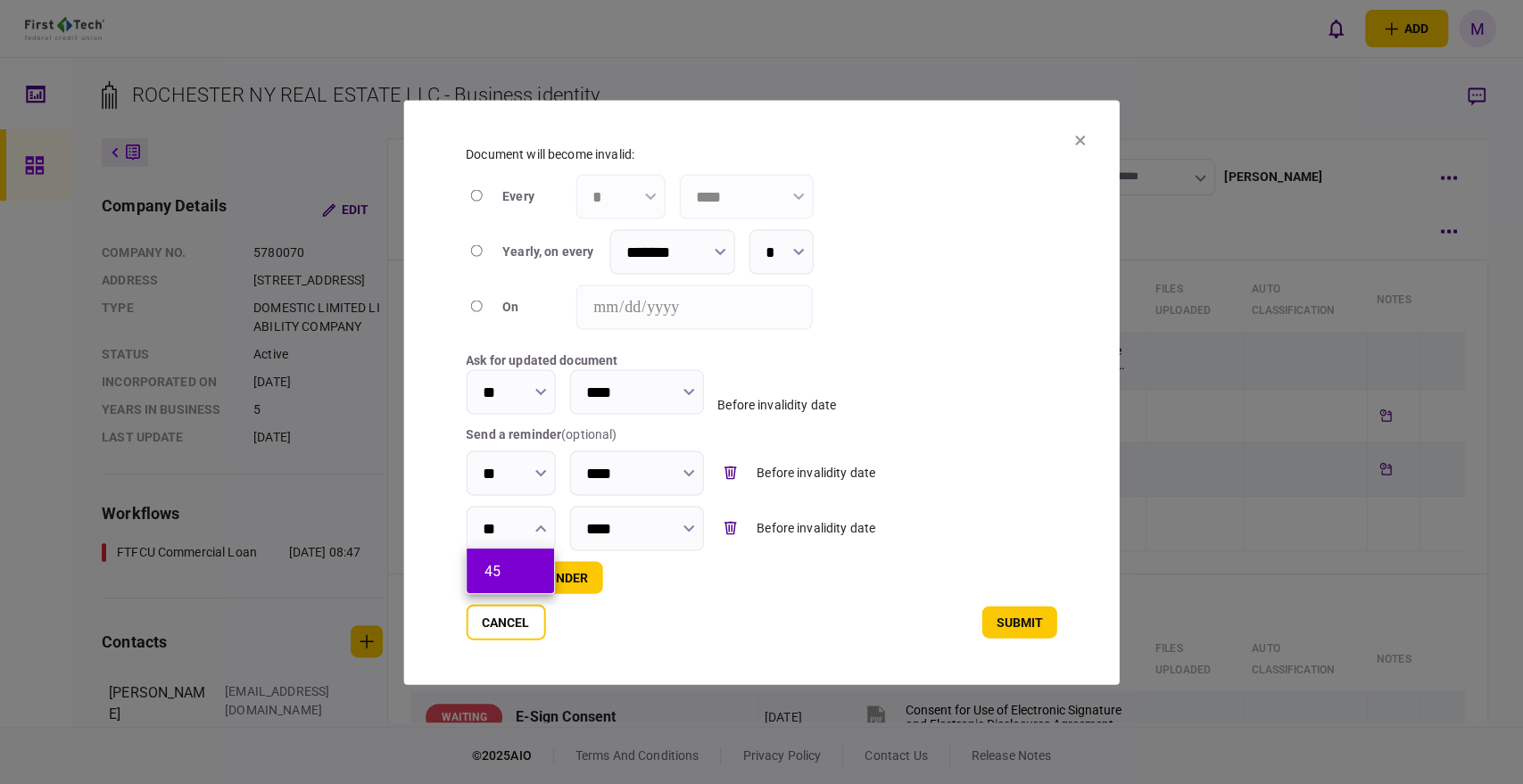 click on "45" at bounding box center [510, 571] 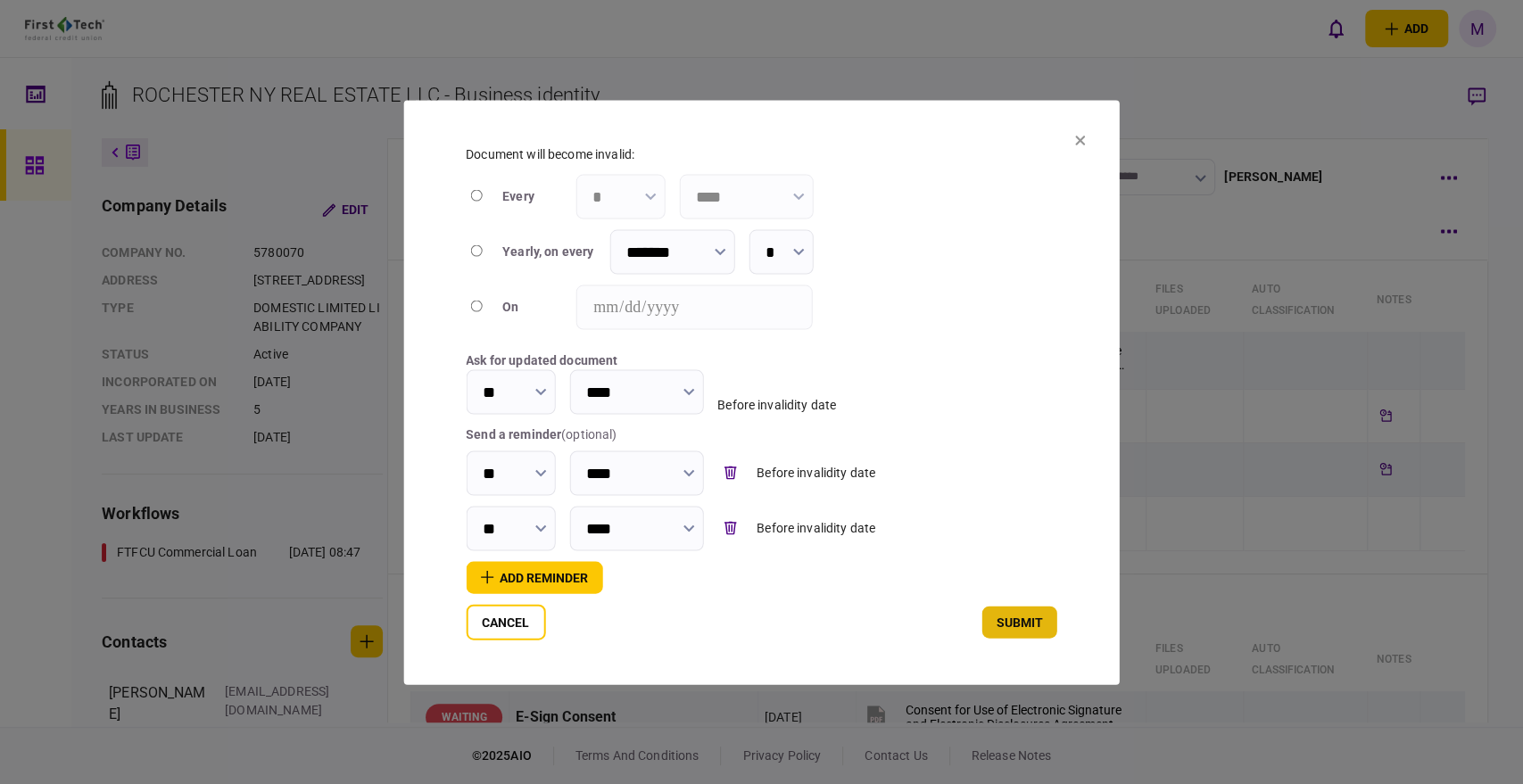 click on "submit" at bounding box center [1020, 622] 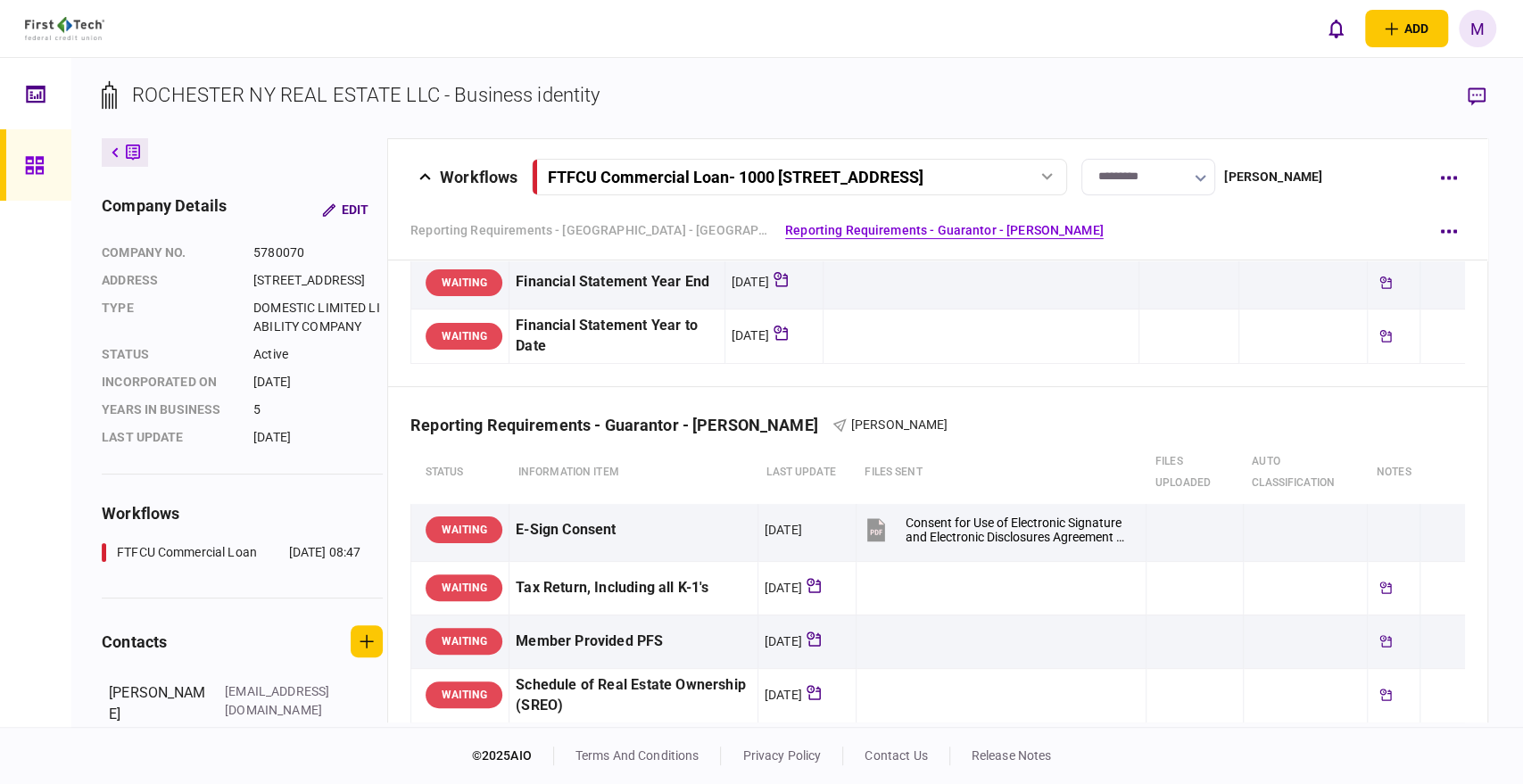 scroll, scrollTop: 297, scrollLeft: 0, axis: vertical 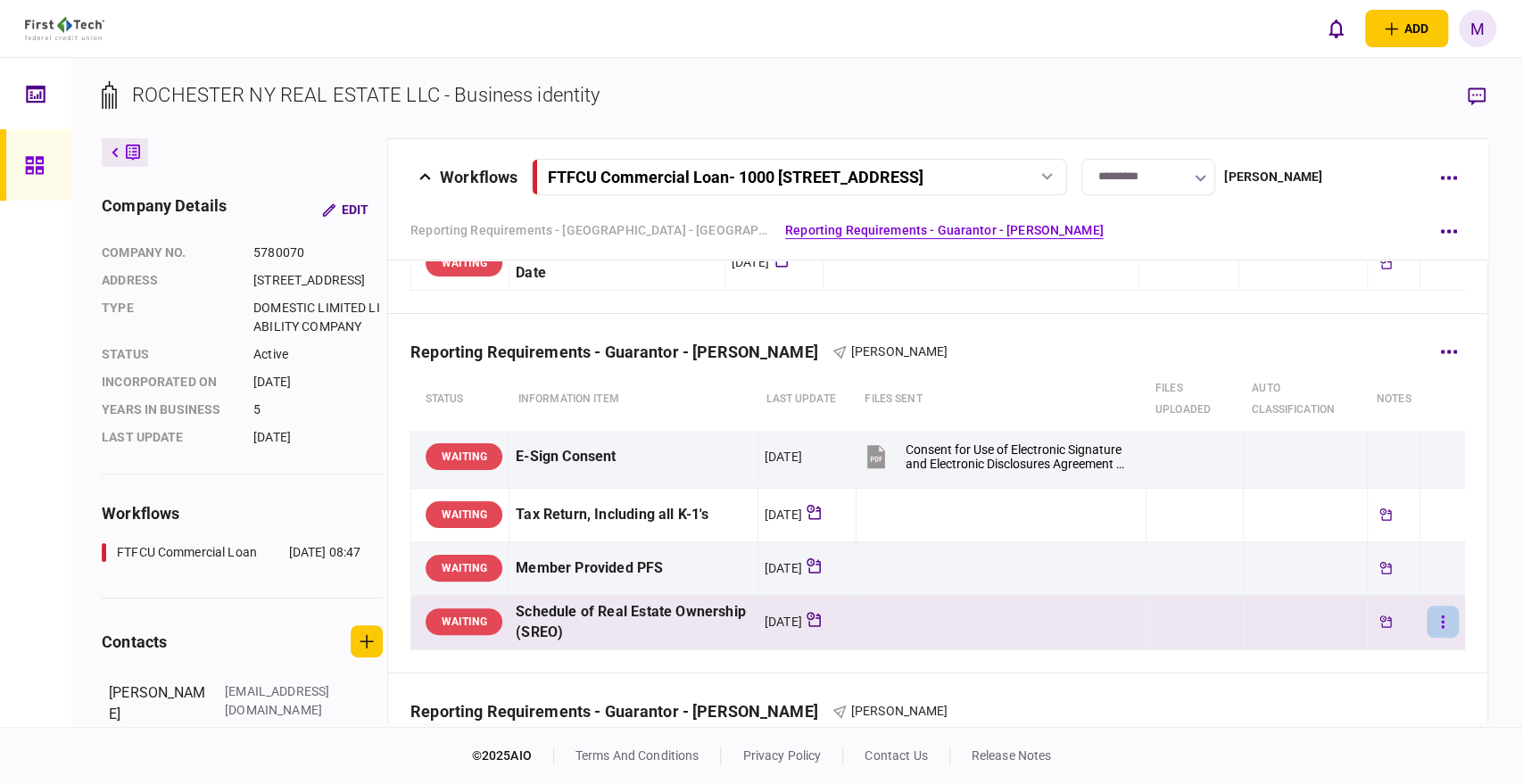 click 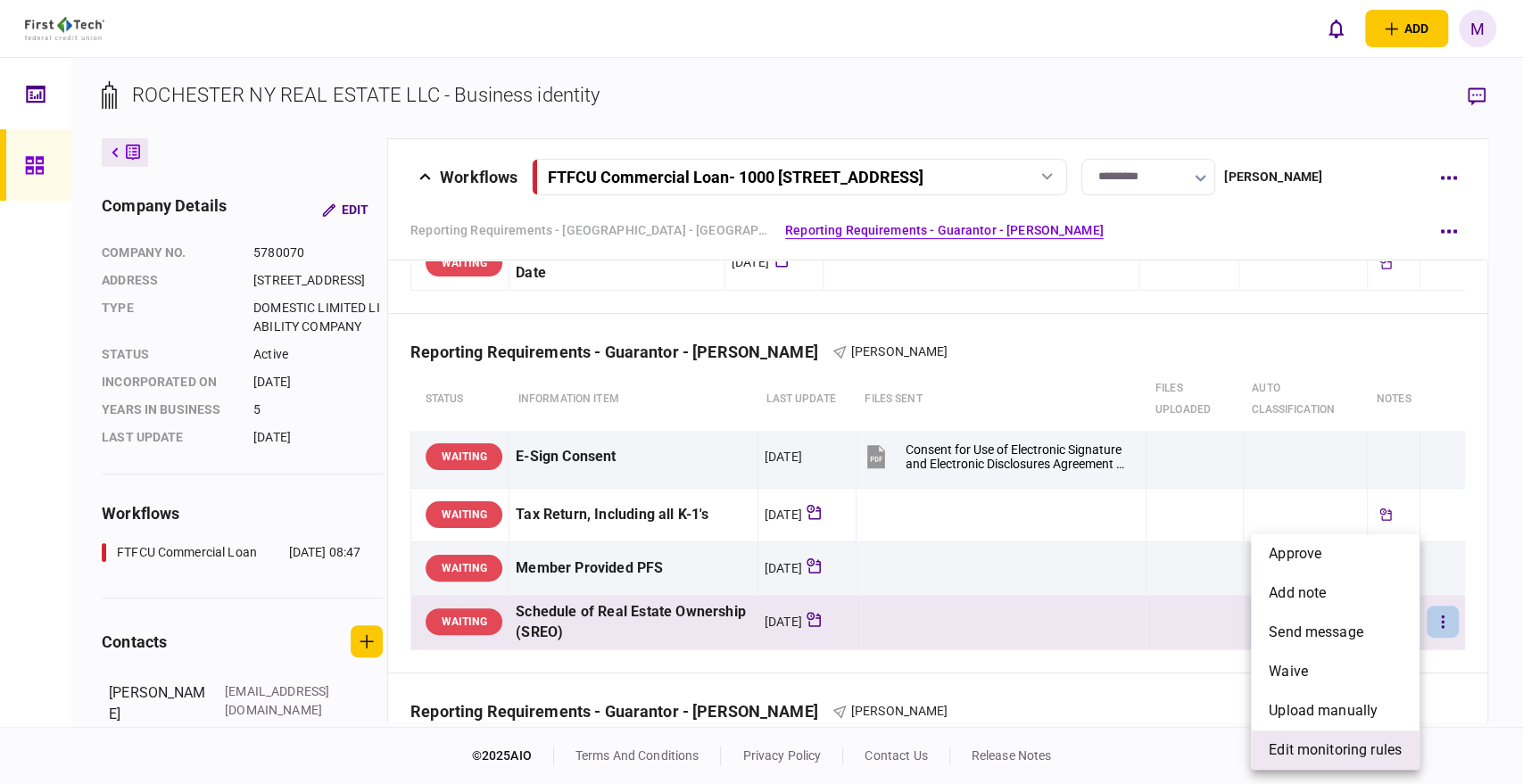click on "edit monitoring rules" at bounding box center (1335, 750) 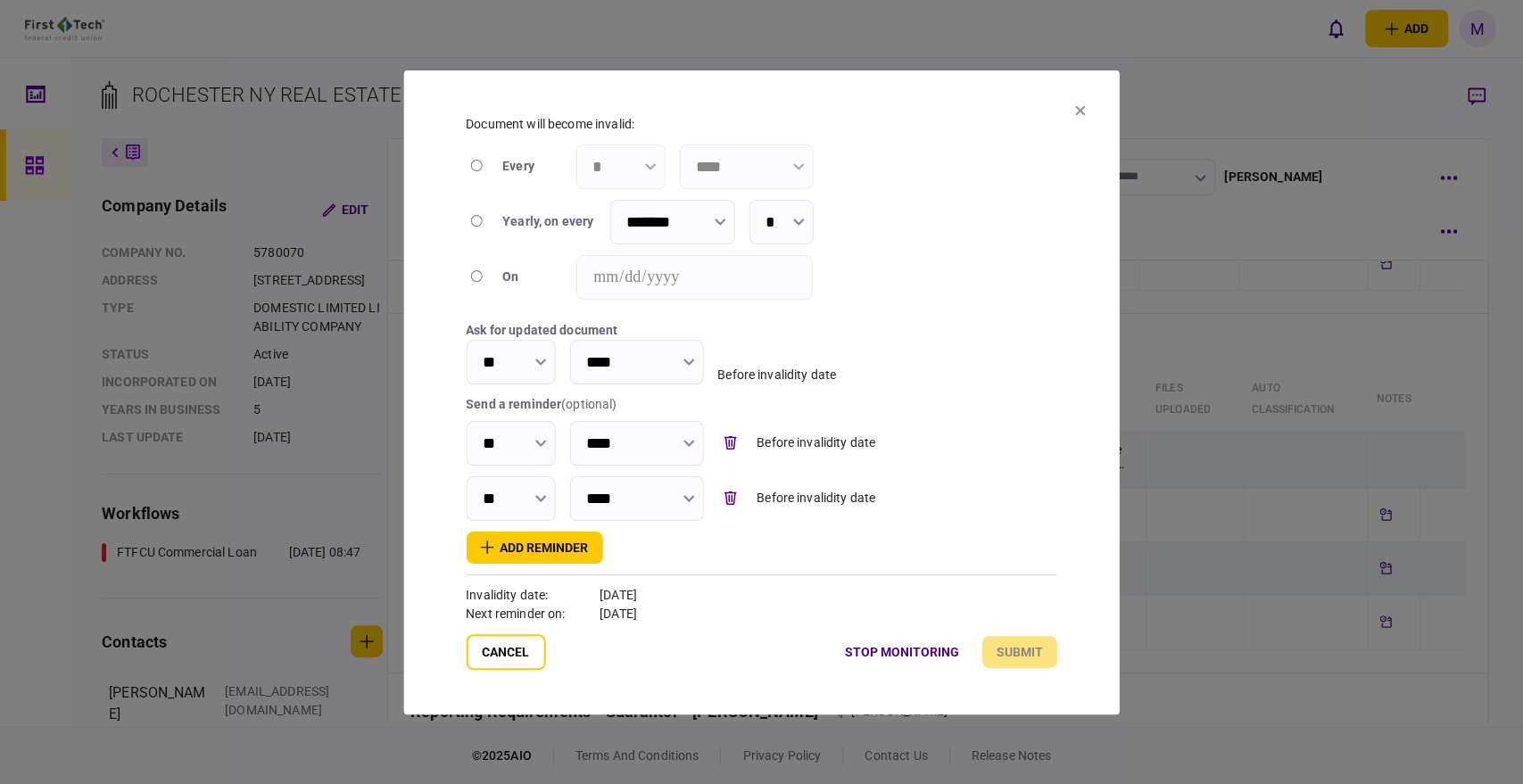 click 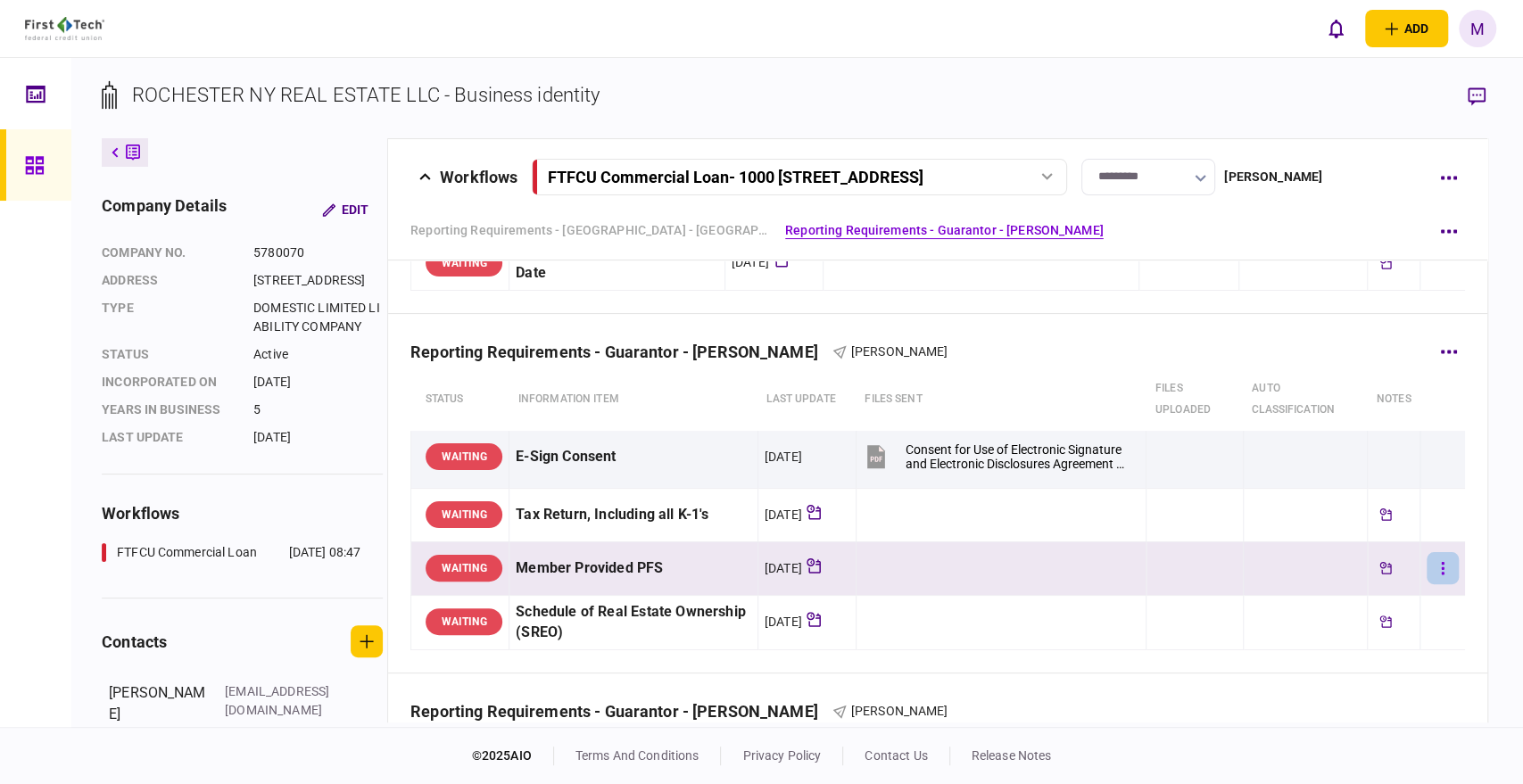 click at bounding box center (1443, 568) 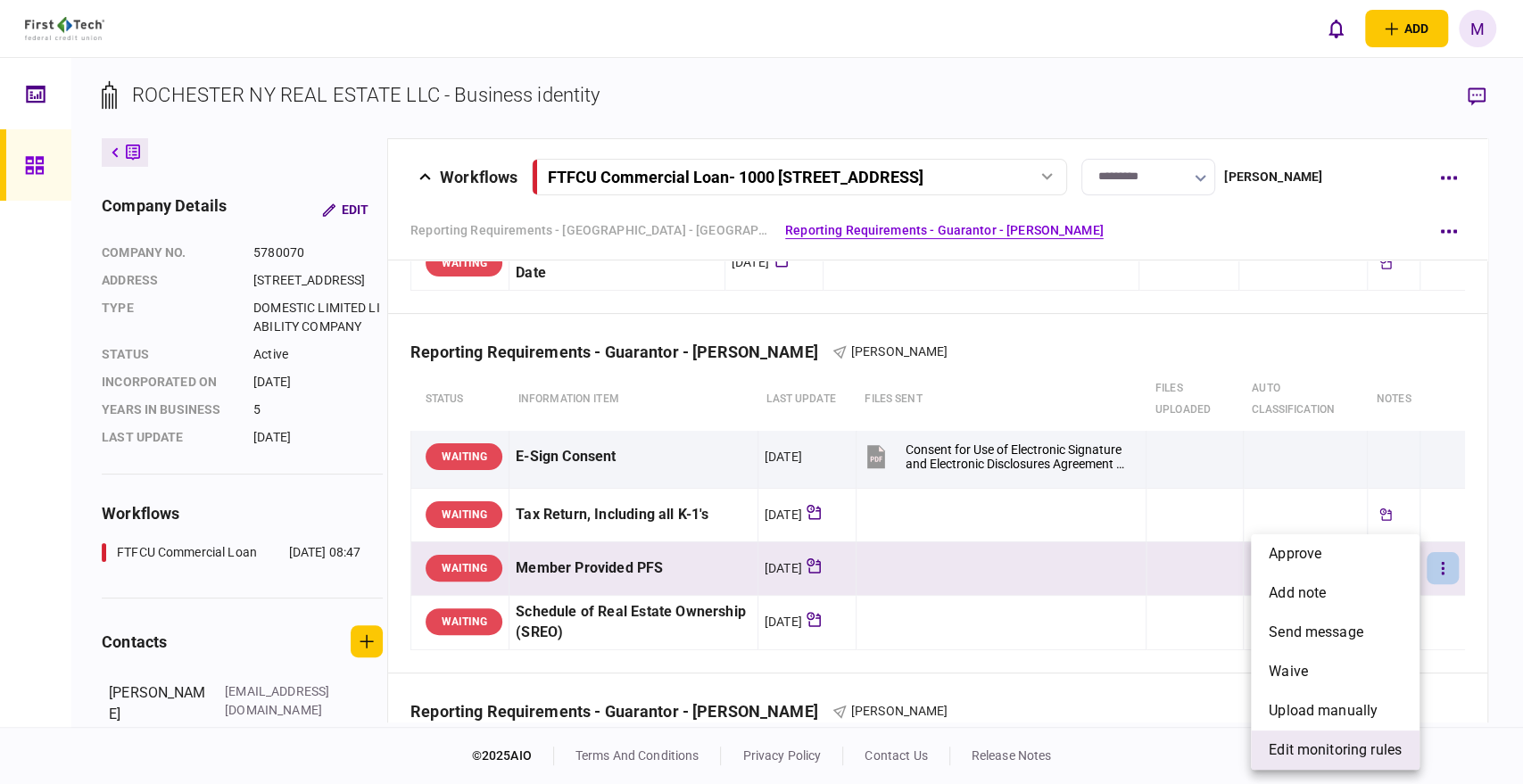 click on "edit monitoring rules" at bounding box center (1335, 750) 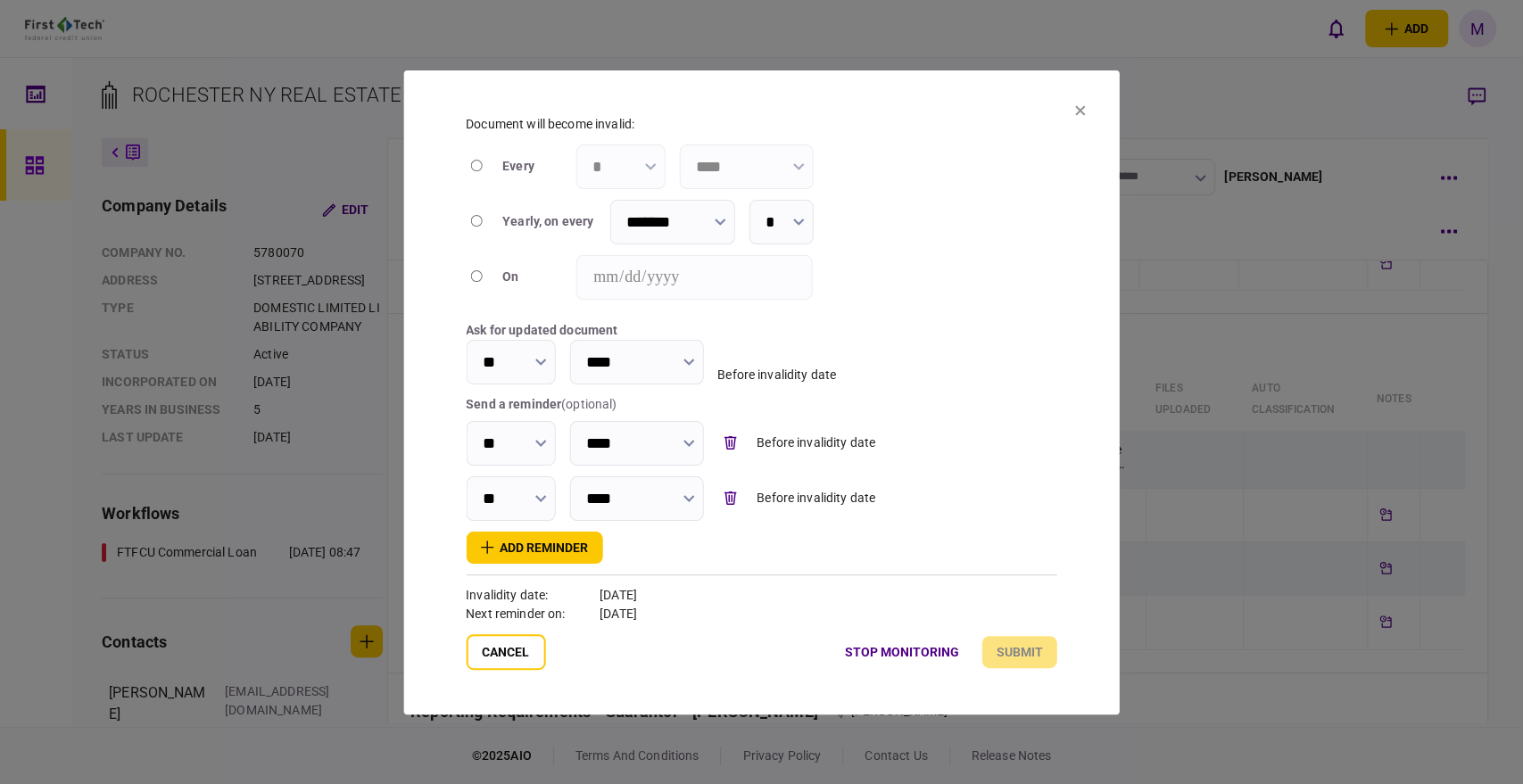 click 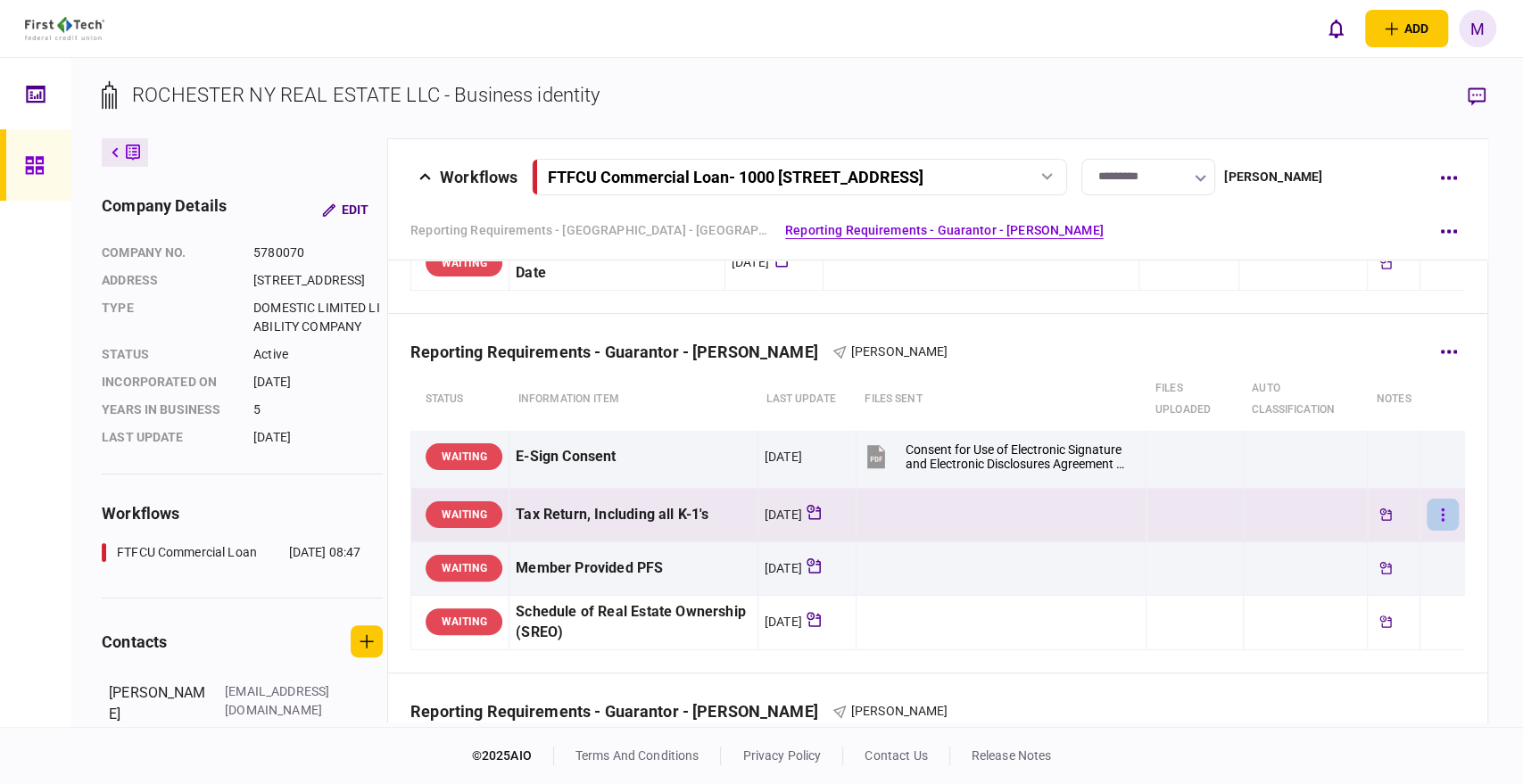 click 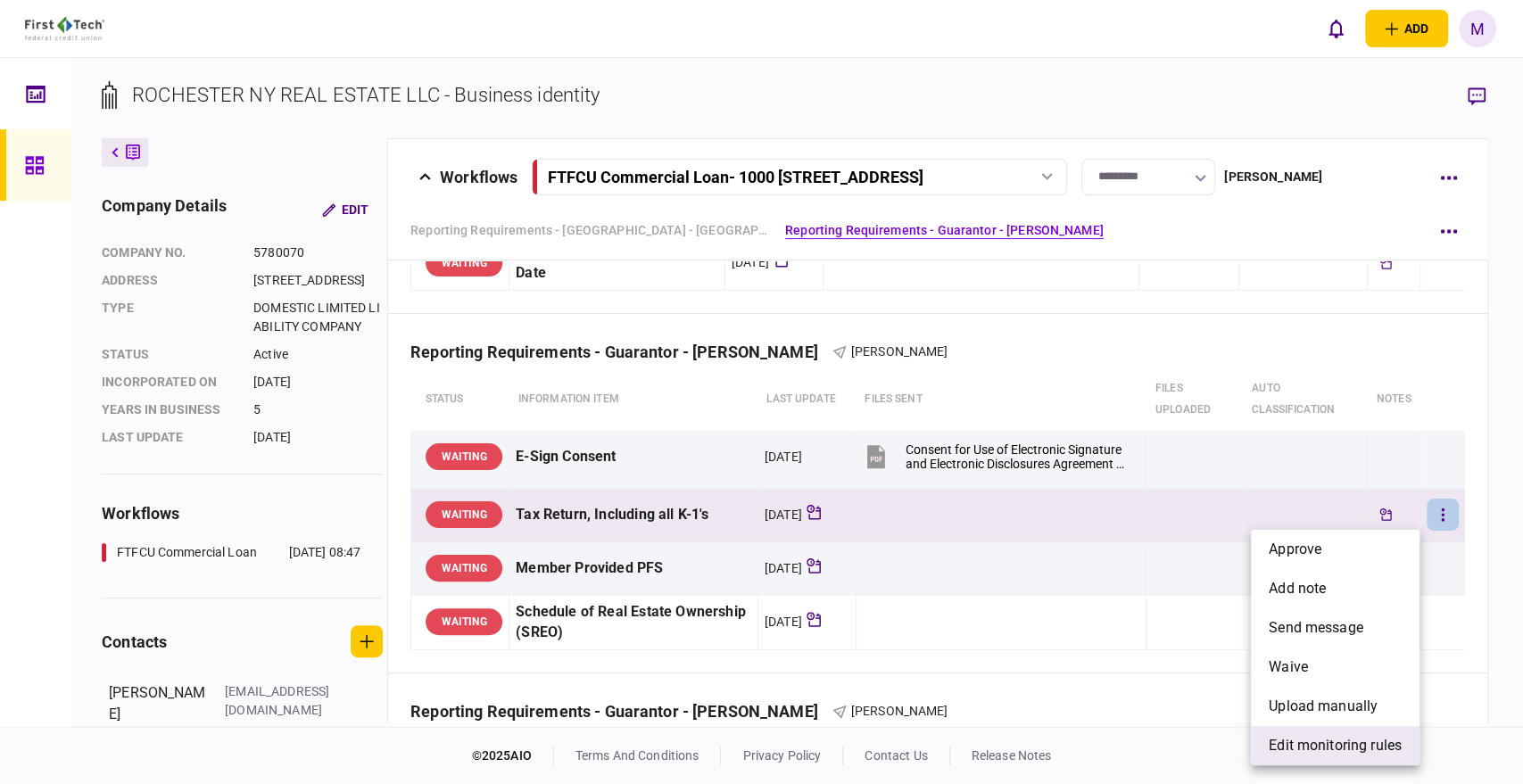 click on "edit monitoring rules" at bounding box center [1335, 746] 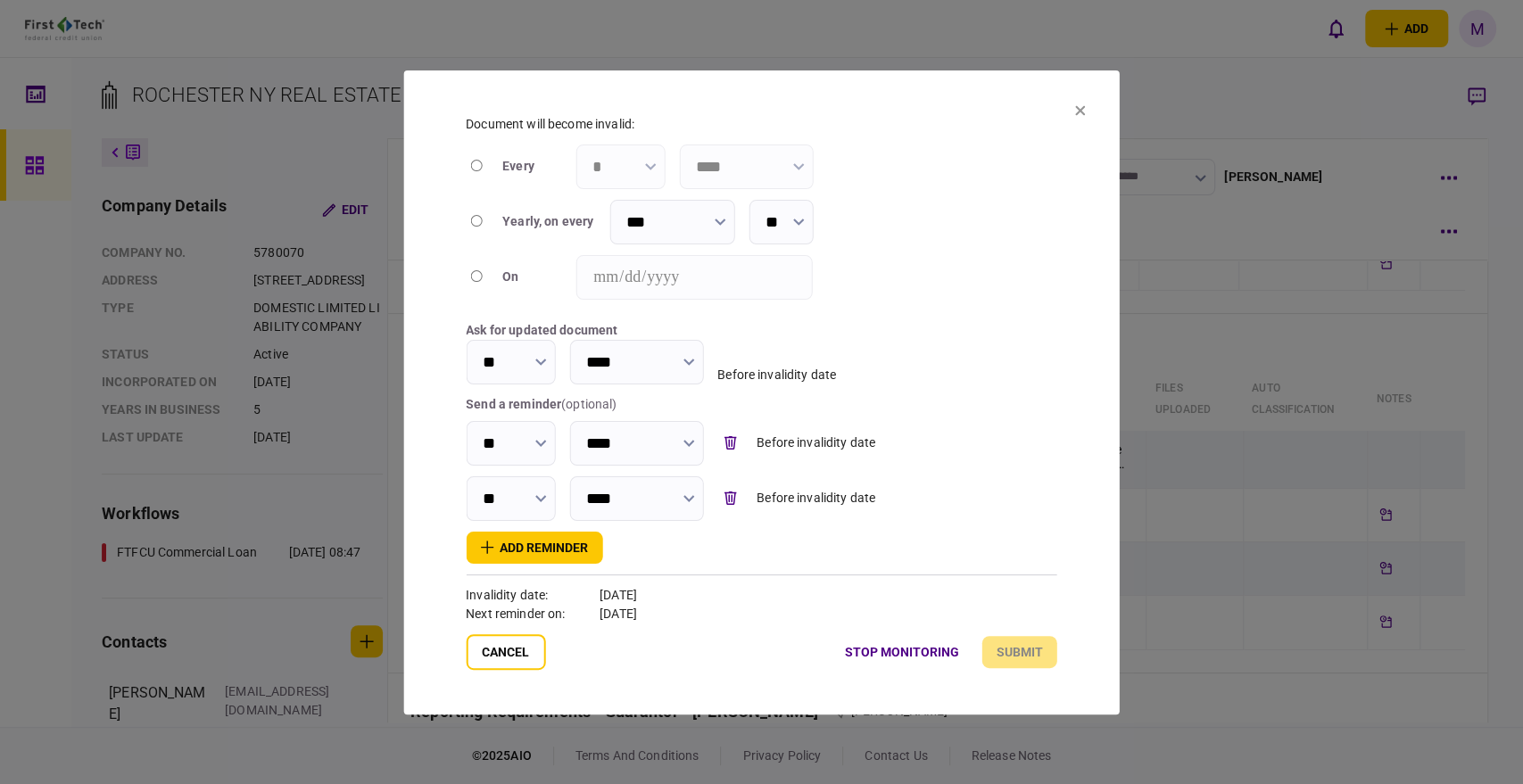click 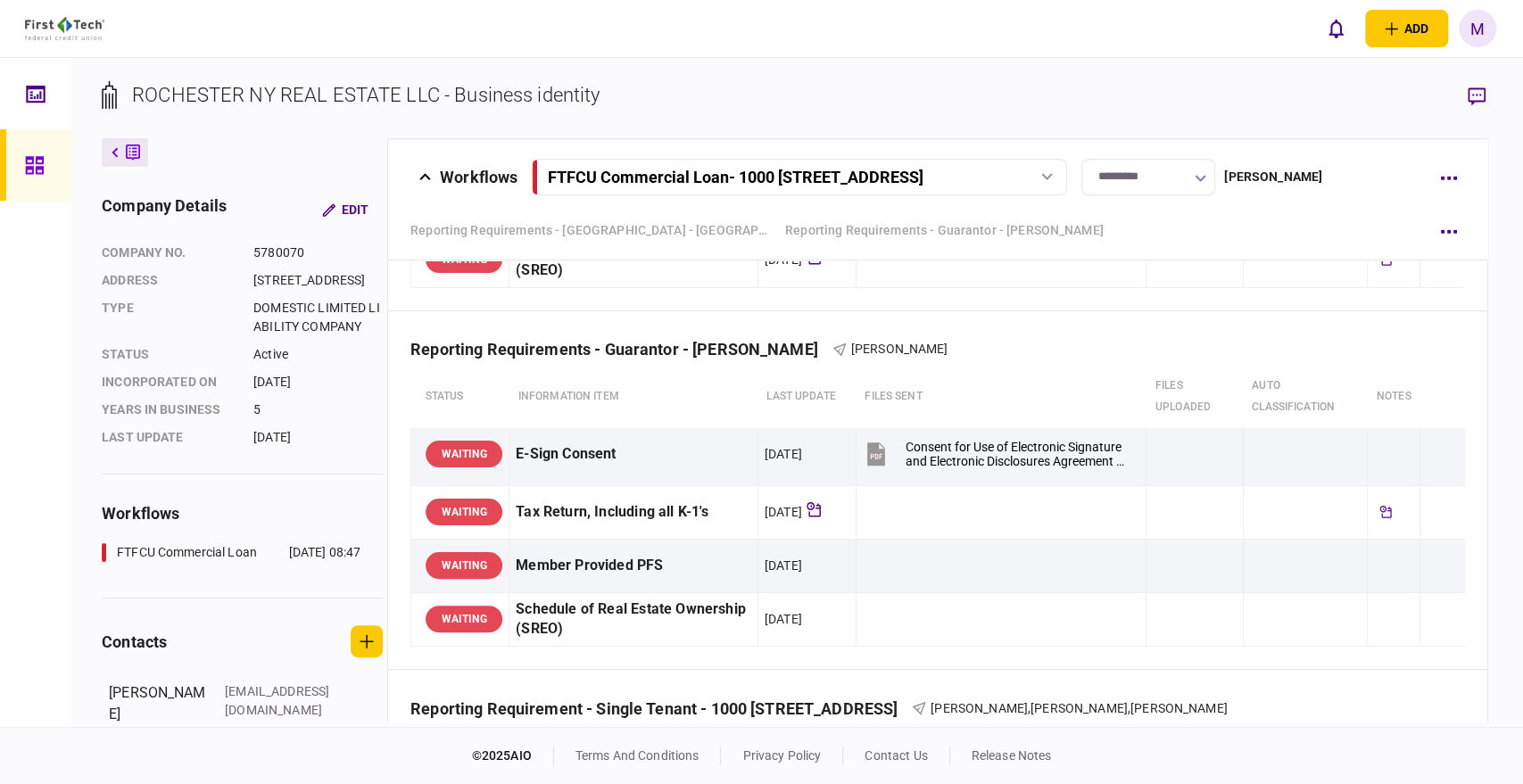 scroll, scrollTop: 693, scrollLeft: 0, axis: vertical 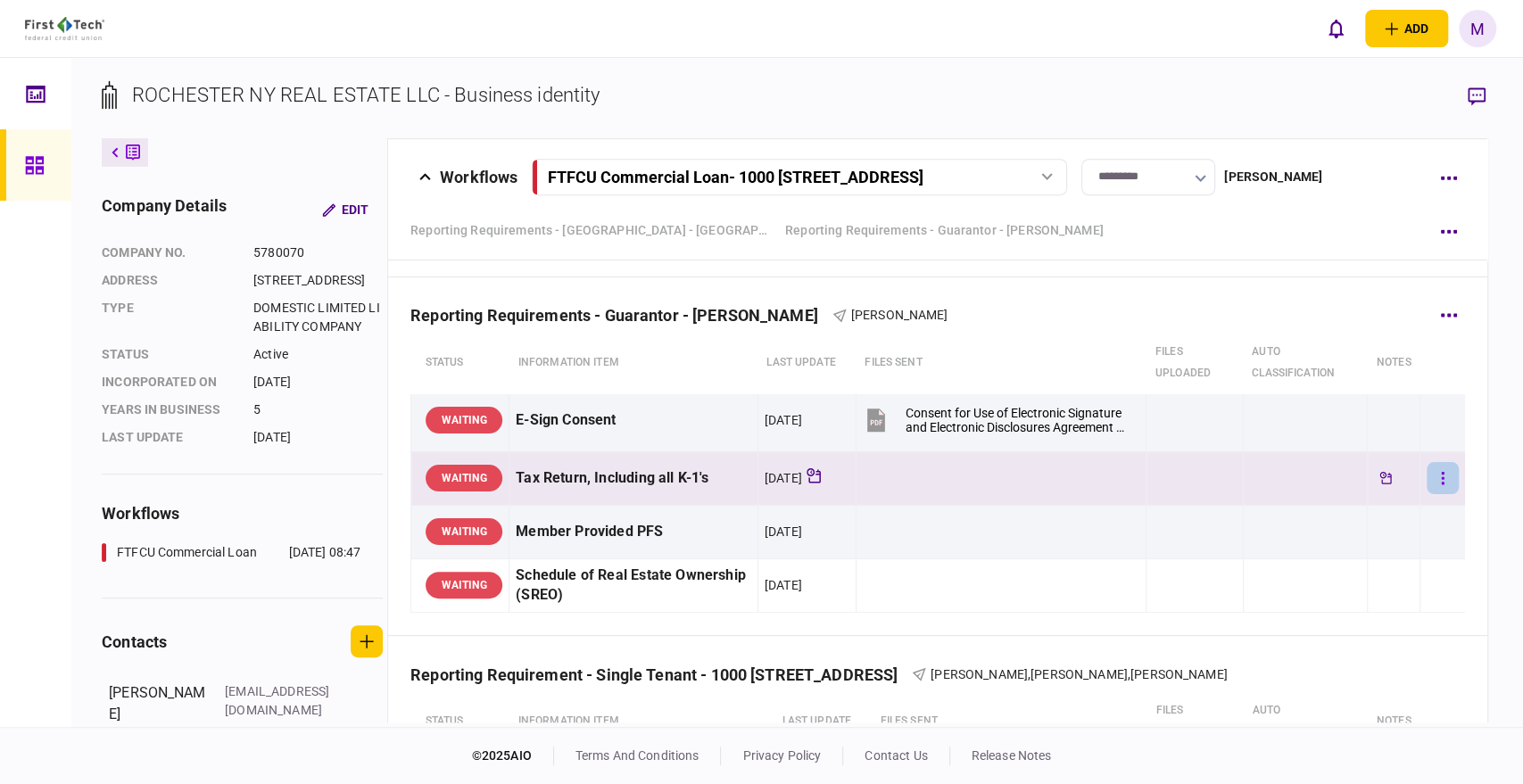 click at bounding box center (1443, 478) 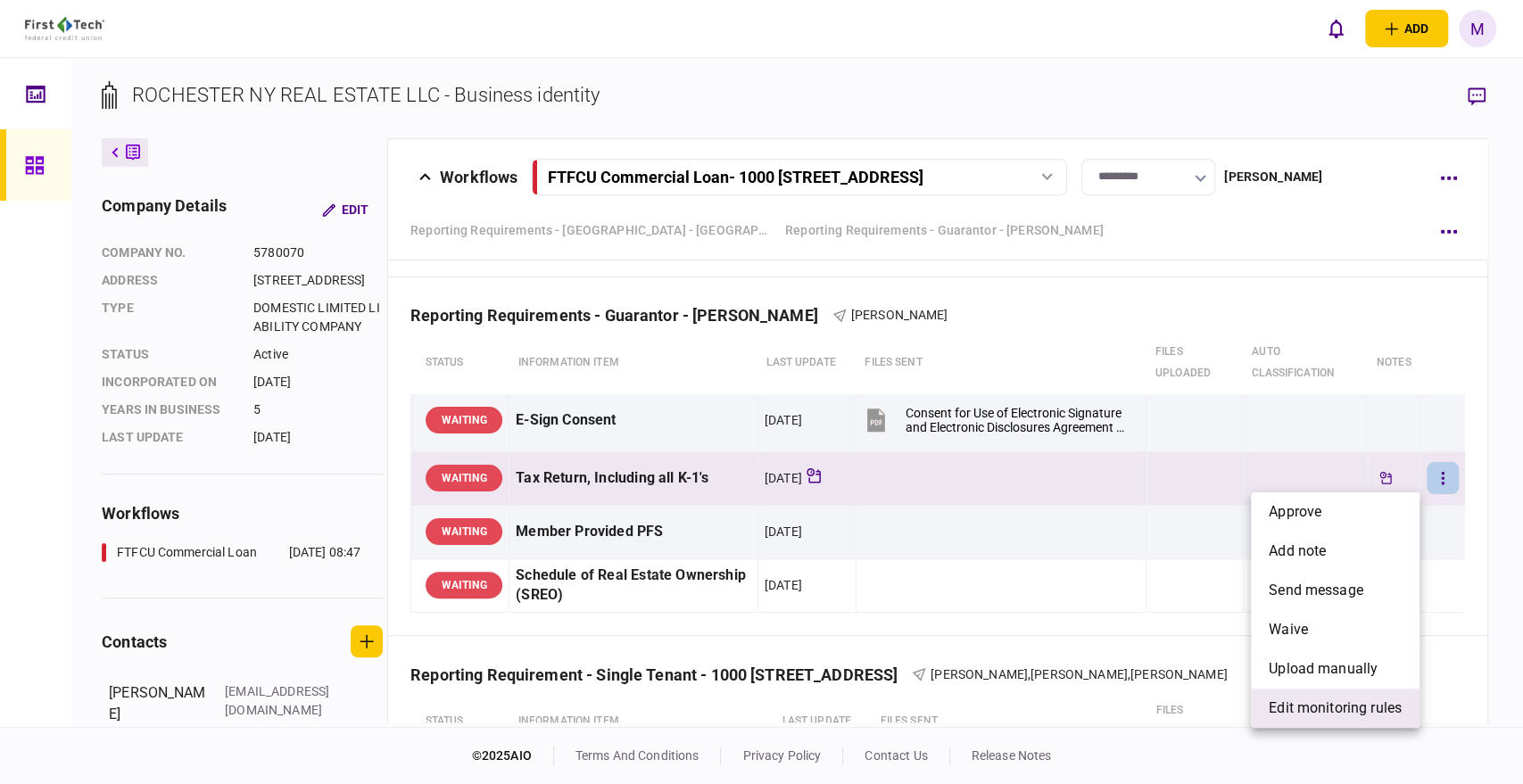 click on "edit monitoring rules" at bounding box center [1335, 708] 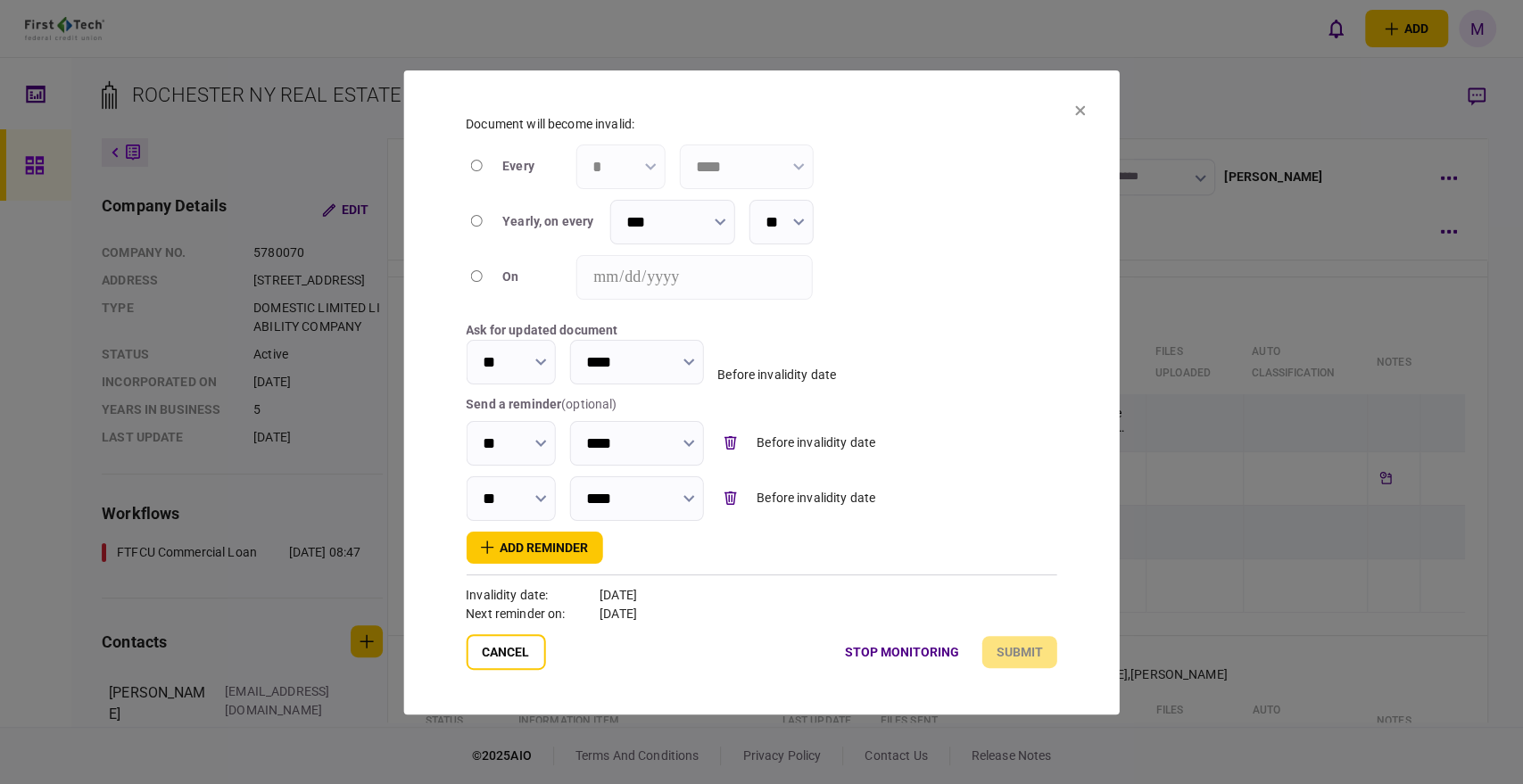 click 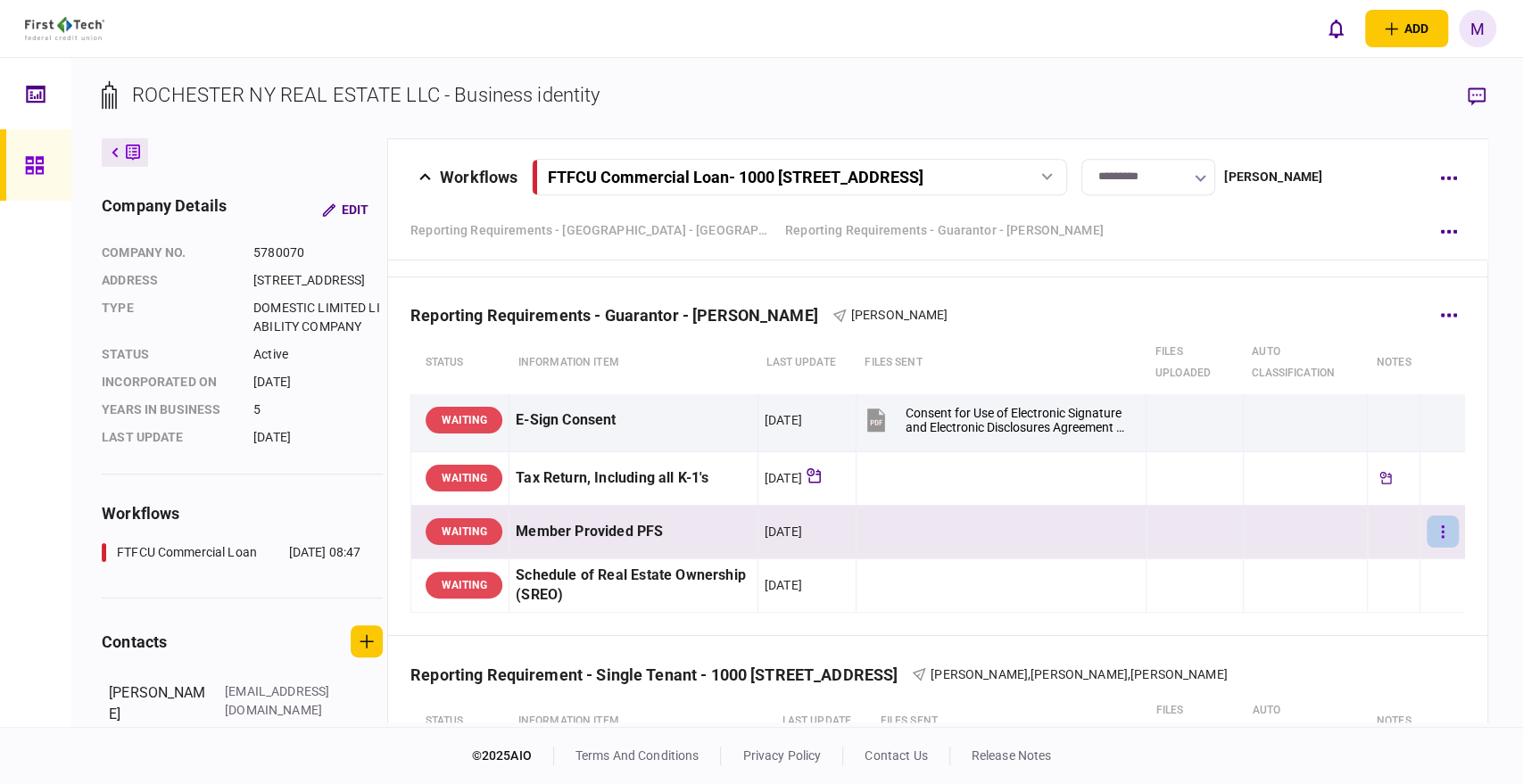click 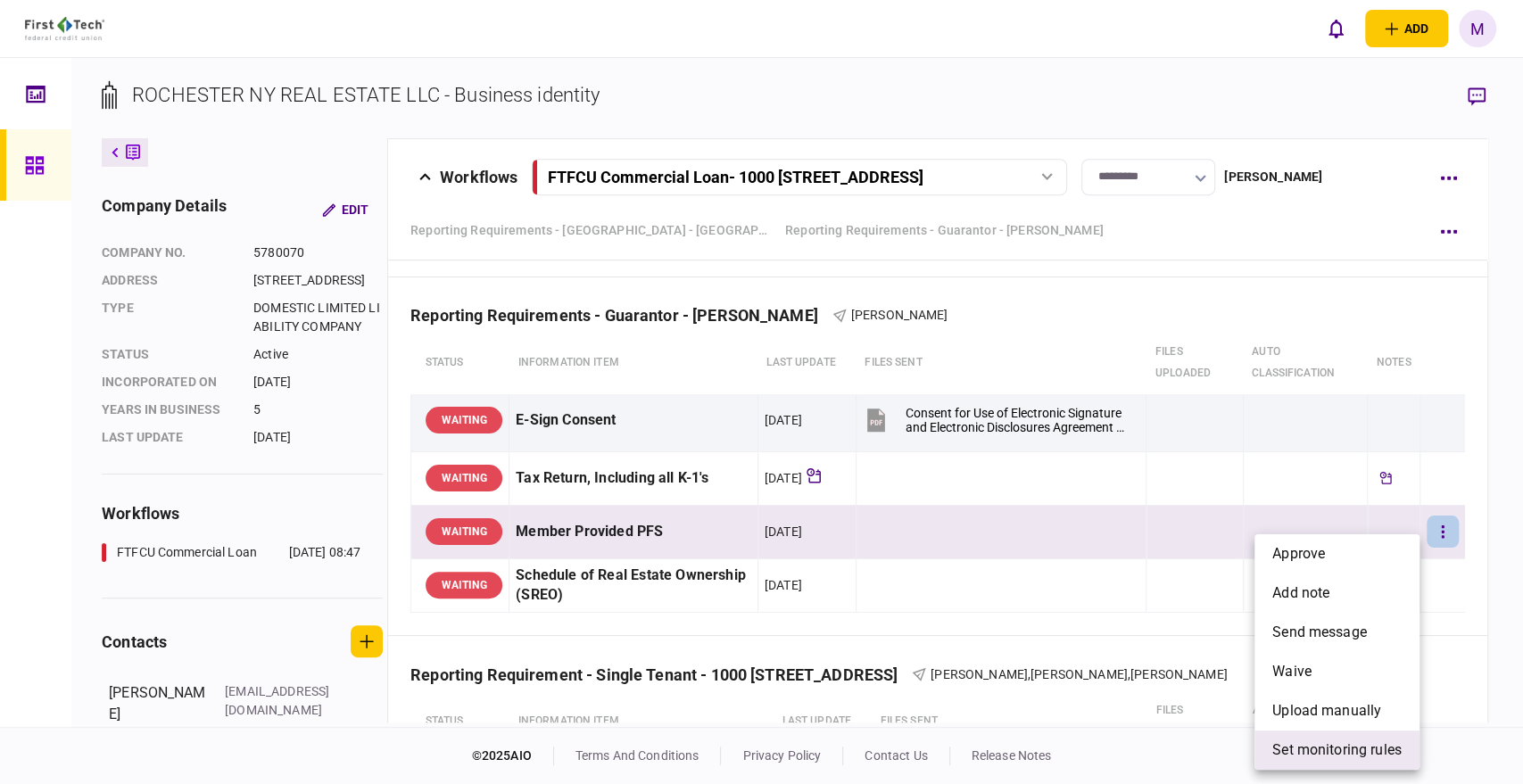 click on "set monitoring rules" at bounding box center (1337, 750) 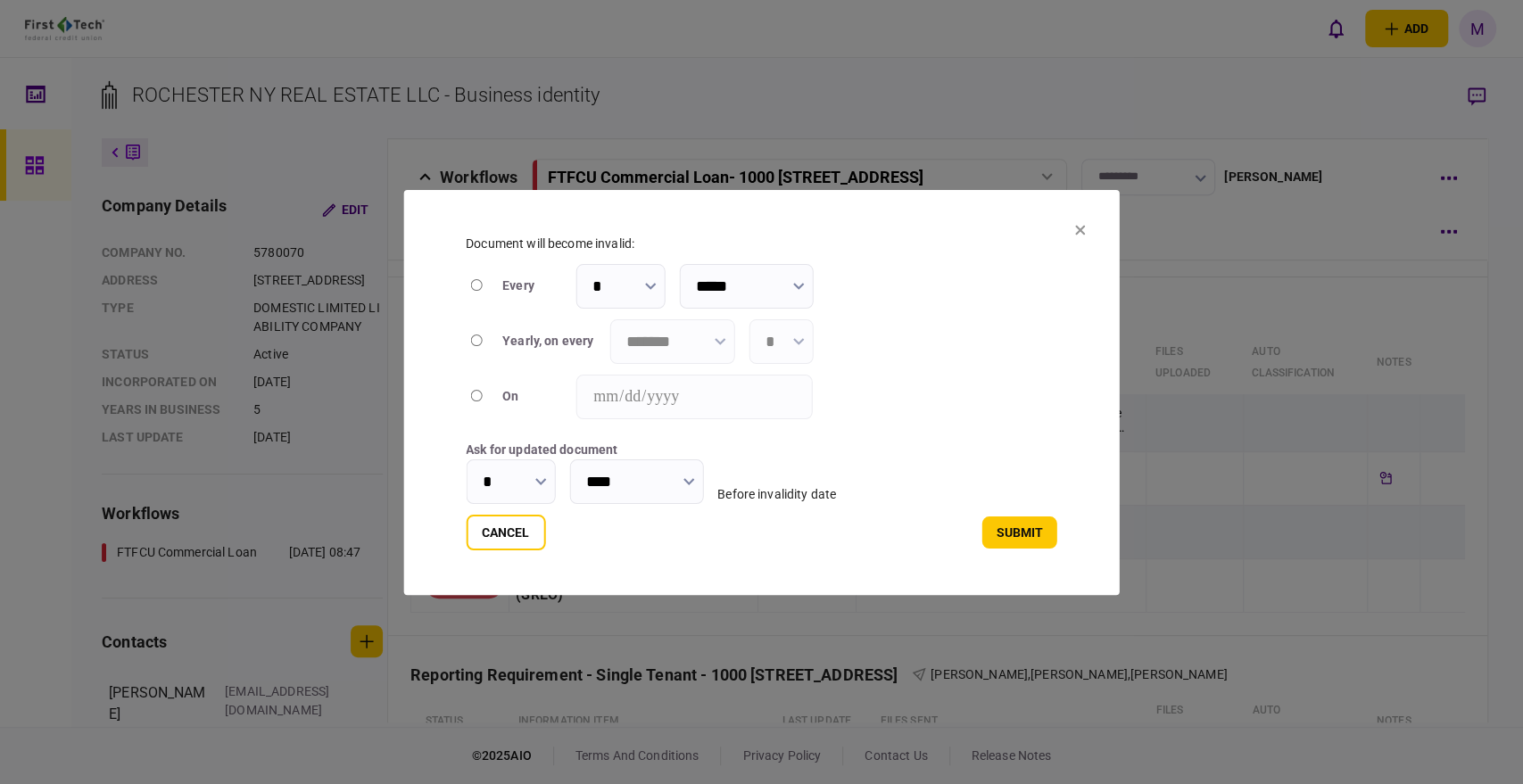 type on "****" 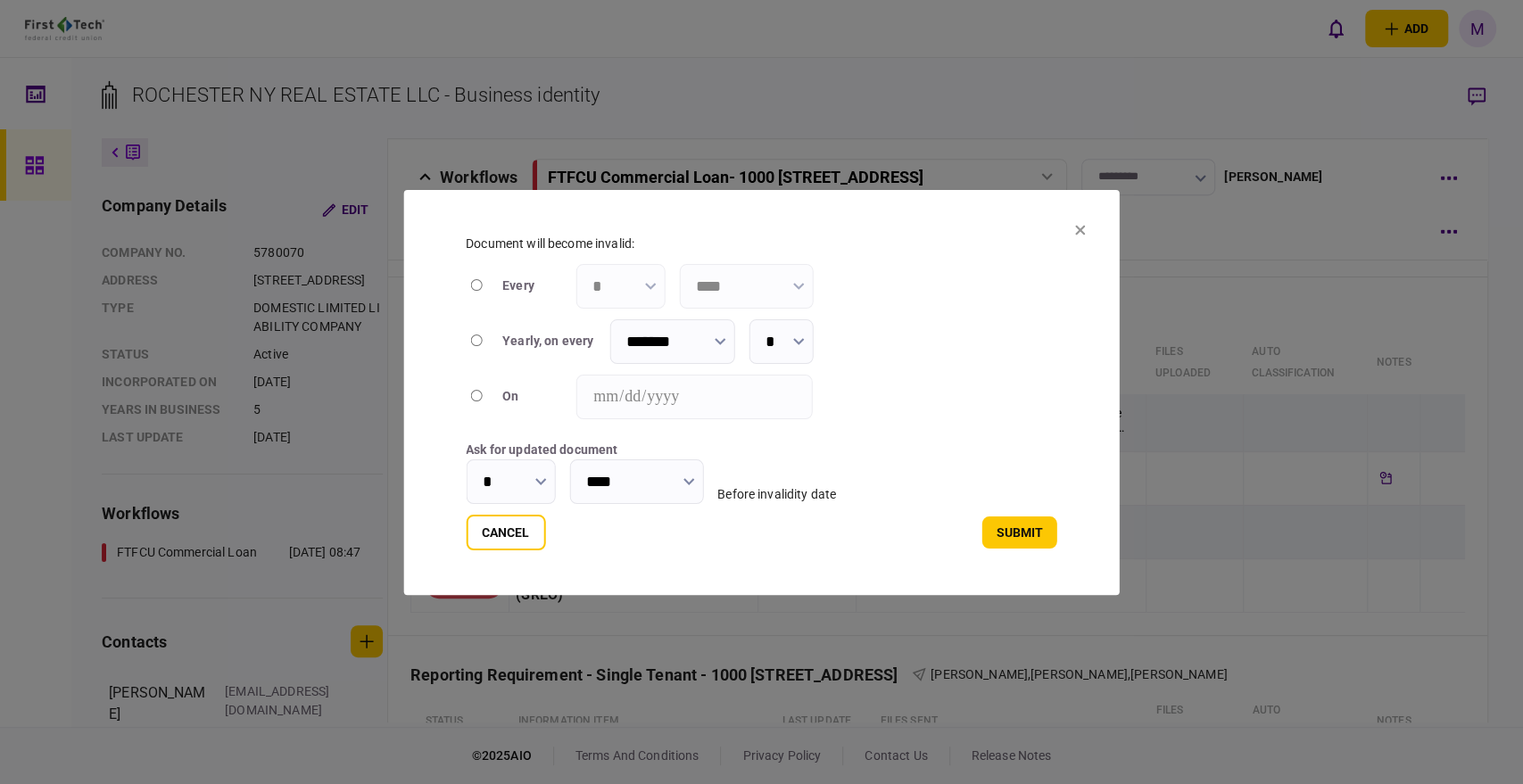 click 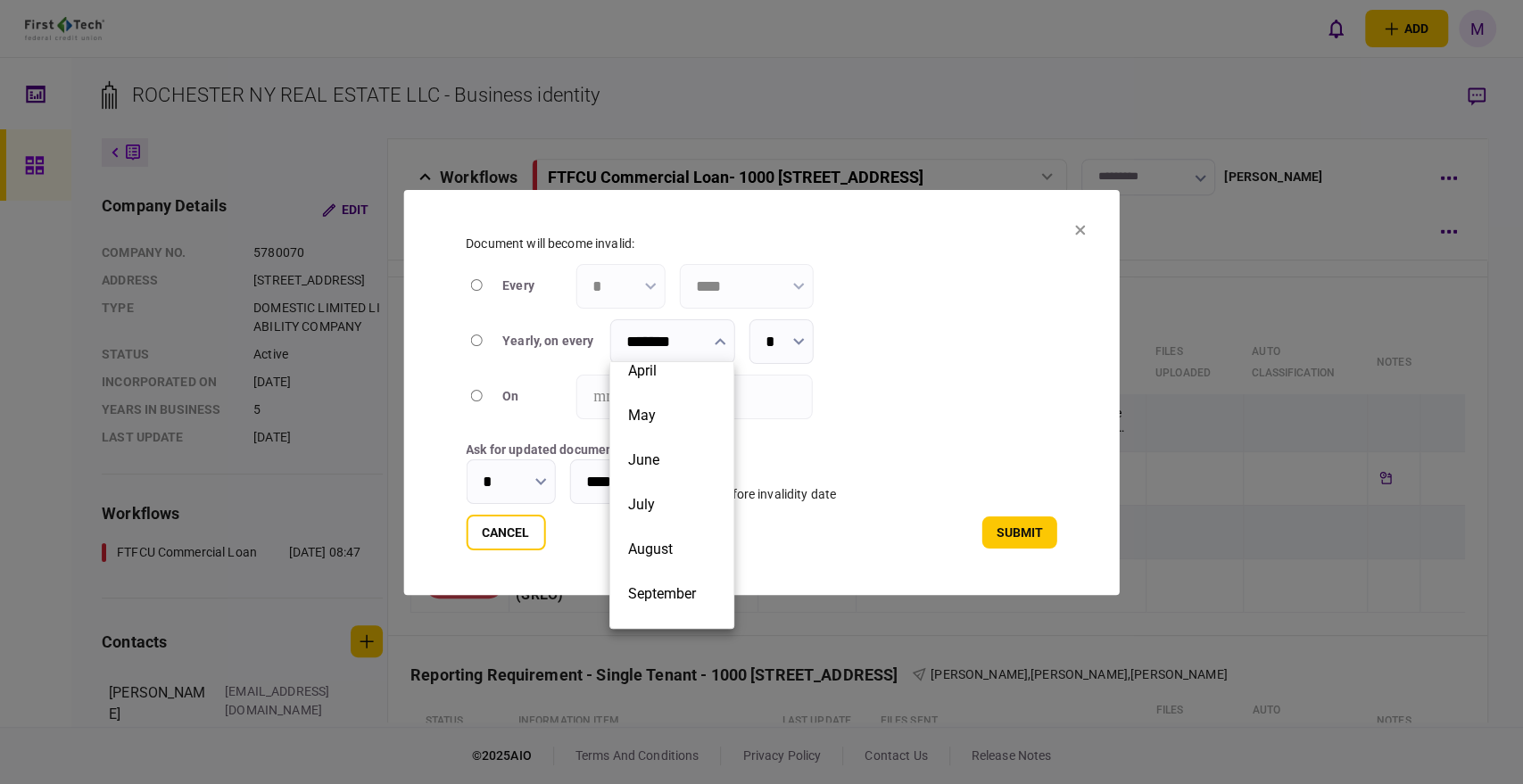 scroll, scrollTop: 198, scrollLeft: 0, axis: vertical 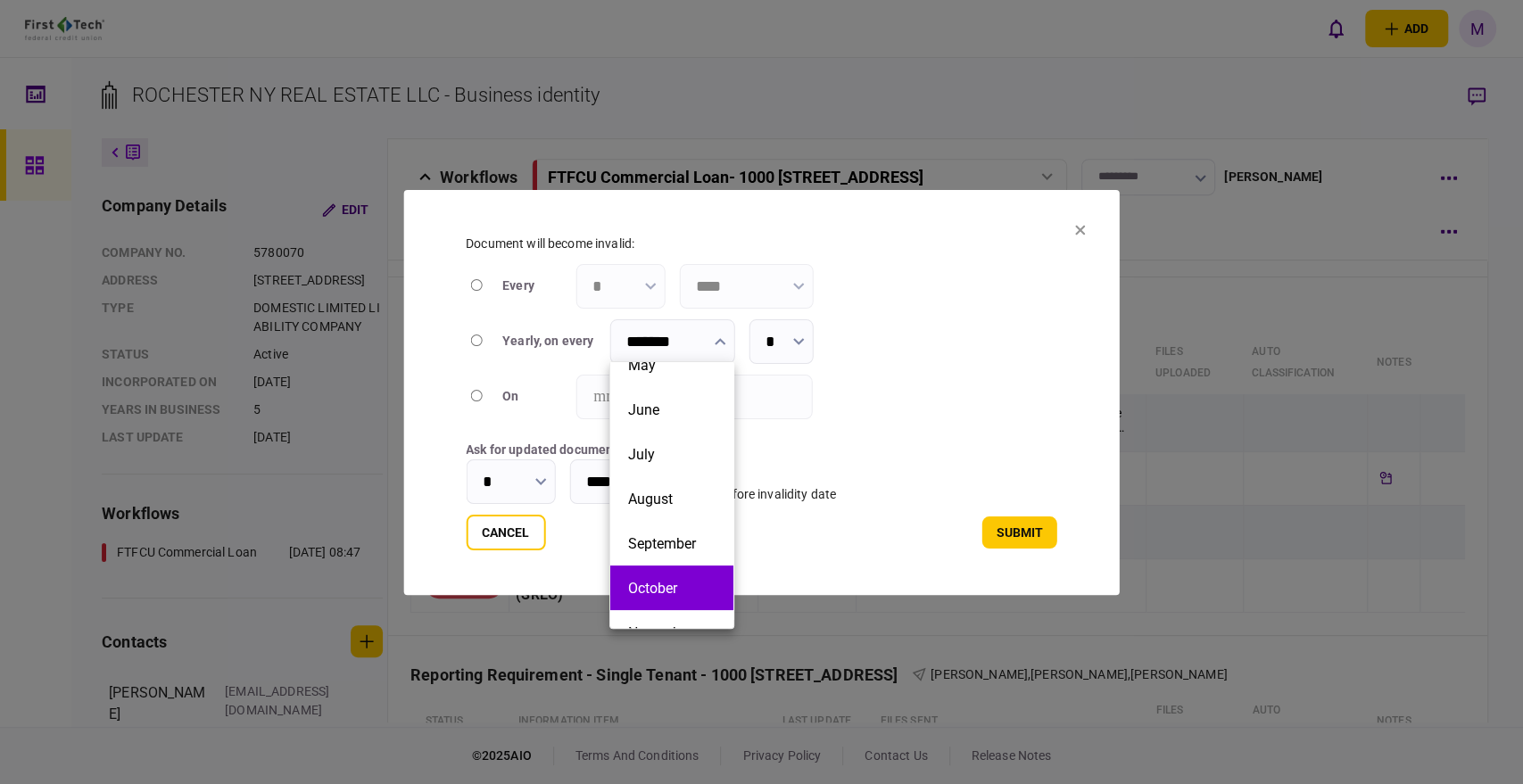 click on "October" at bounding box center (672, 588) 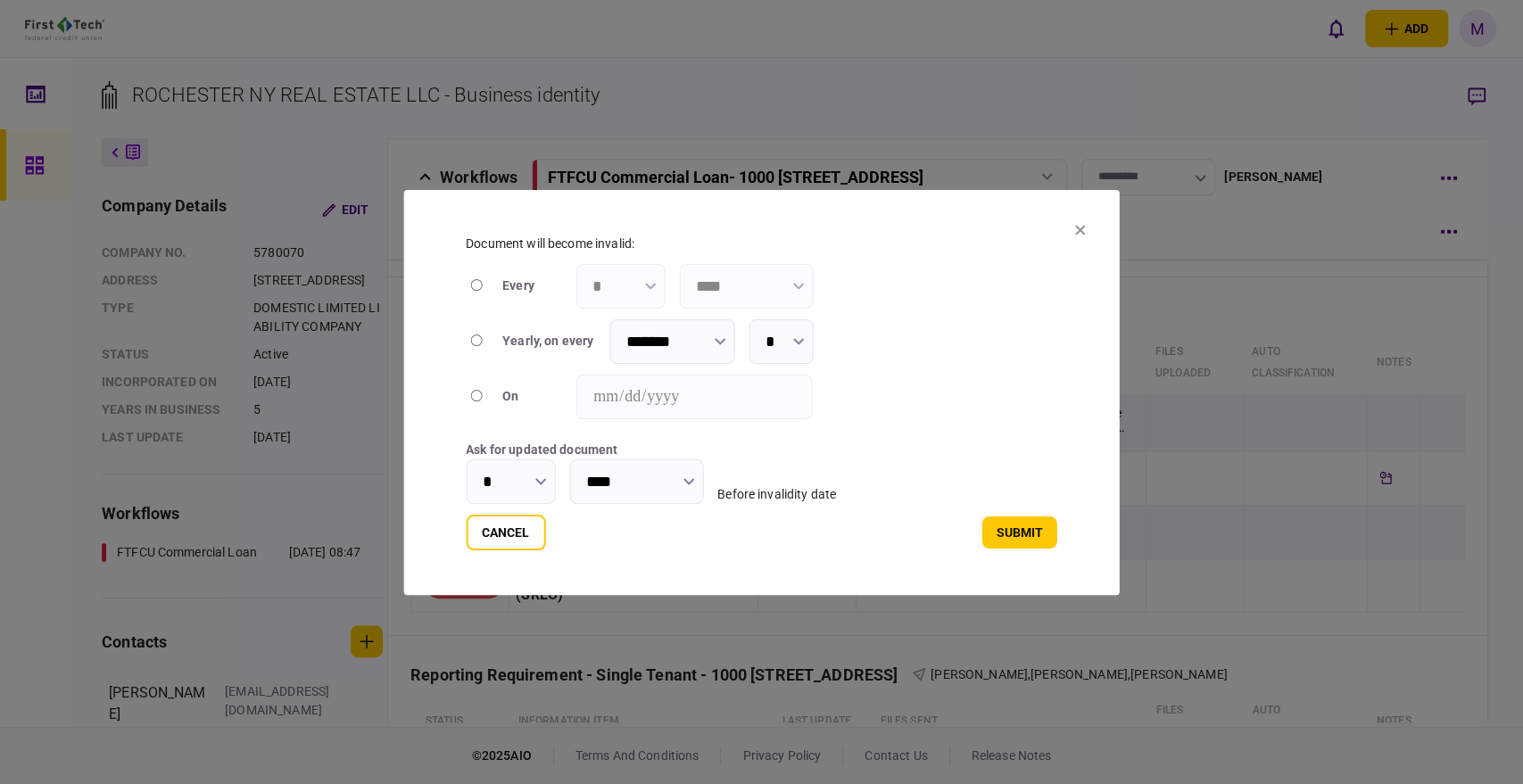 click on "*" at bounding box center (510, 482) 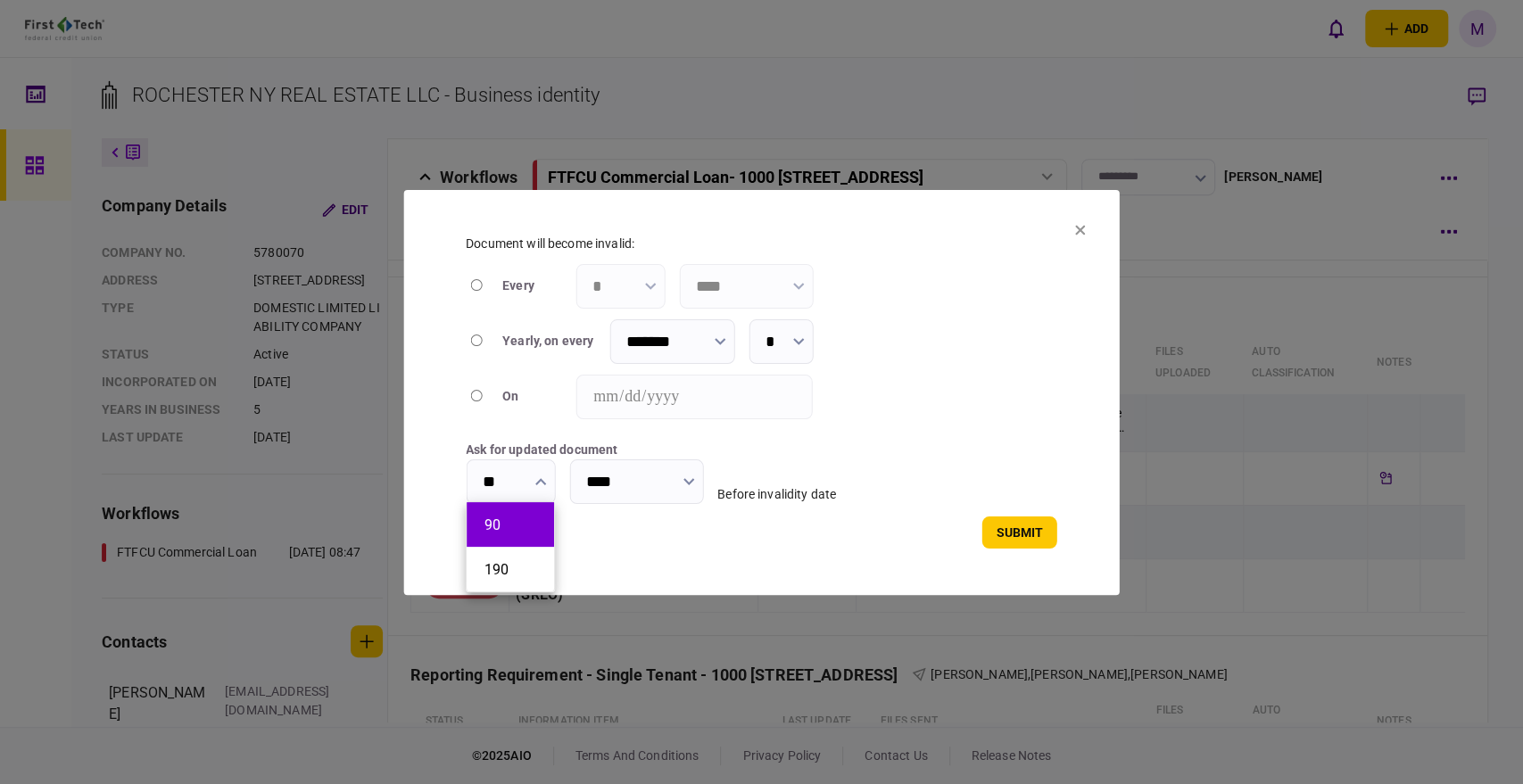 type on "**" 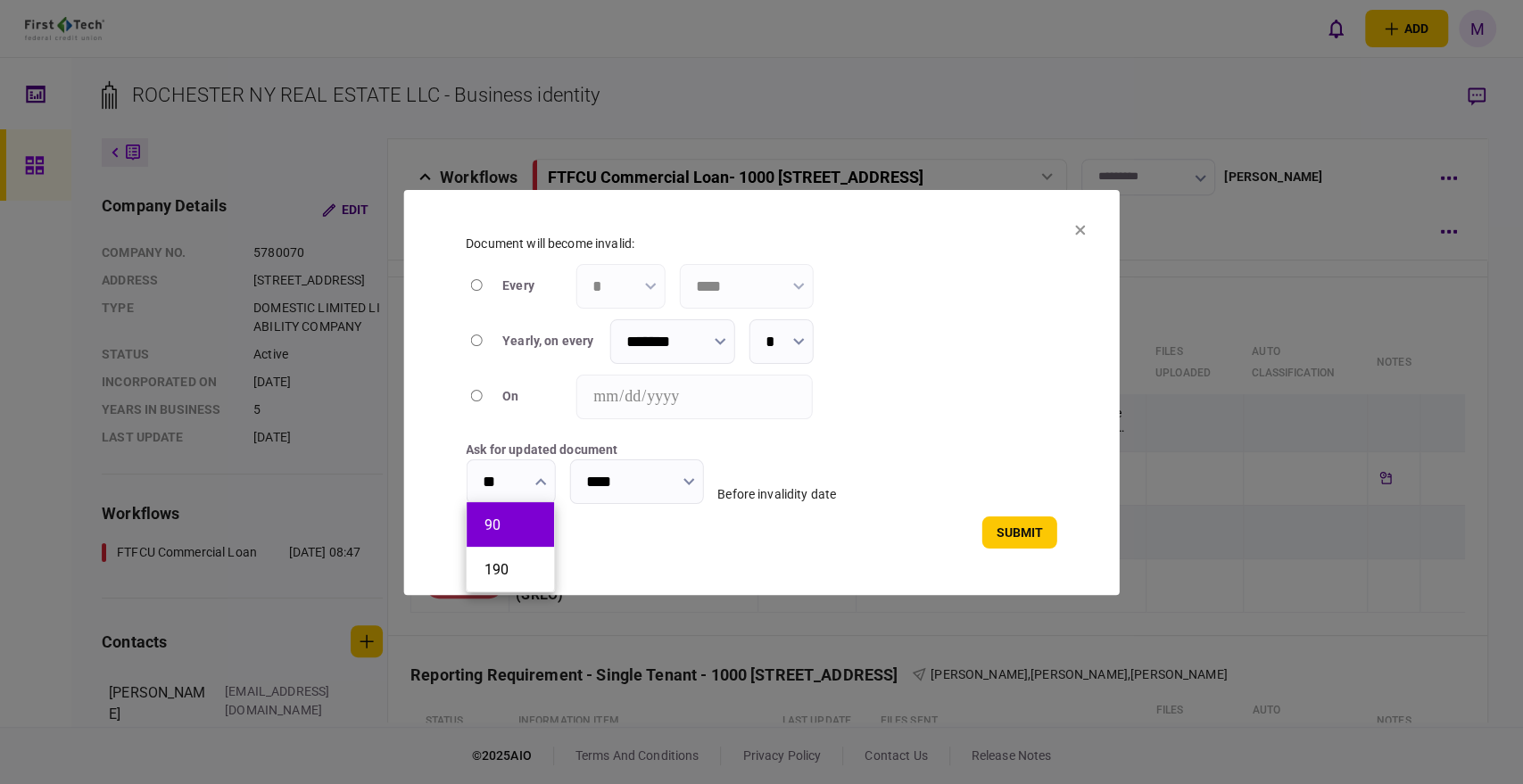 click on "90" at bounding box center (510, 524) 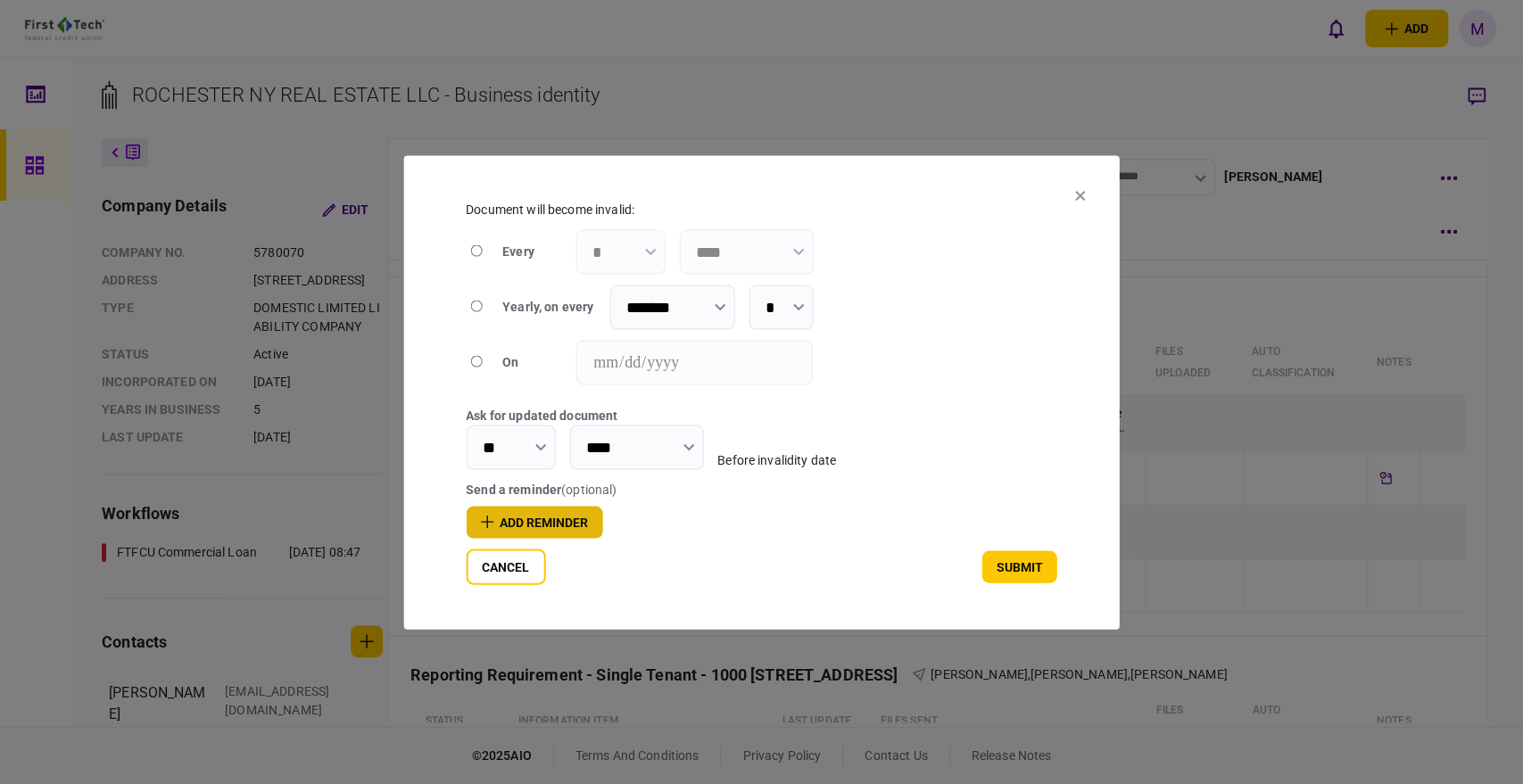click on "add reminder" at bounding box center [534, 522] 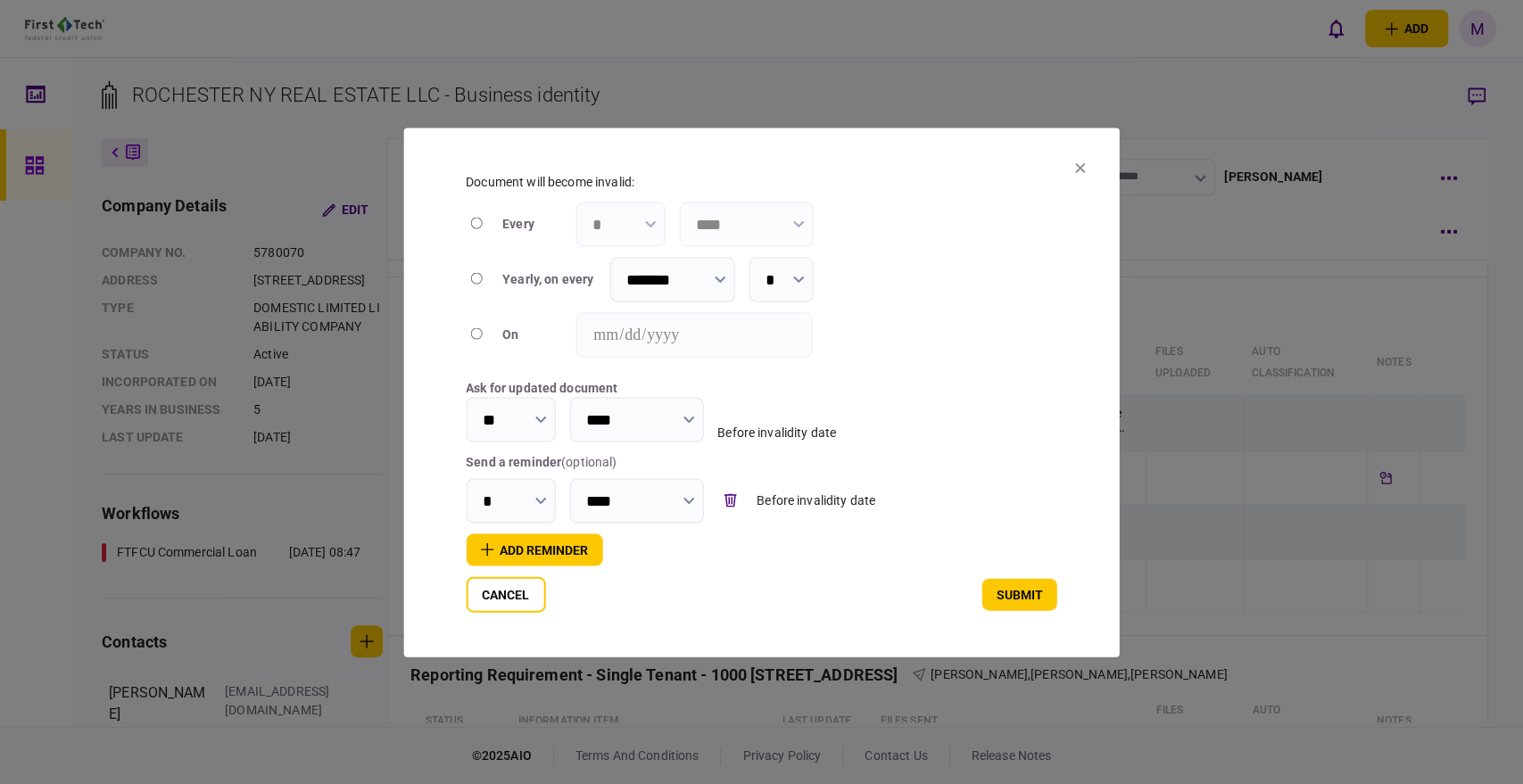 click on "*" at bounding box center (510, 500) 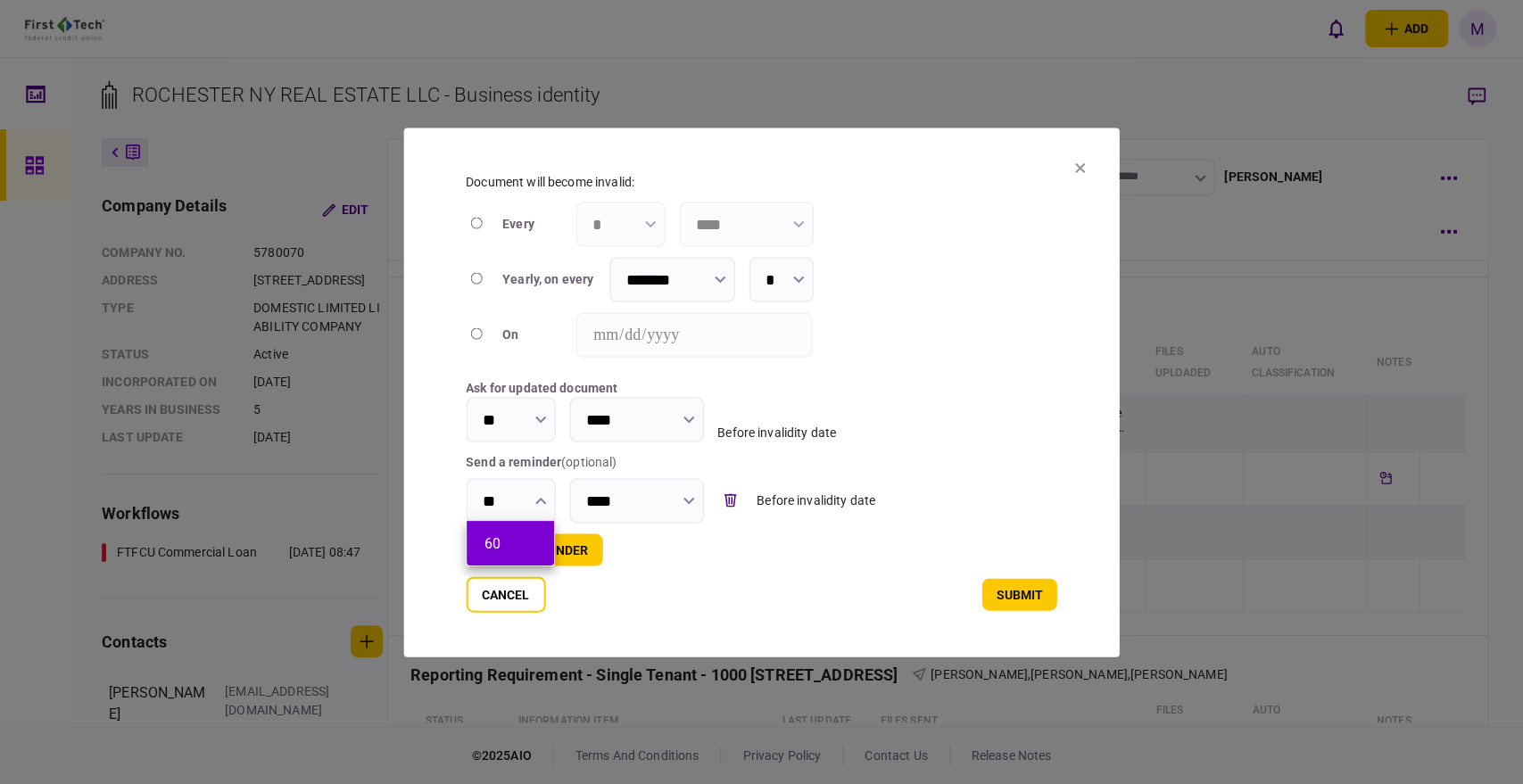 type on "**" 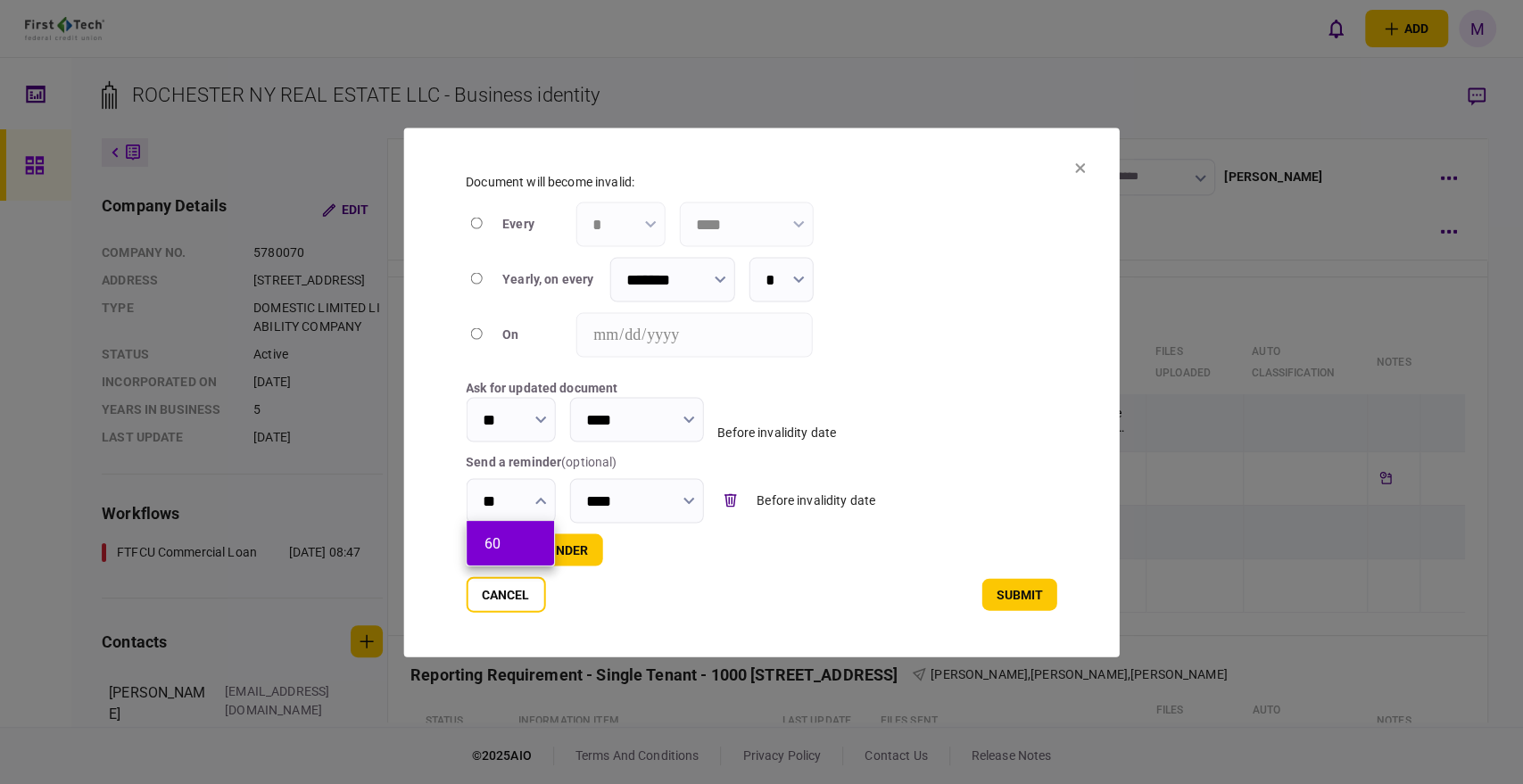 click on "60" at bounding box center [510, 543] 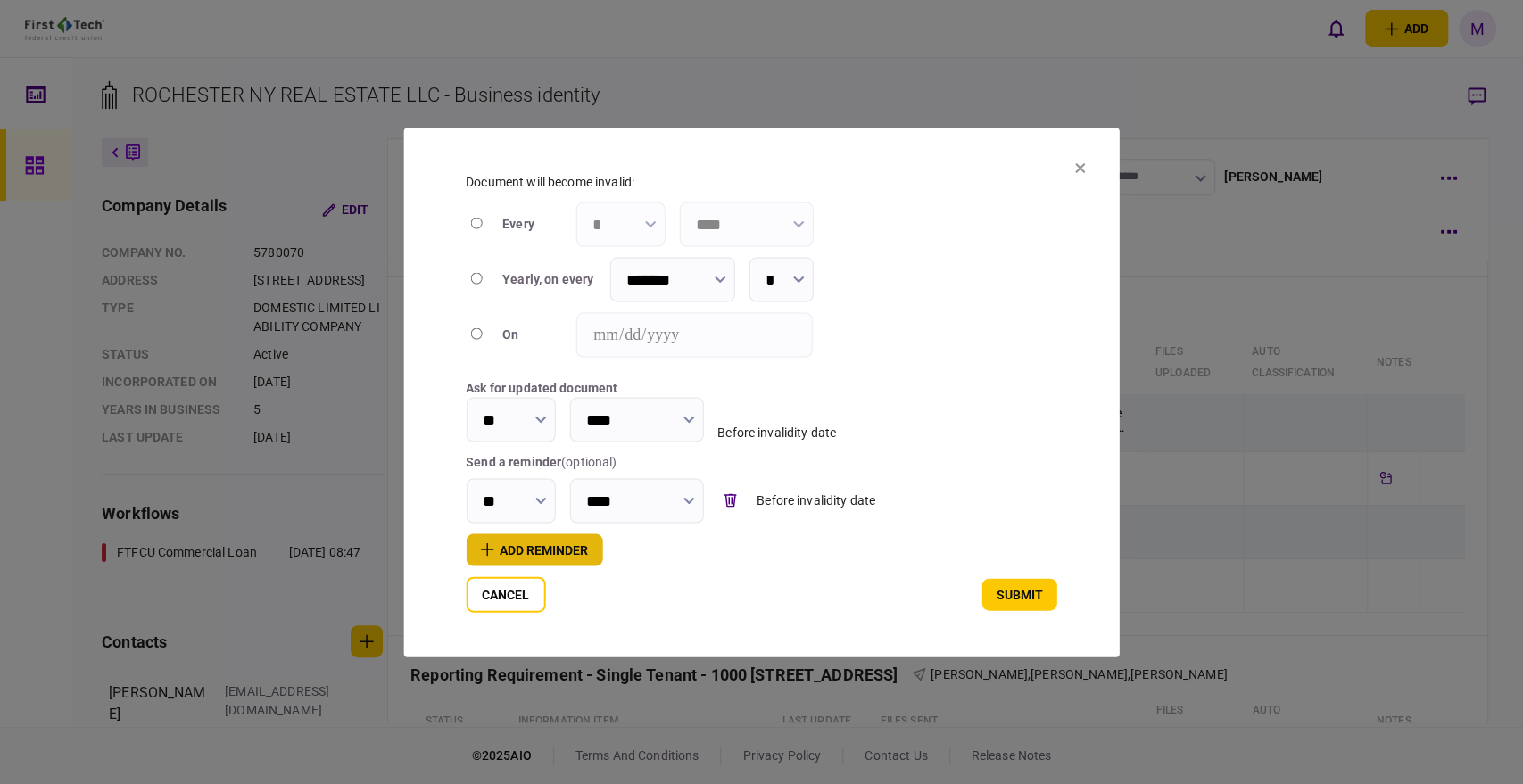 click on "add reminder" at bounding box center [534, 549] 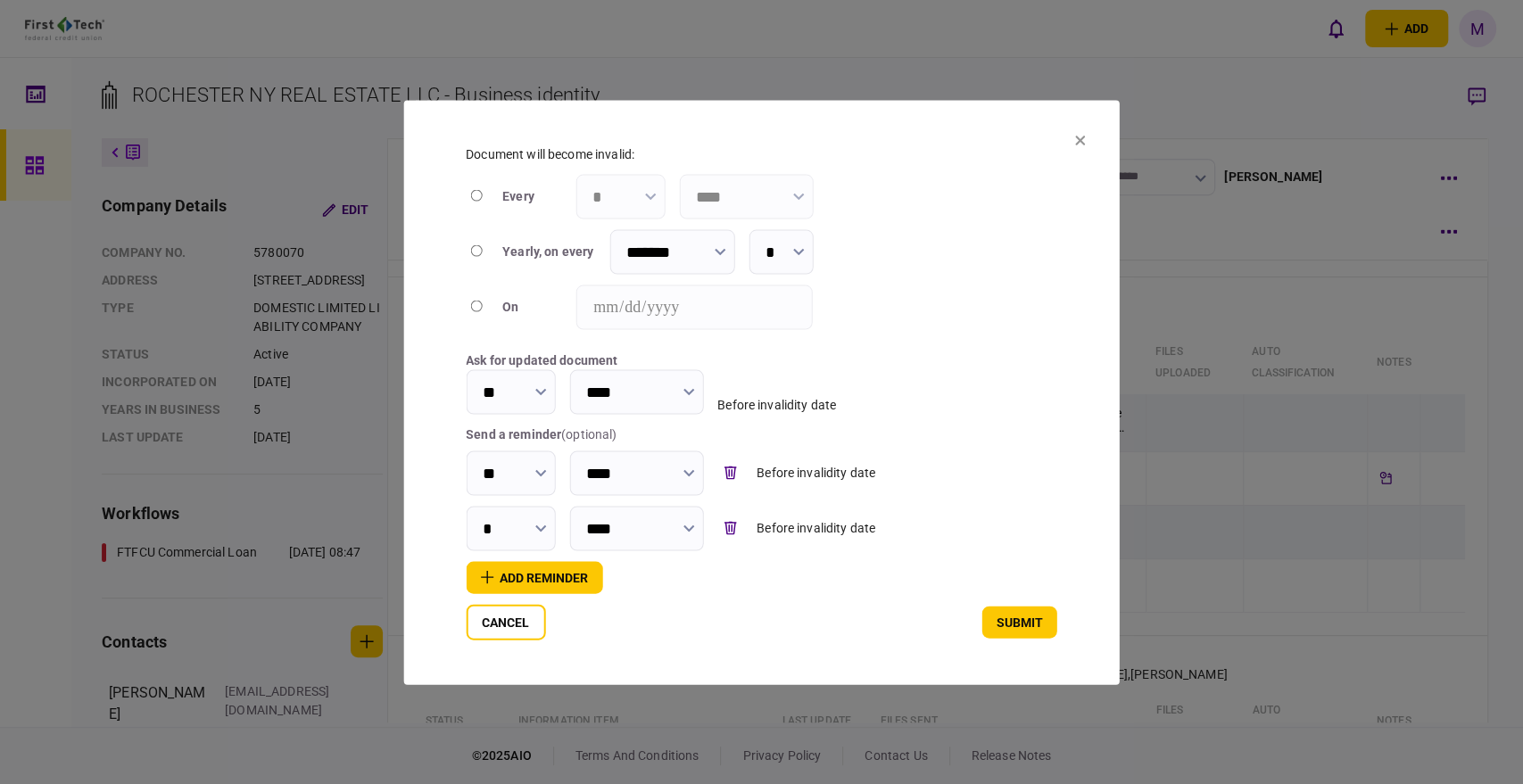 click on "*" at bounding box center [510, 528] 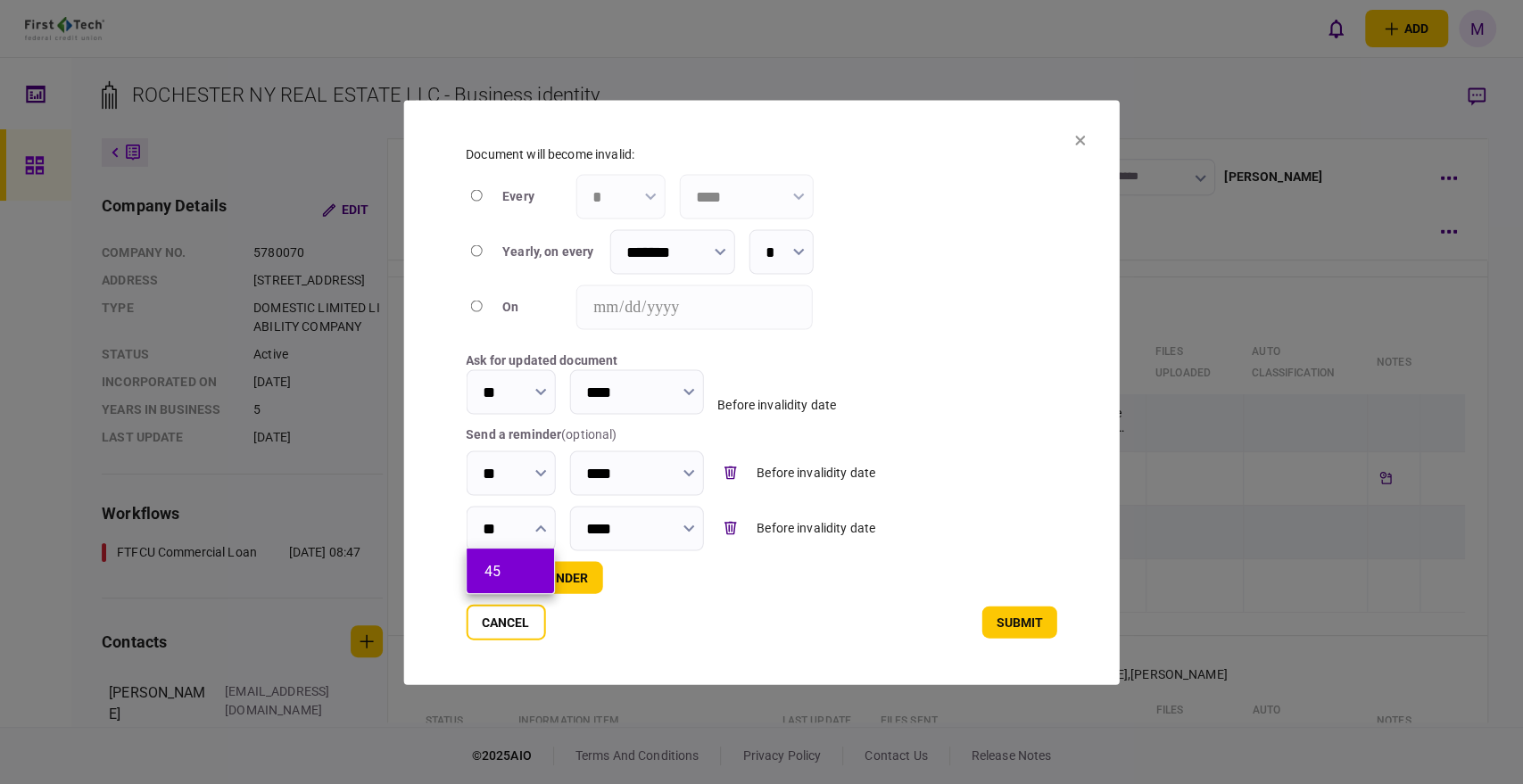 type on "**" 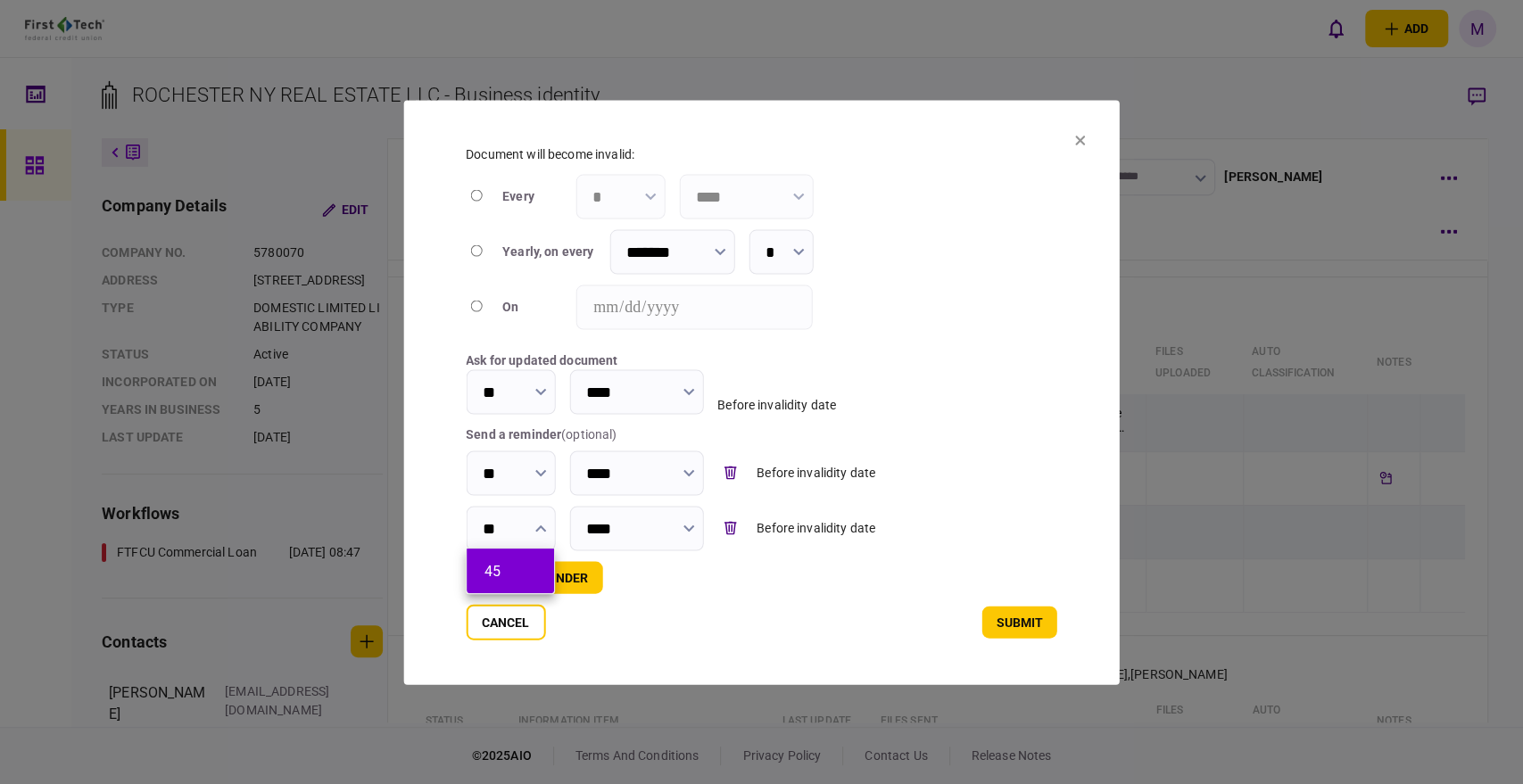 click on "45" at bounding box center [510, 571] 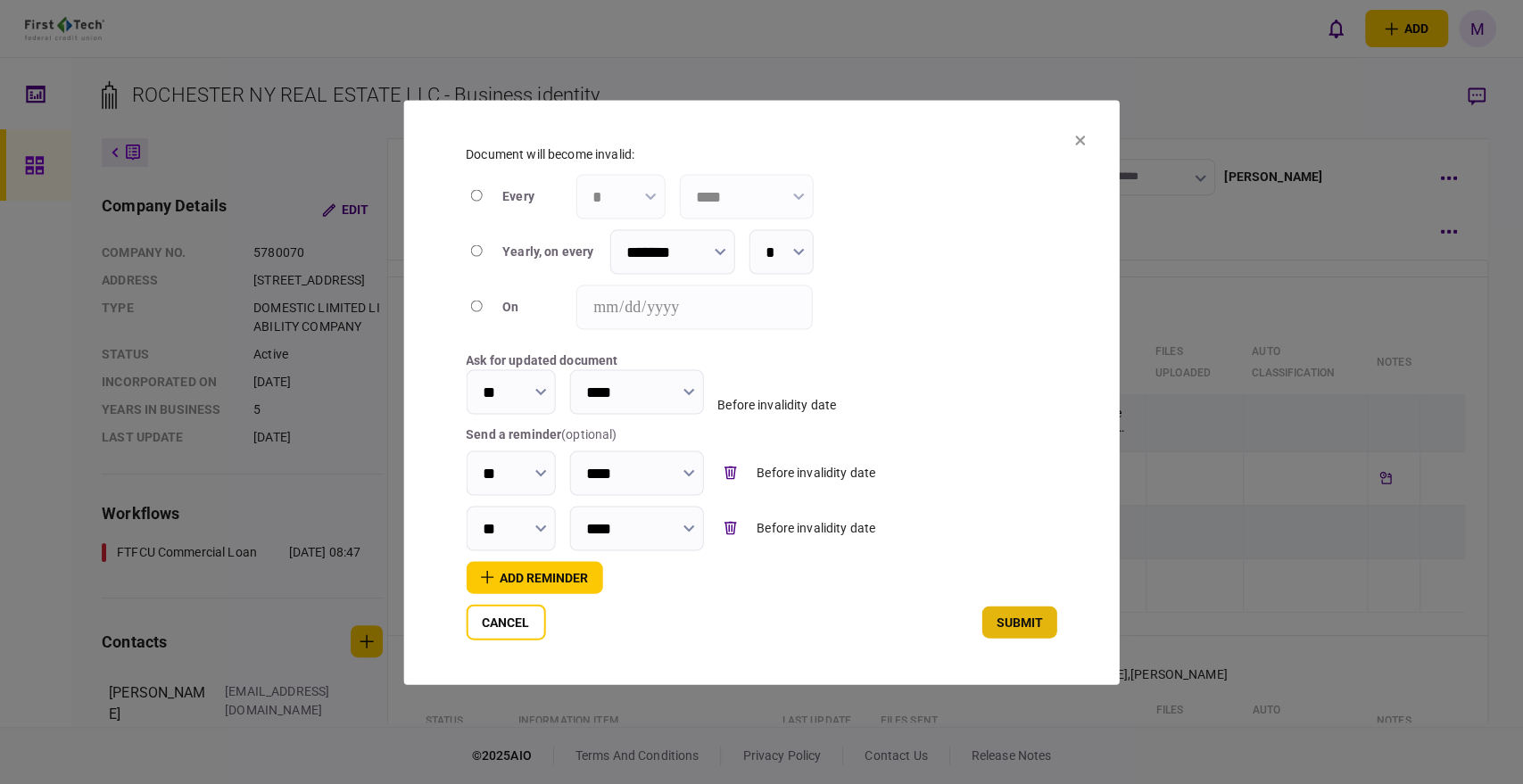 click on "submit" at bounding box center [1020, 622] 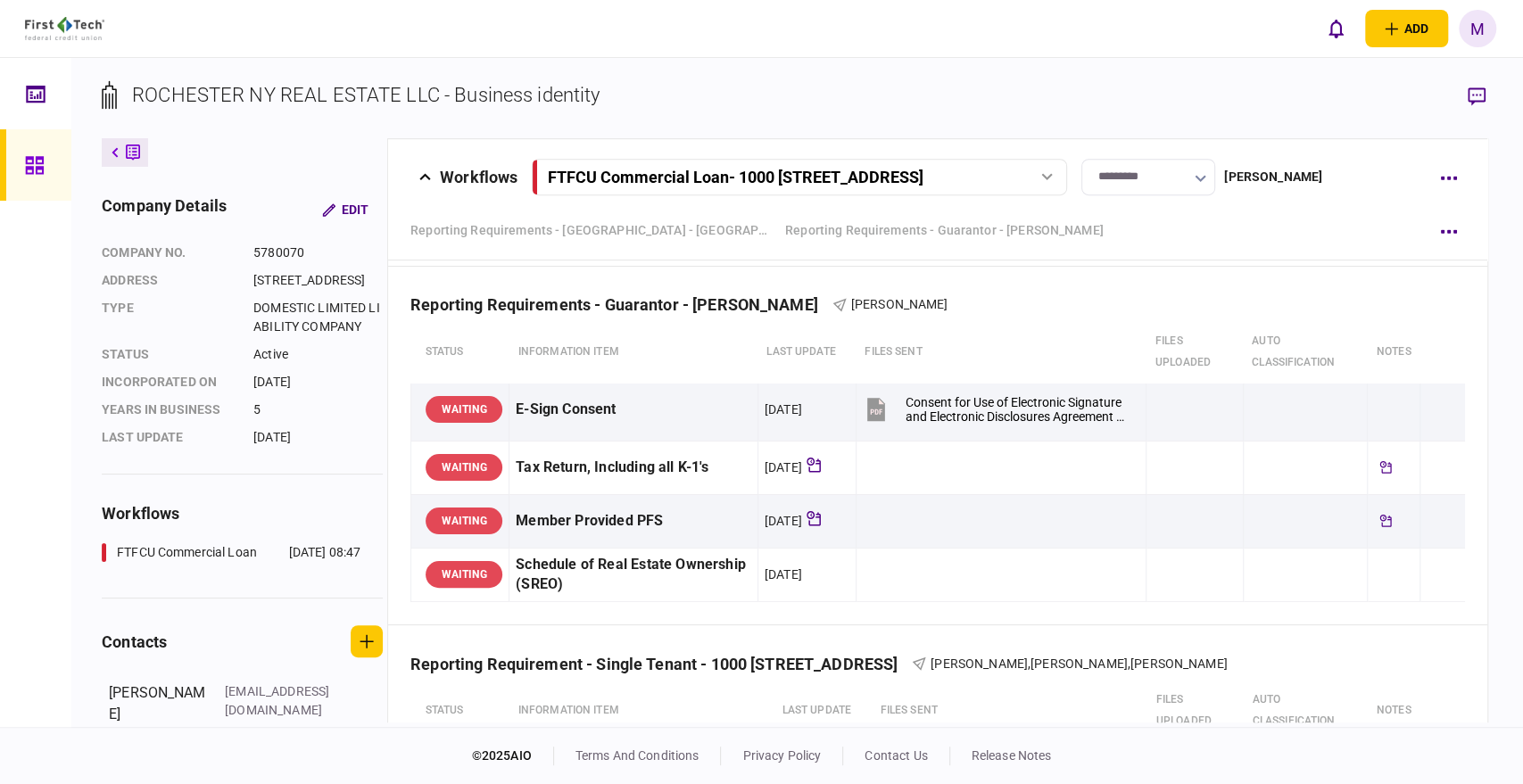 scroll, scrollTop: 702, scrollLeft: 0, axis: vertical 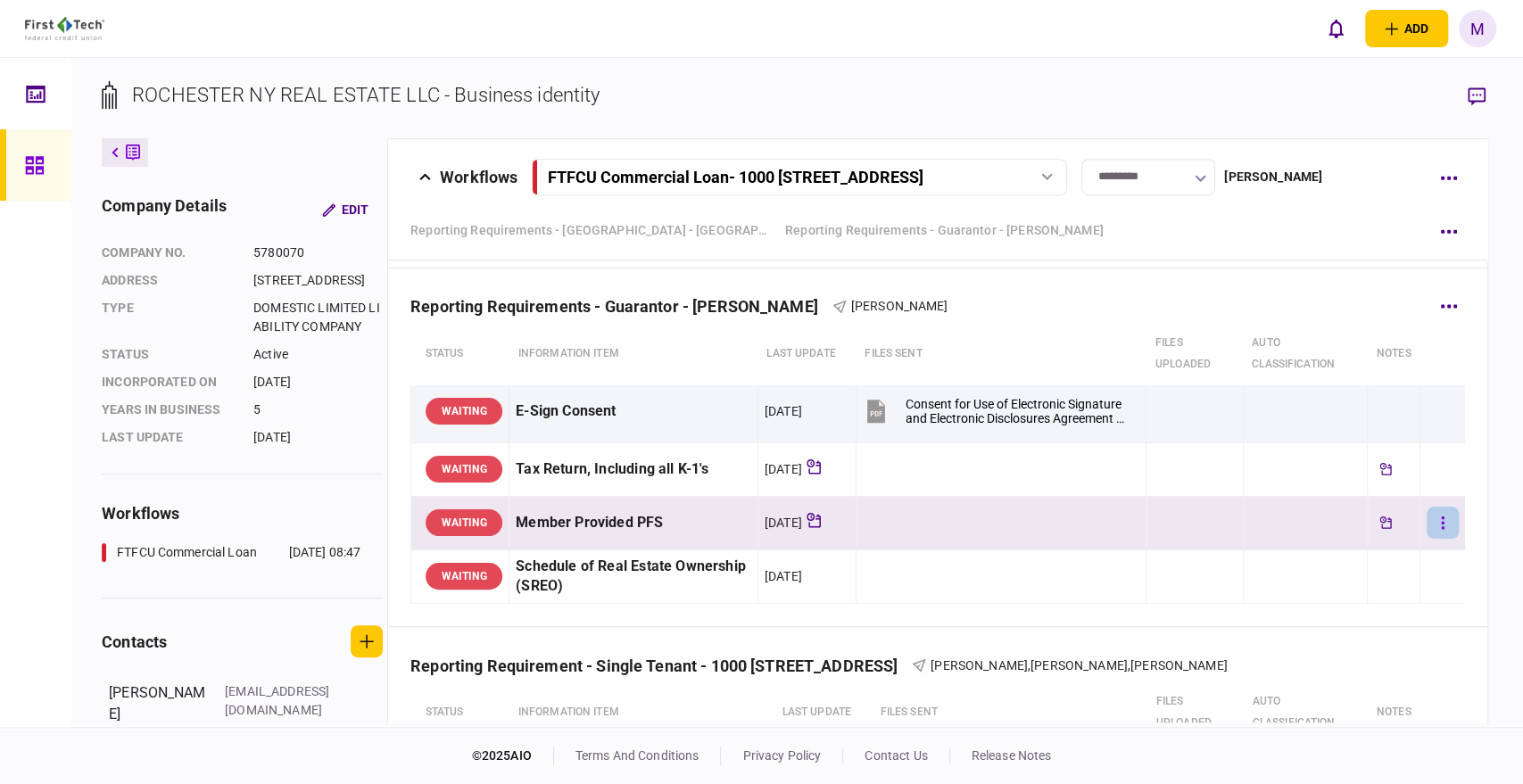 click at bounding box center [1443, 523] 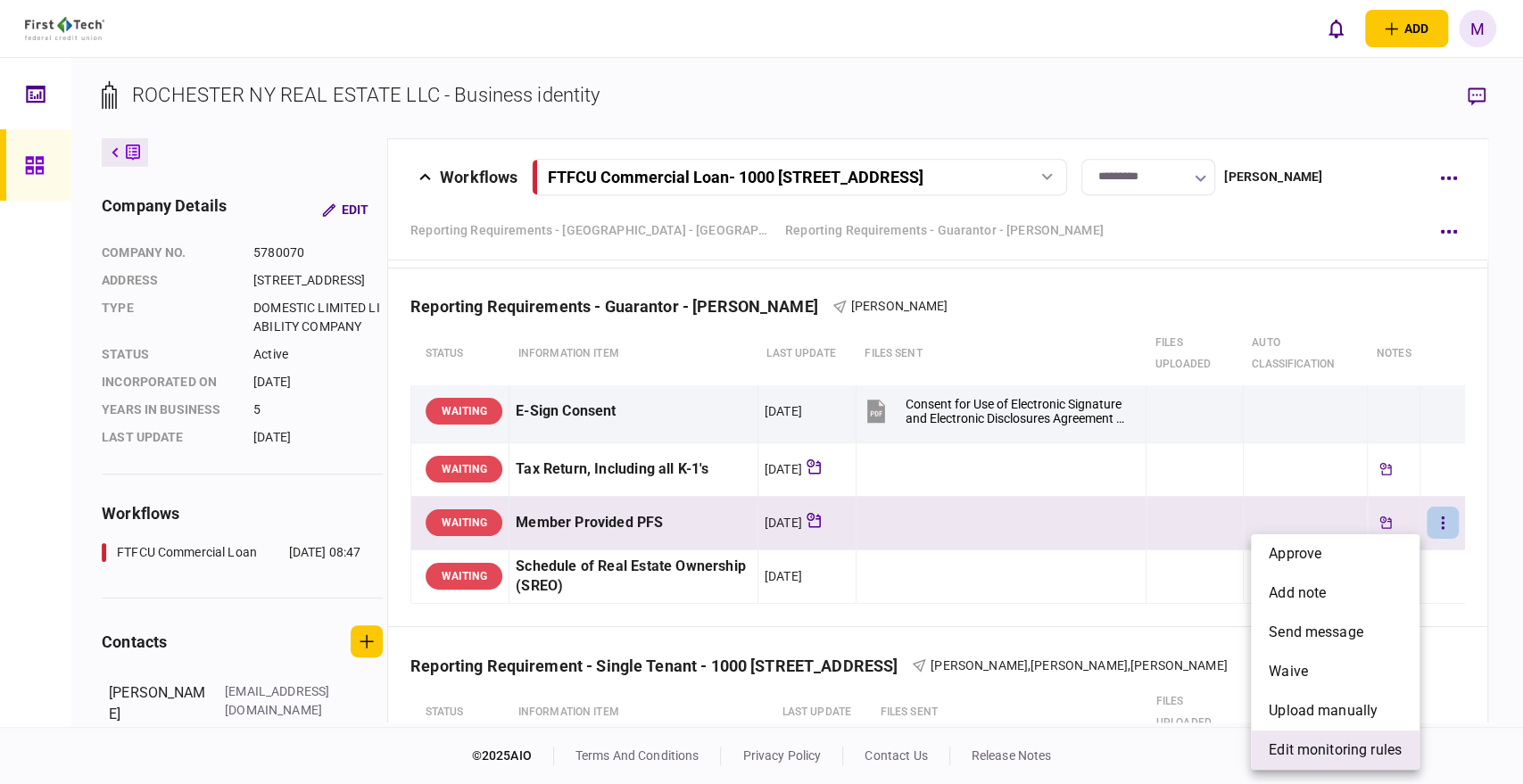 click on "edit monitoring rules" at bounding box center (1335, 750) 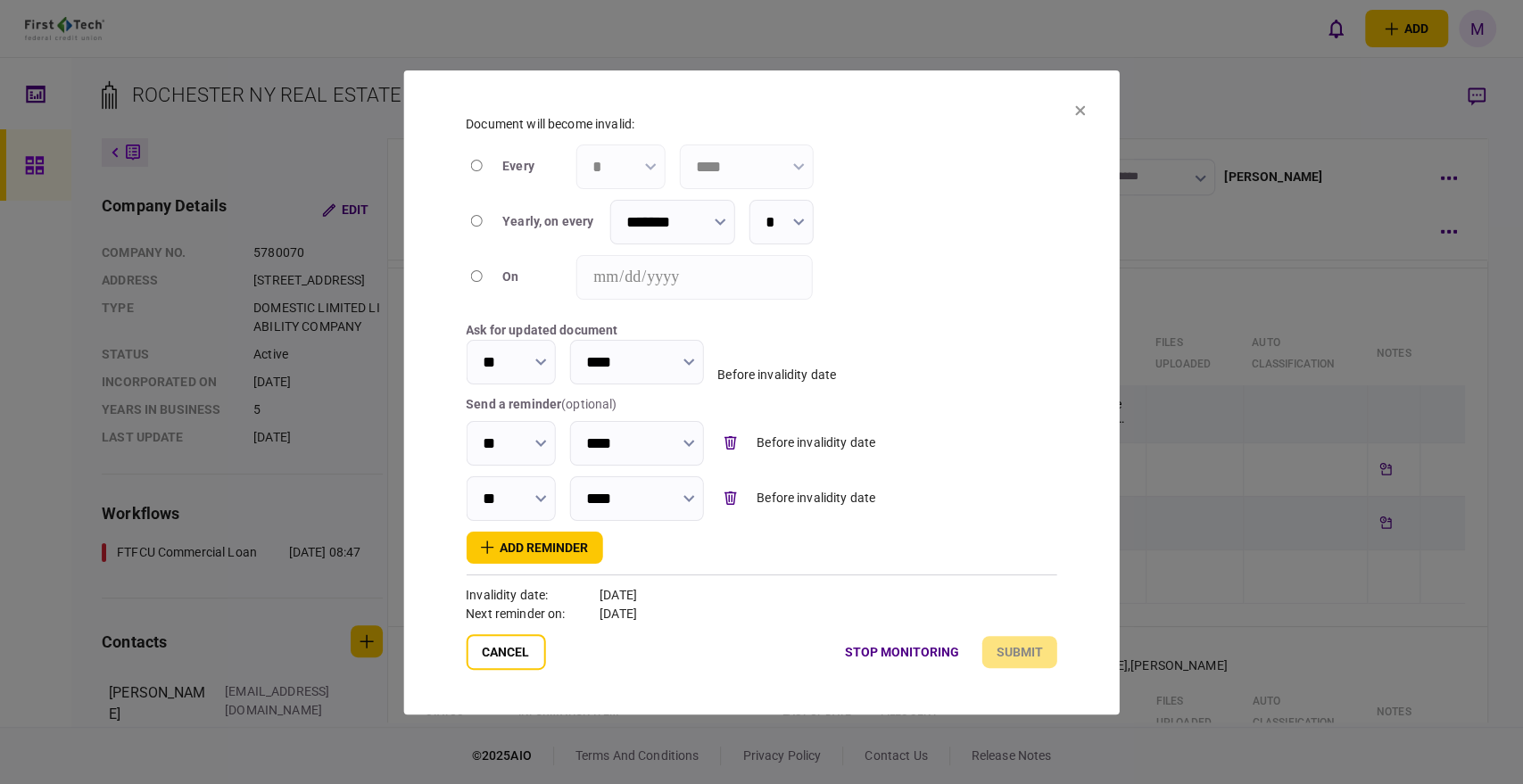 click 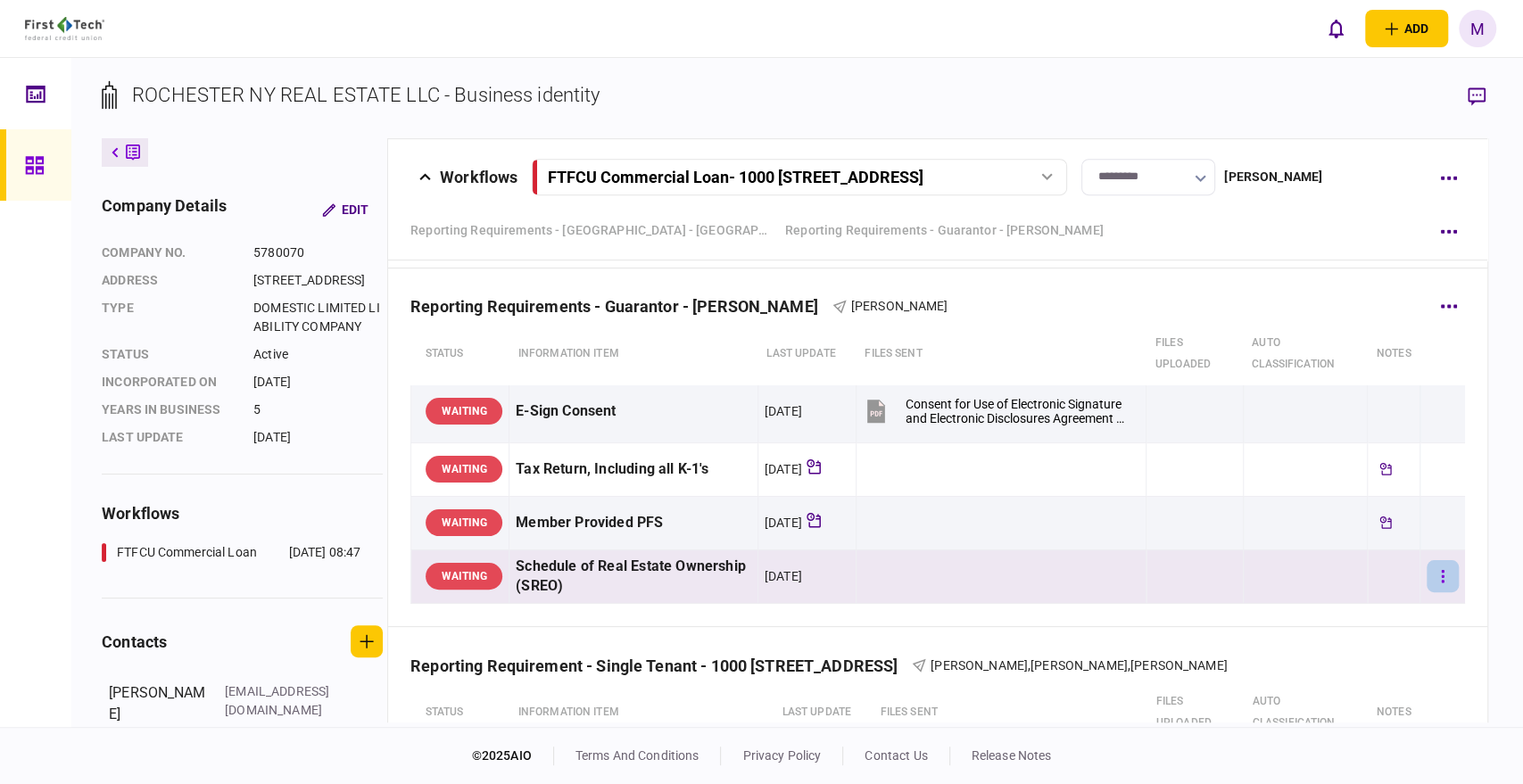 click 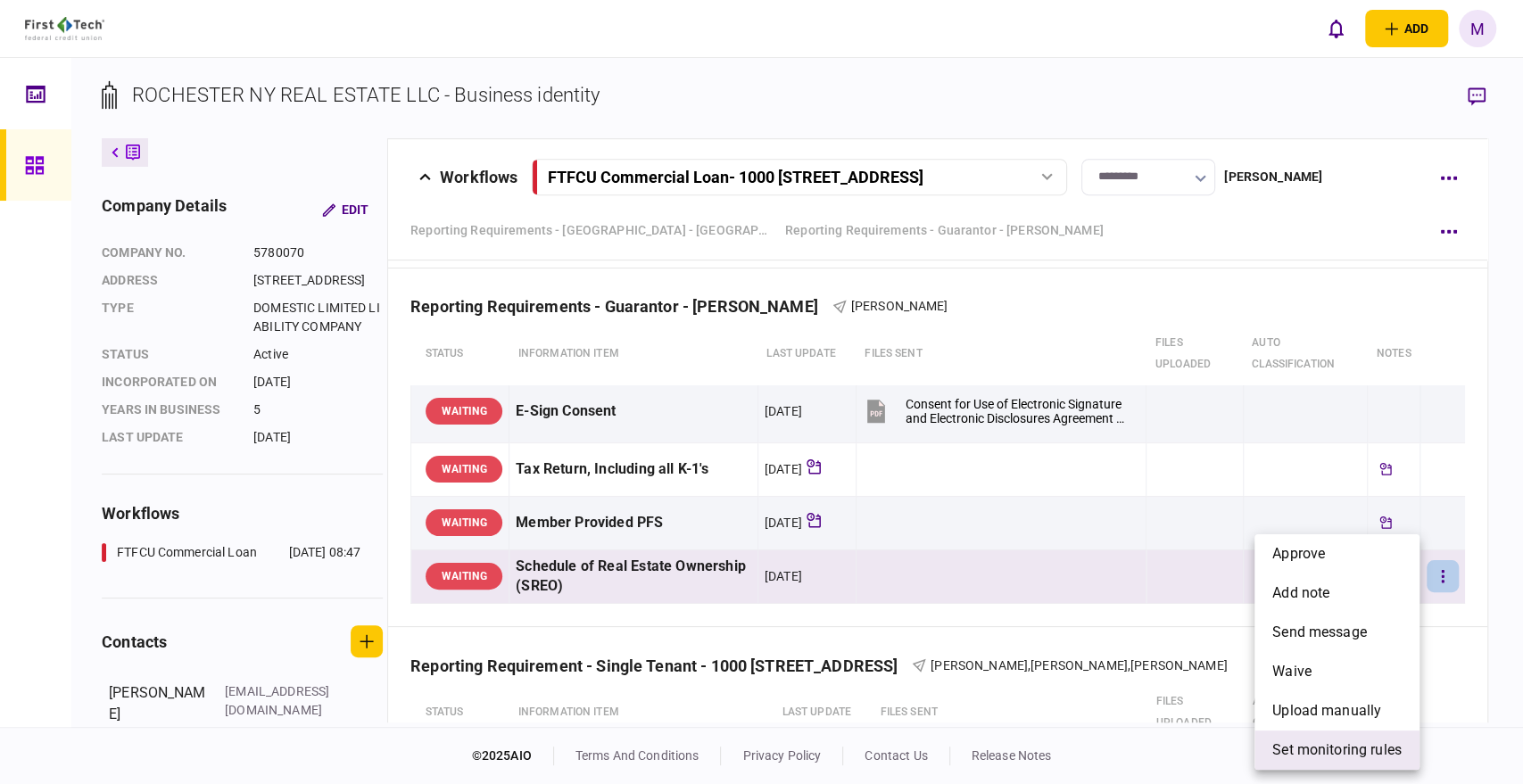 click on "set monitoring rules" at bounding box center (1337, 750) 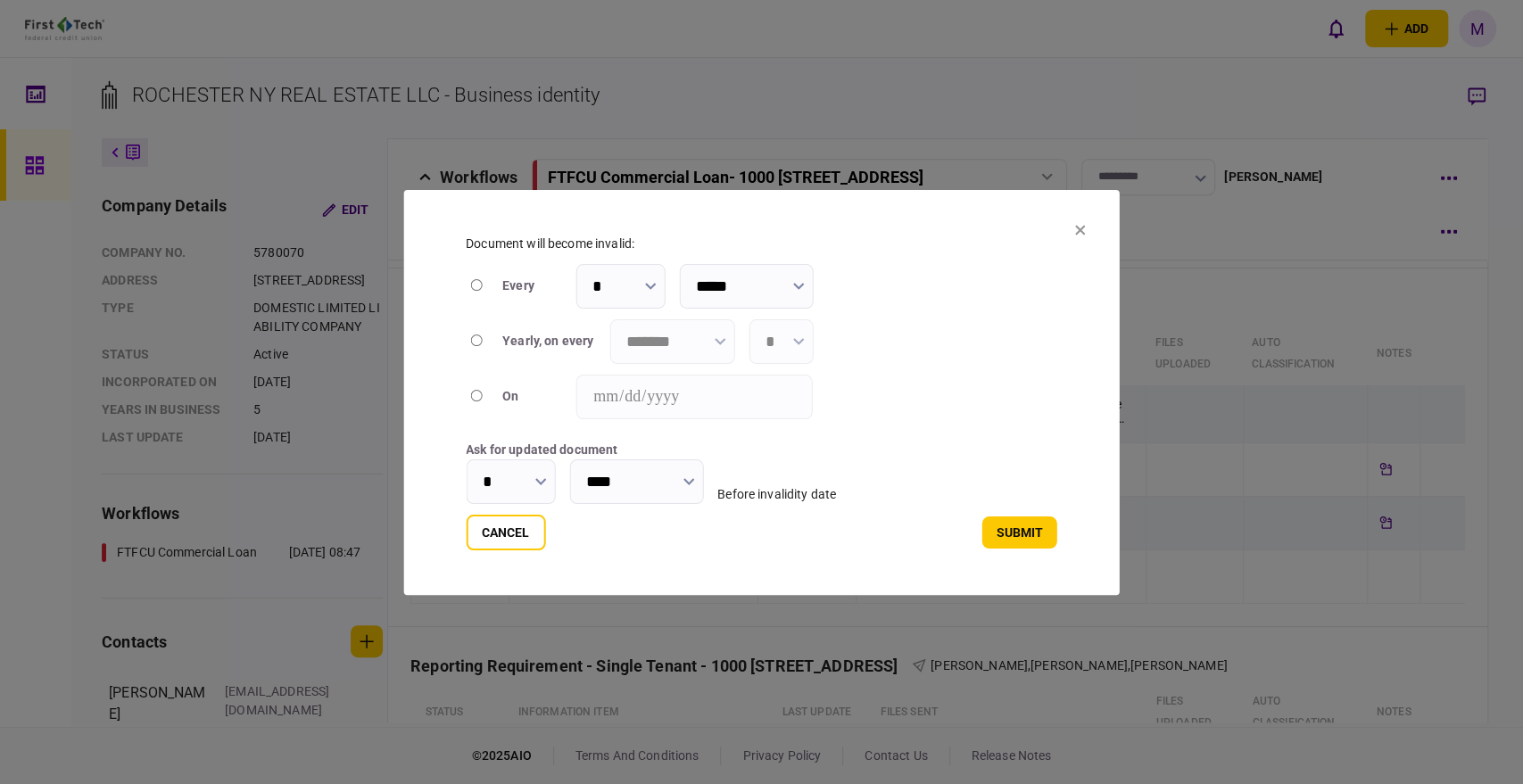 type on "****" 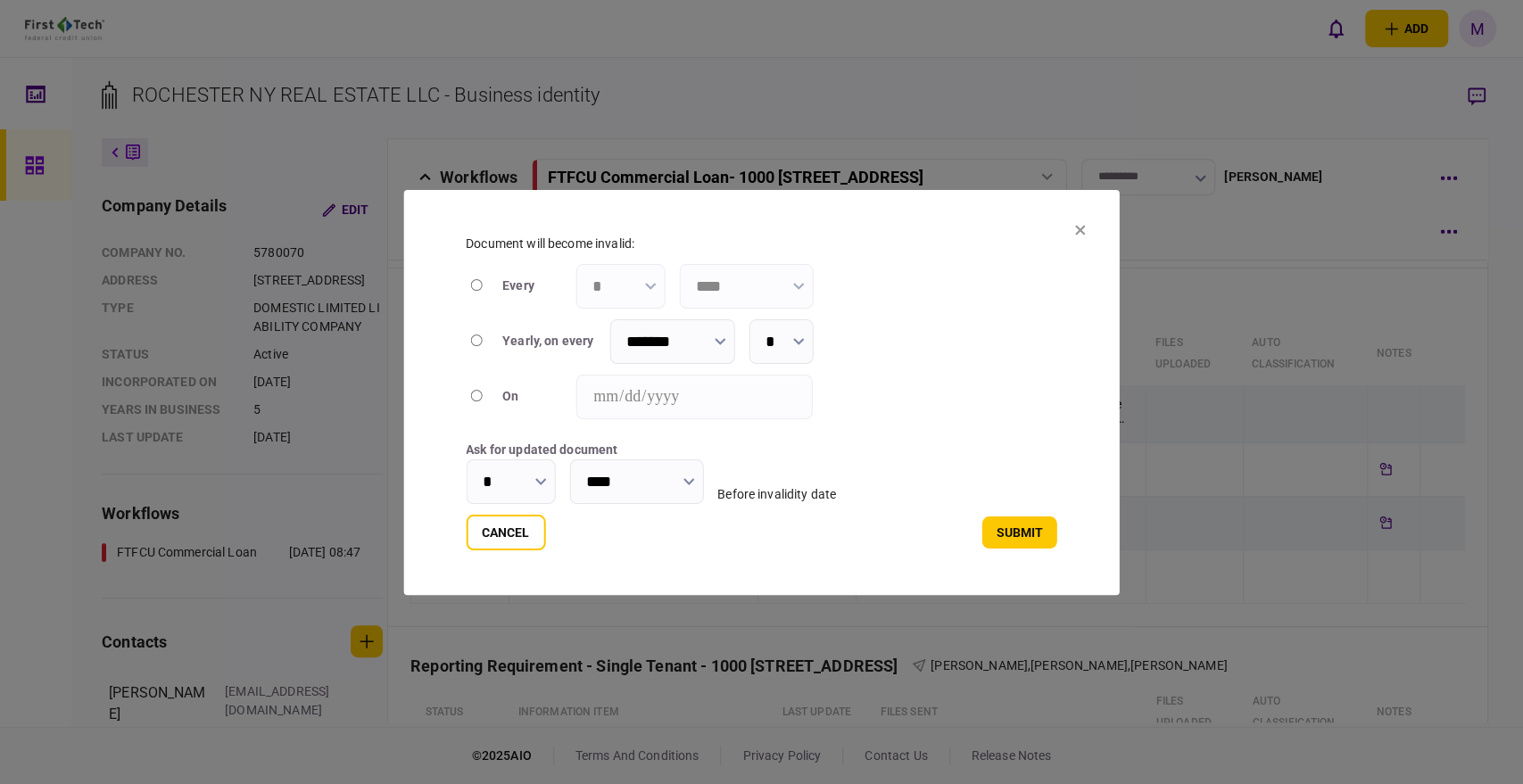 click at bounding box center [719, 341] 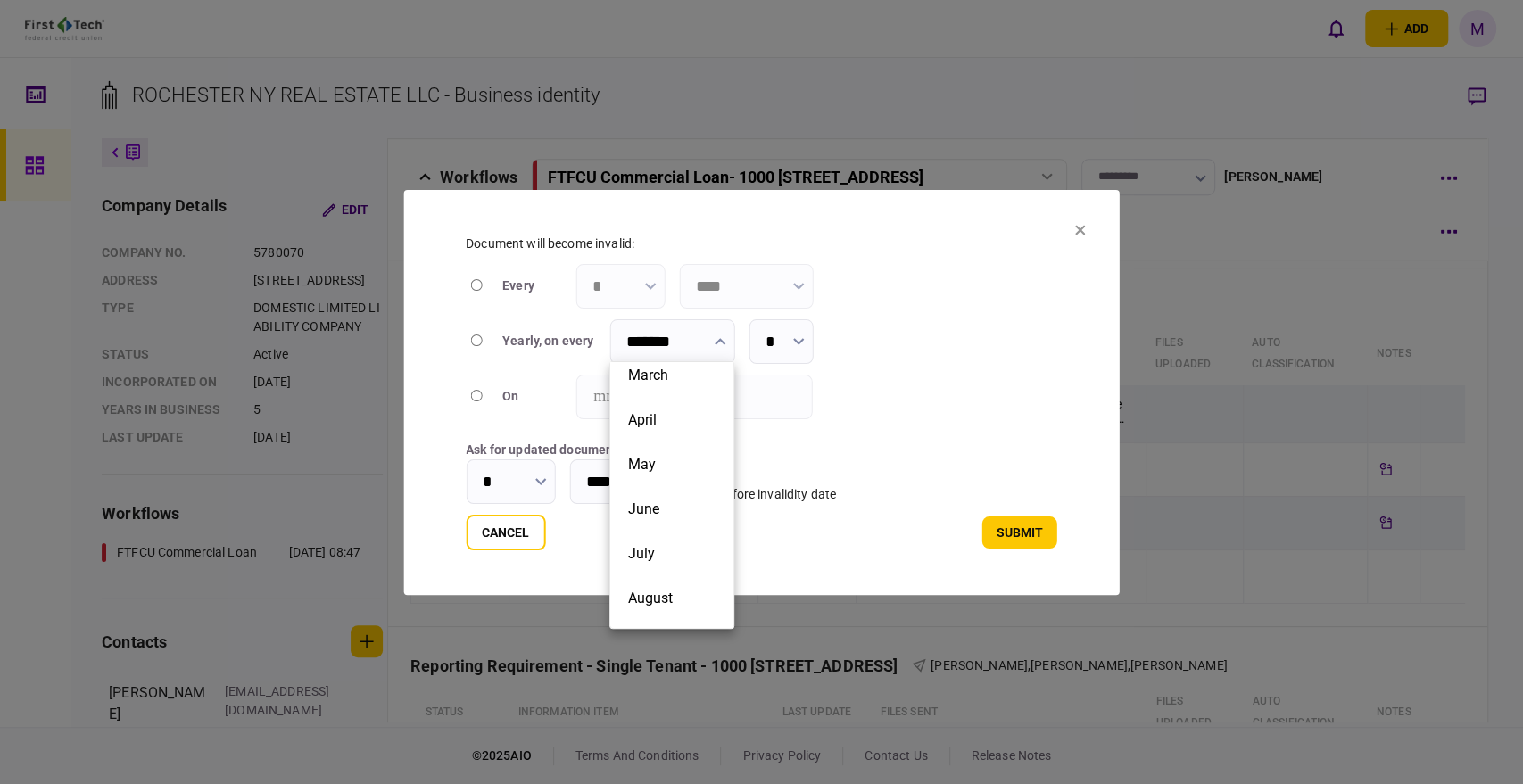 scroll, scrollTop: 198, scrollLeft: 0, axis: vertical 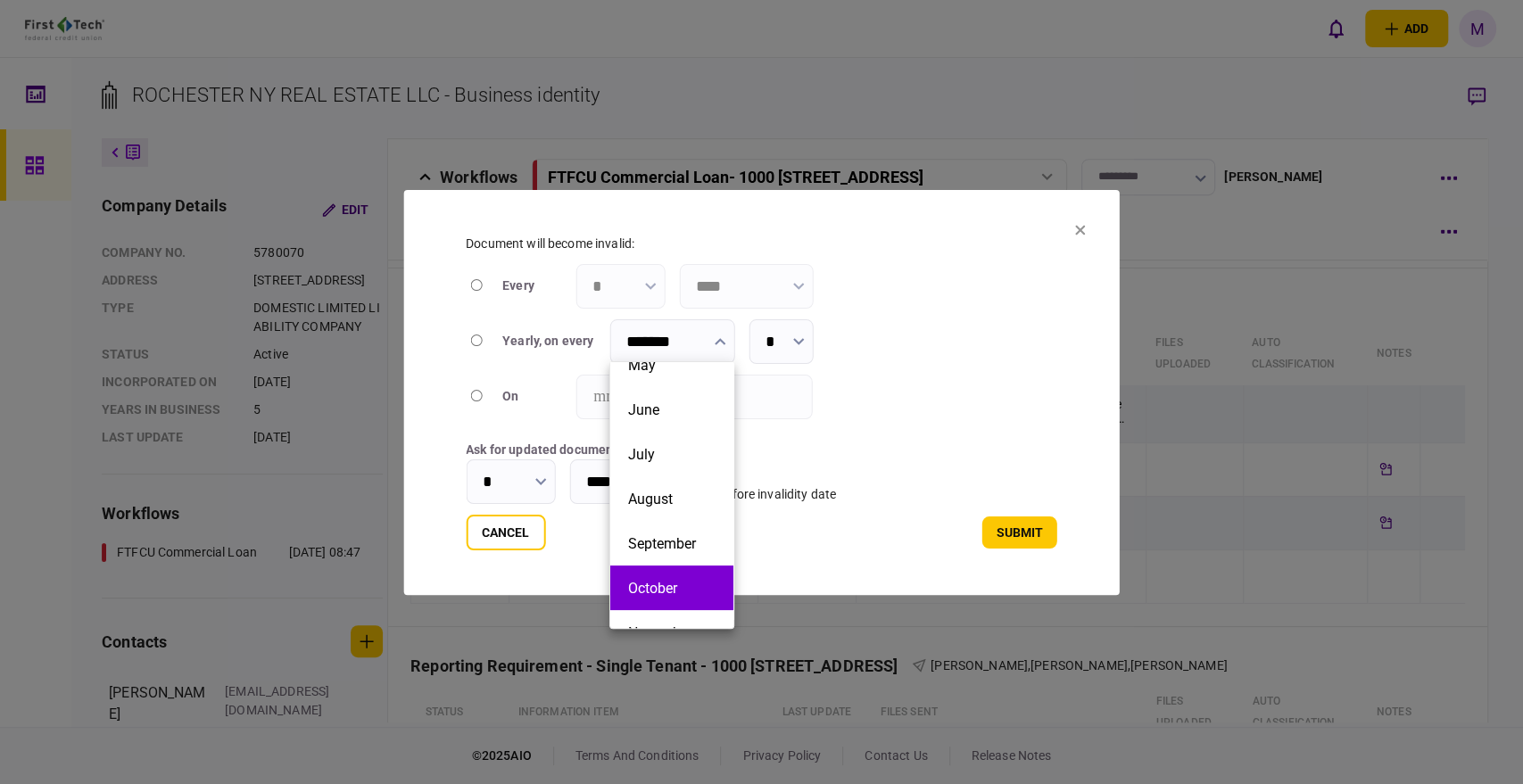 click on "October" at bounding box center (672, 588) 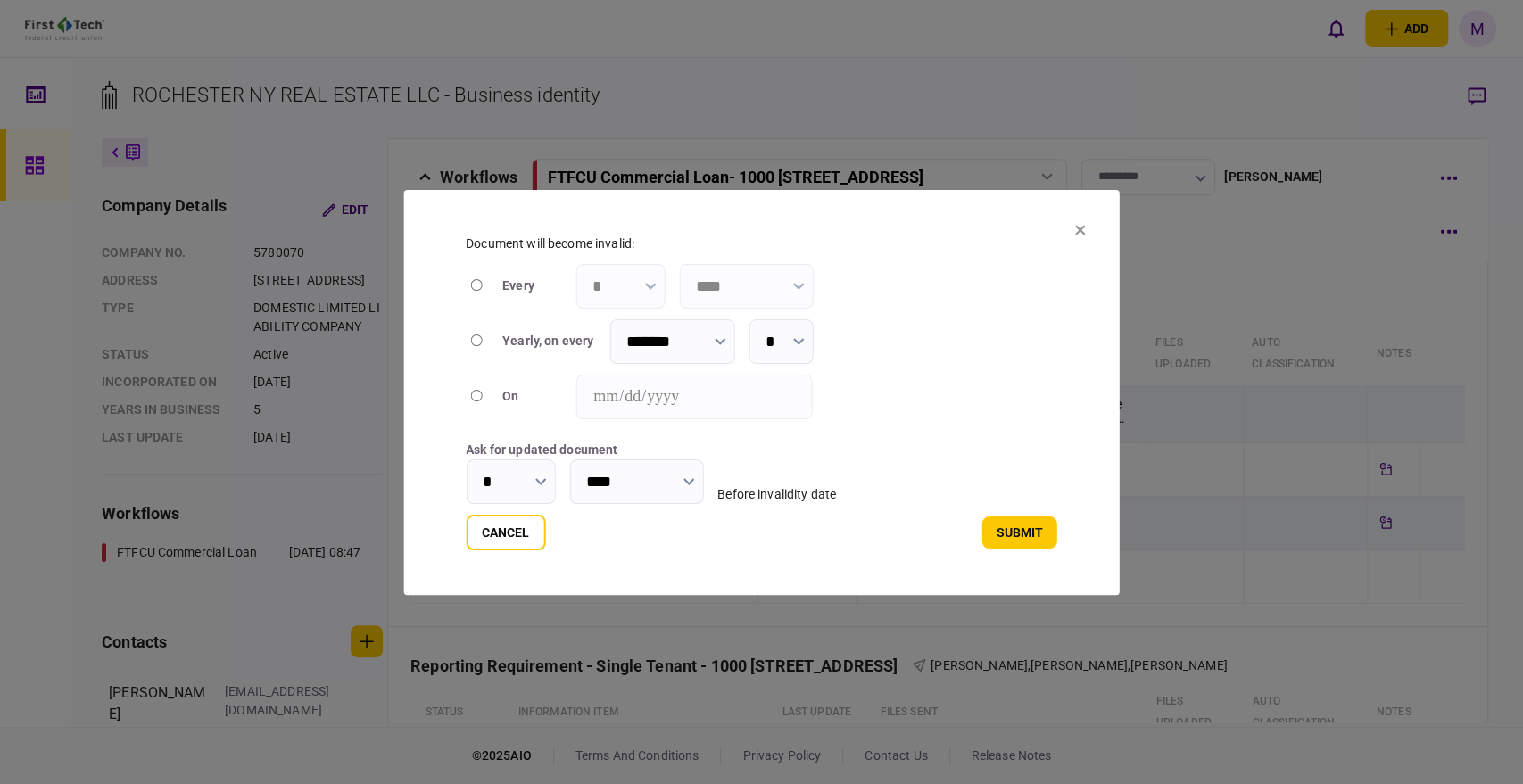 click on "*" at bounding box center [510, 482] 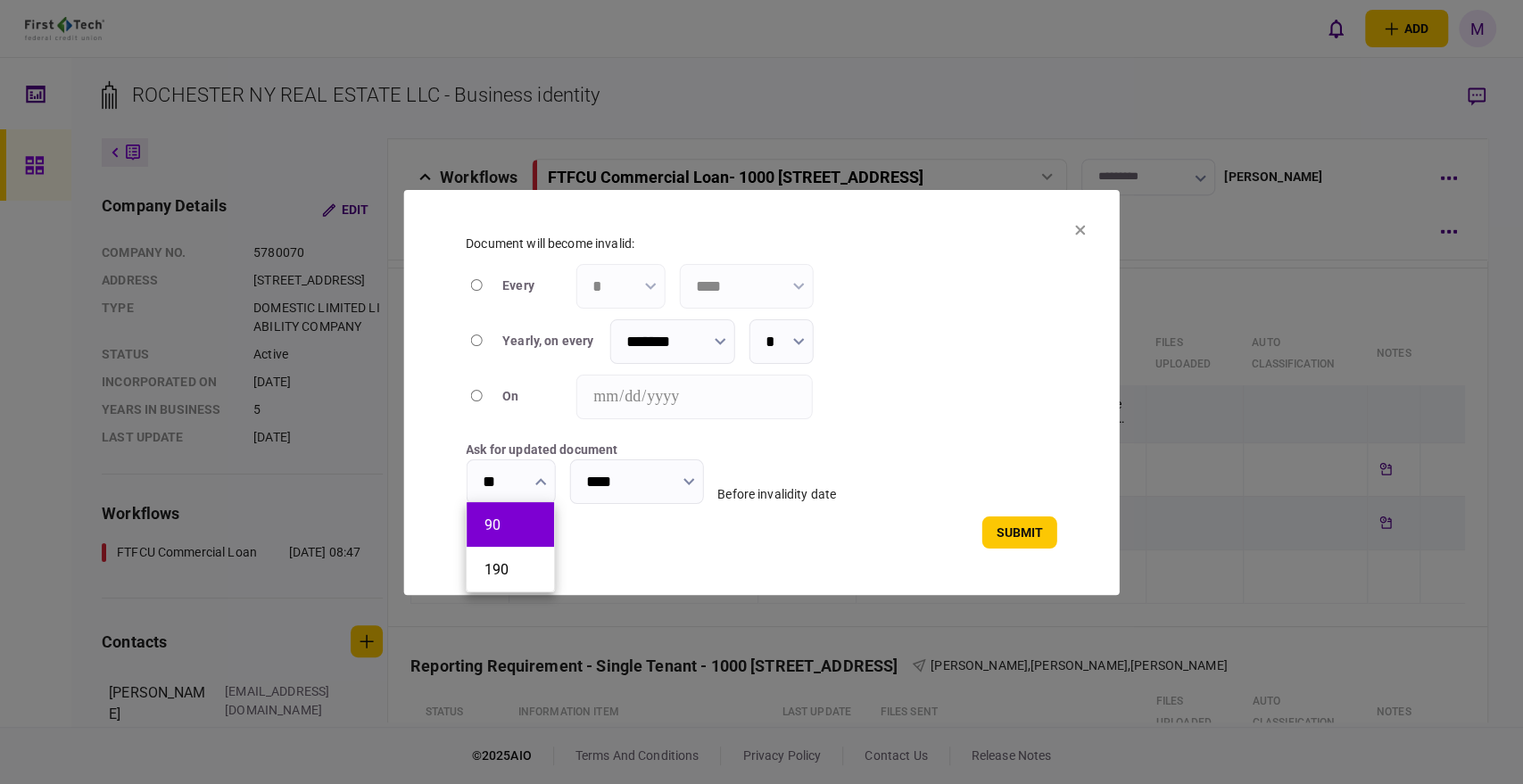 type on "**" 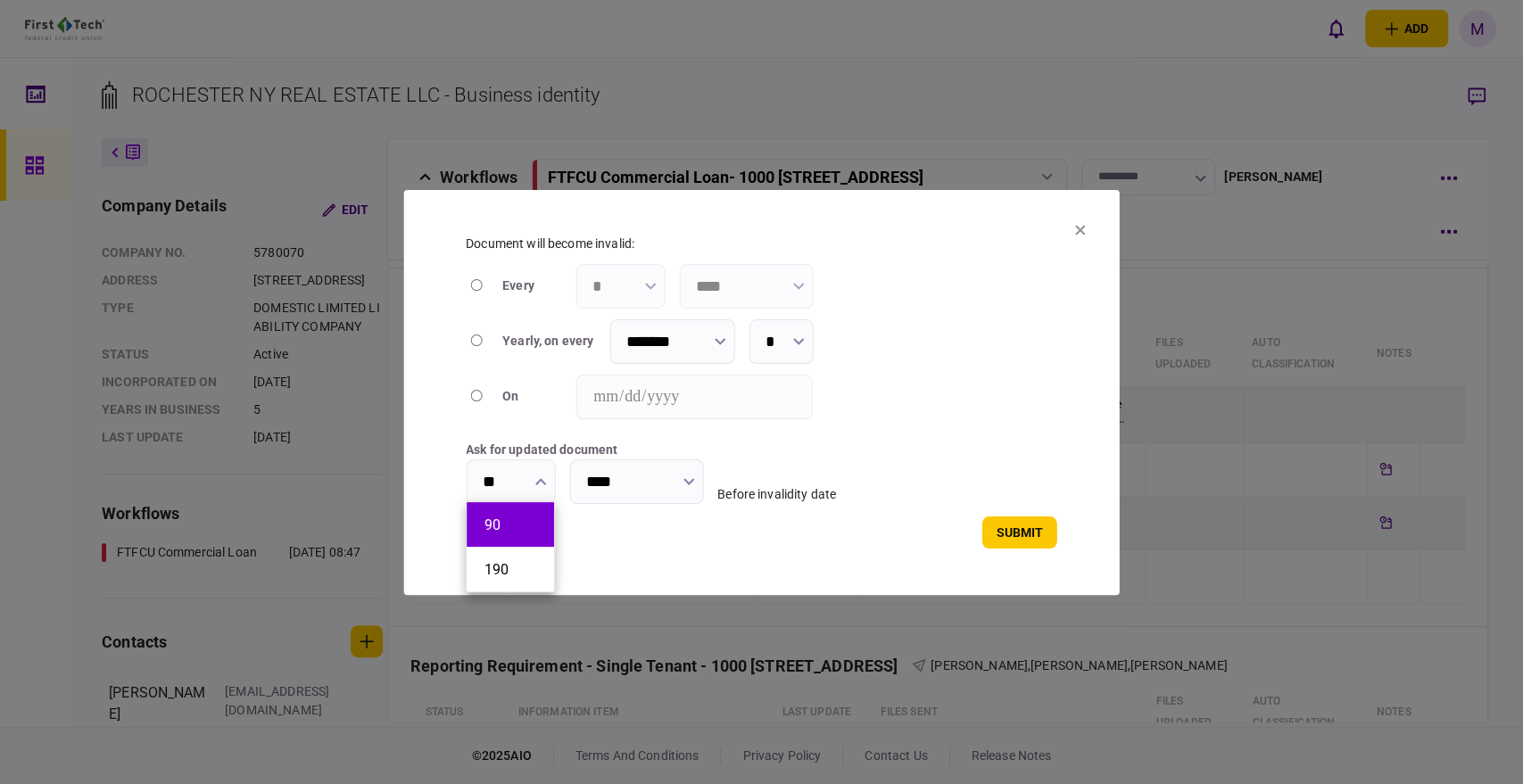 click on "90" at bounding box center (510, 524) 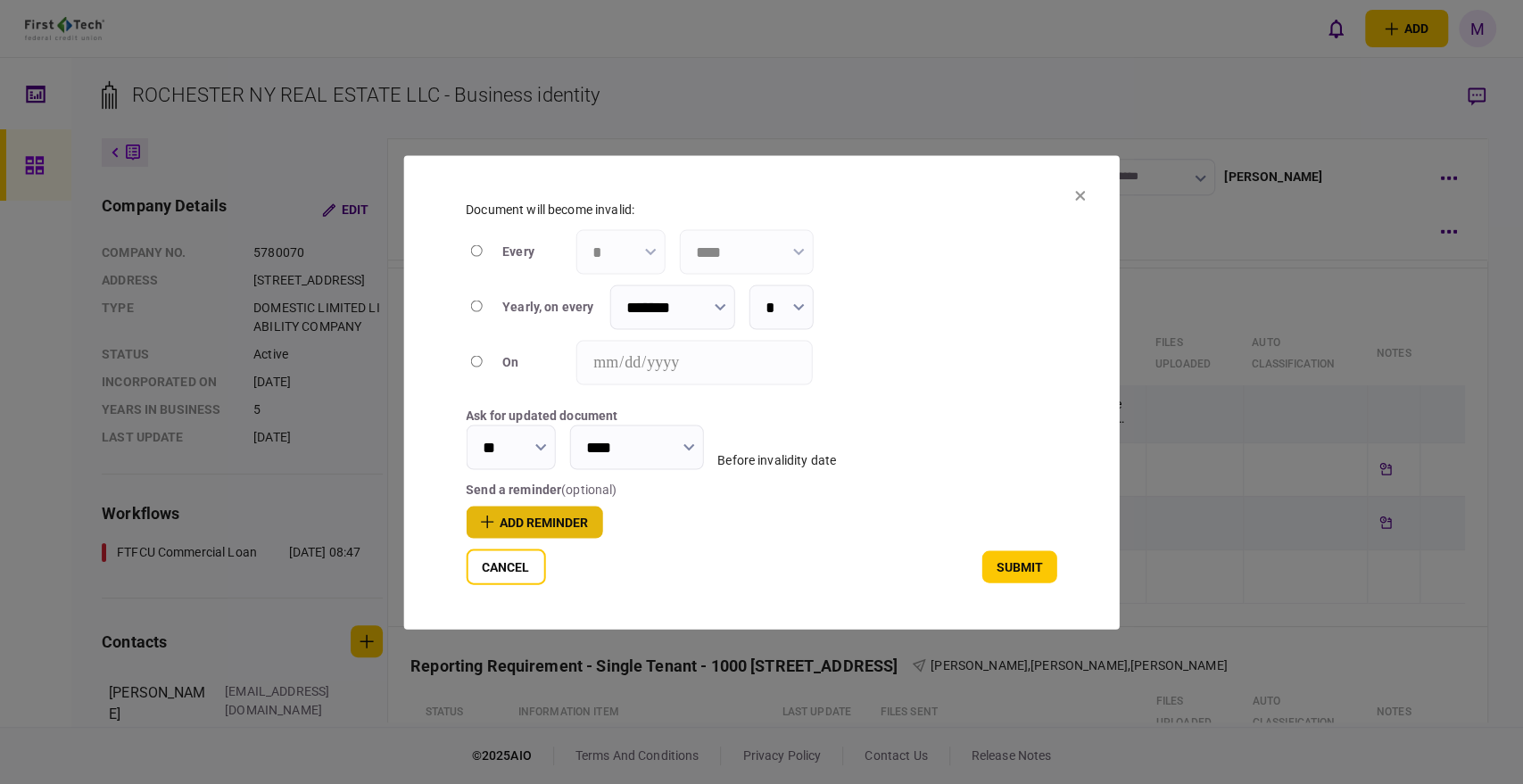 click on "add reminder" at bounding box center (534, 522) 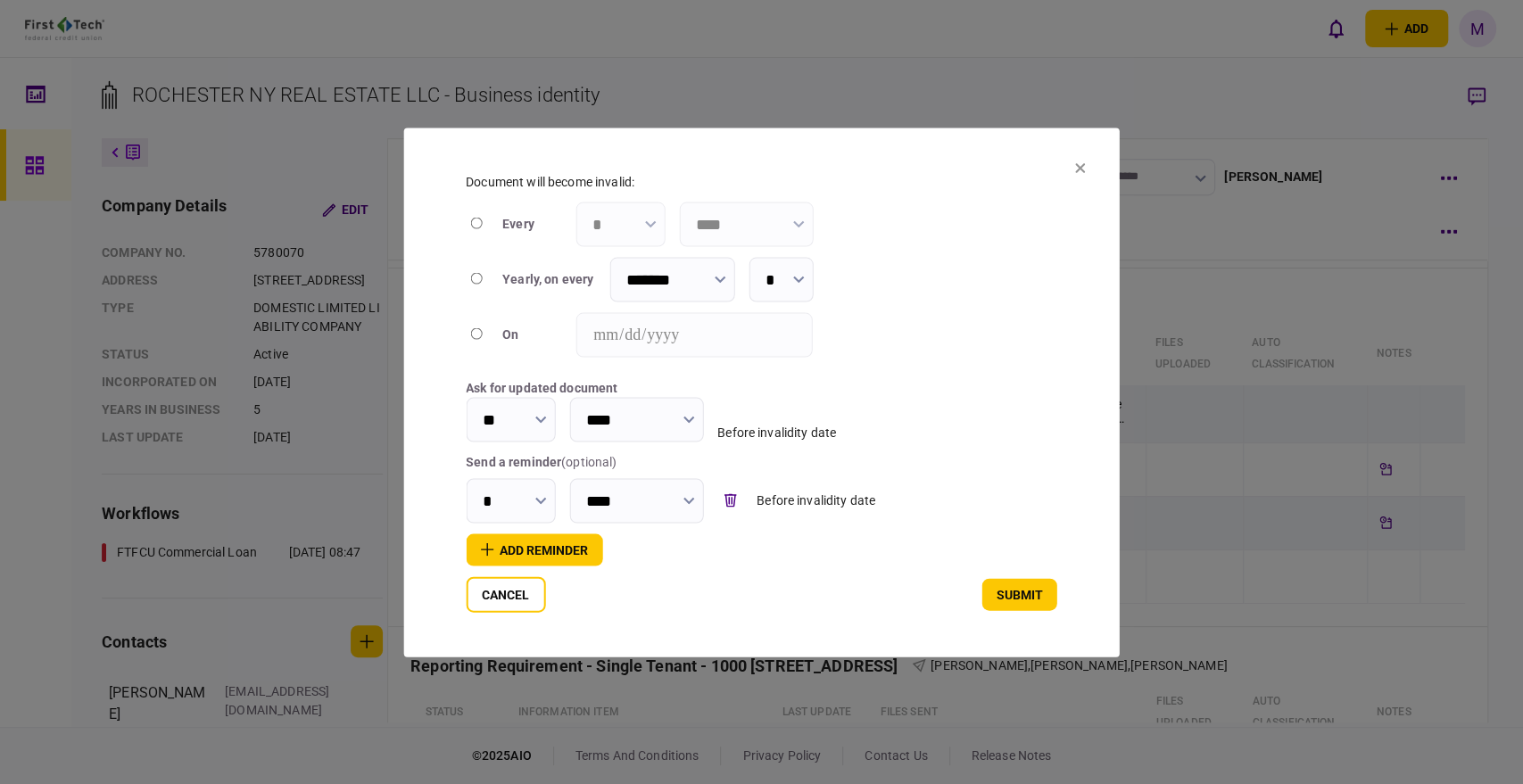 click on "*" at bounding box center [510, 500] 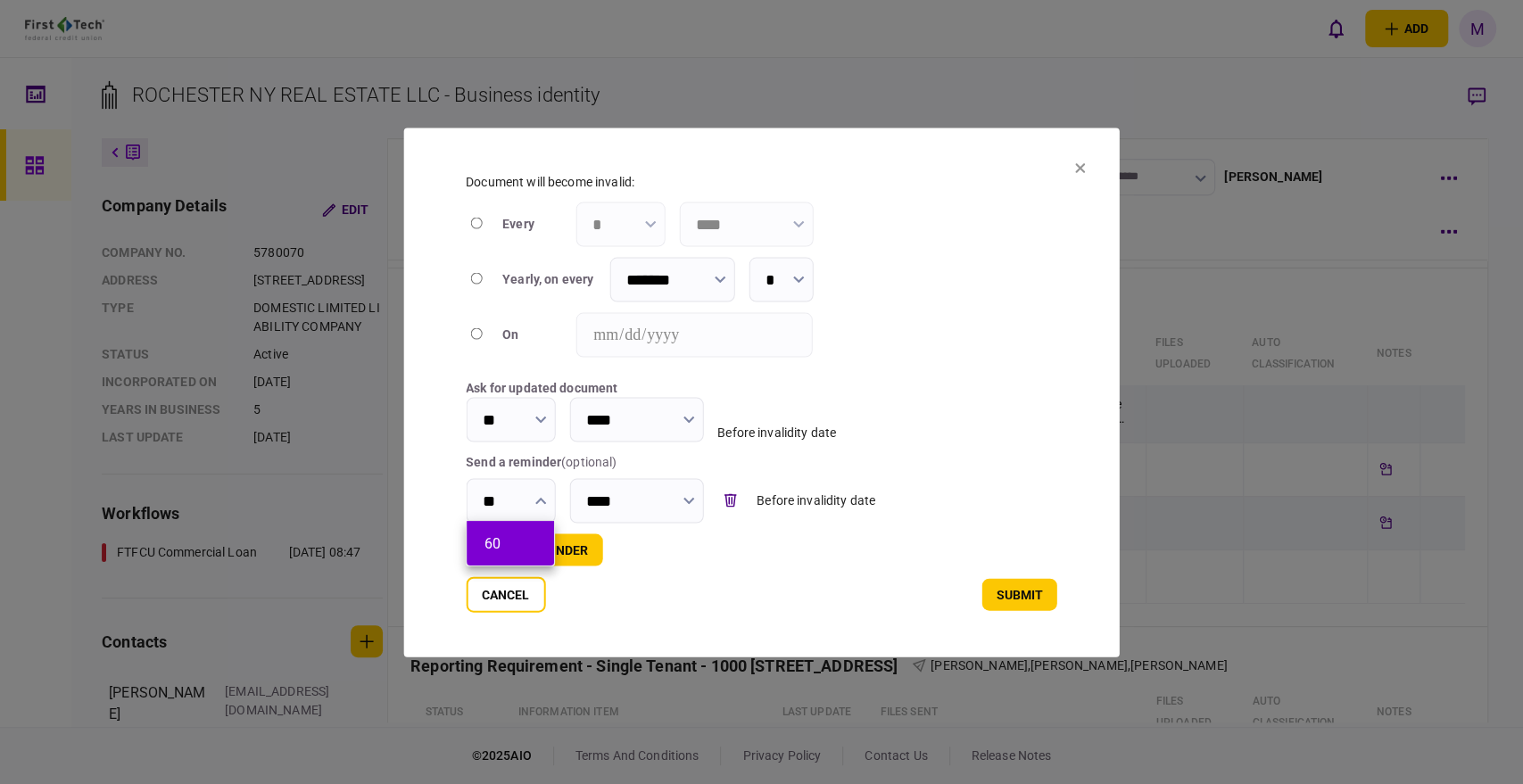type on "**" 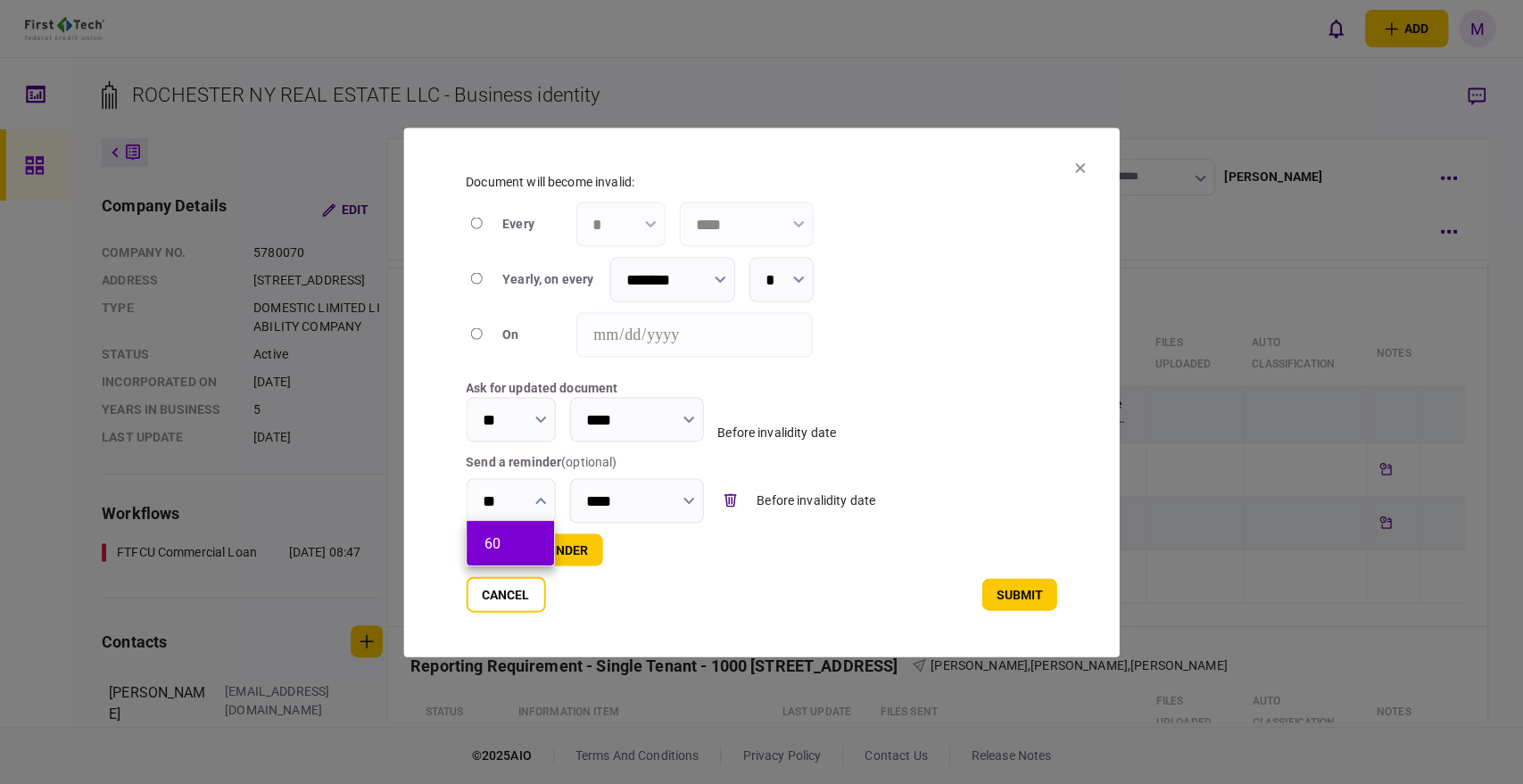 click on "60" at bounding box center [510, 543] 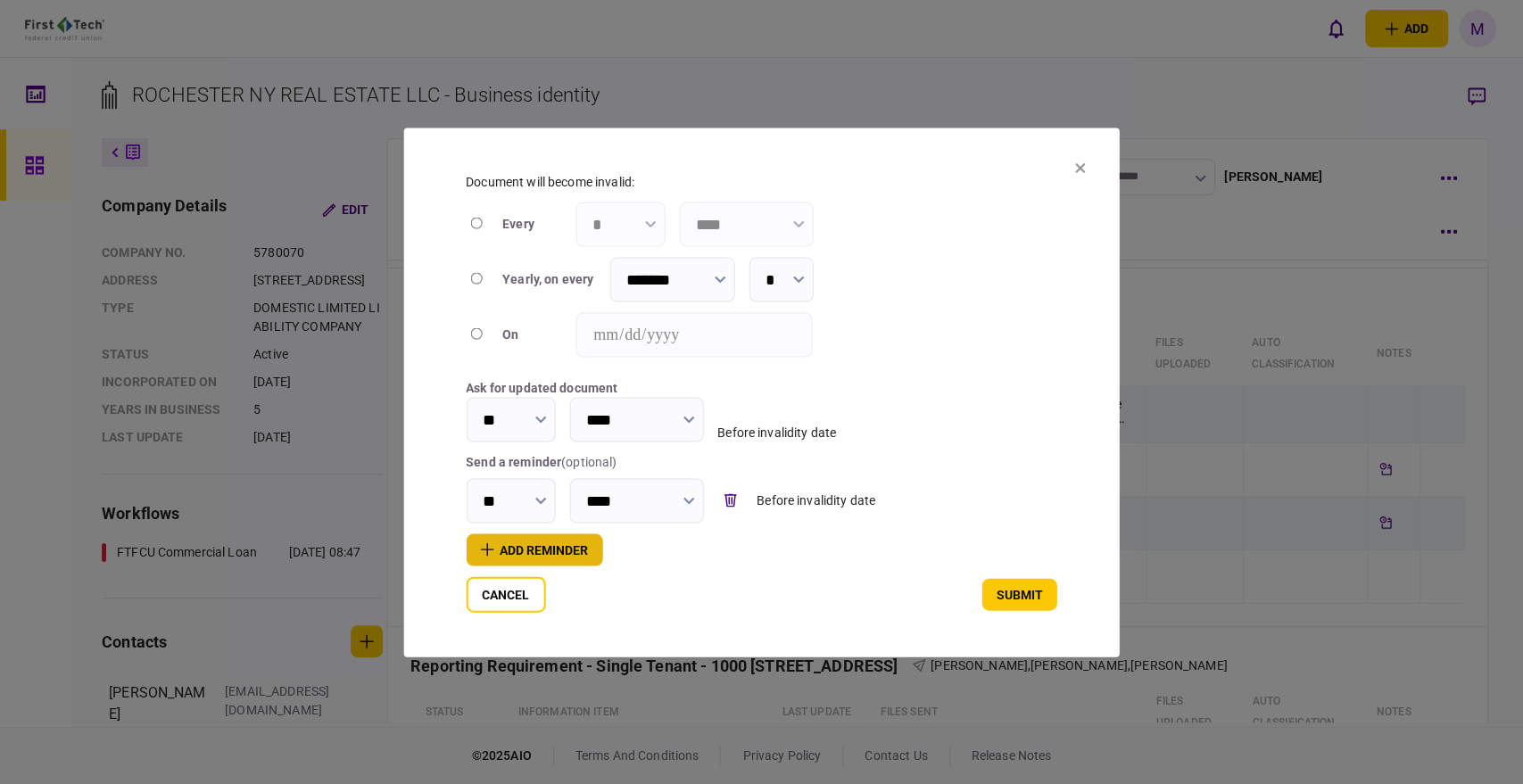 click on "add reminder" at bounding box center [534, 549] 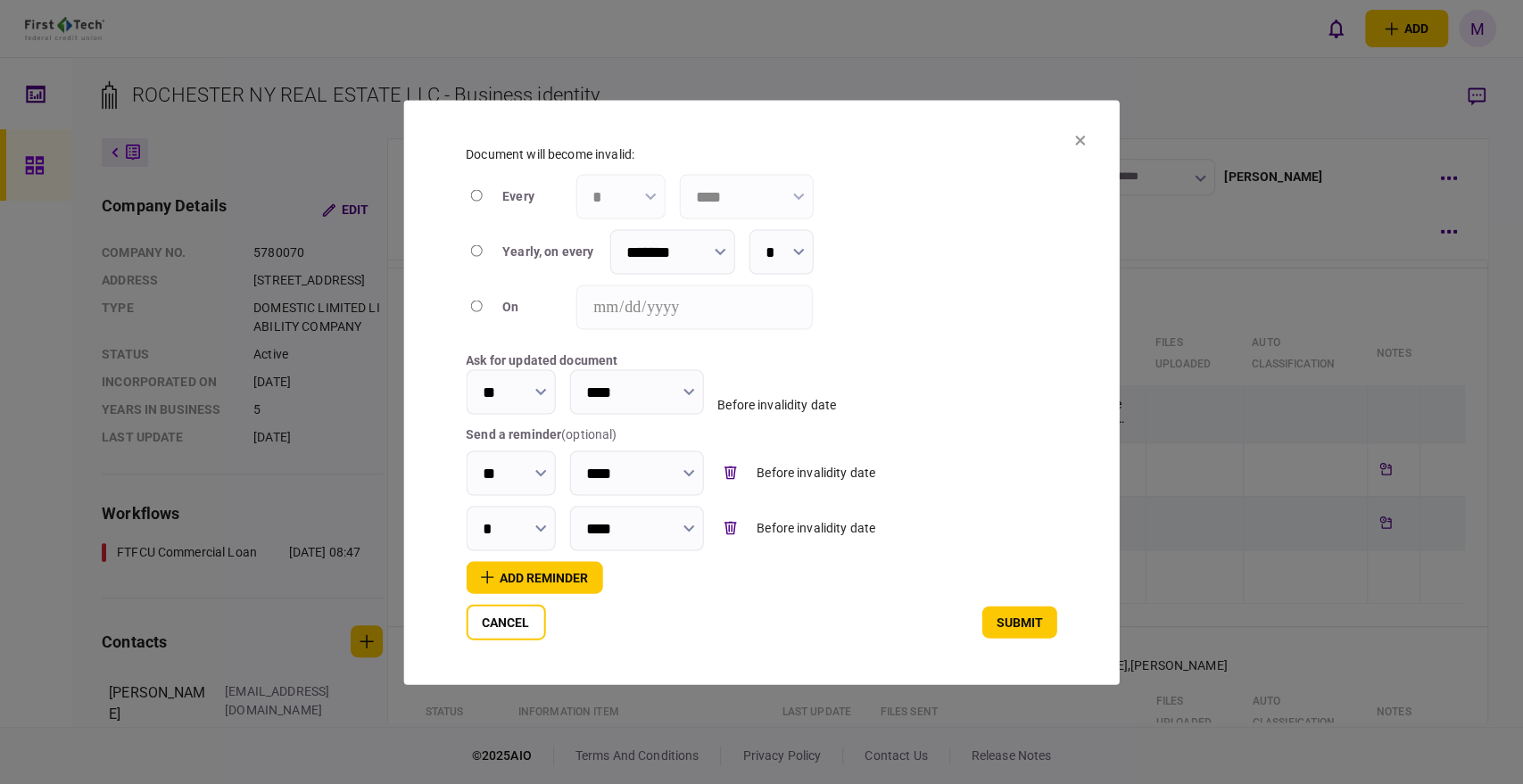 click on "*" at bounding box center (510, 528) 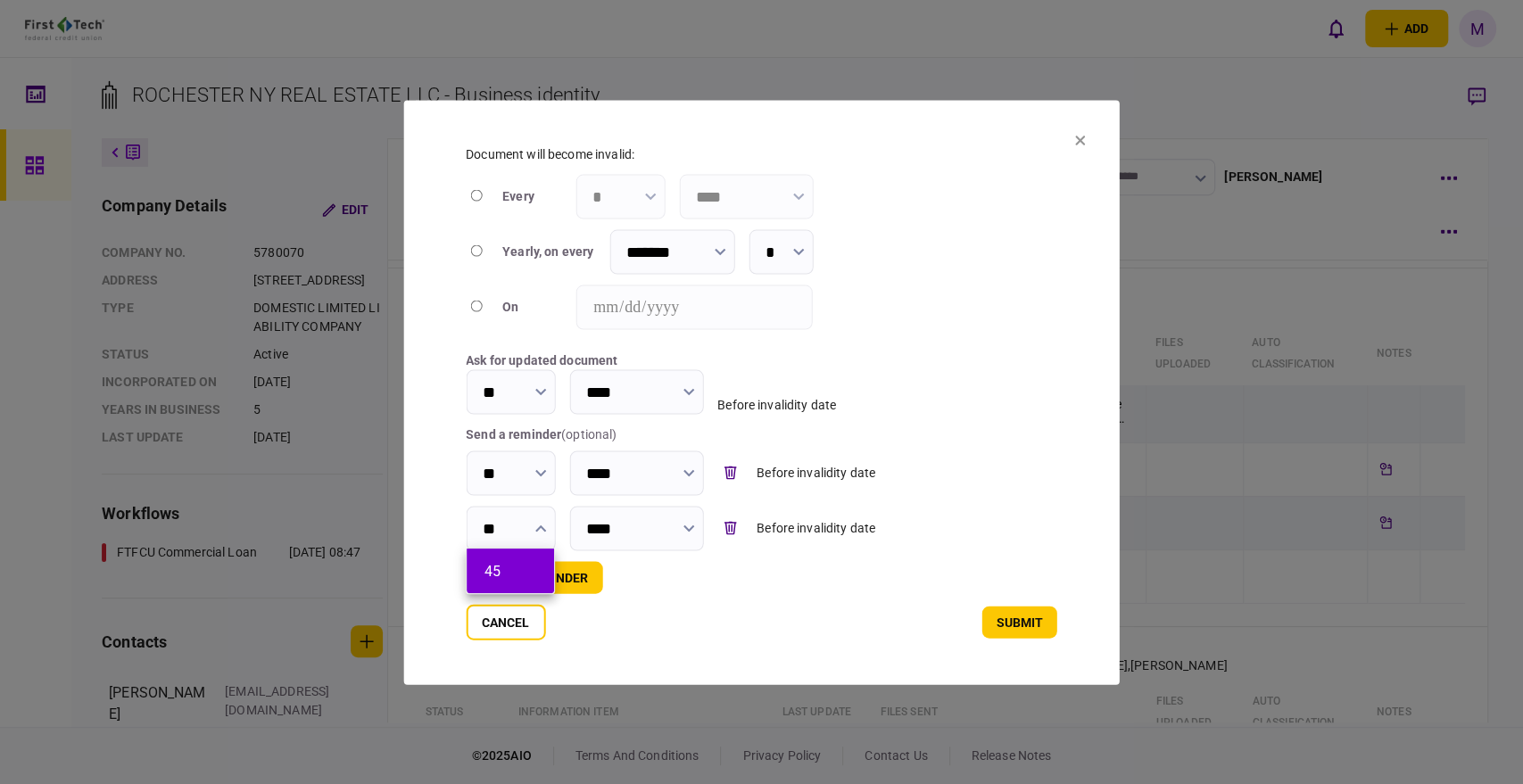 type on "**" 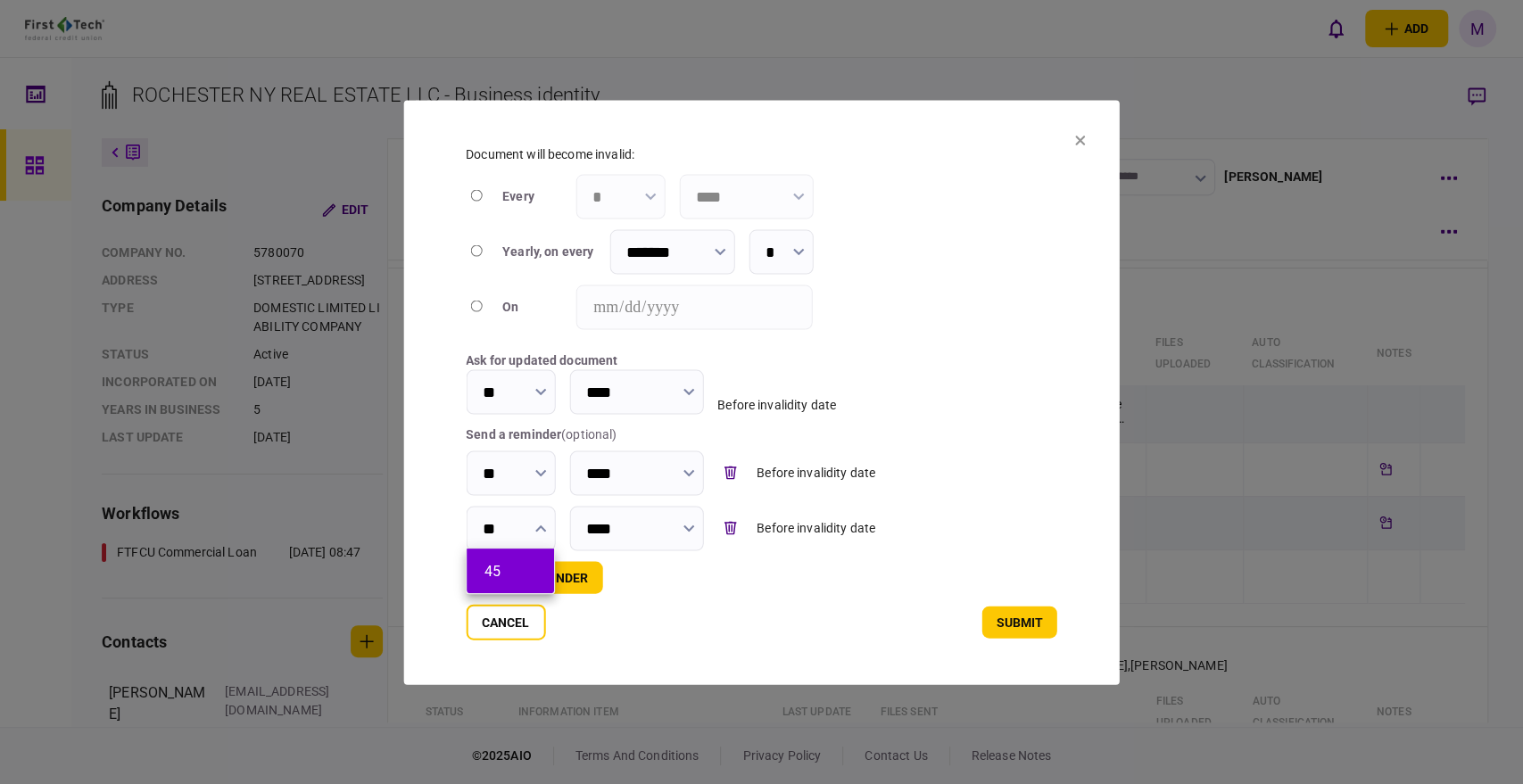 click on "45" at bounding box center (510, 571) 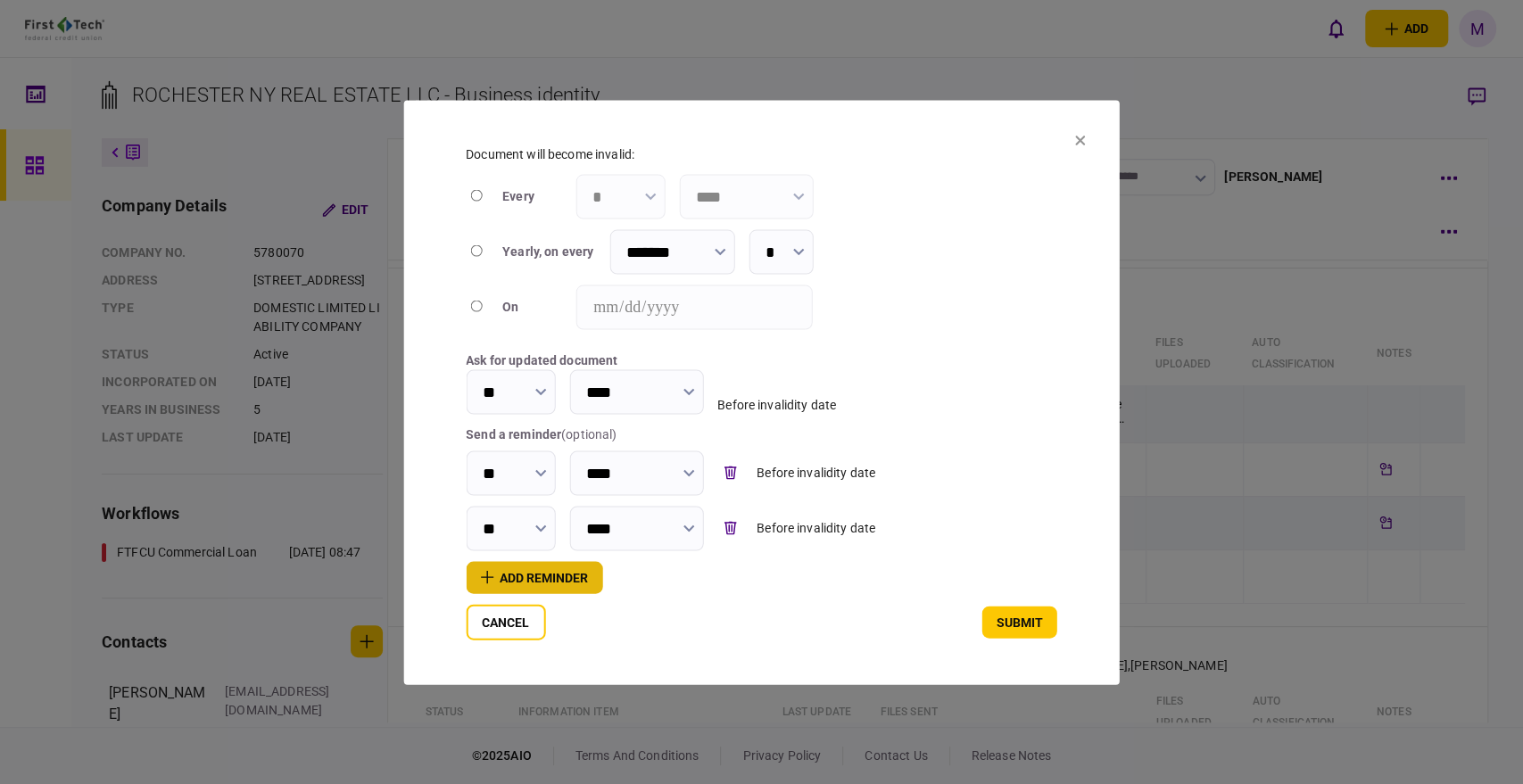 click on "add reminder" at bounding box center (534, 577) 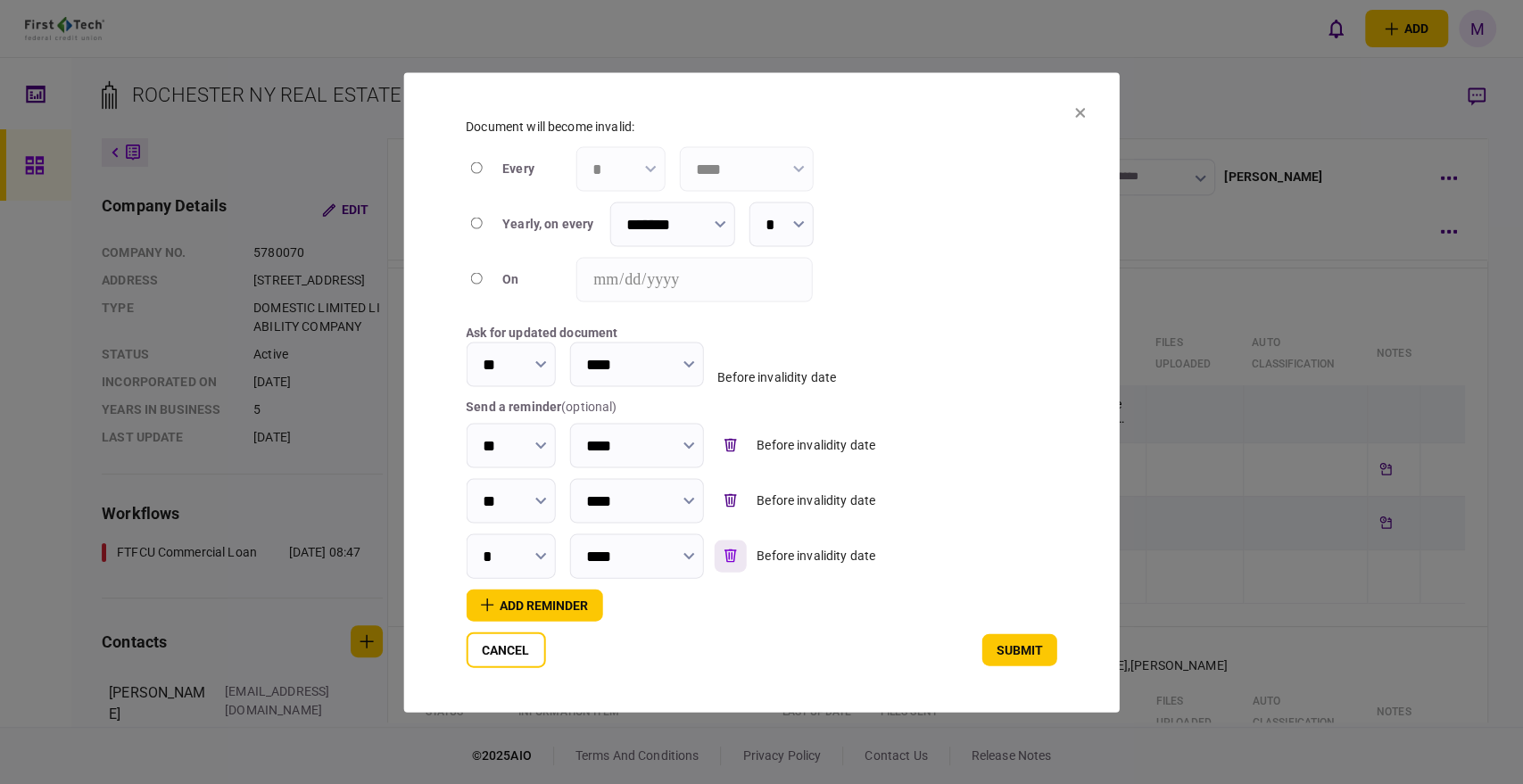 click 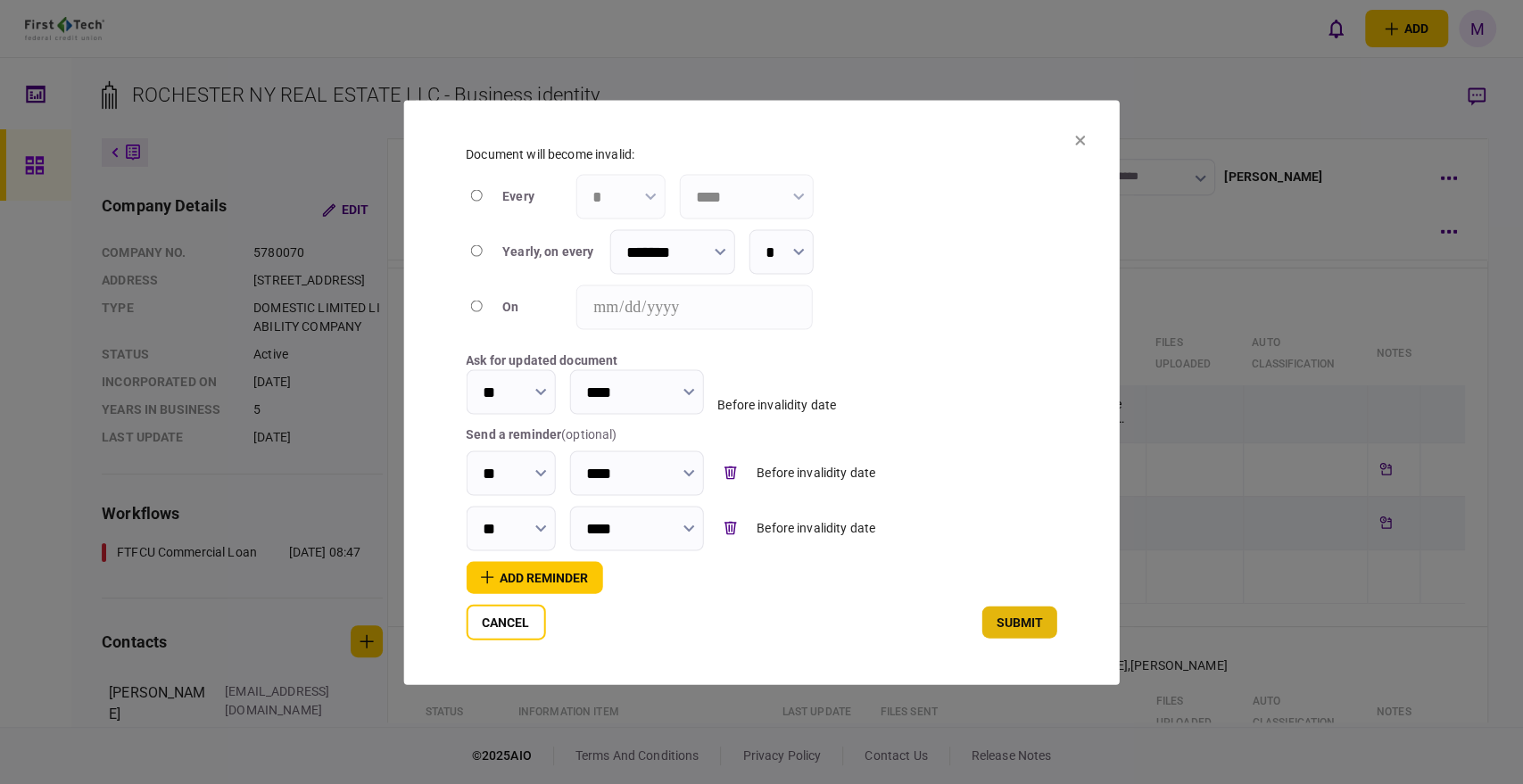 click on "submit" at bounding box center (1020, 622) 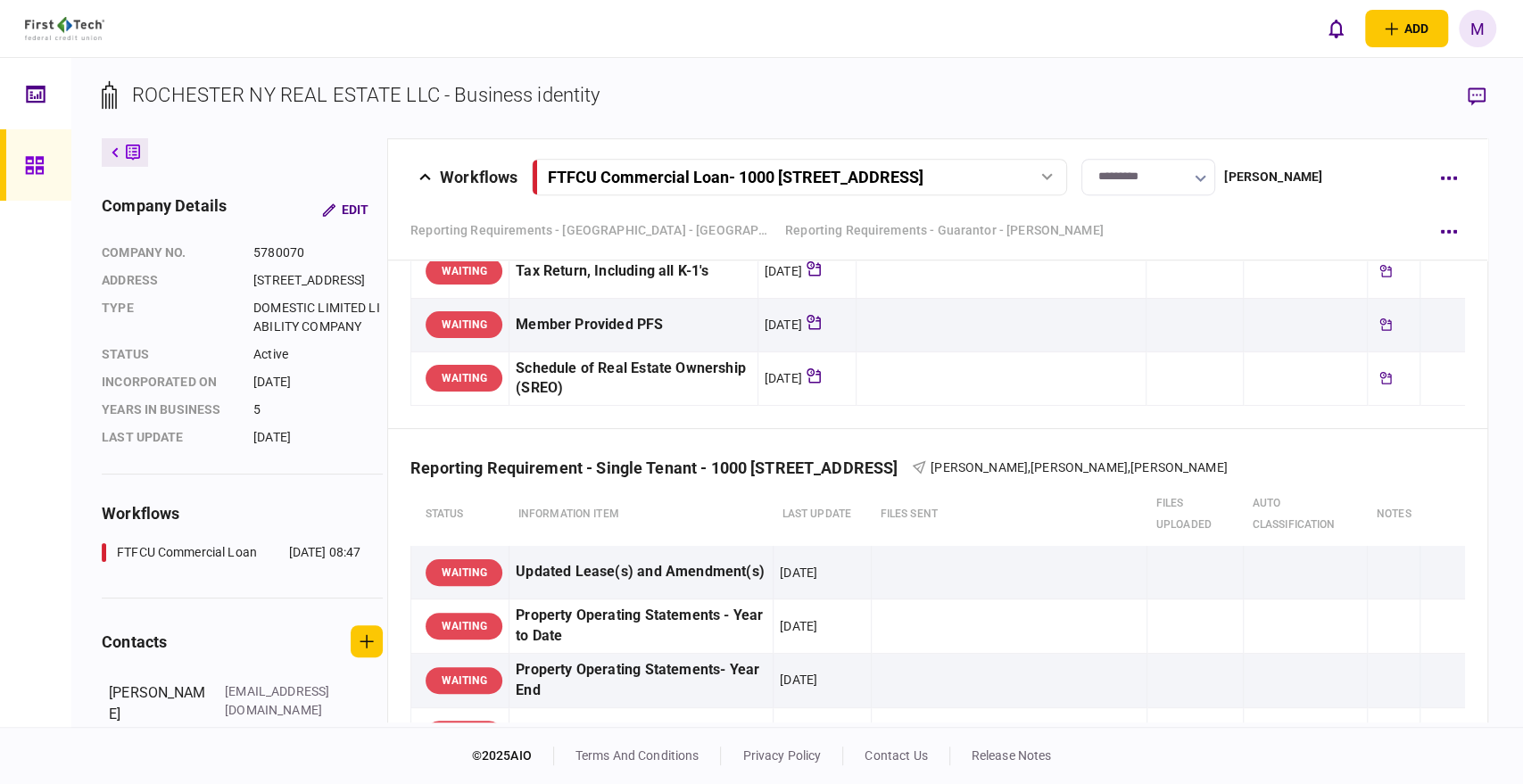 scroll, scrollTop: 702, scrollLeft: 0, axis: vertical 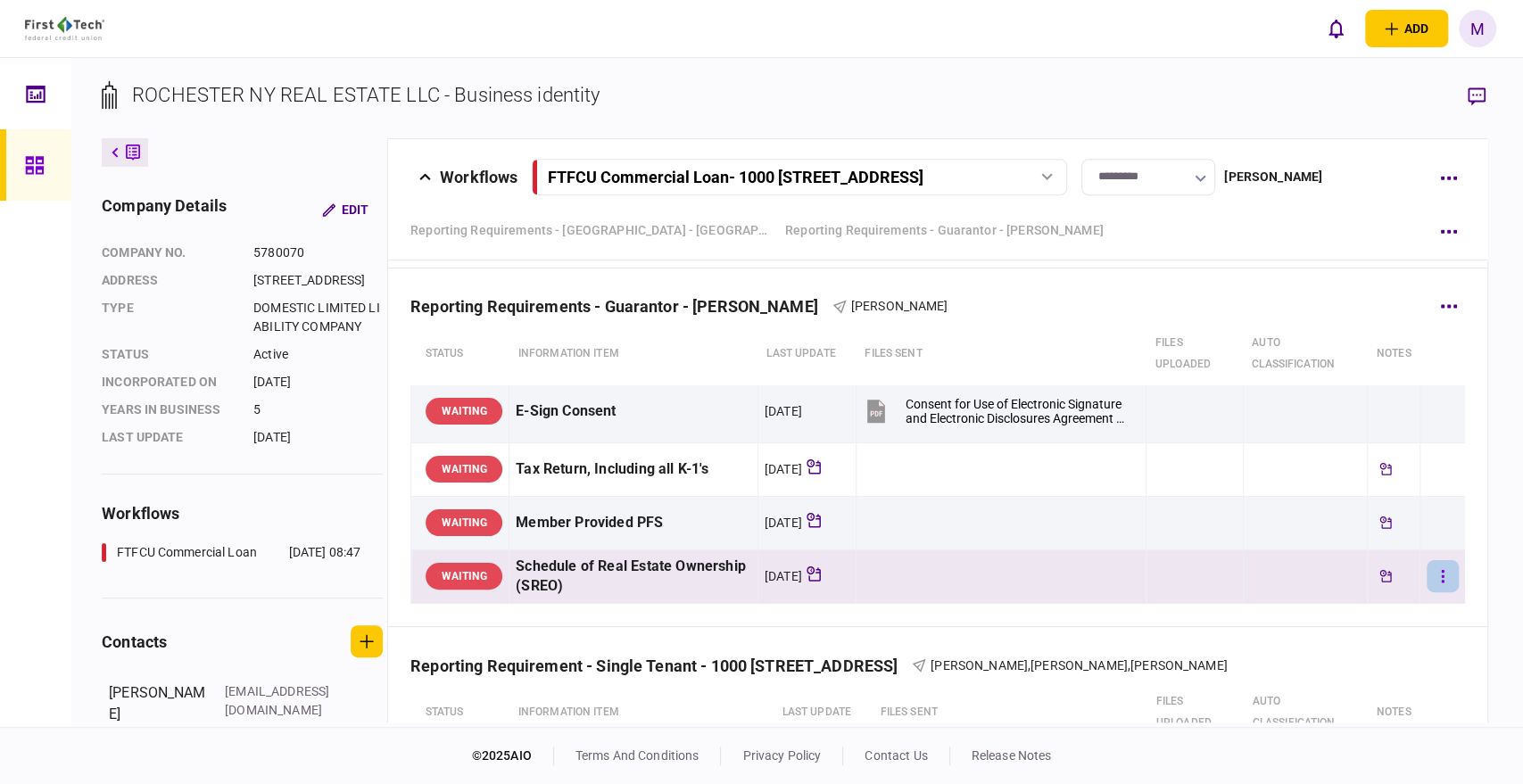 click 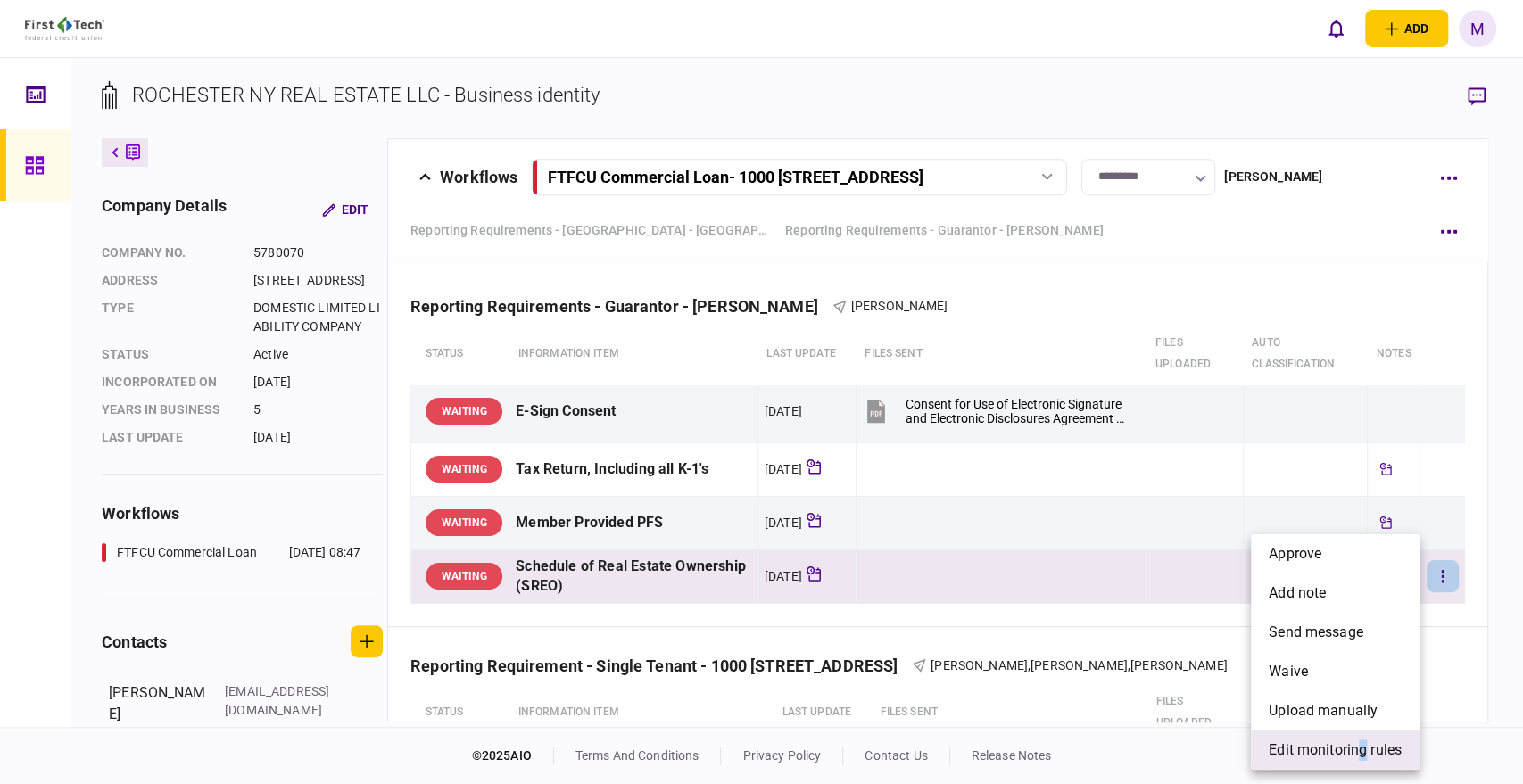 click on "edit monitoring rules" at bounding box center (1335, 750) 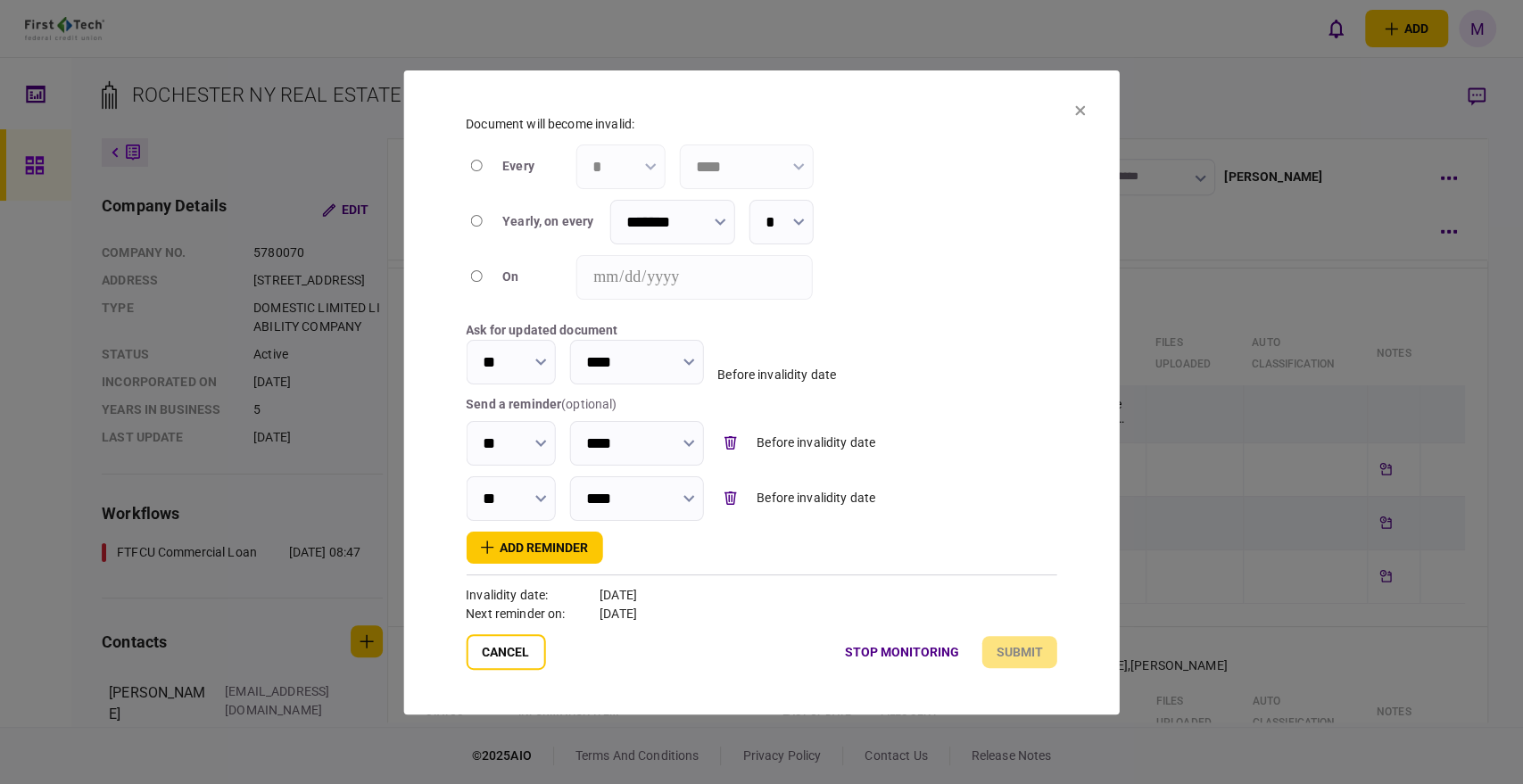 click 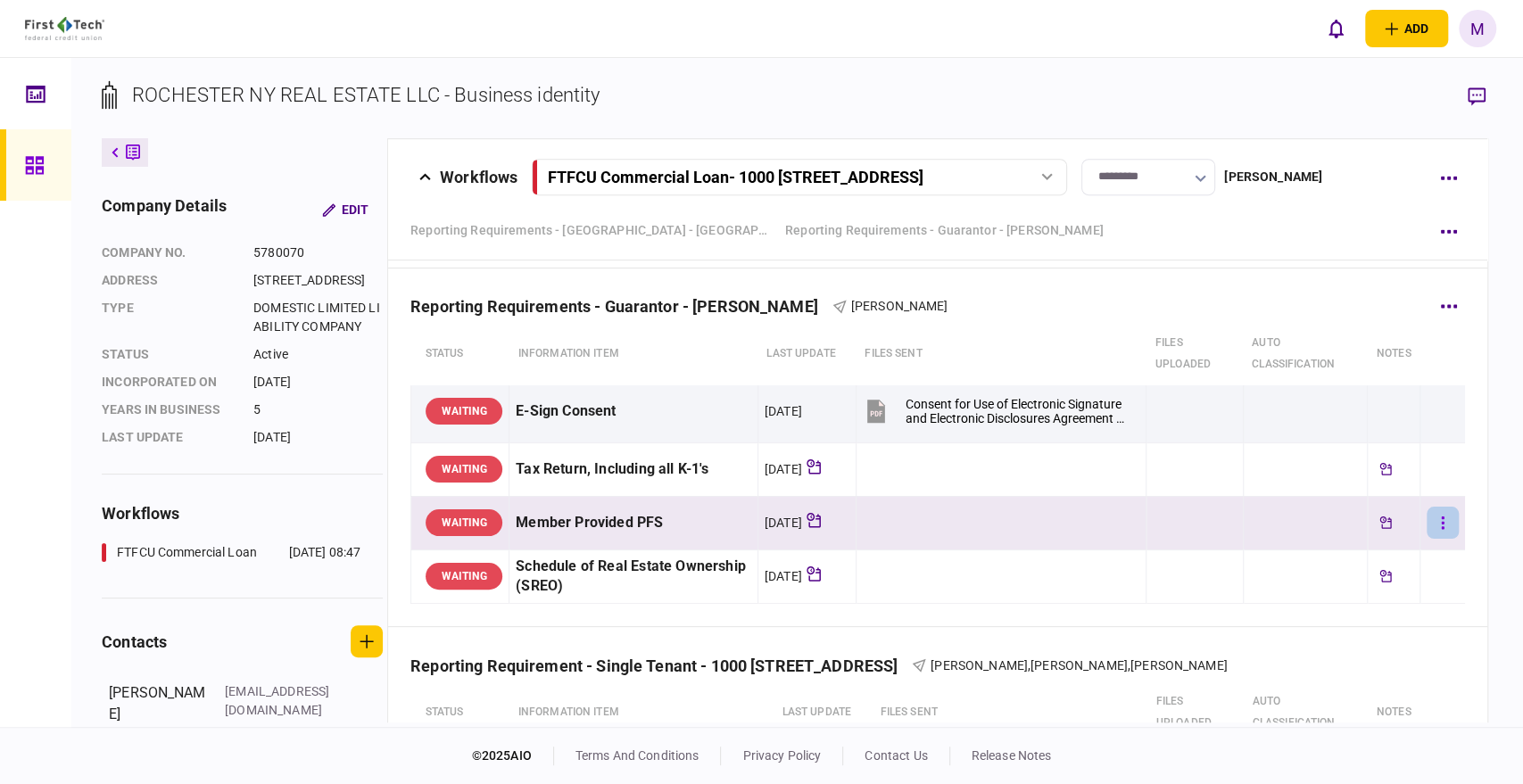 click at bounding box center [1443, 523] 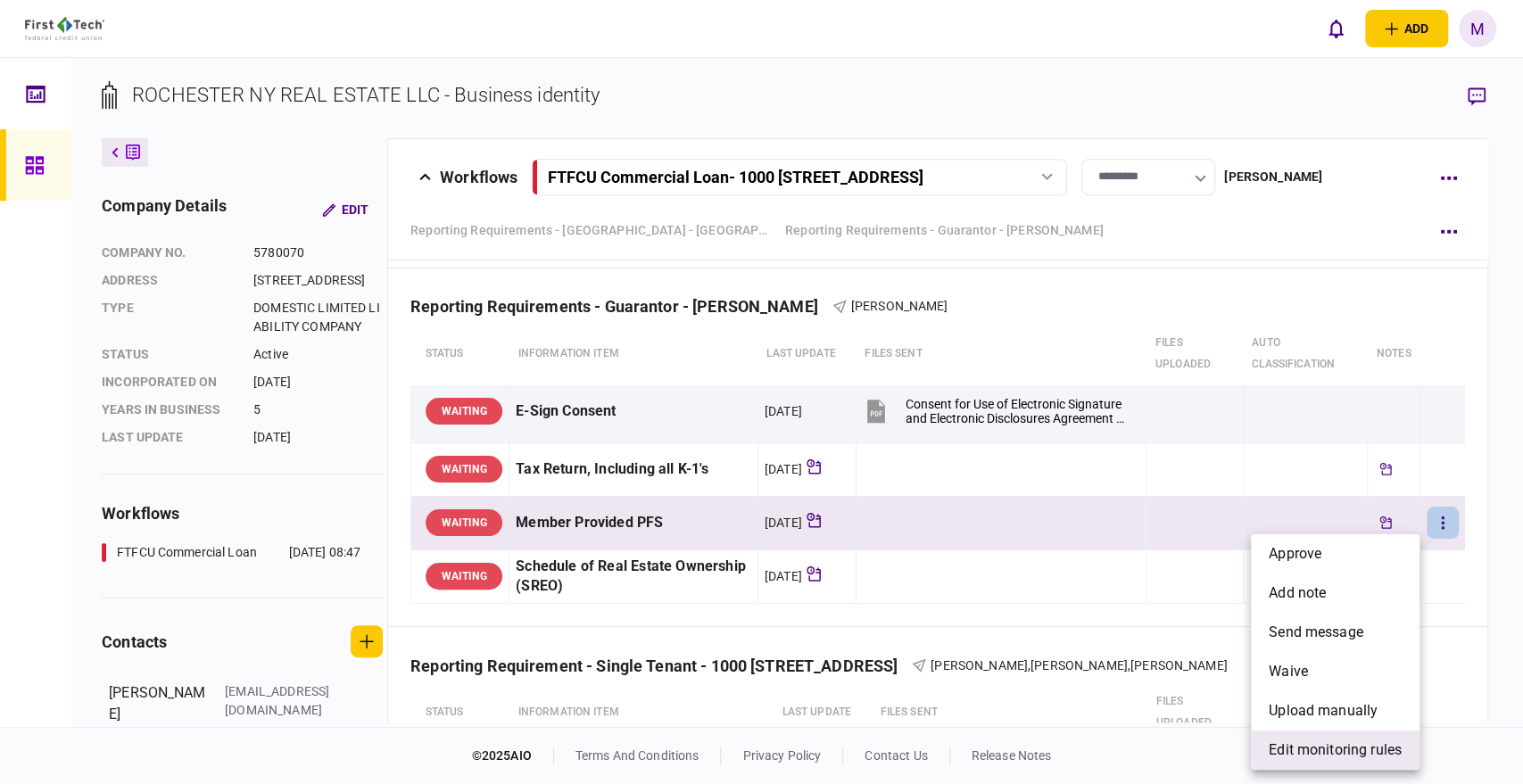 click on "edit monitoring rules" at bounding box center [1335, 750] 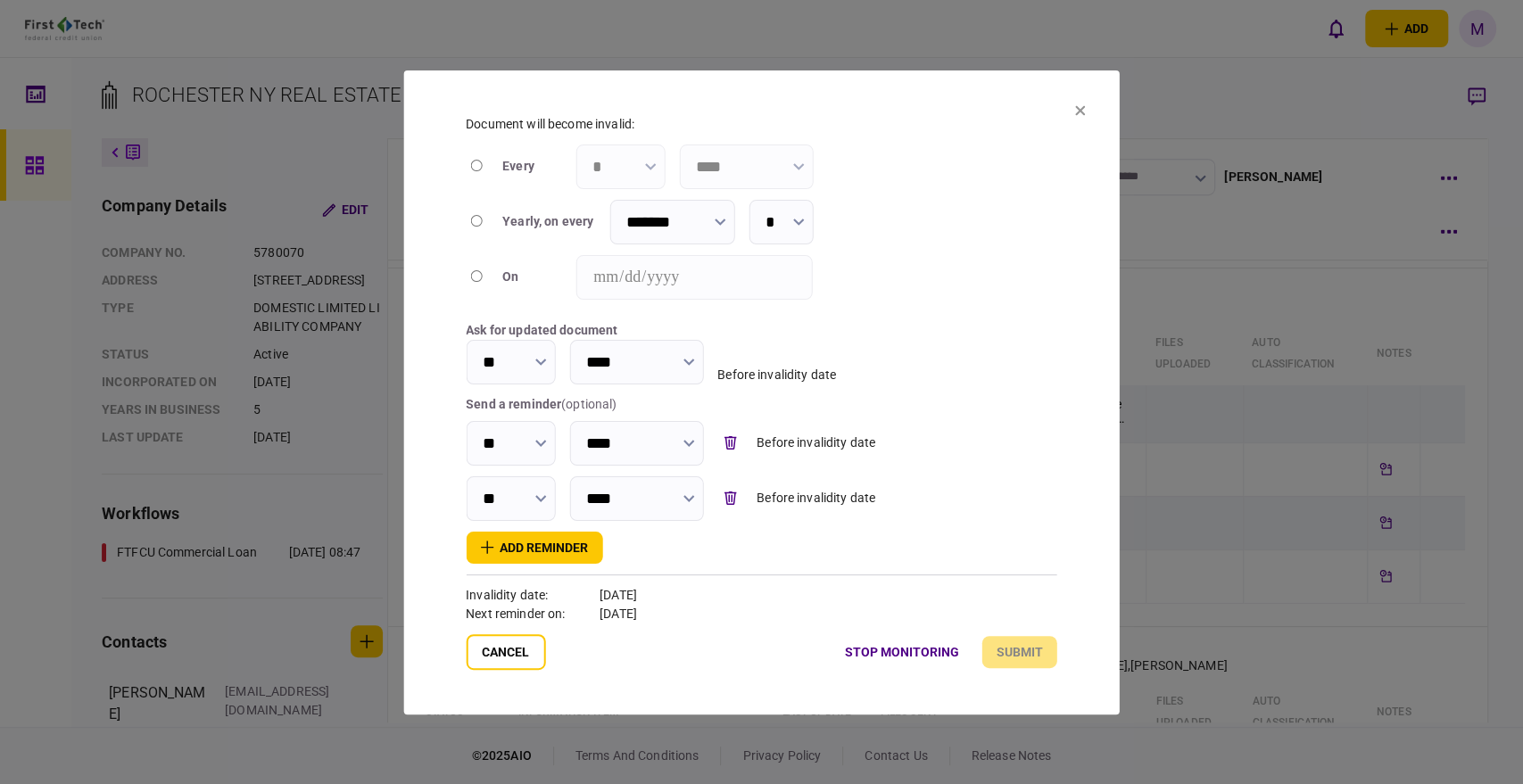 click 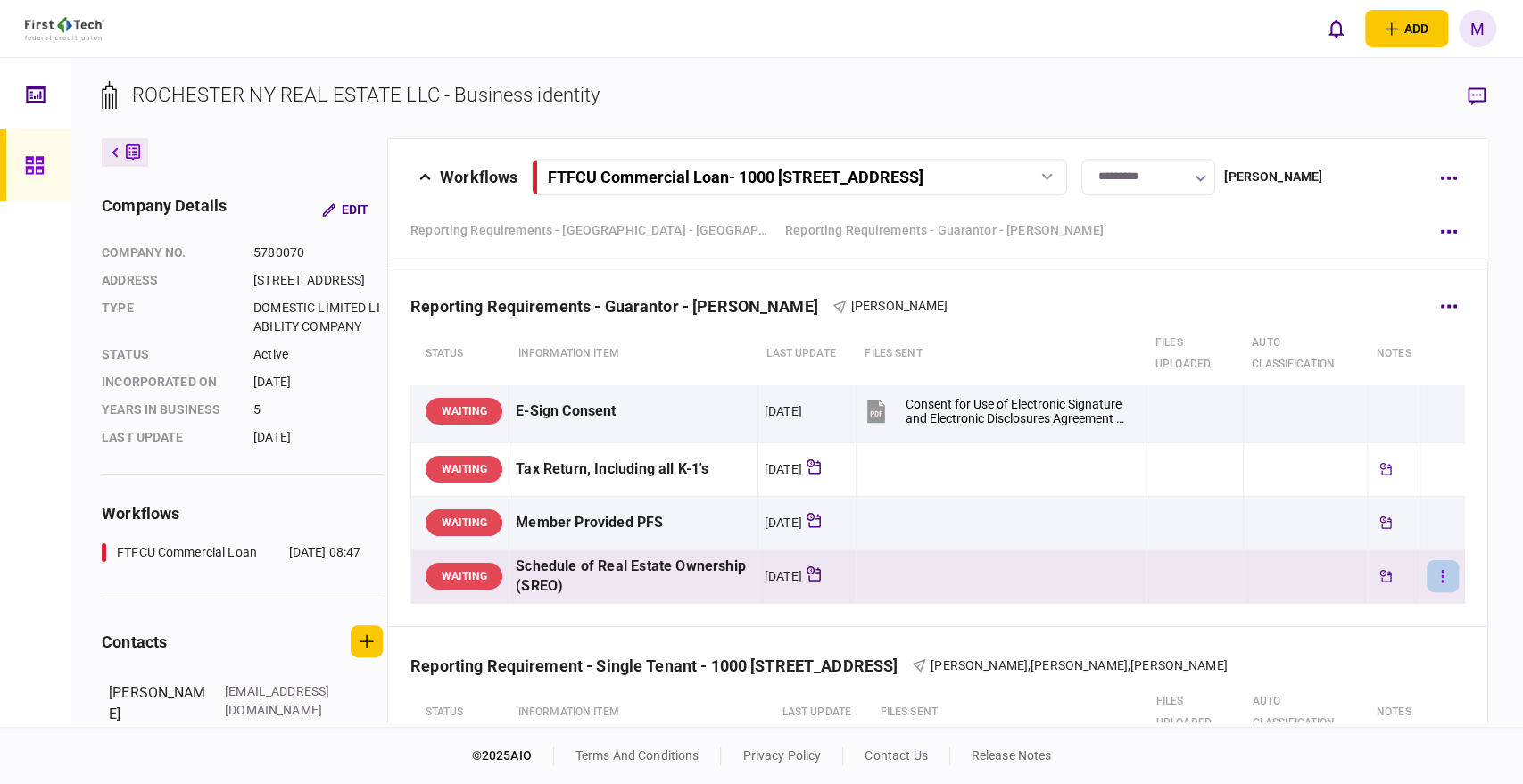 click 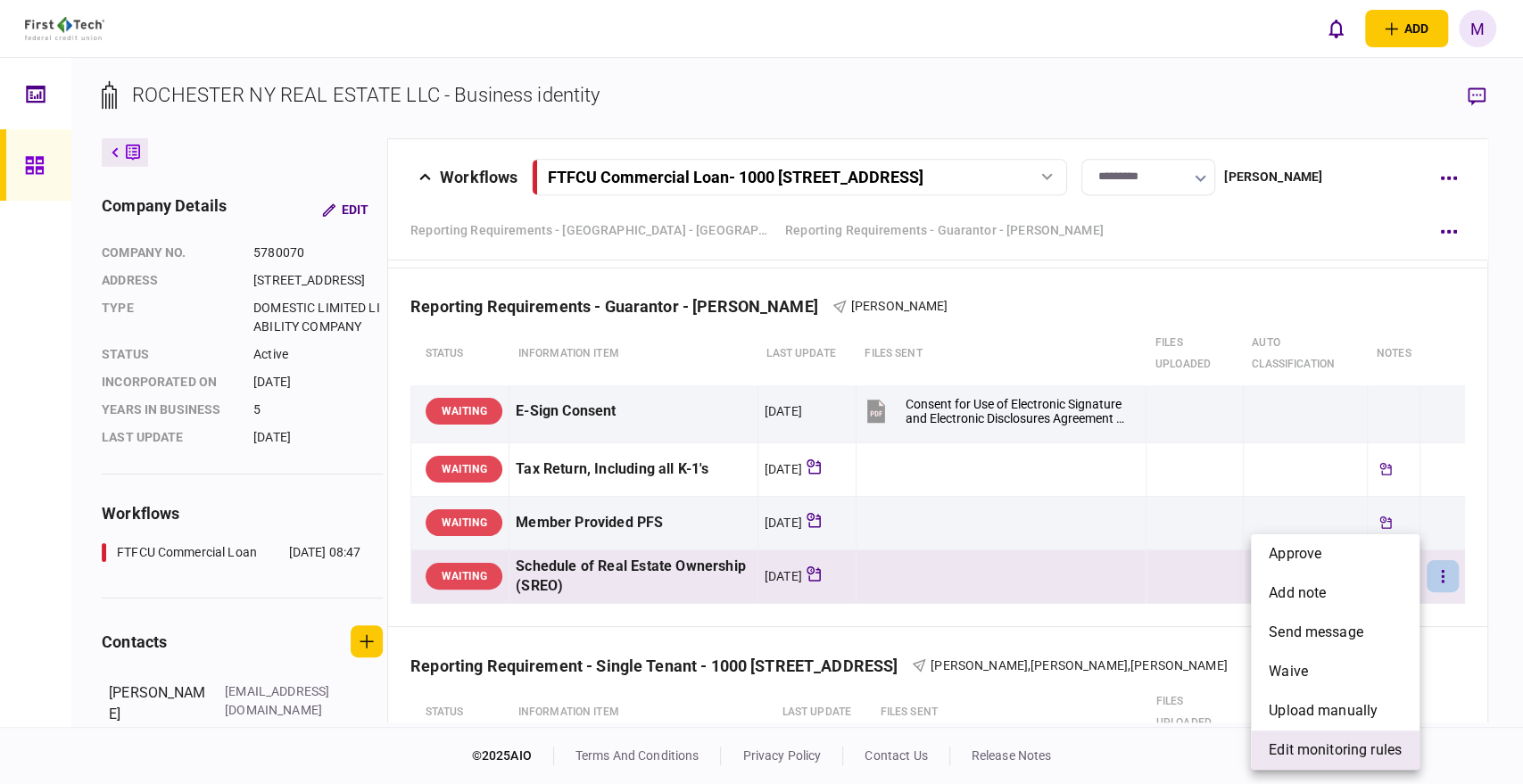 click on "edit monitoring rules" at bounding box center (1335, 750) 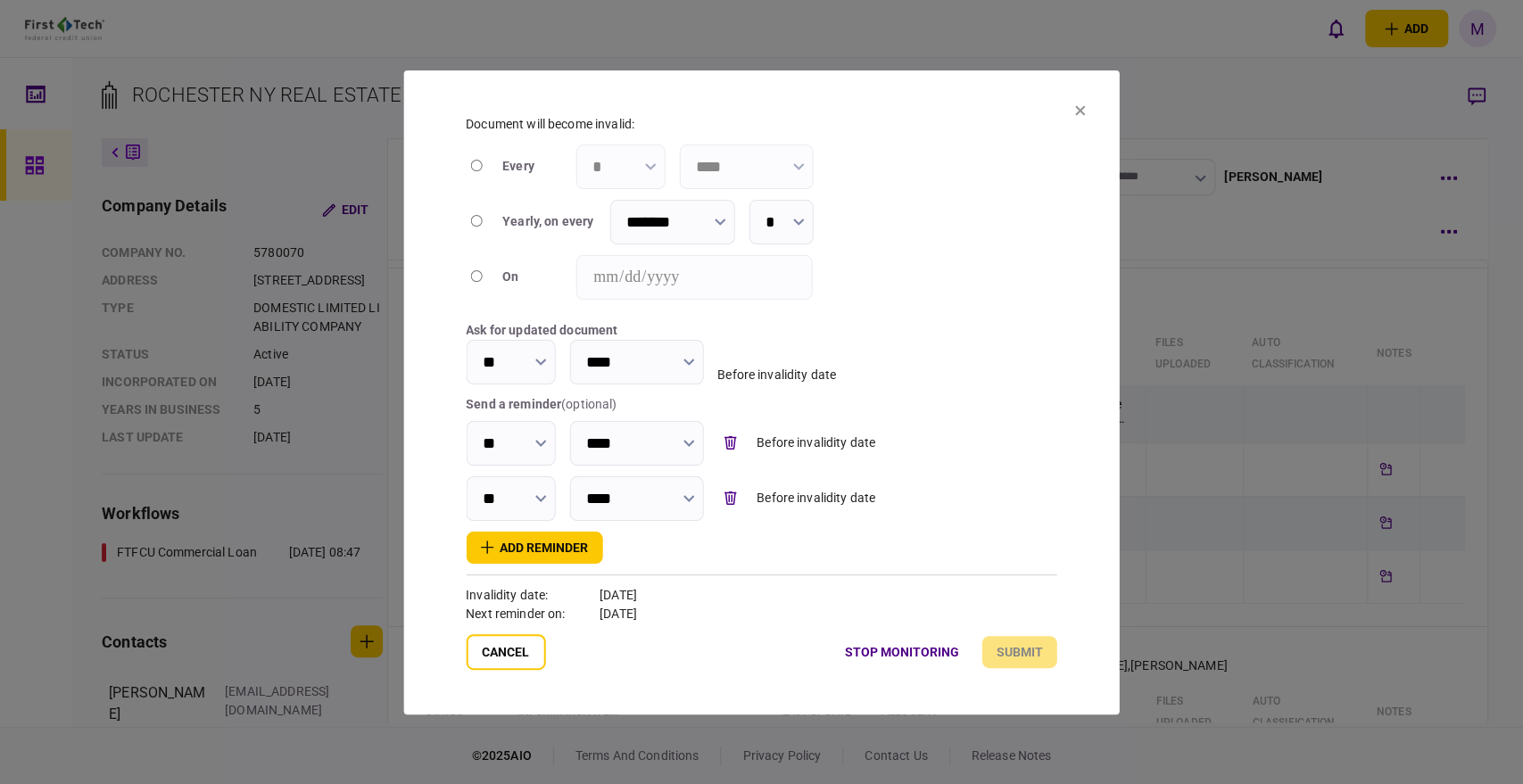 click 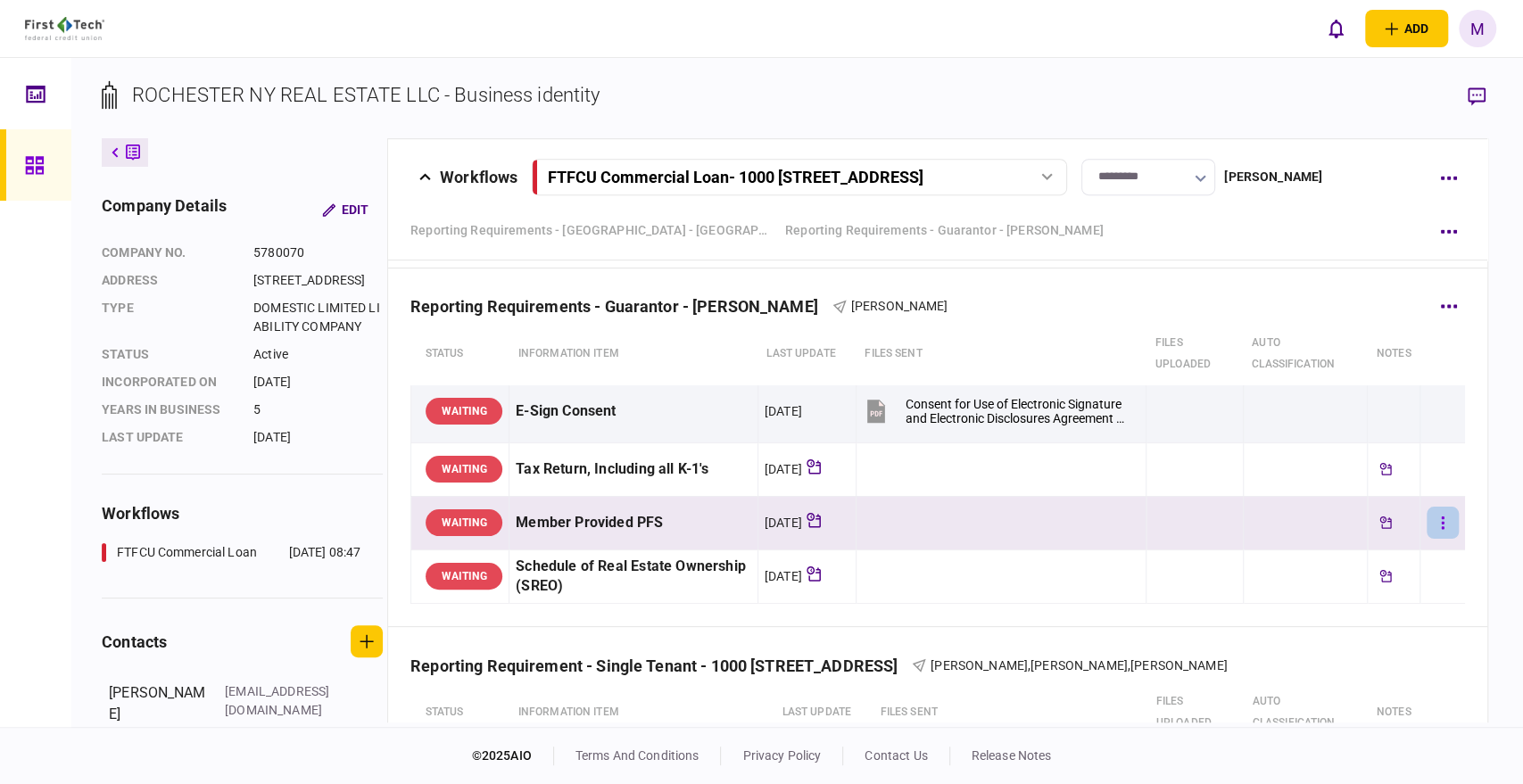 click at bounding box center (1443, 523) 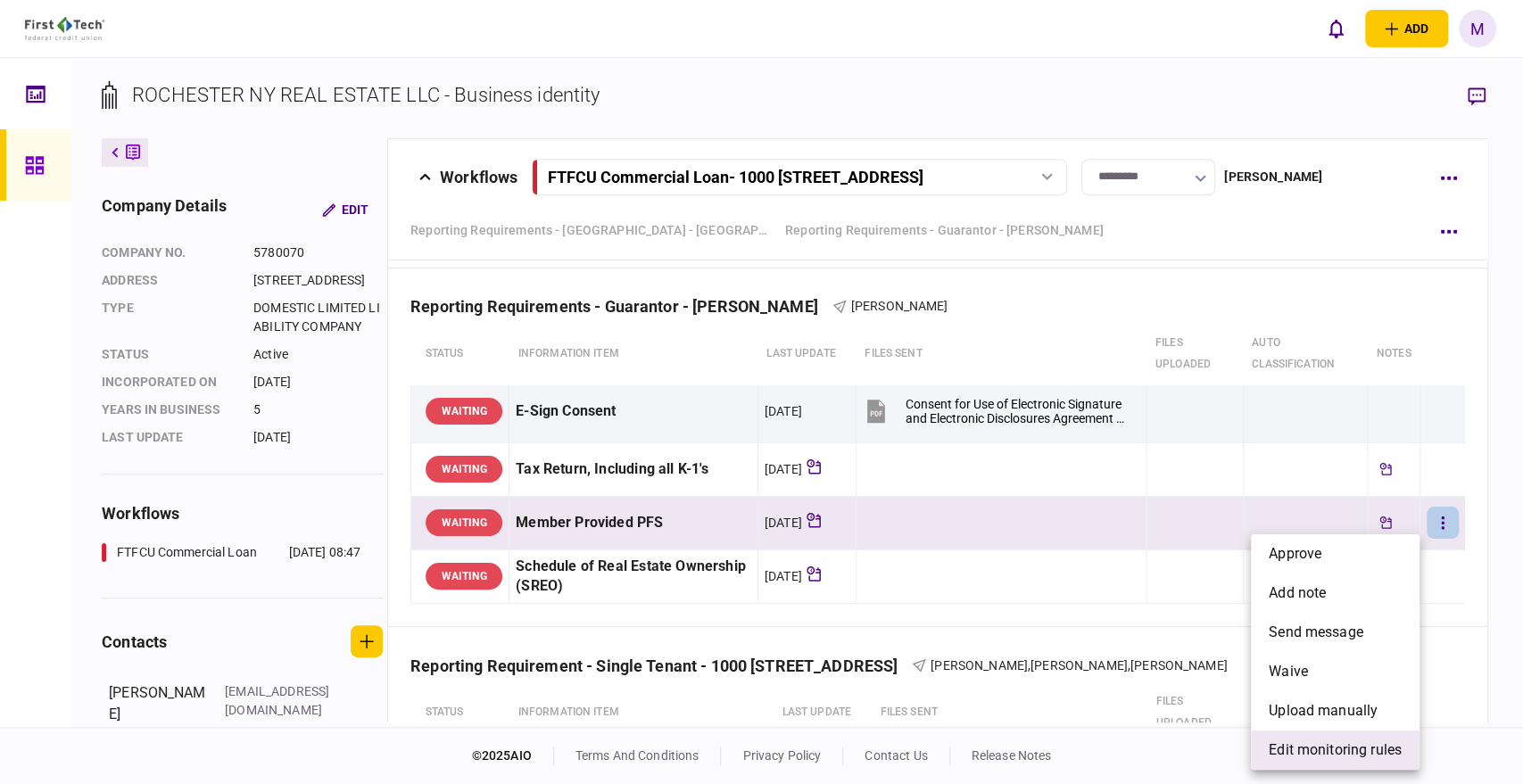 click on "edit monitoring rules" at bounding box center (1335, 750) 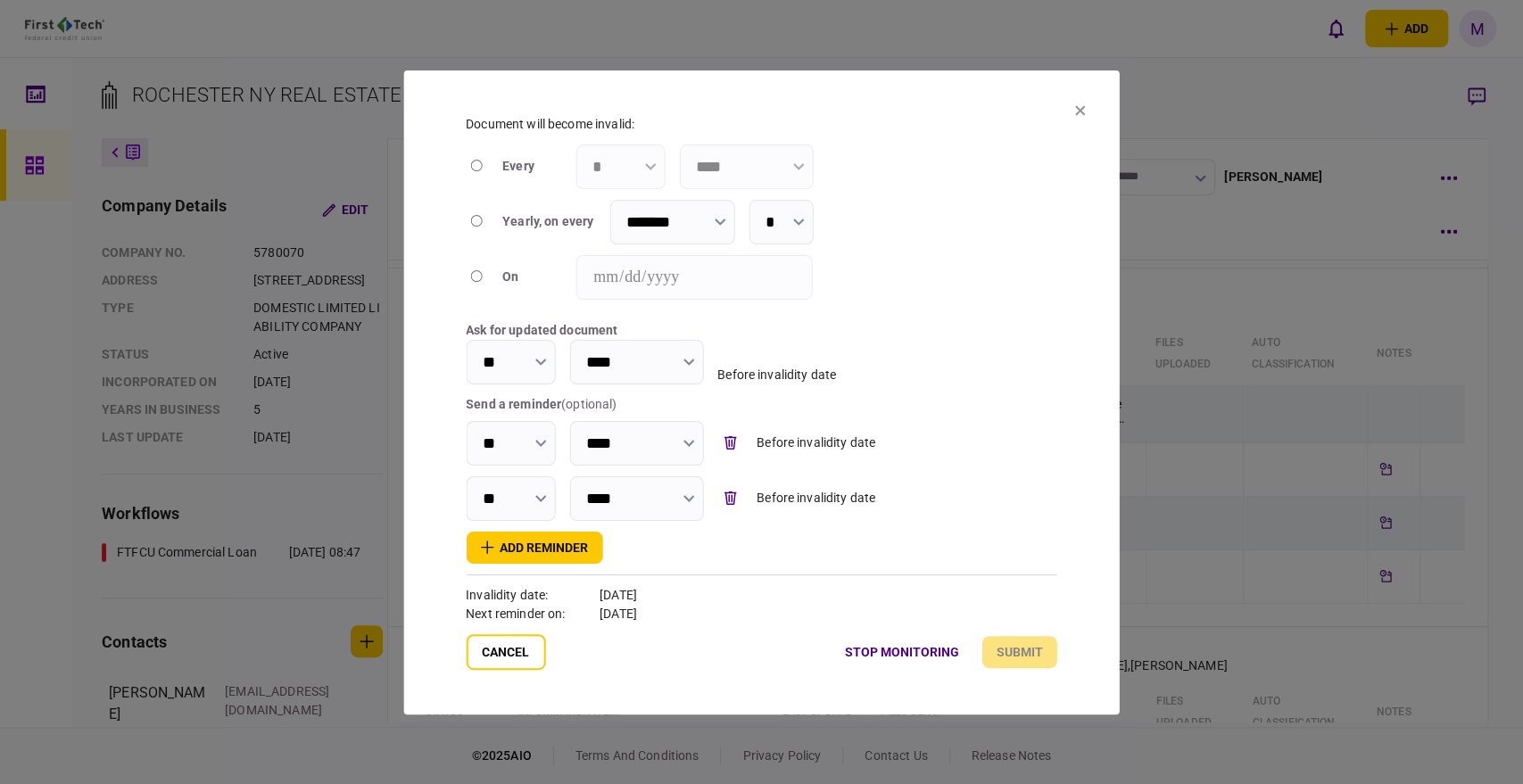 click 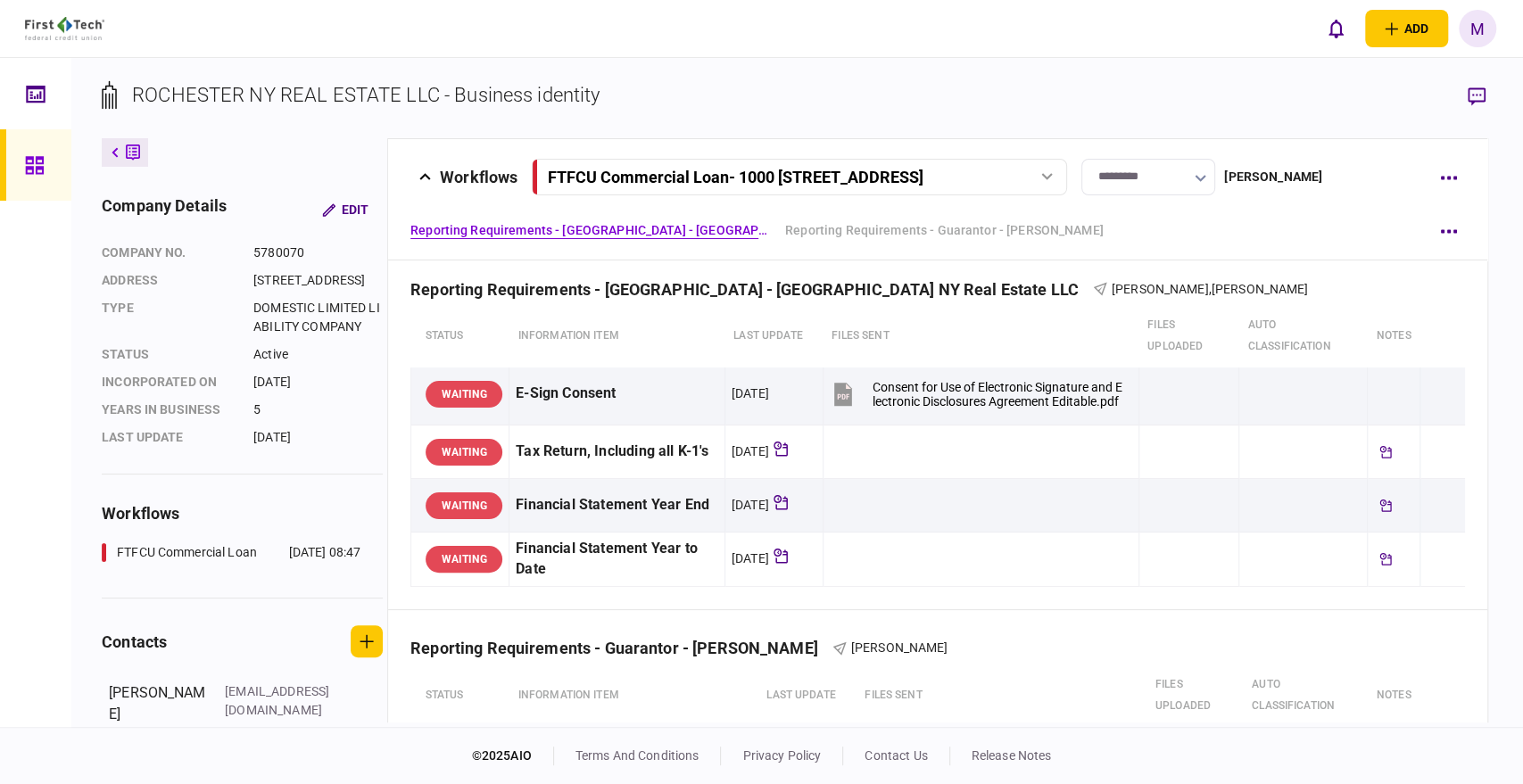 scroll, scrollTop: 0, scrollLeft: 0, axis: both 